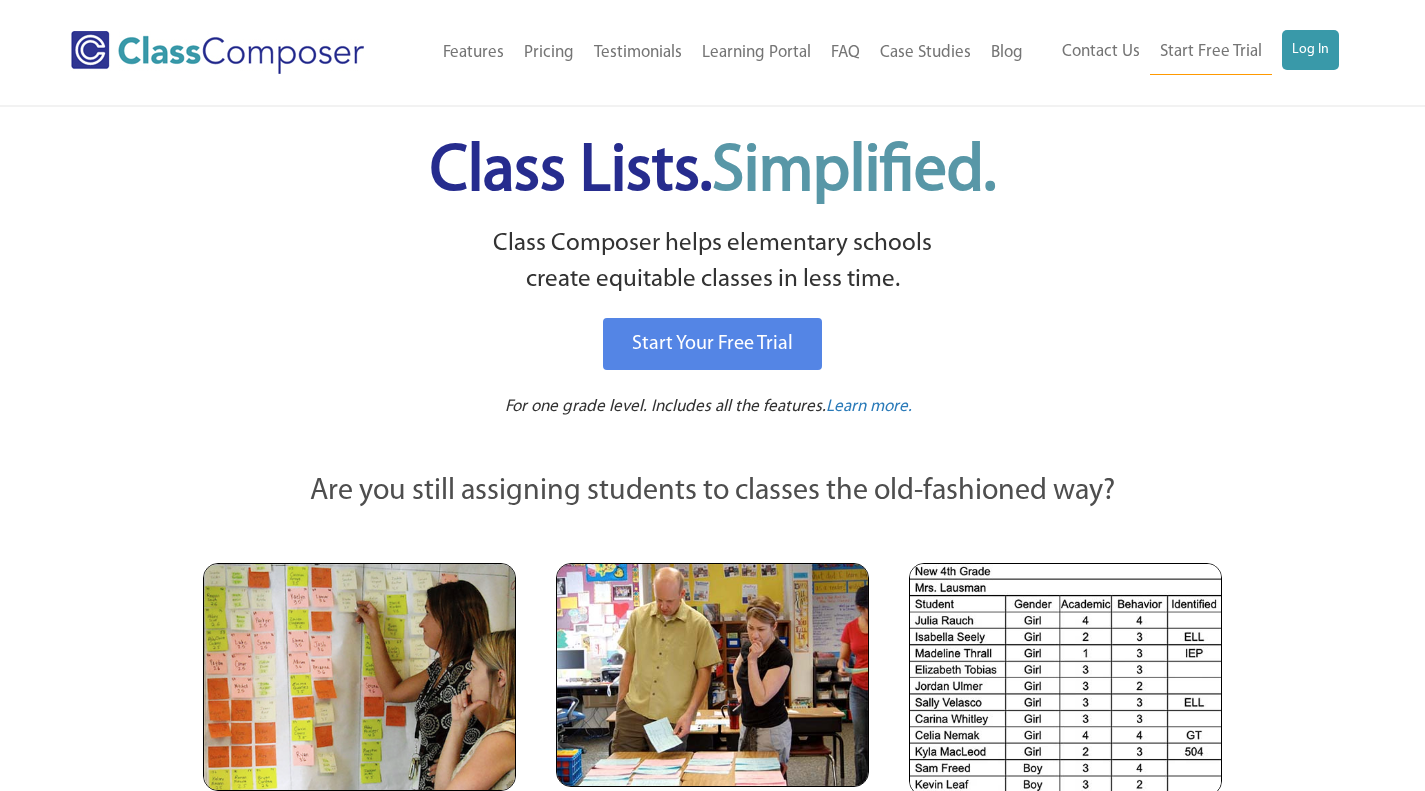 scroll, scrollTop: 0, scrollLeft: 0, axis: both 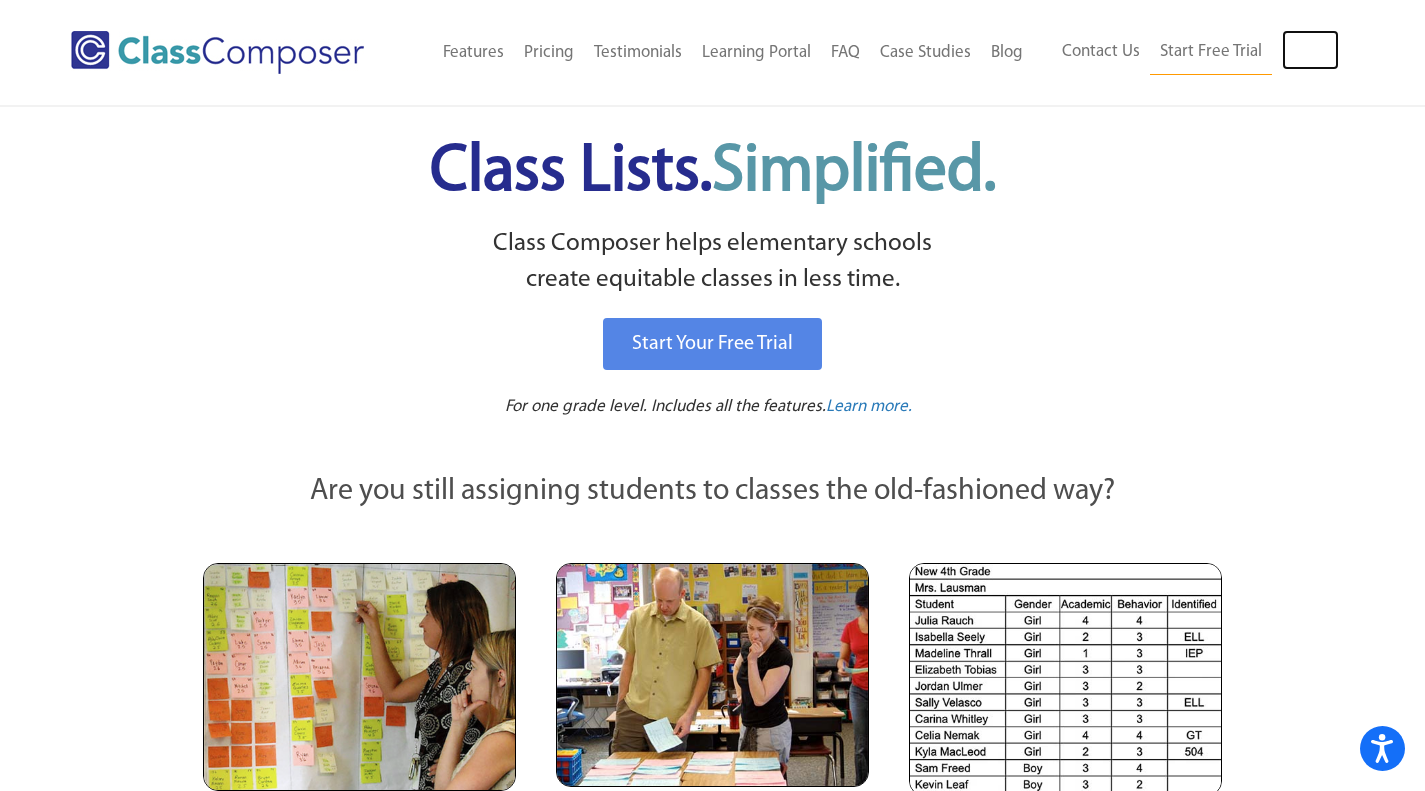 click on "Log In" at bounding box center [1310, 50] 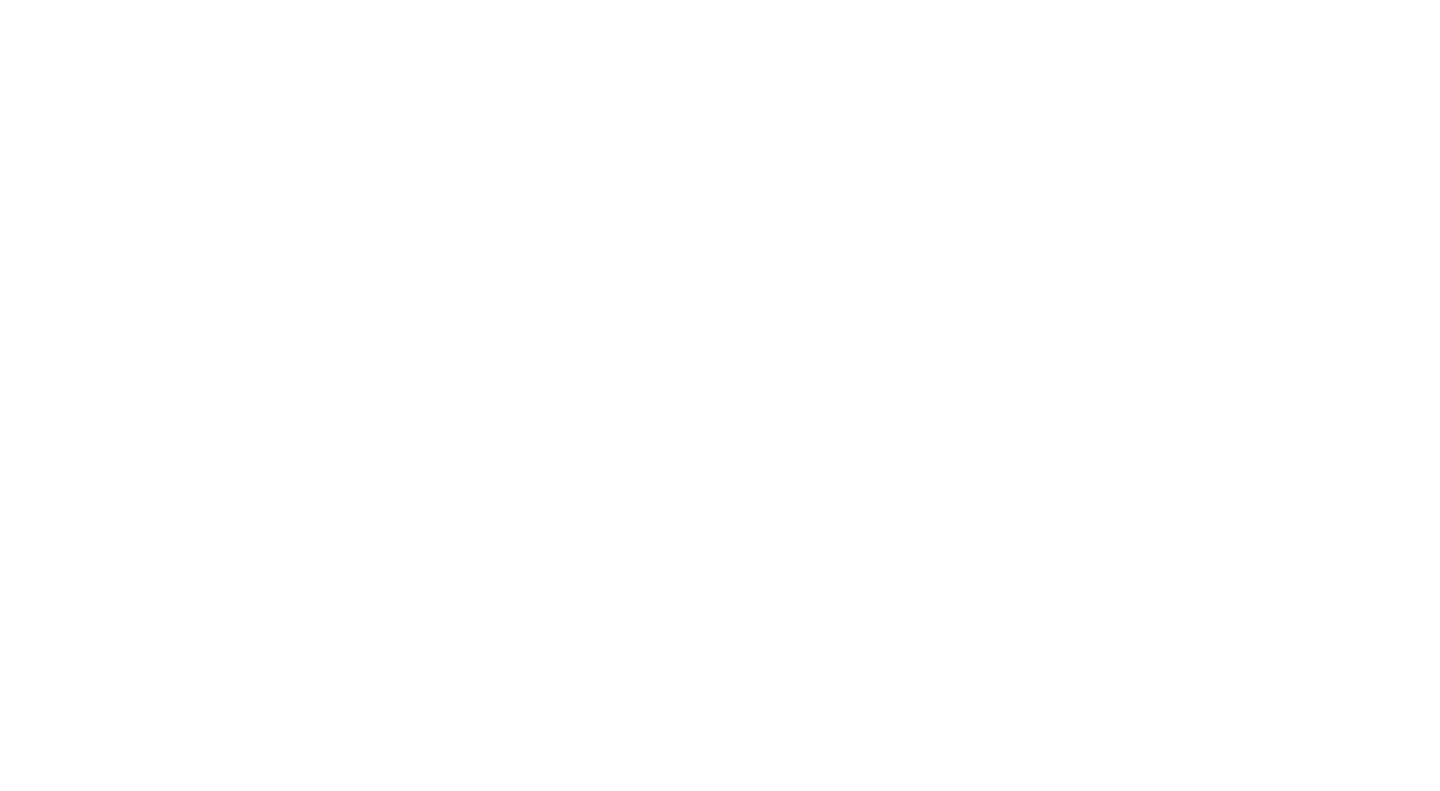scroll, scrollTop: 0, scrollLeft: 0, axis: both 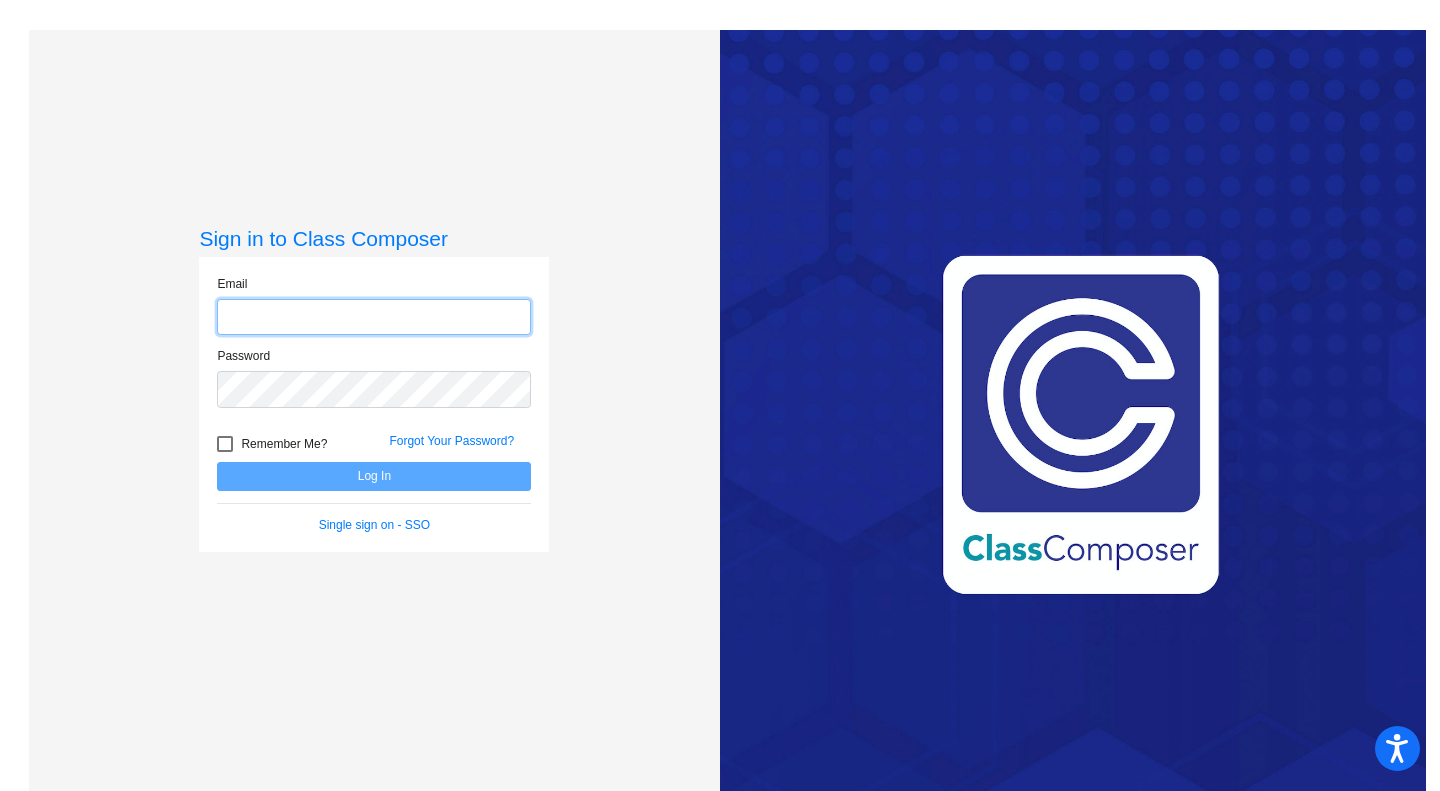 type on "cjackson4@cherrycreekschools.org" 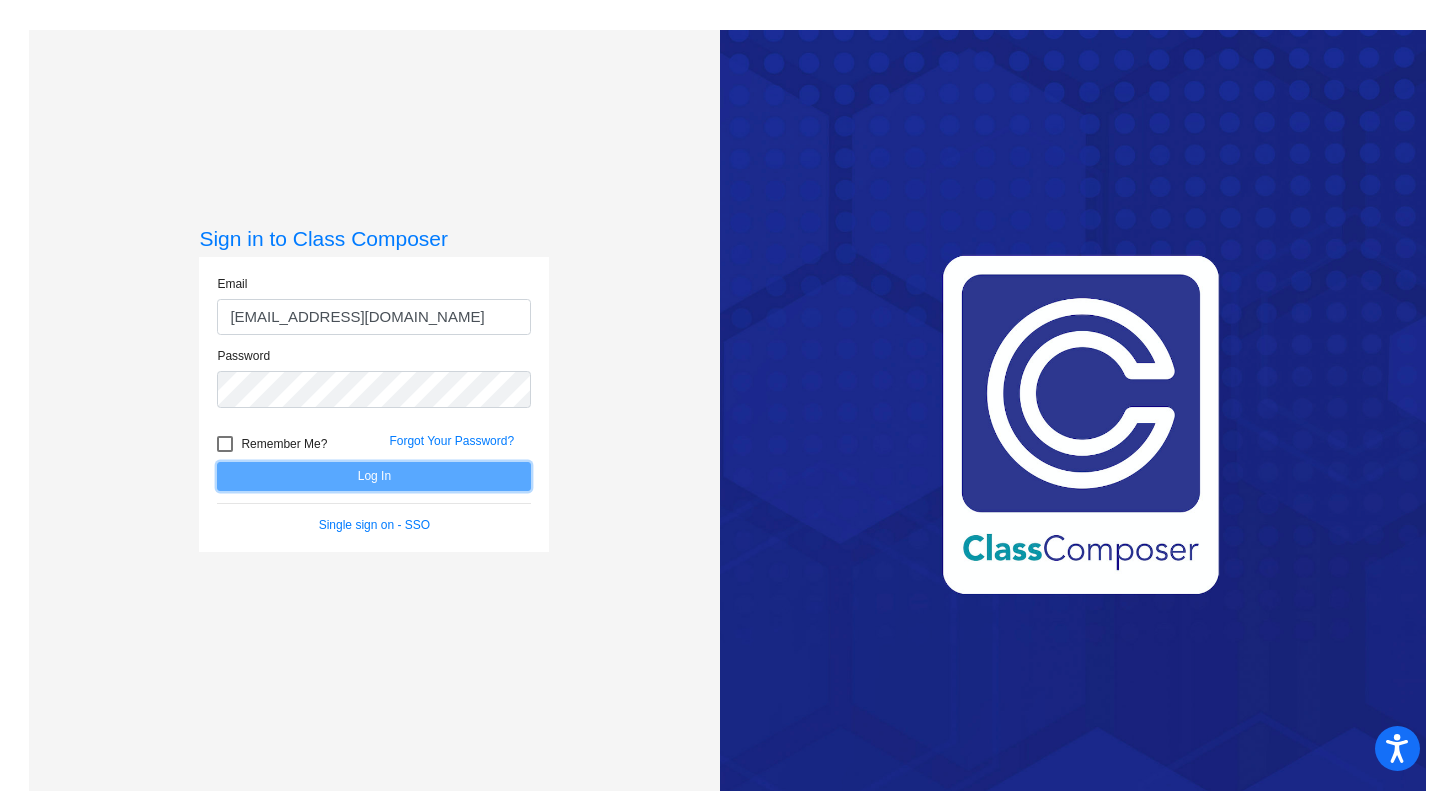 click on "Log In" 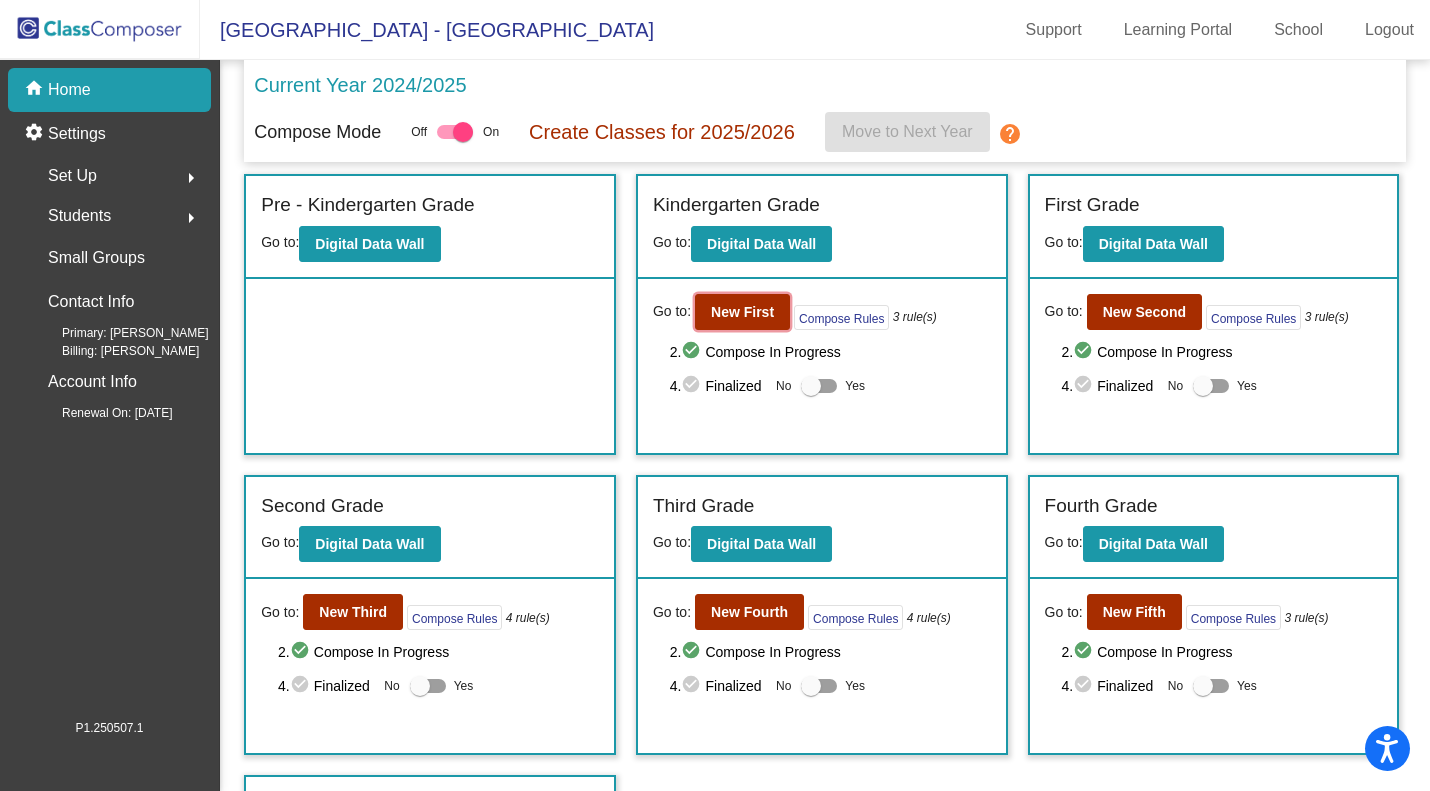 click on "New First" 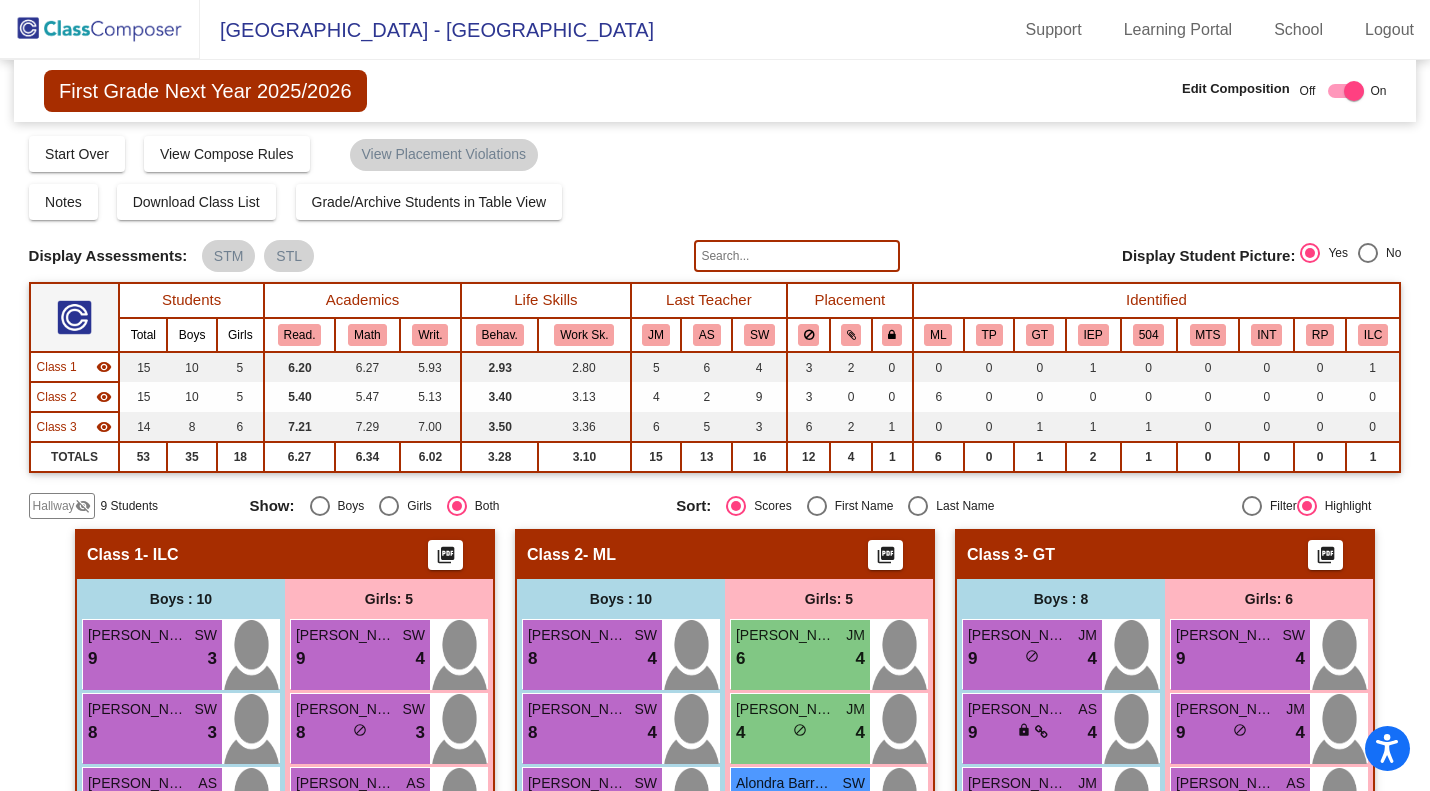 scroll, scrollTop: 0, scrollLeft: 0, axis: both 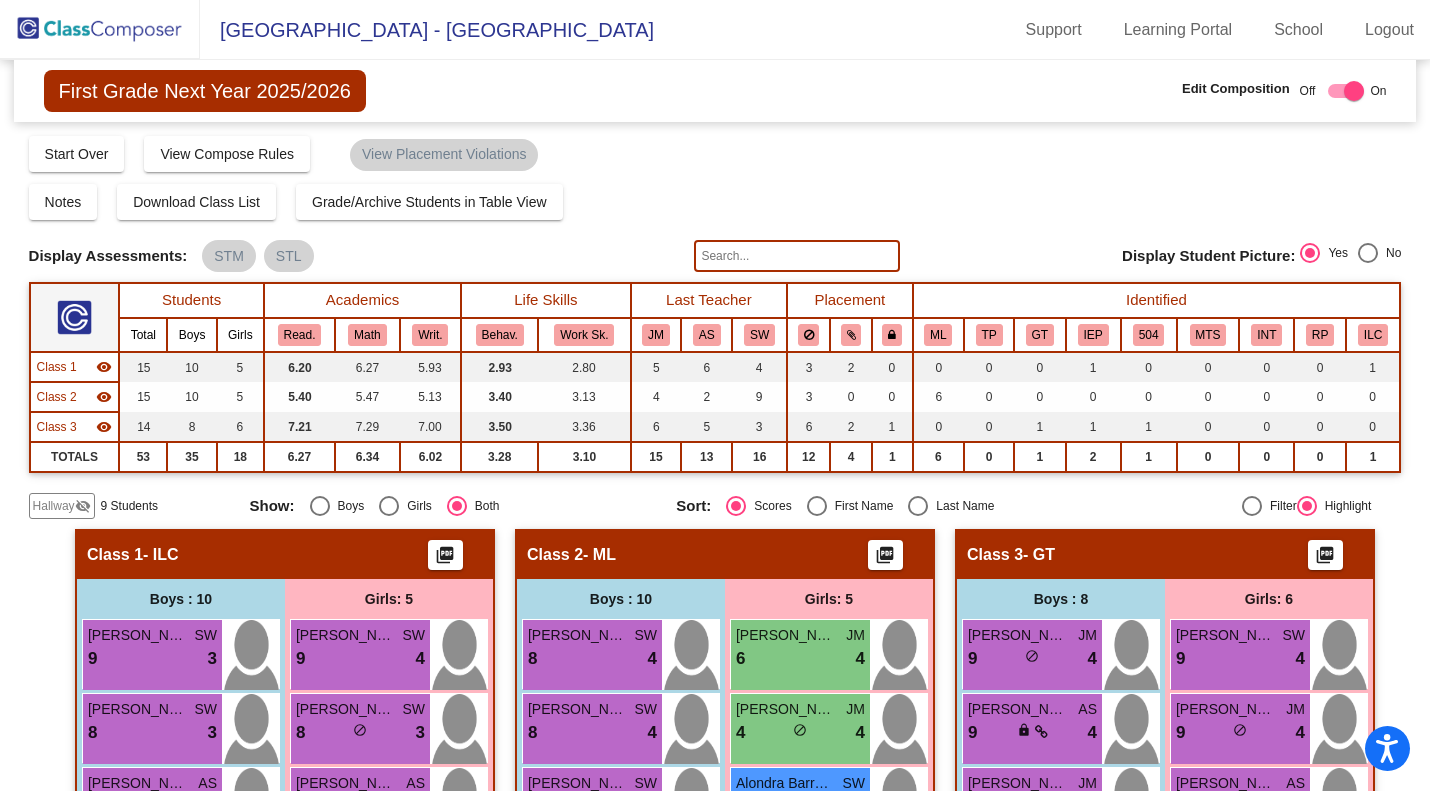 click on "Display Scores for Years:   2023 - 2024   2024 - 2025  Grade/Archive Students in Table View   Download   New Small Group   Saved Small Group   Compose   Start Over   Submit Classes  Compose has been submitted  Check for Incomplete Scores  View Compose Rules   View Placement Violations  Notes   Download Class List   Import Students   Grade/Archive Students in Table View   New Small Group   Saved Small Group  Display Scores for Years:   2023 - 2024   2024 - 2025 Display Assessments: STM STL Display Student Picture:    Yes     No  Students Academics Life Skills  Last Teacher  Placement  Identified  Total Boys Girls  Read.   Math   Writ.   Behav.   Work Sk.   JM   AS   SW   ML   TP   GT   IEP   504   MTS   INT   RP   ILC  Hallway  visibility_off  9 7 2                 0   0   0   0   0   0   0   0   0   0   0   0   0   0   0  Class 1  visibility  15 10 5  6.20   6.27   5.93   2.93   2.80   5   6   4   3   2   0   0   0   0   1   0   0   0   0   1  Class 2  visibility  15 10 5  5.40   5.47   5.13   3.40  8" 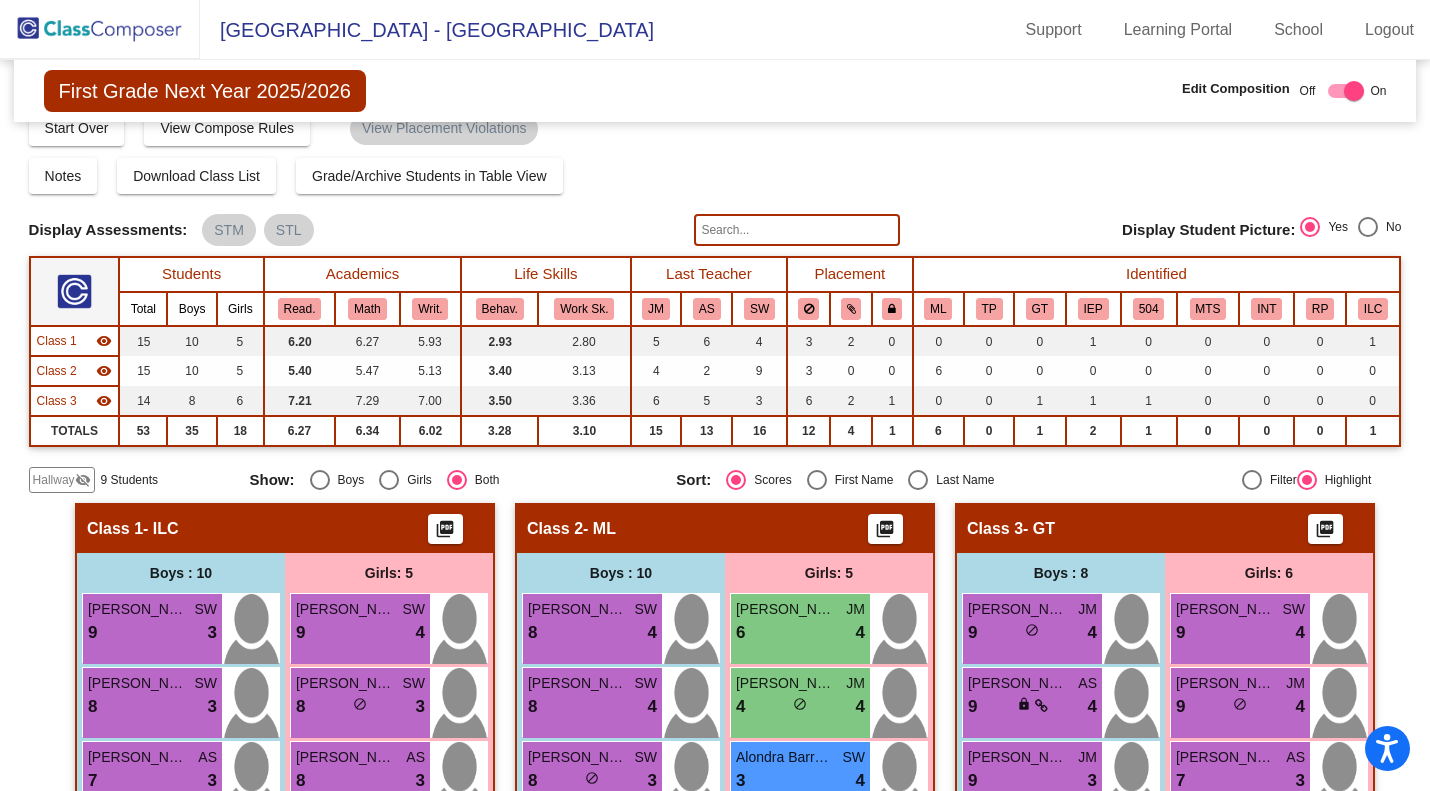 scroll, scrollTop: 22, scrollLeft: 0, axis: vertical 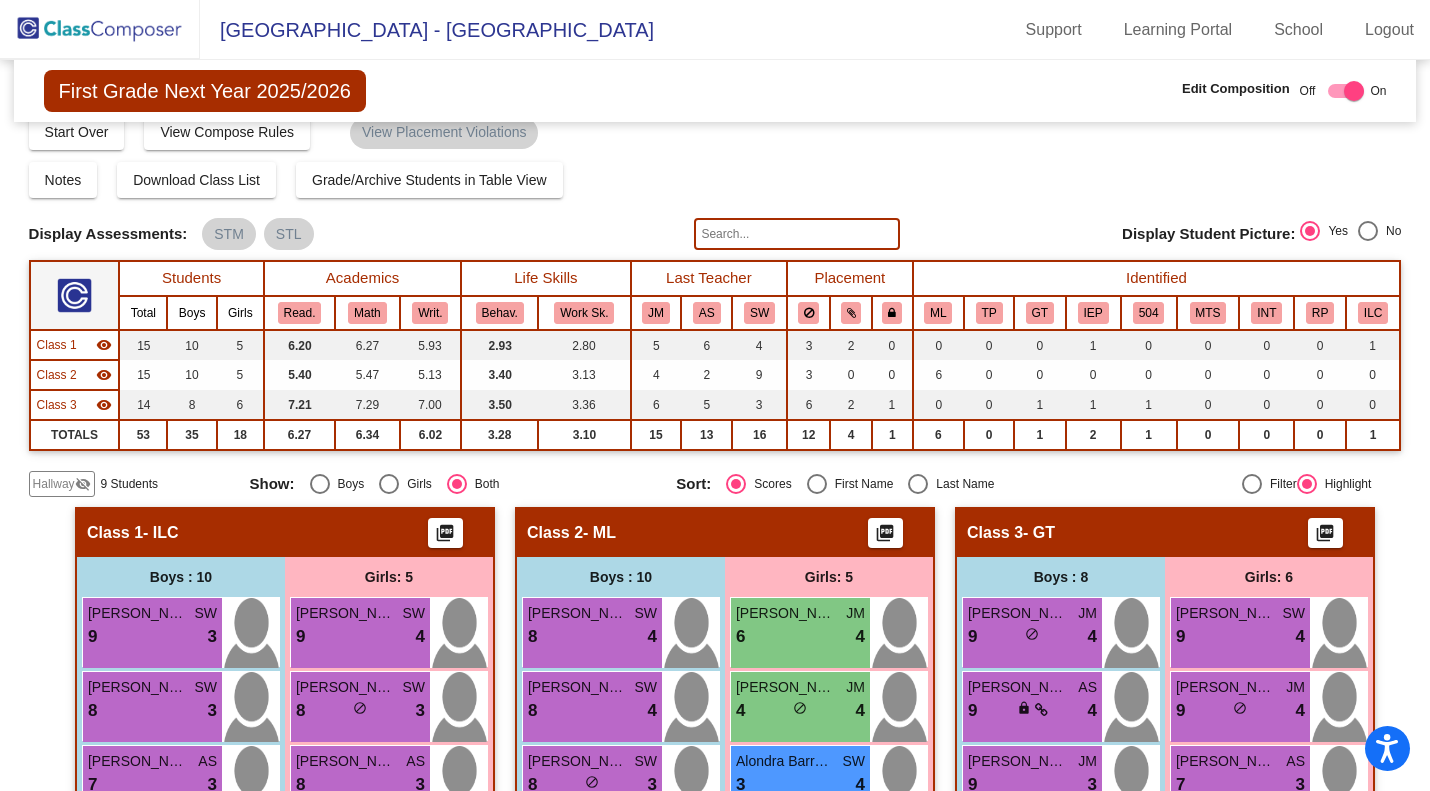 click on "visibility_off" 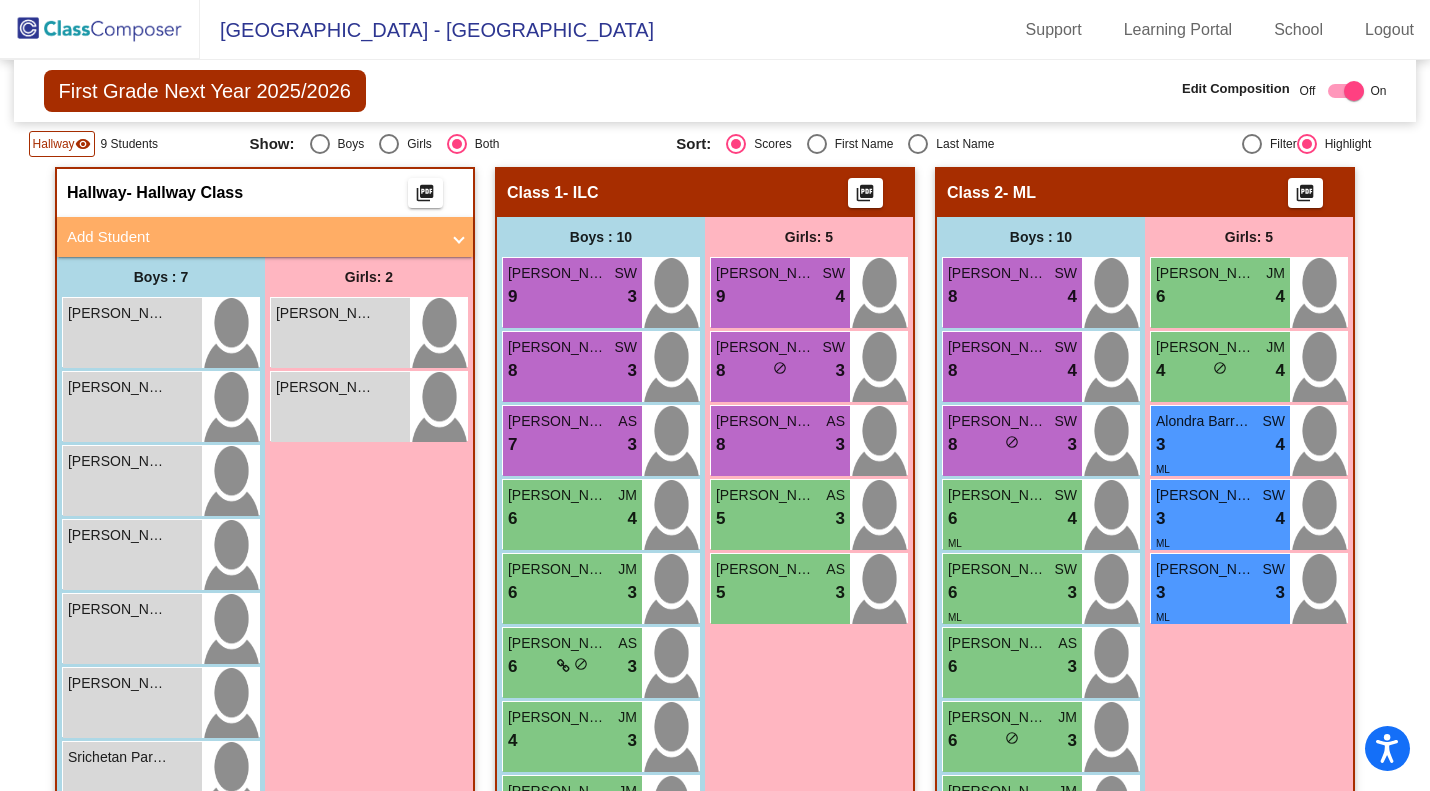 scroll, scrollTop: 390, scrollLeft: 0, axis: vertical 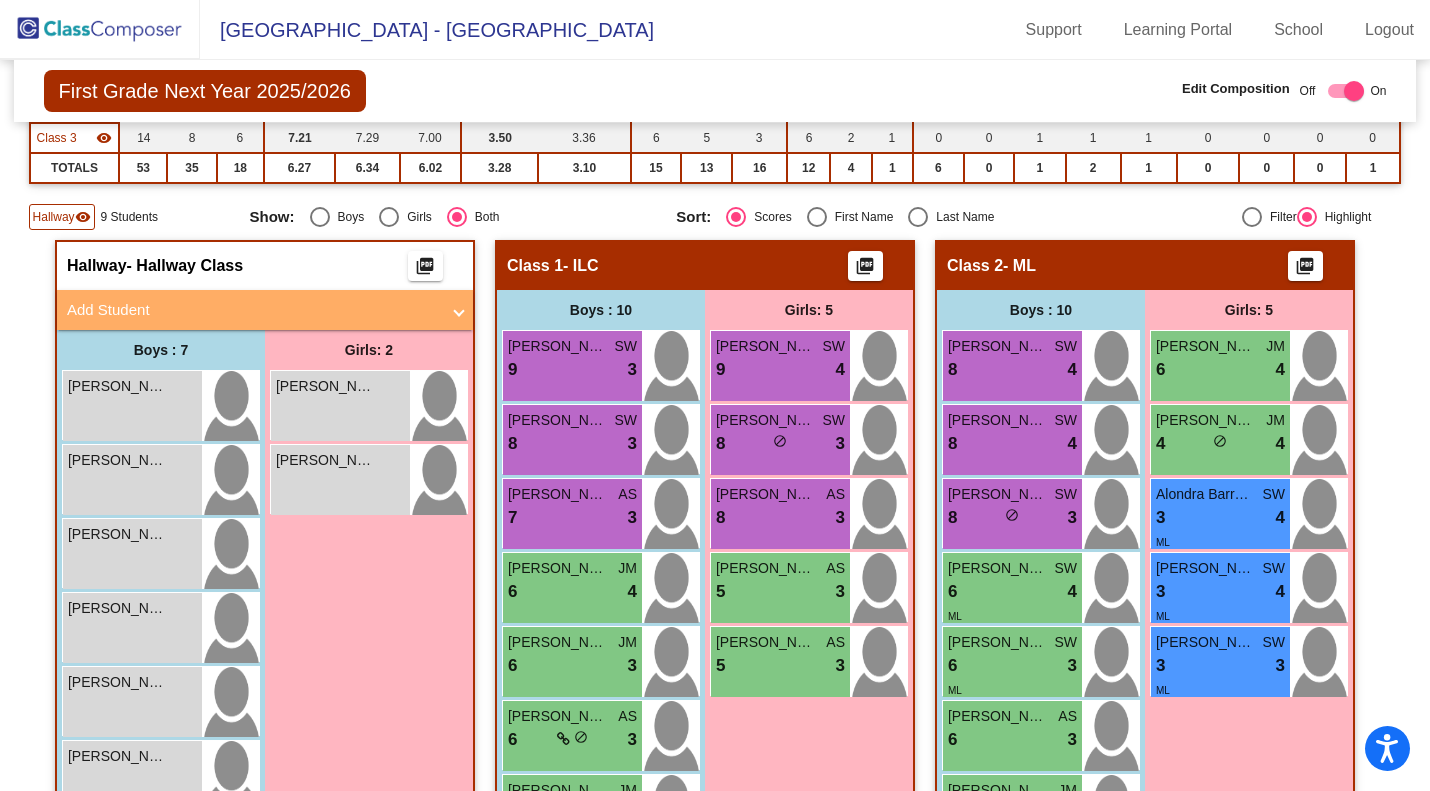 click on "Add Student" at bounding box center [253, 310] 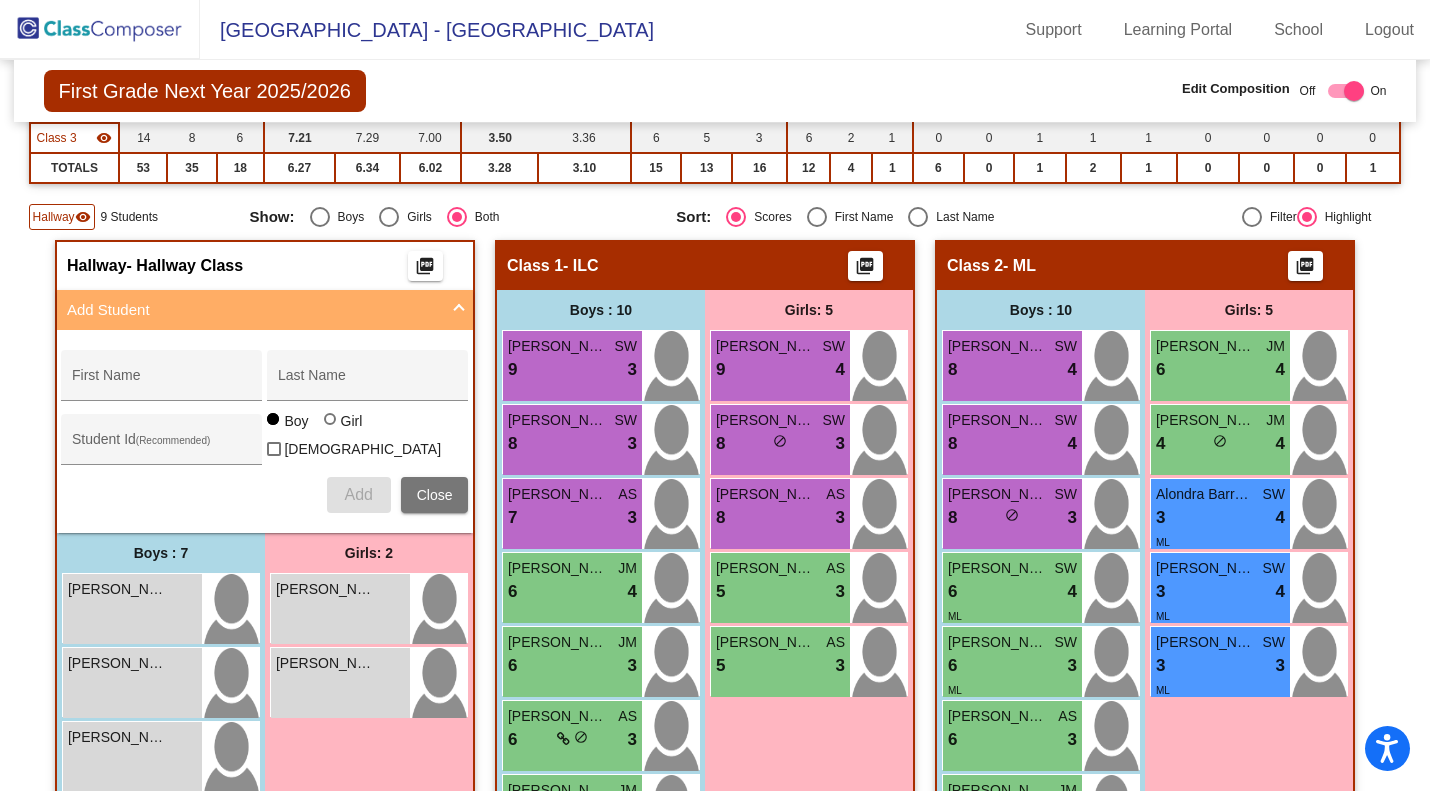 click on "First Name" at bounding box center [162, 381] 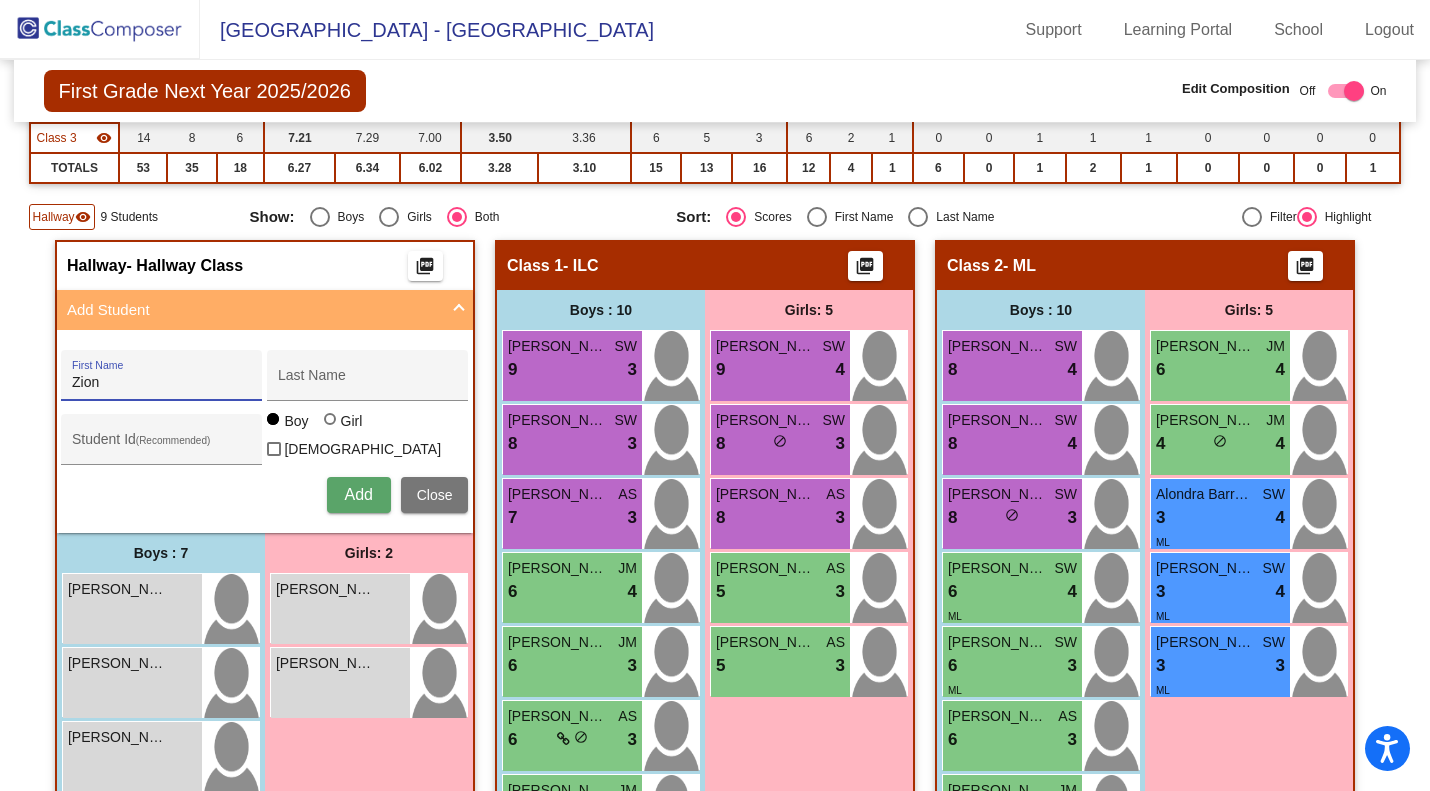 type on "Zion" 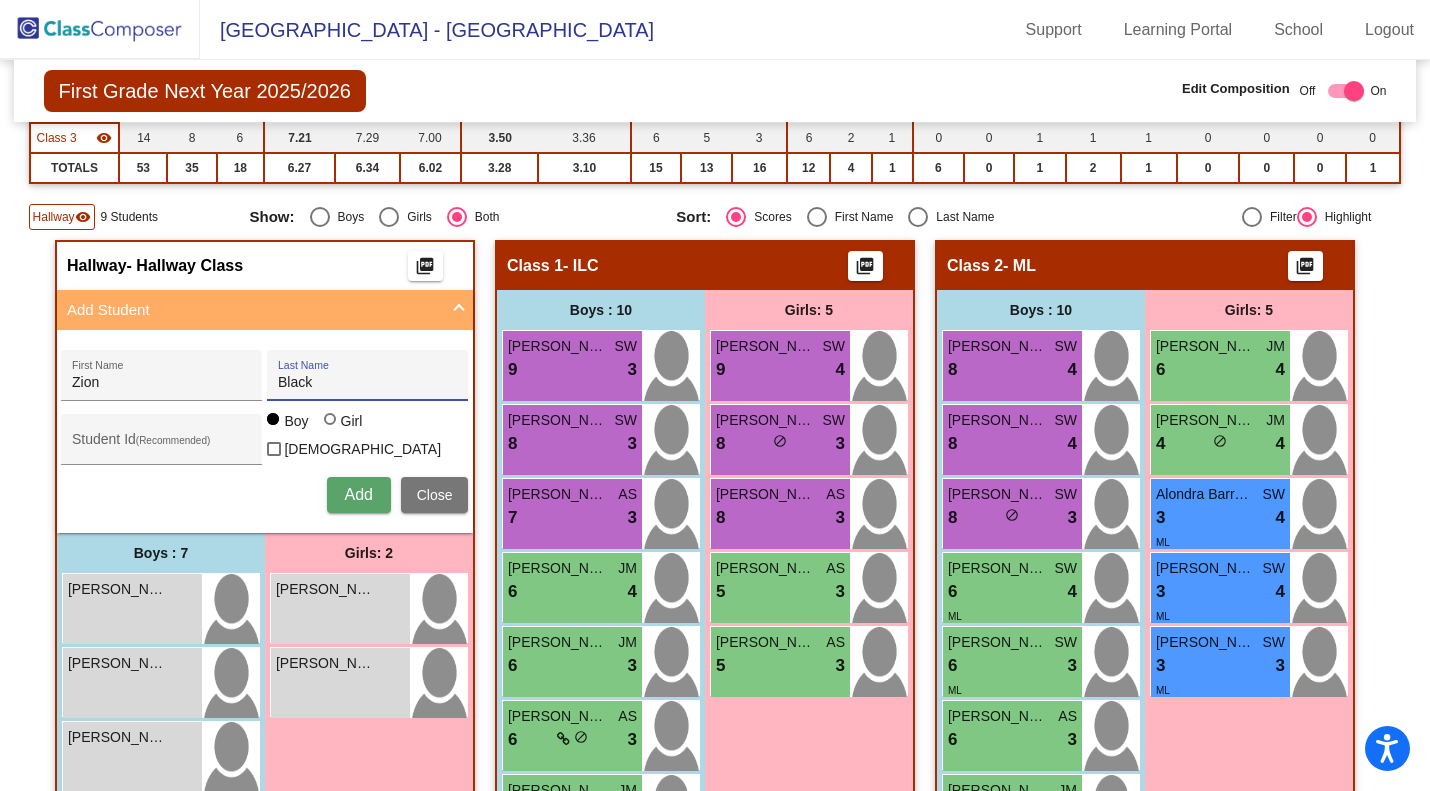 type on "Black" 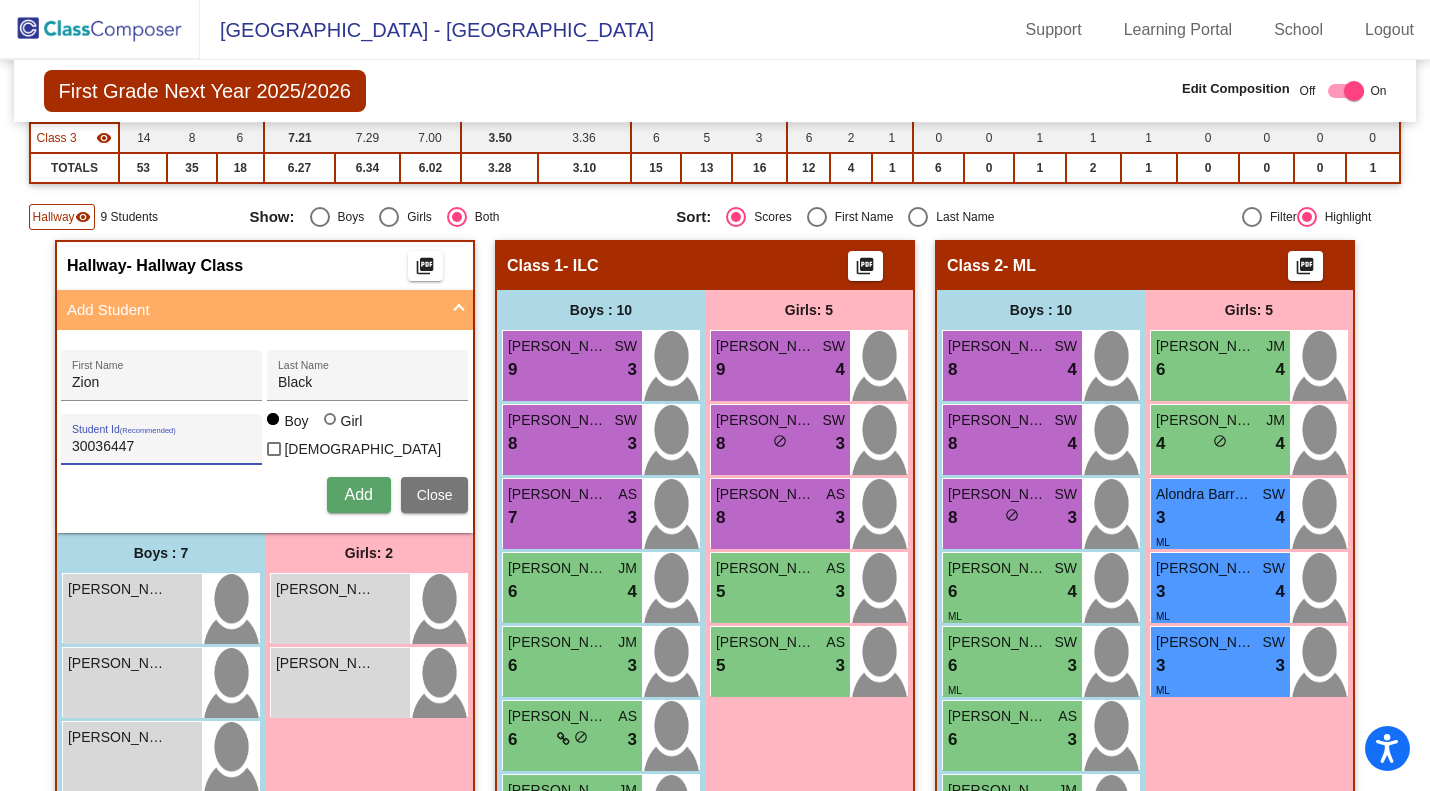 type on "30036447" 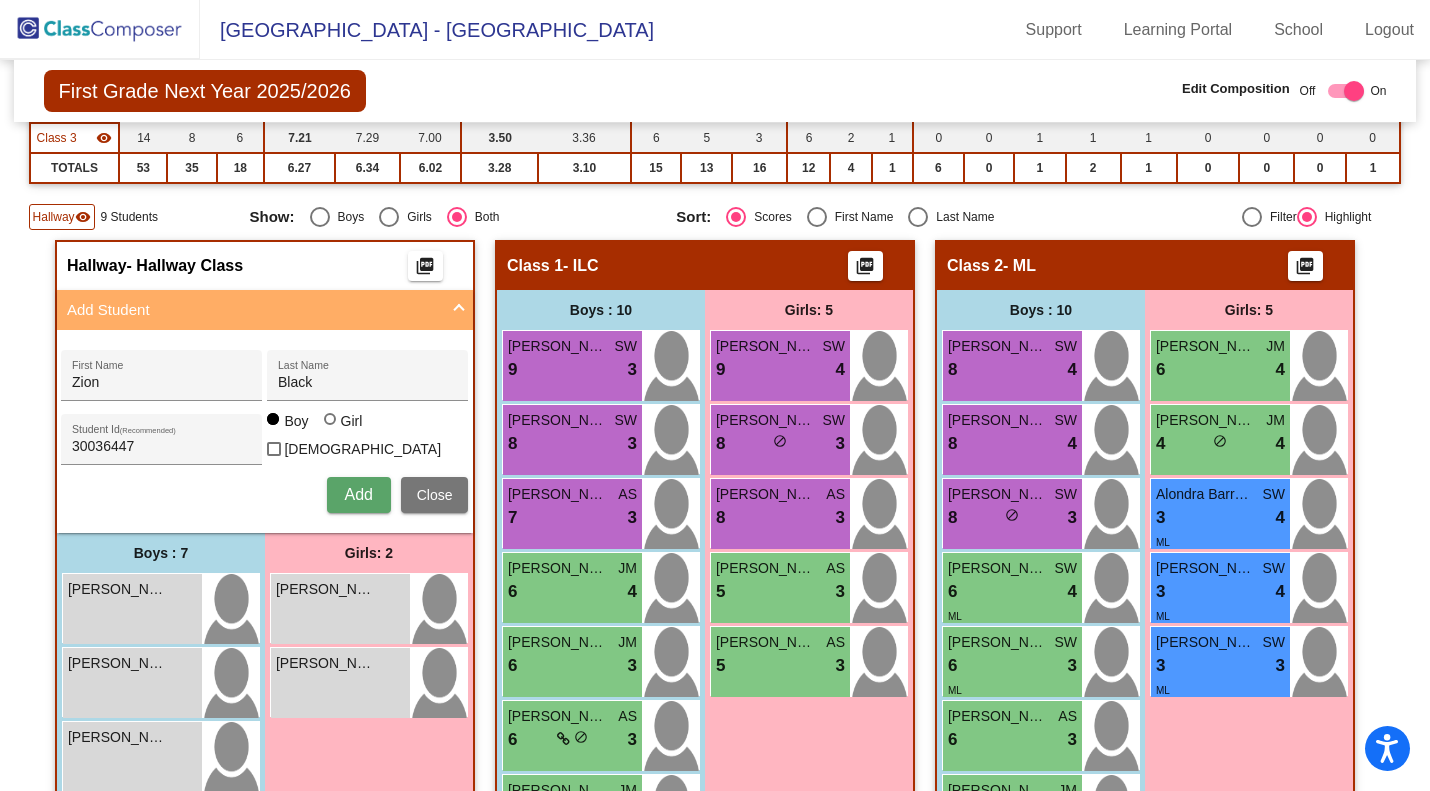 type 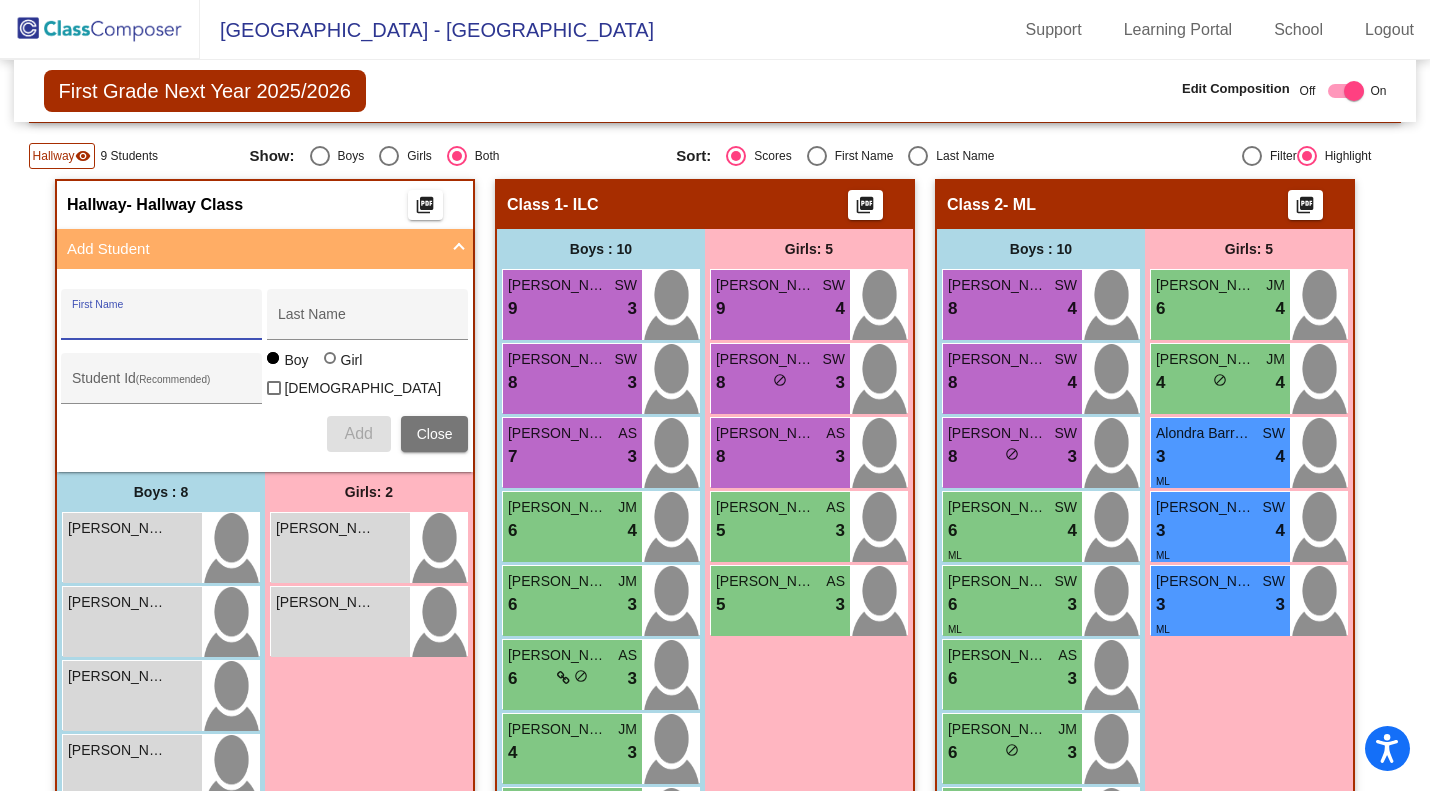 scroll, scrollTop: 325, scrollLeft: 0, axis: vertical 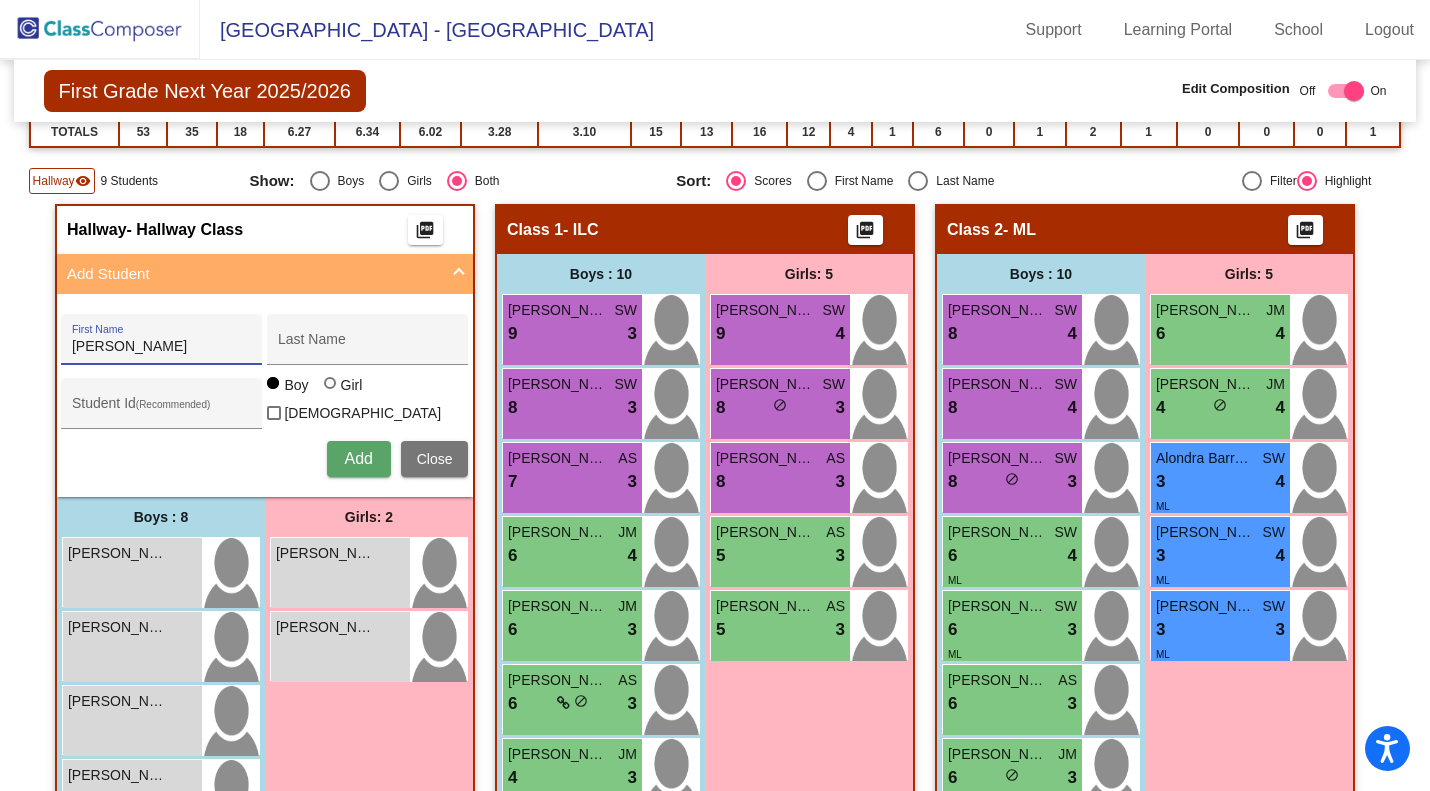type on "Cohen" 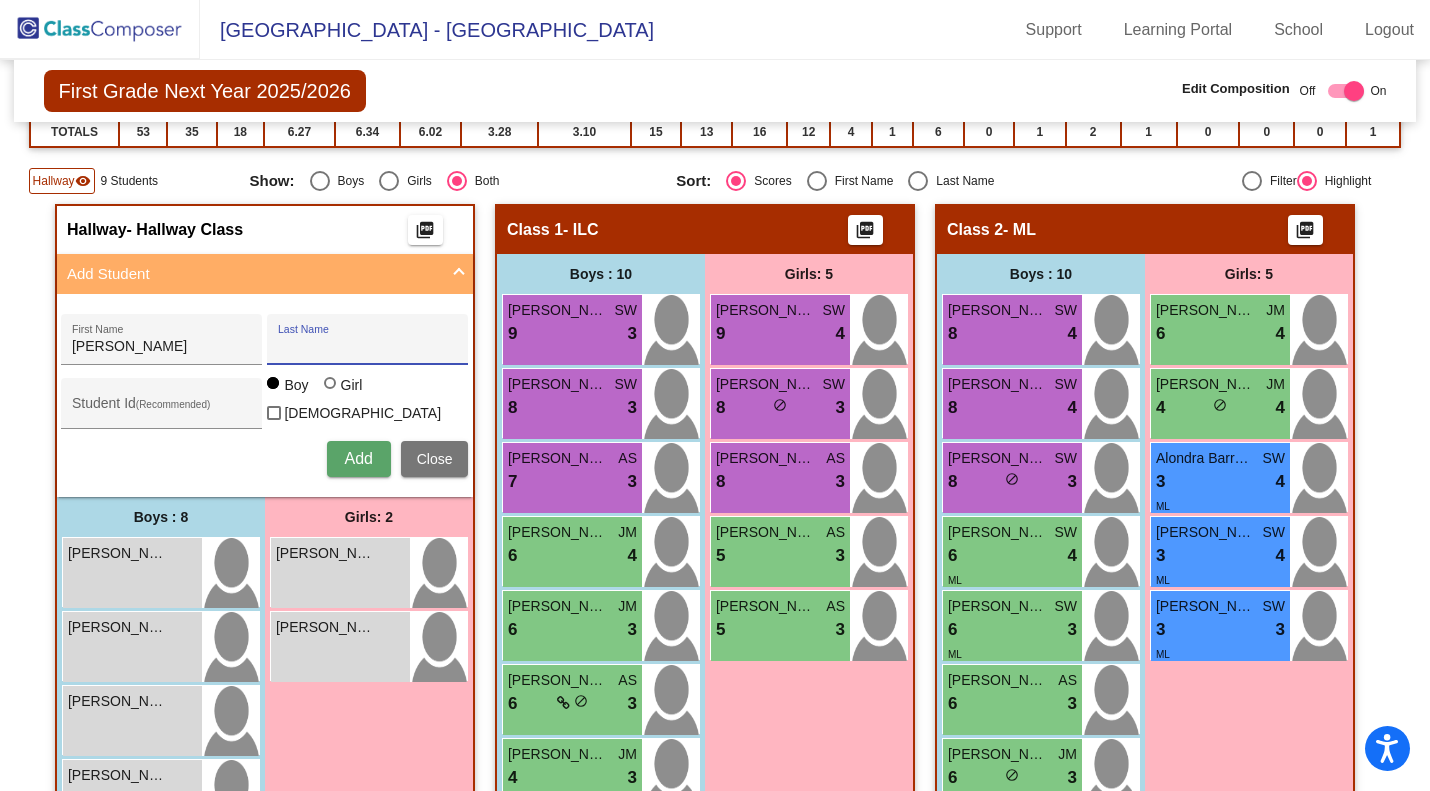 click on "Last Name" at bounding box center (368, 347) 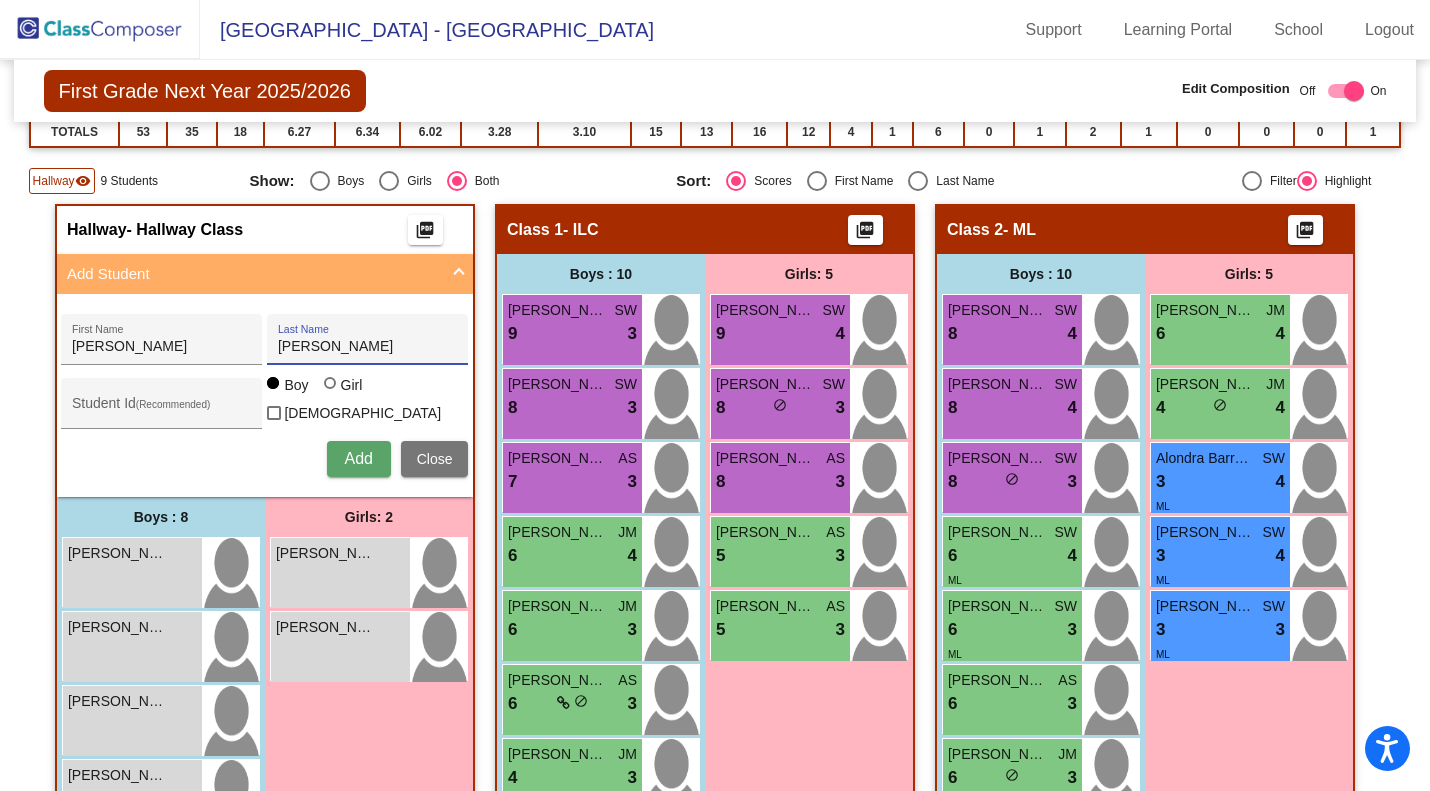type on "Bolton" 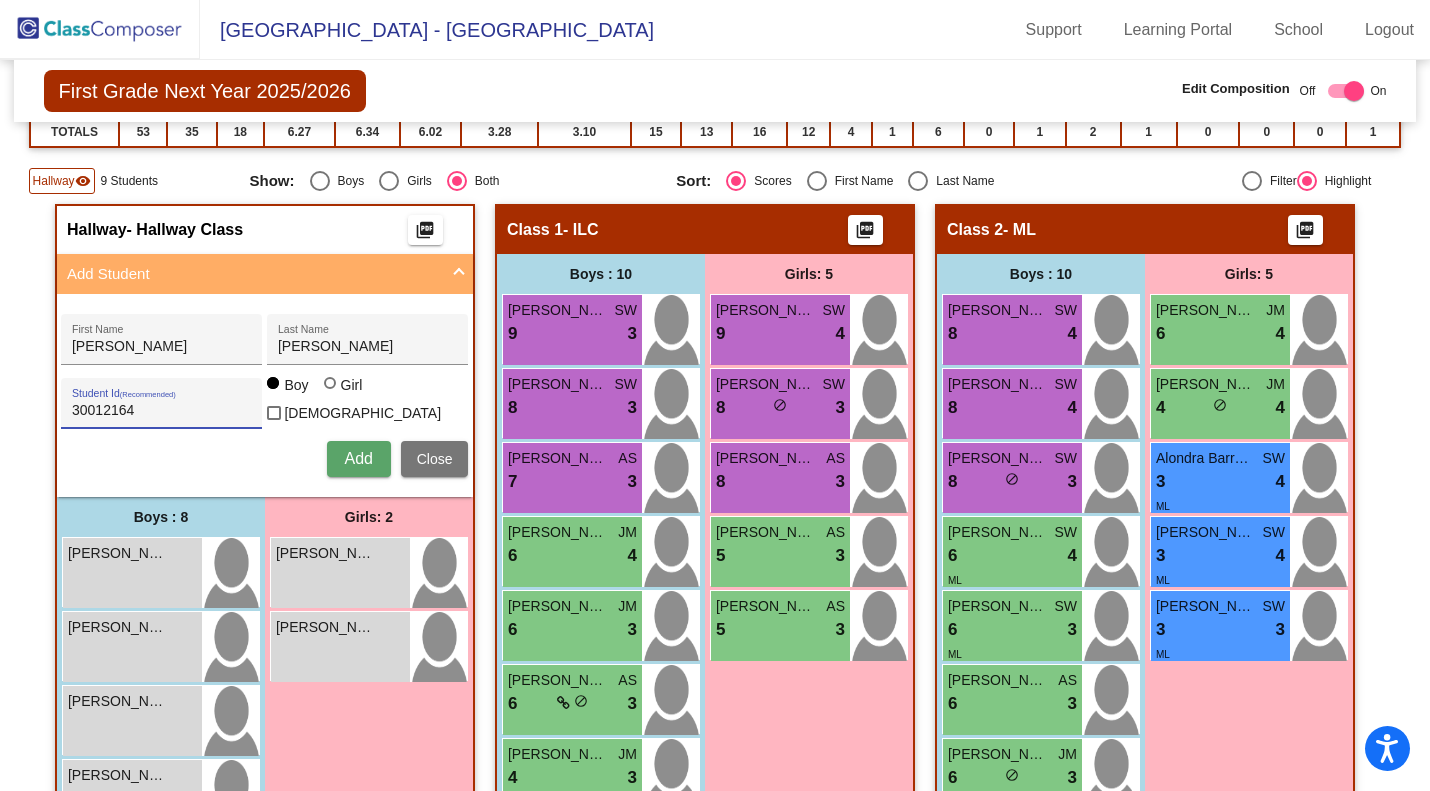 type on "30012164" 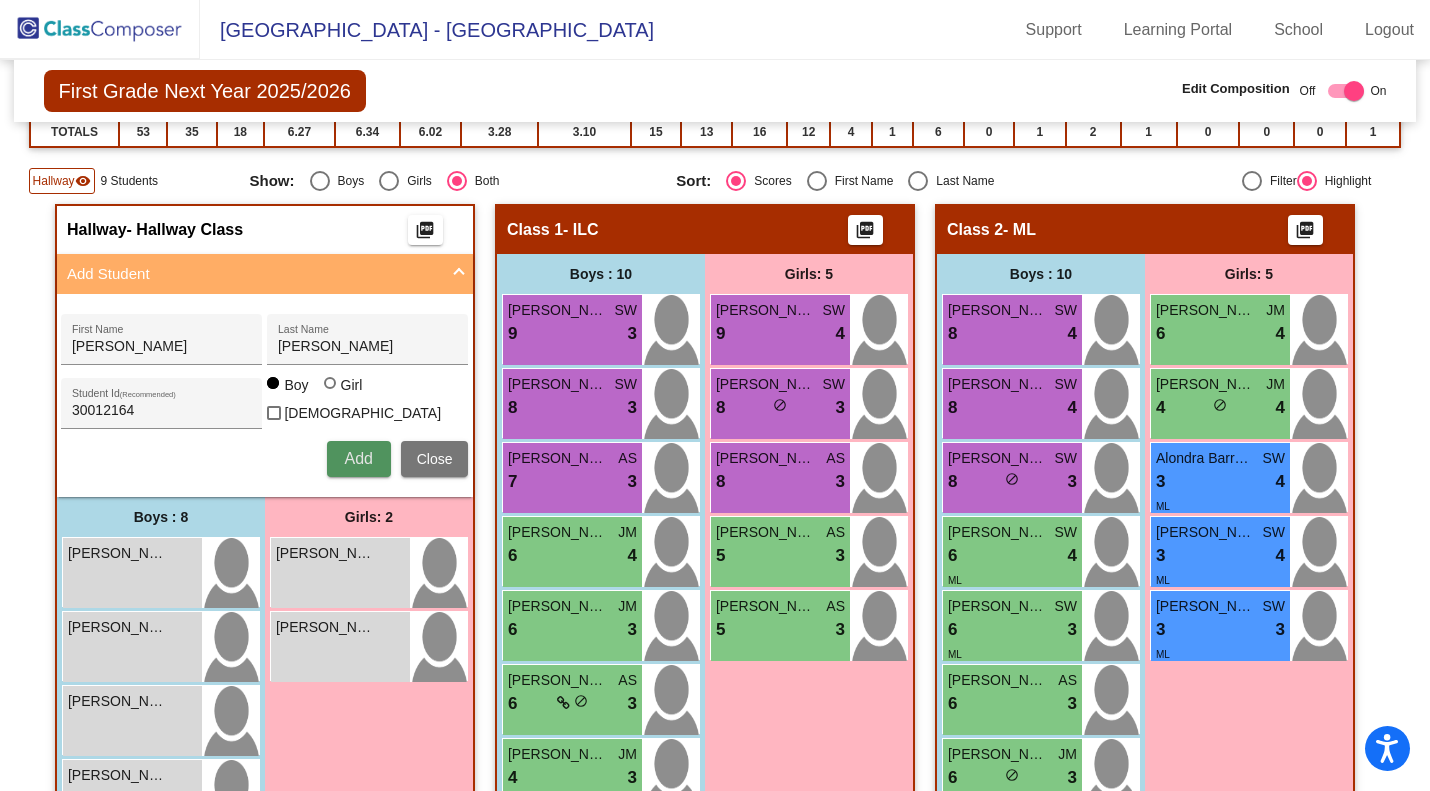 type 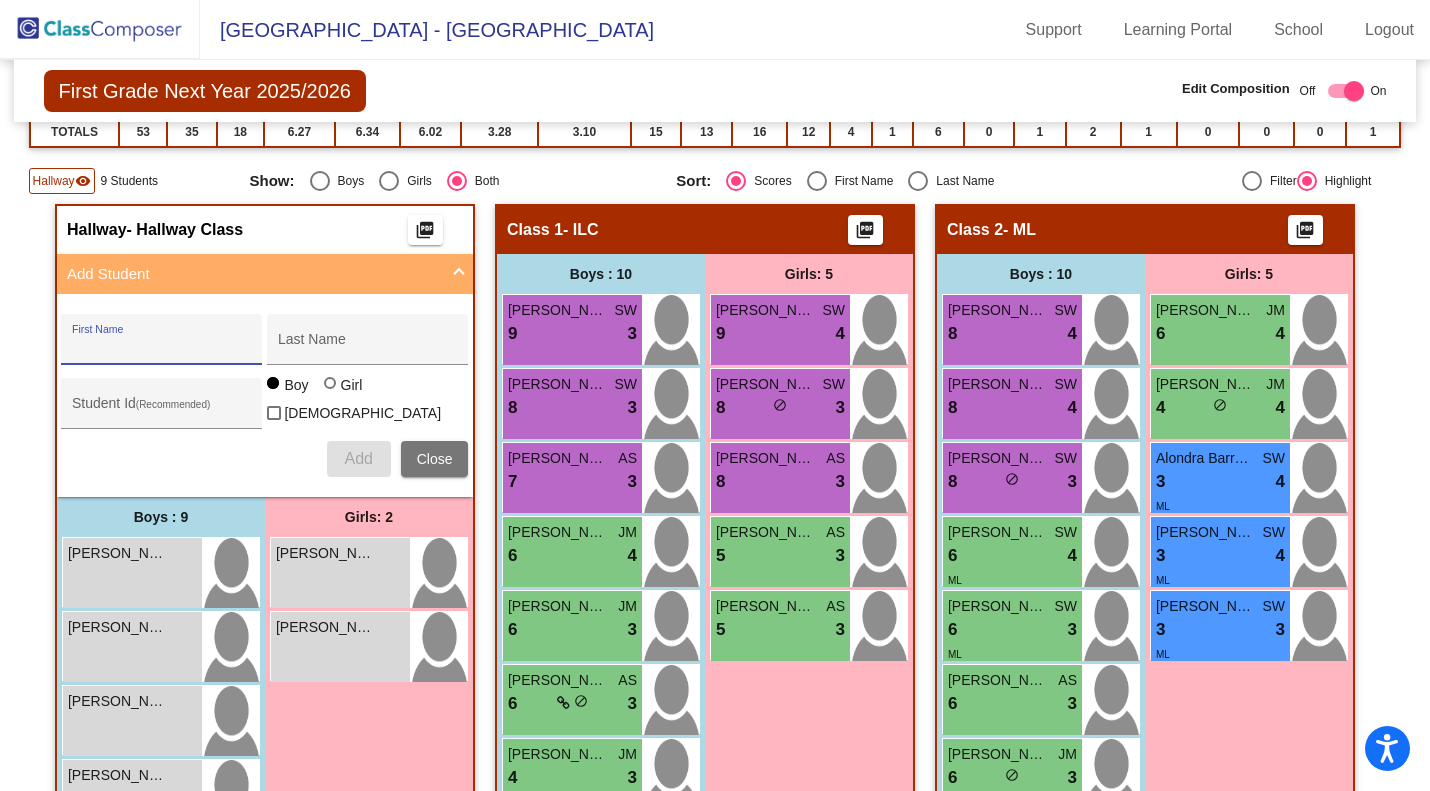 scroll, scrollTop: 0, scrollLeft: 0, axis: both 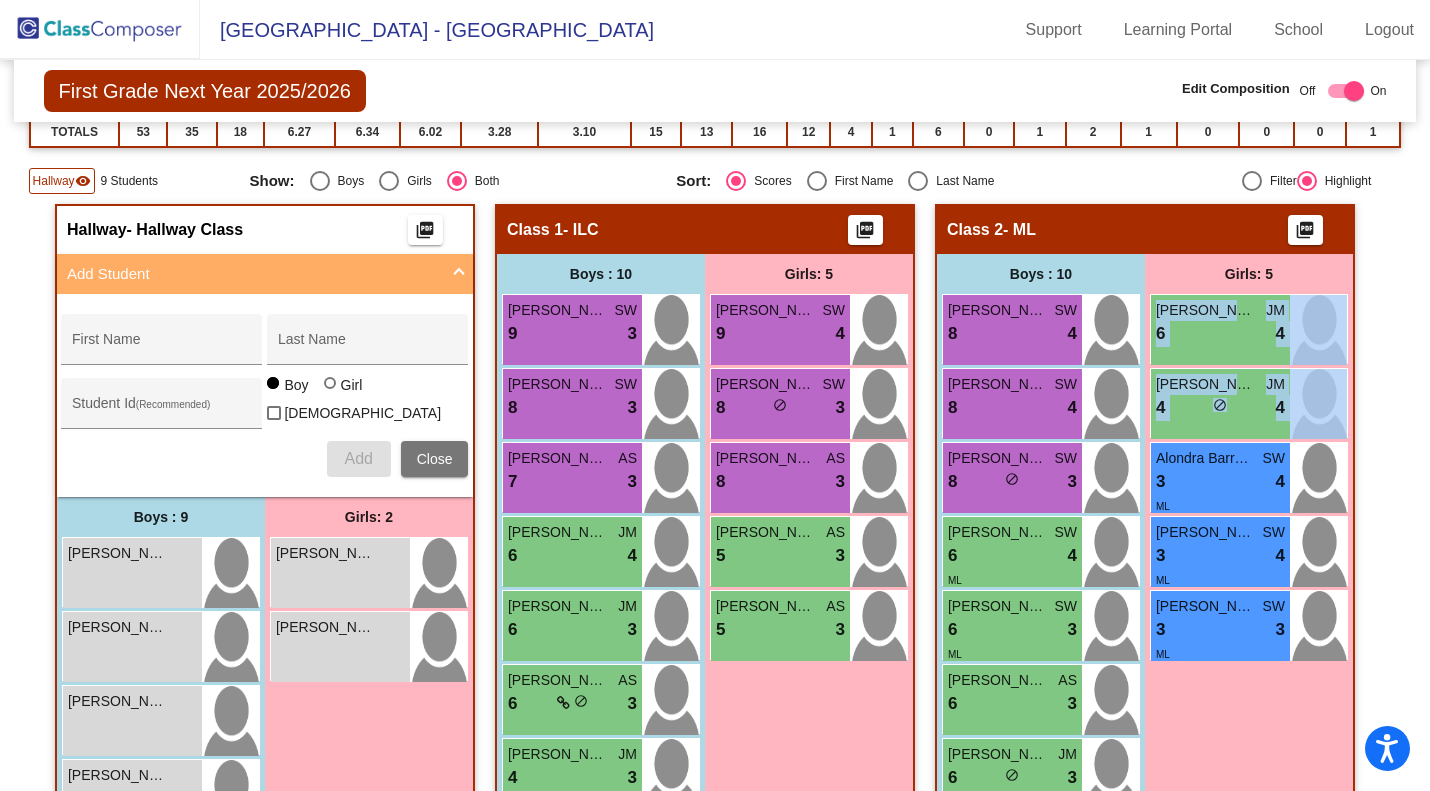 drag, startPoint x: 1418, startPoint y: 288, endPoint x: 1419, endPoint y: 380, distance: 92.00543 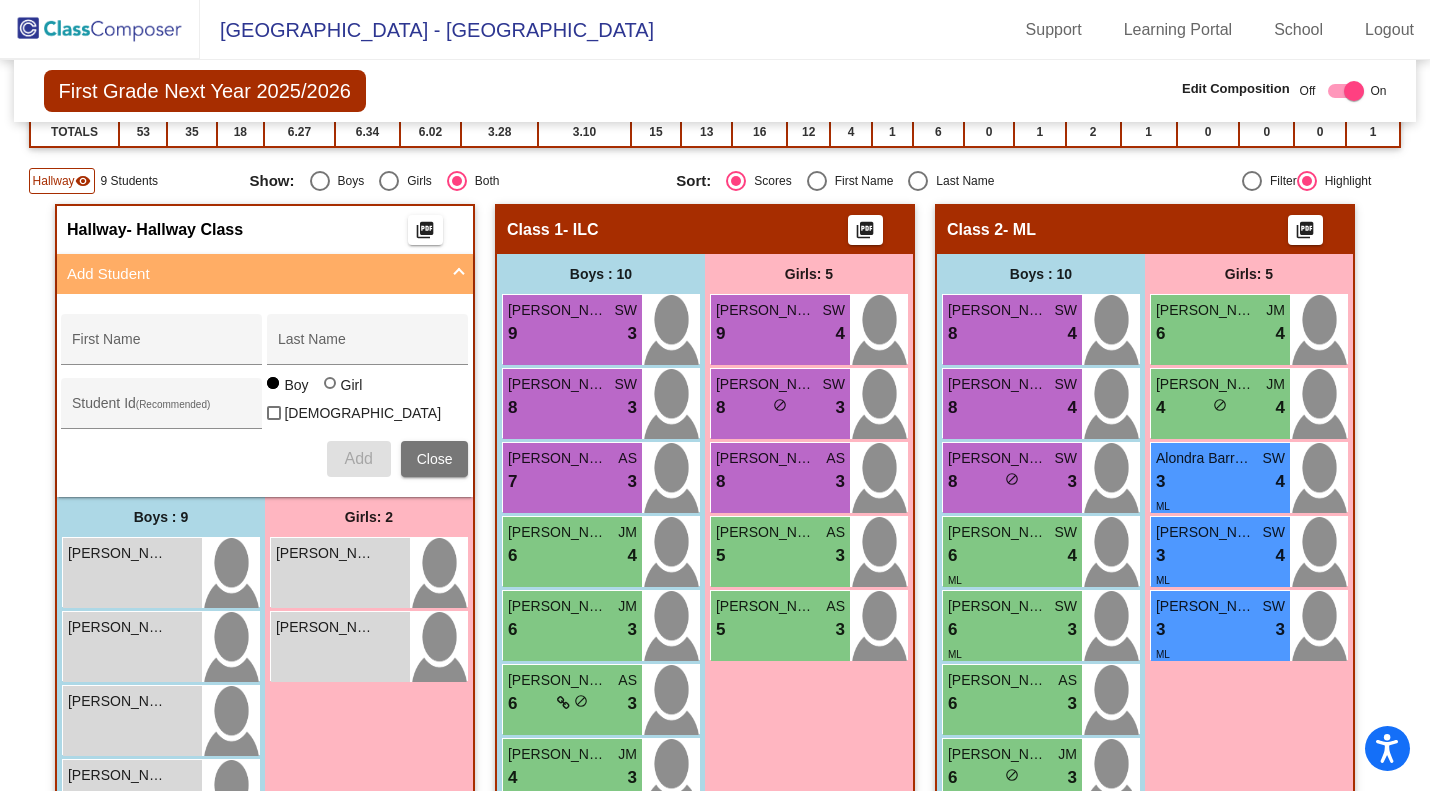 click on "First Grade Next Year 2025/2026  Edit Composition Off   On  Incoming   Digital Data Wall    Display Scores for Years:   2023 - 2024   2024 - 2025  Grade/Archive Students in Table View   Download   New Small Group   Saved Small Group   Compose   Start Over   Submit Classes  Compose has been submitted  Check for Incomplete Scores  View Compose Rules   View Placement Violations  Notes   Download Class List   Import Students   Grade/Archive Students in Table View   New Small Group   Saved Small Group  Display Scores for Years:   2023 - 2024   2024 - 2025 Display Assessments: STM STL Display Student Picture:    Yes     No  Students Academics Life Skills  Last Teacher  Placement  Identified  Total Boys Girls  Read.   Math   Writ.   Behav.   Work Sk.   JM   AS   SW   ML   TP   GT   IEP   504   MTS   INT   RP   ILC  Hallway  visibility  11 9 2                 0   0   0   0   0   0   0   0   0   0   0   0   0   0   0  Class 1  visibility  15 10 5  6.20   6.27   5.93   2.93   2.80   5   6   4   3   2   0   0  5" 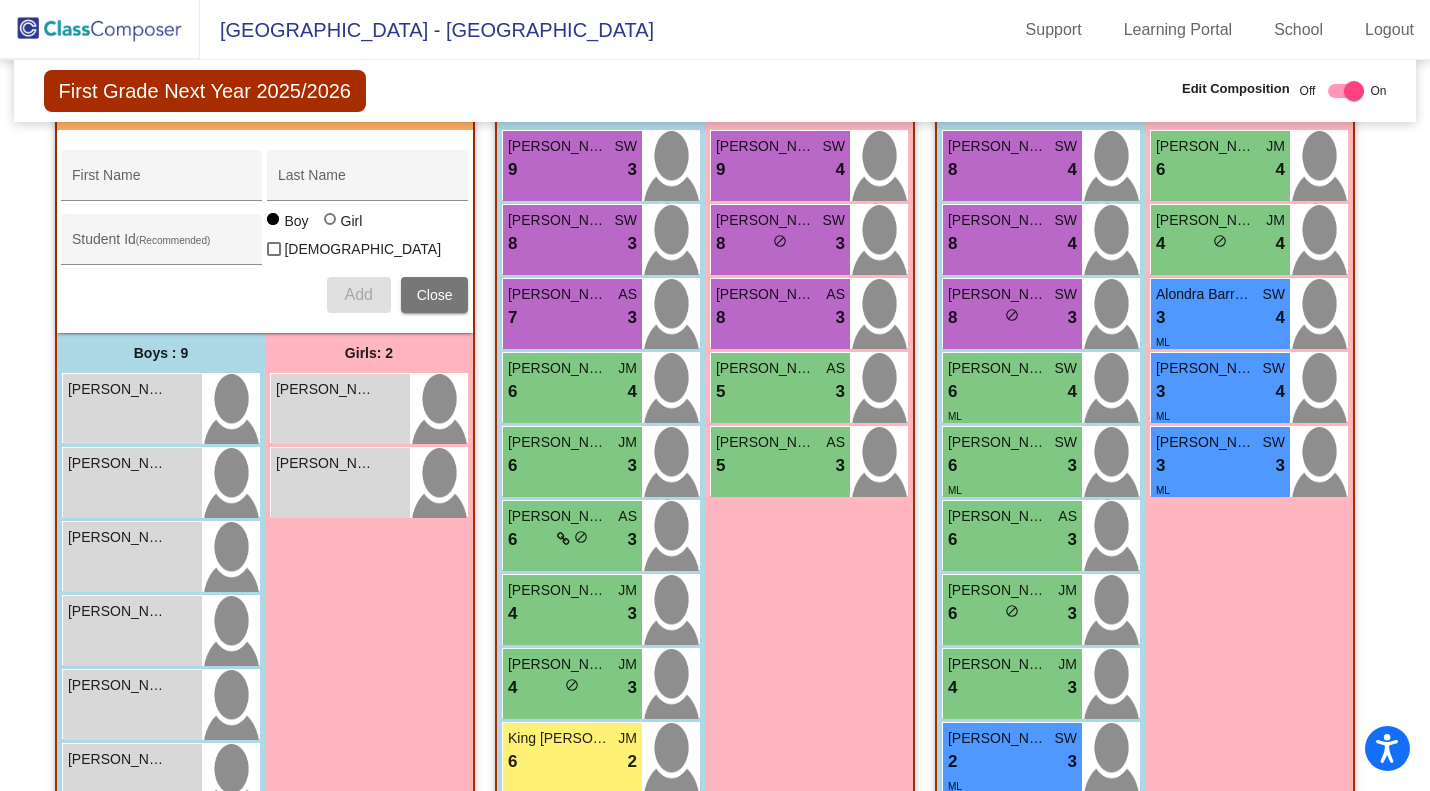 scroll, scrollTop: 473, scrollLeft: 0, axis: vertical 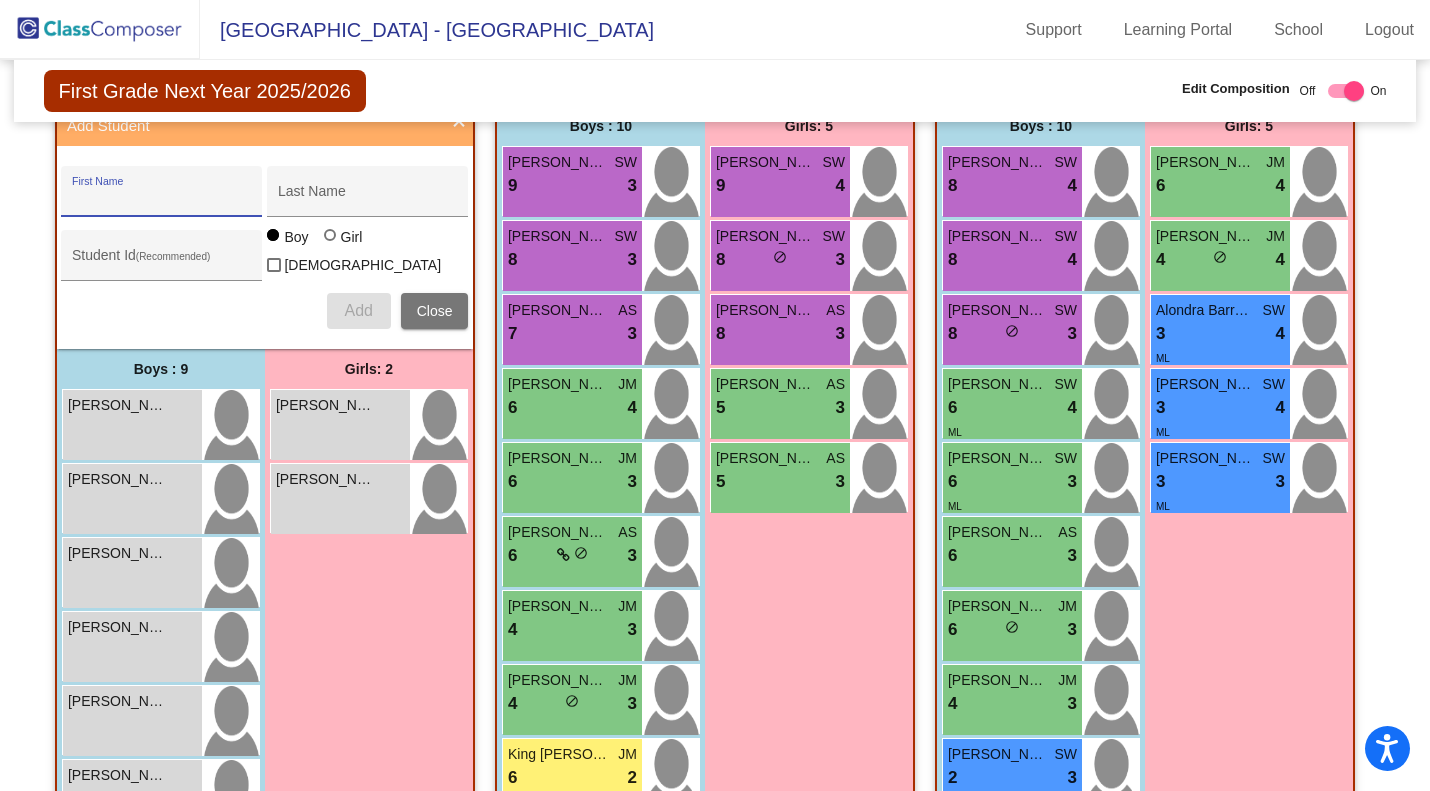 click on "First Name" at bounding box center [162, 199] 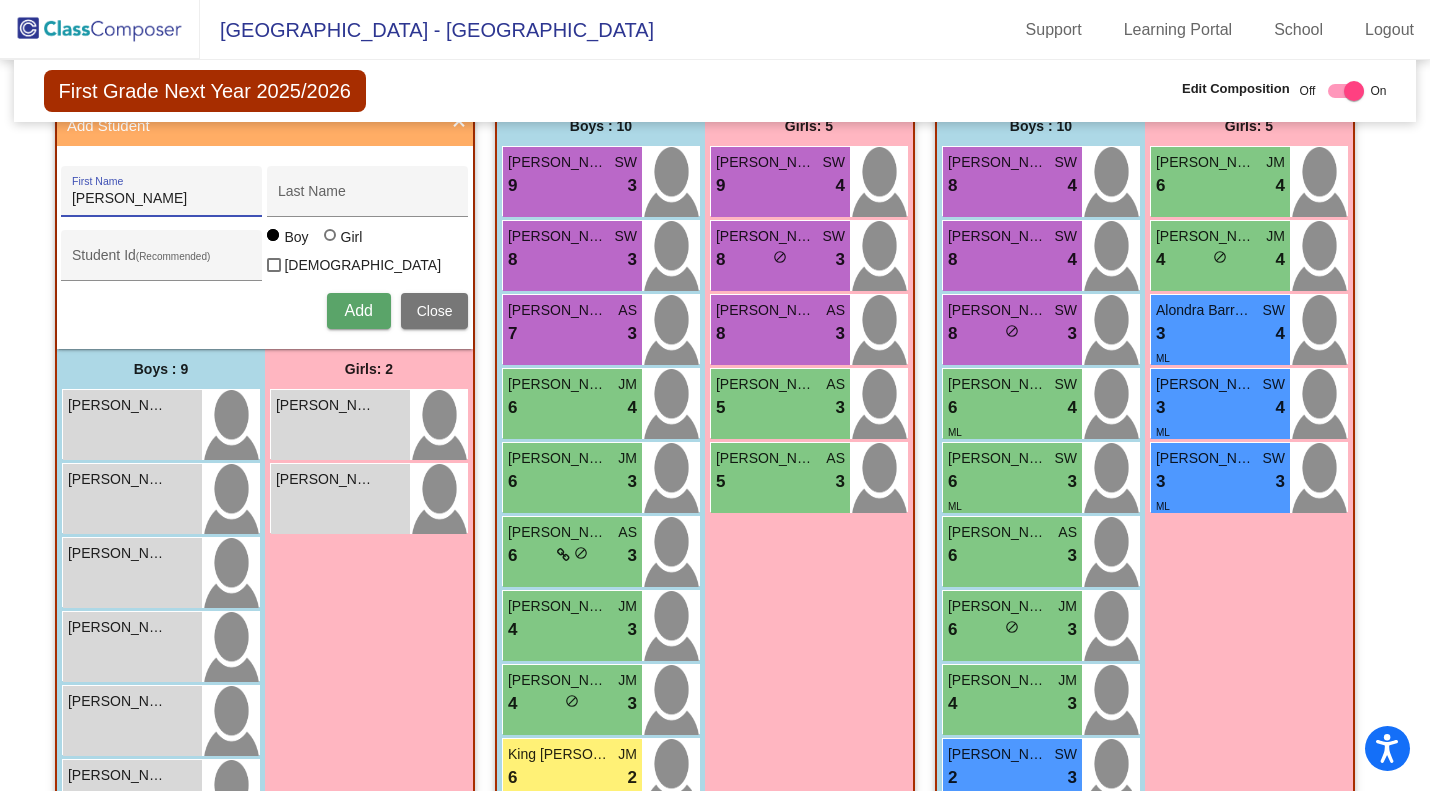type on "Alexander" 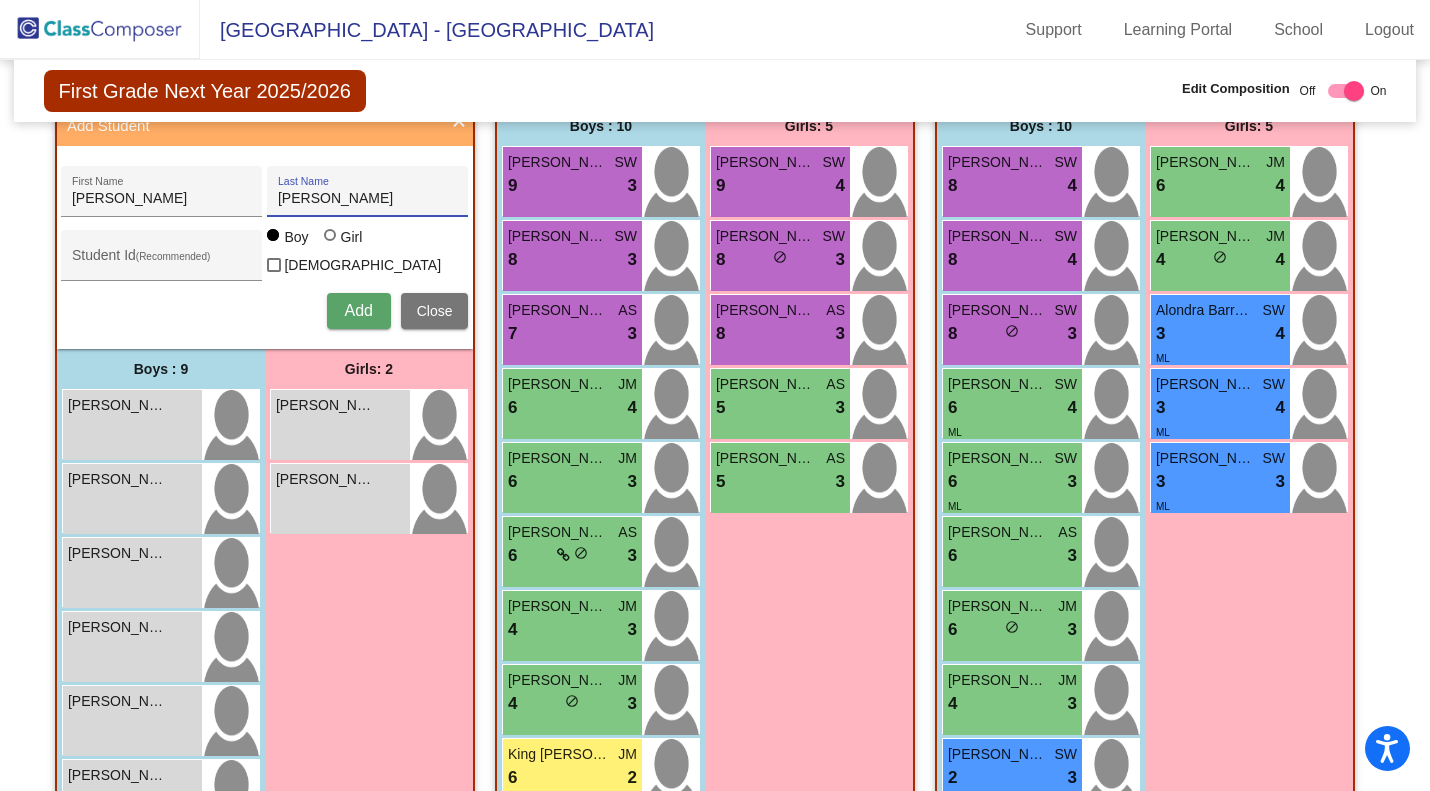 type on "Greer" 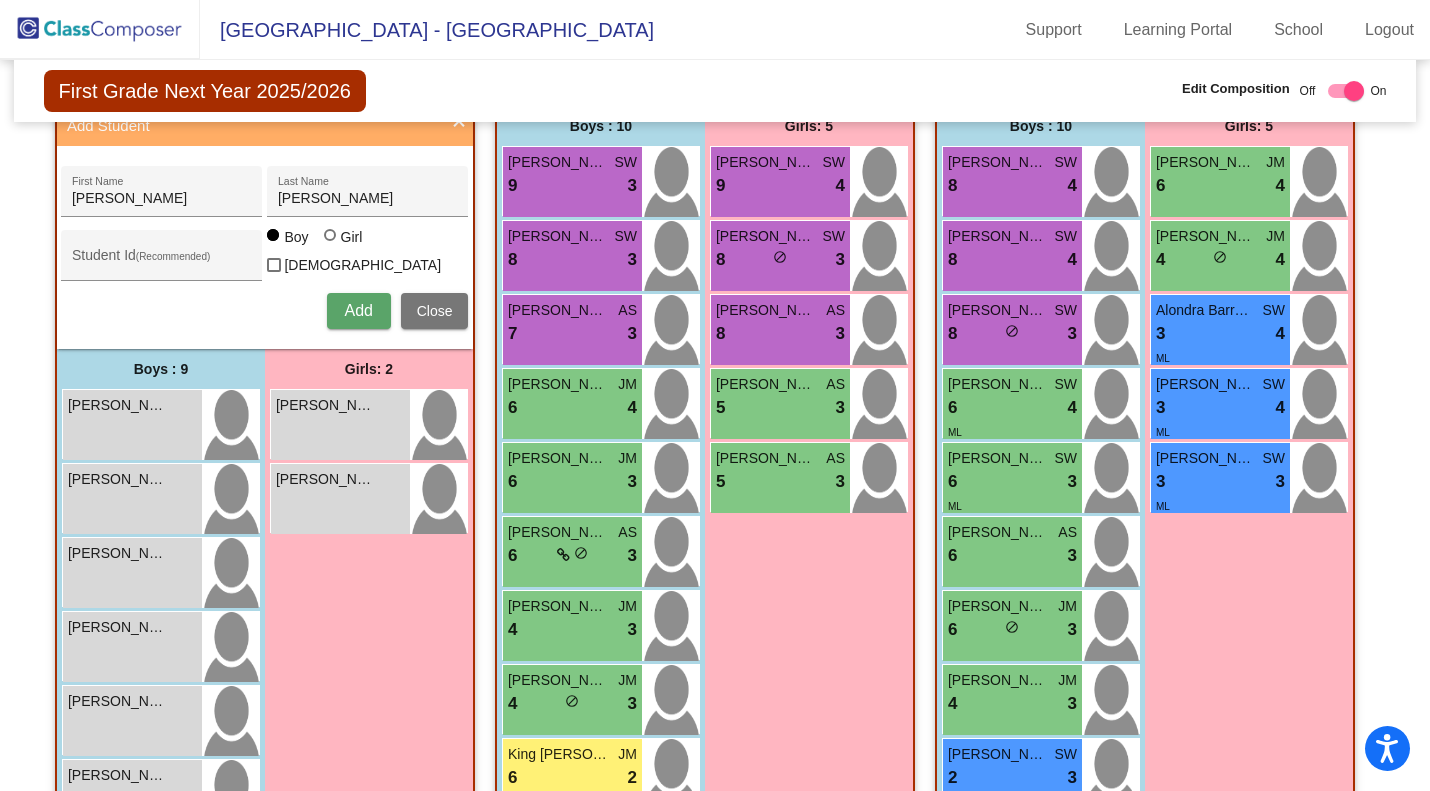 click on "Student Id  (Recommended)" at bounding box center (162, 260) 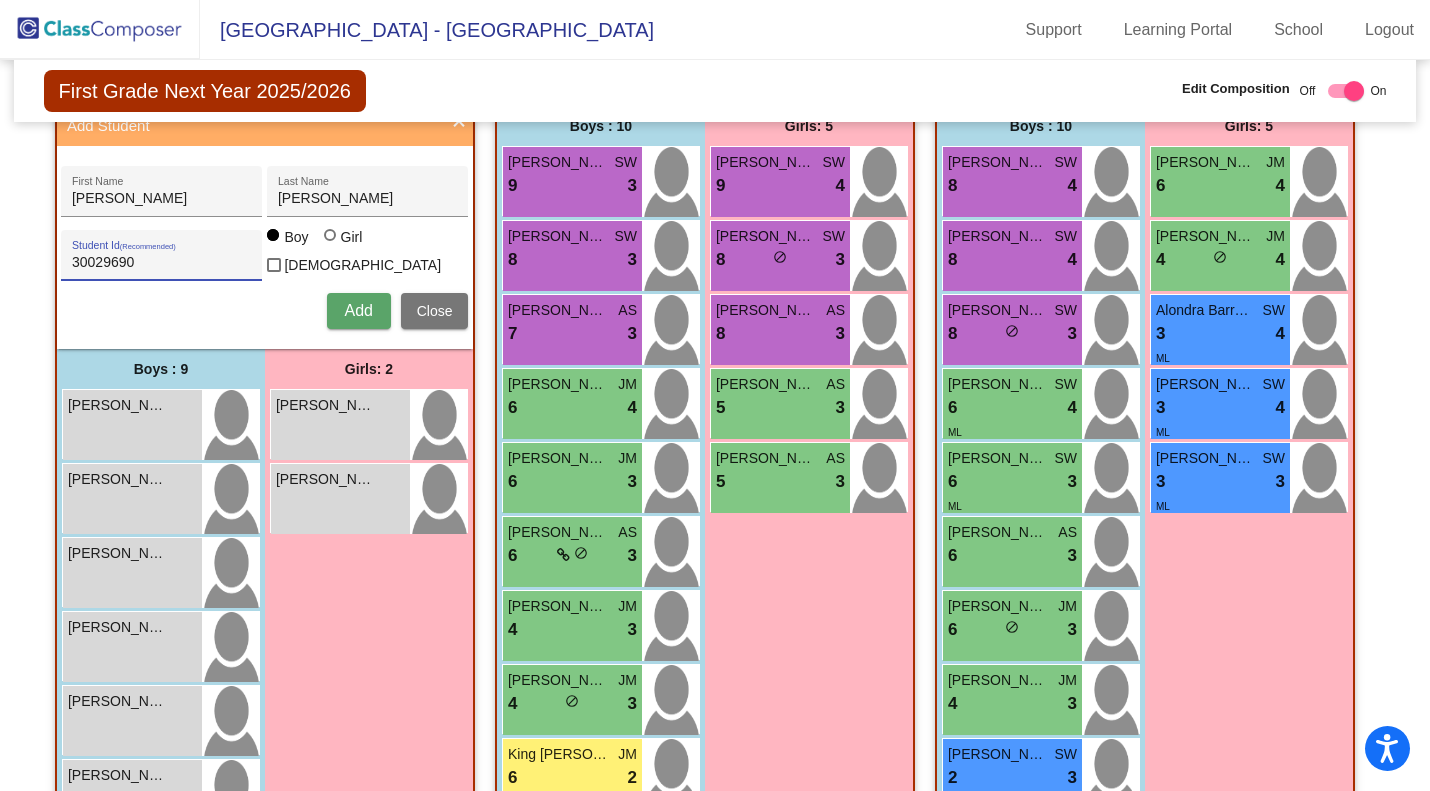 type on "30029690" 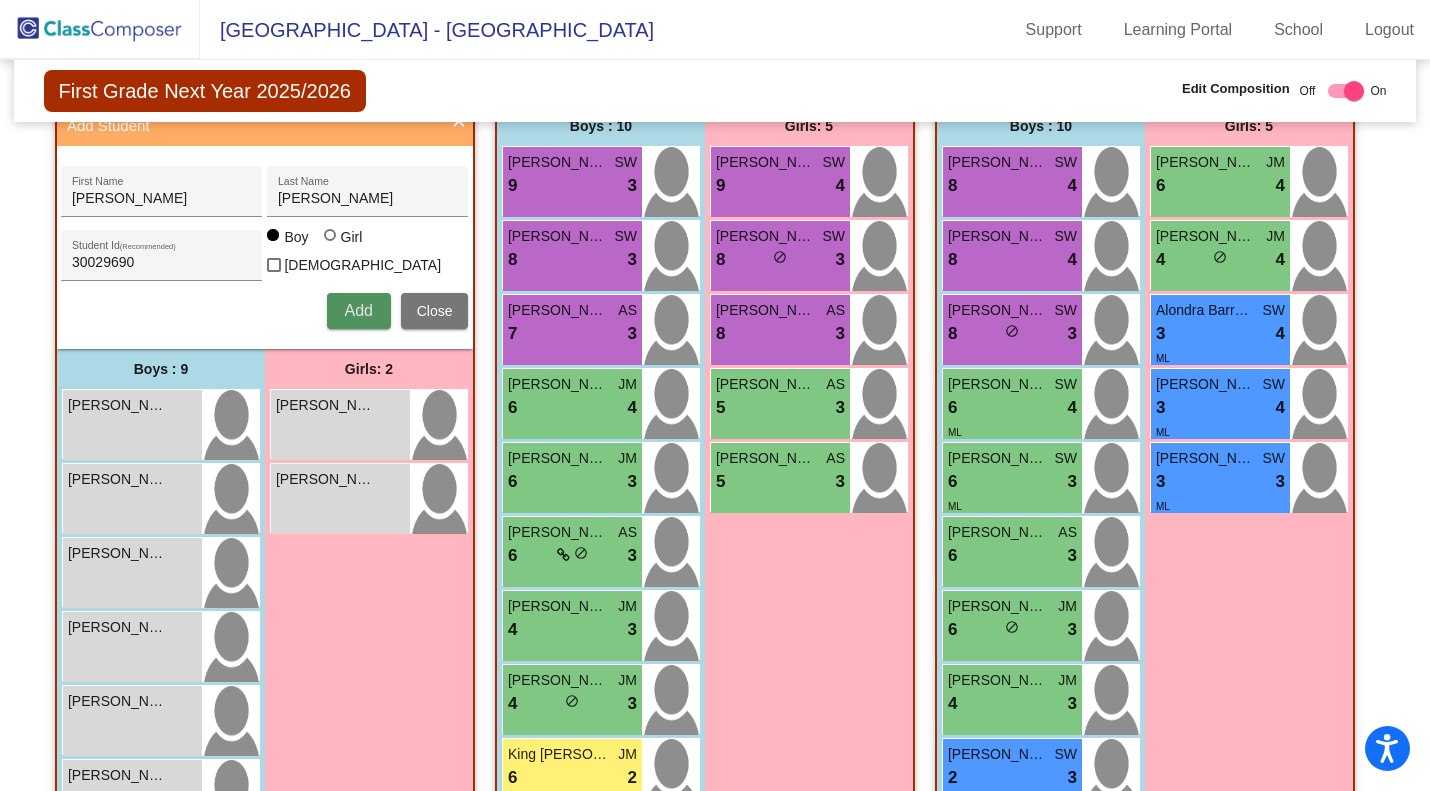 click on "Add" at bounding box center (358, 310) 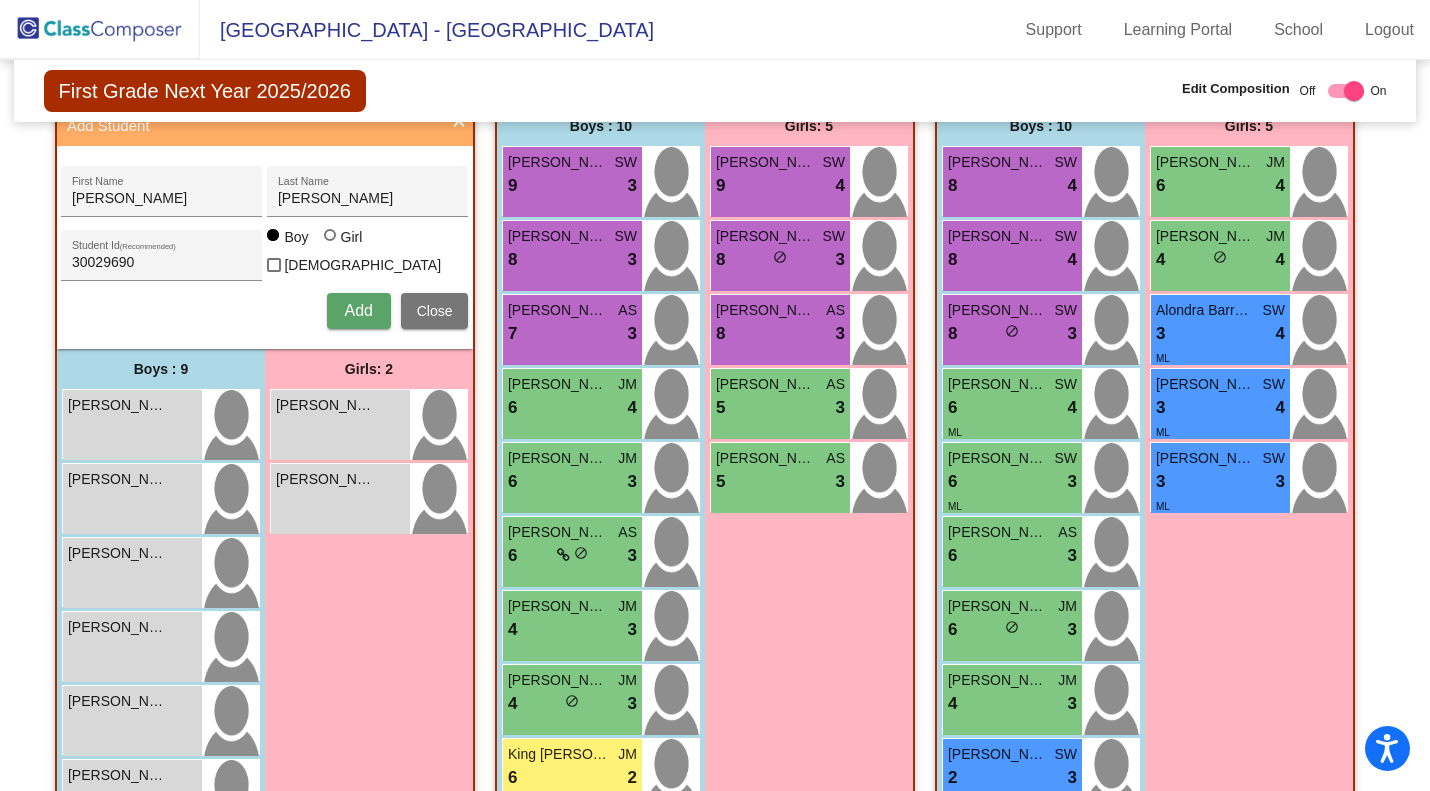 type 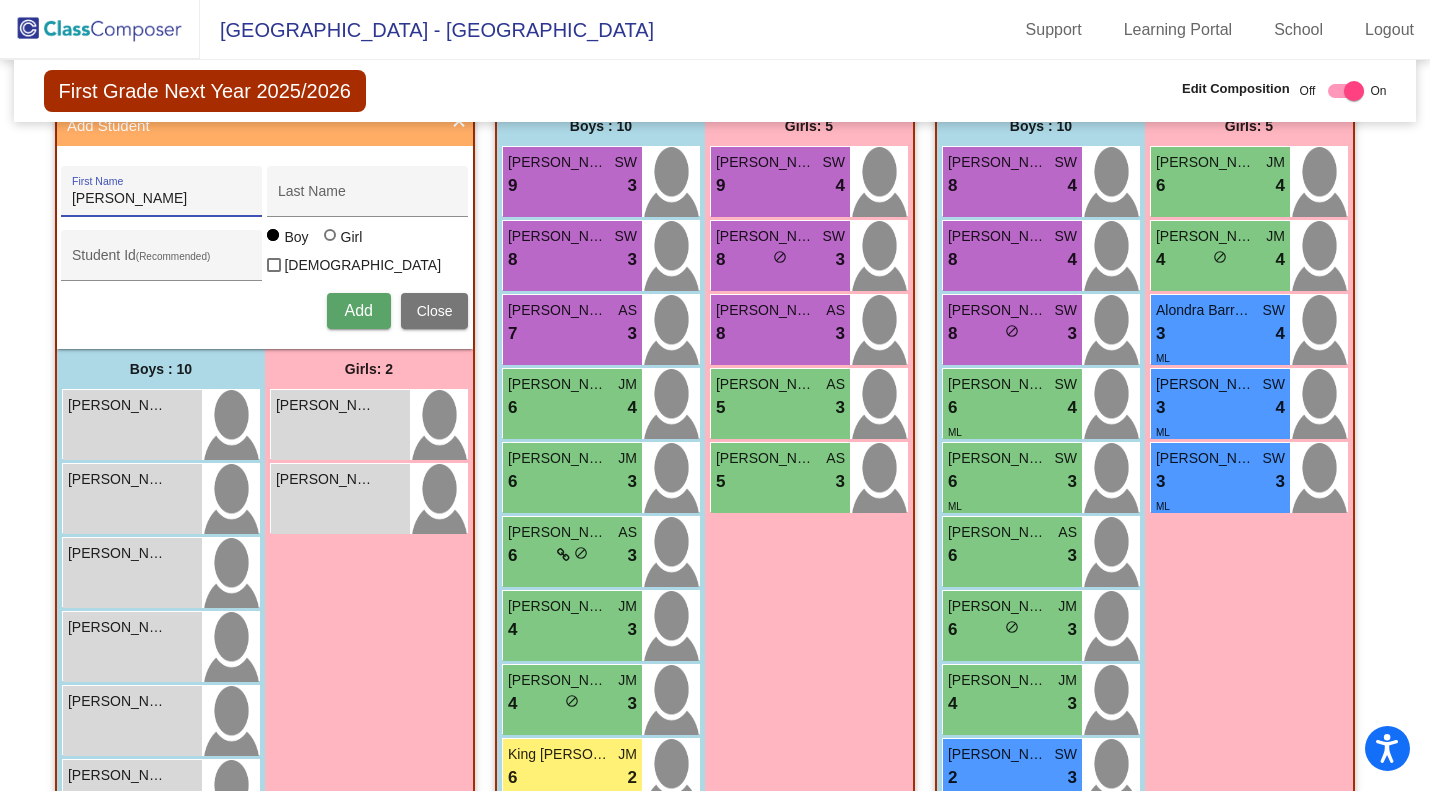 type on "Benjamin" 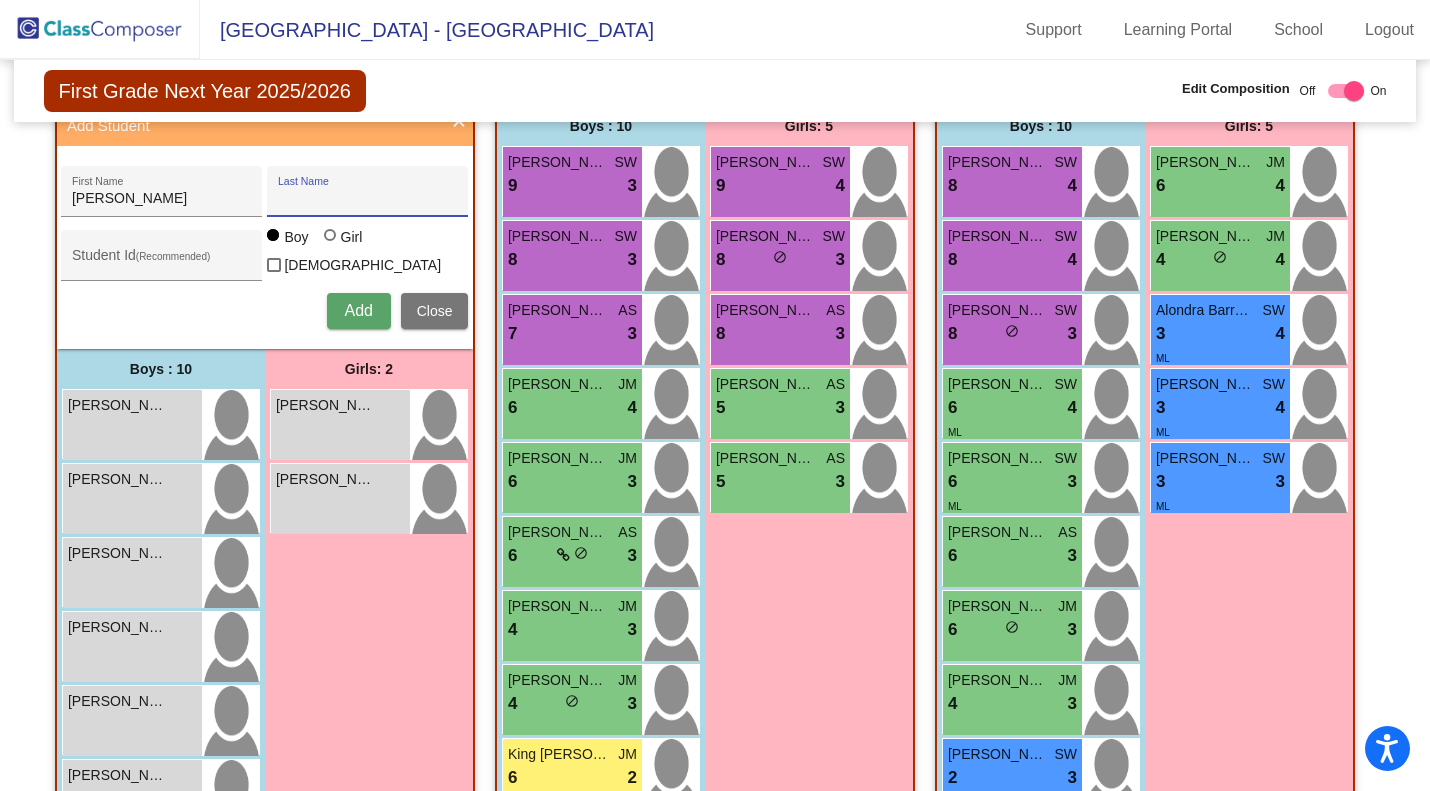click on "Last Name" at bounding box center (368, 199) 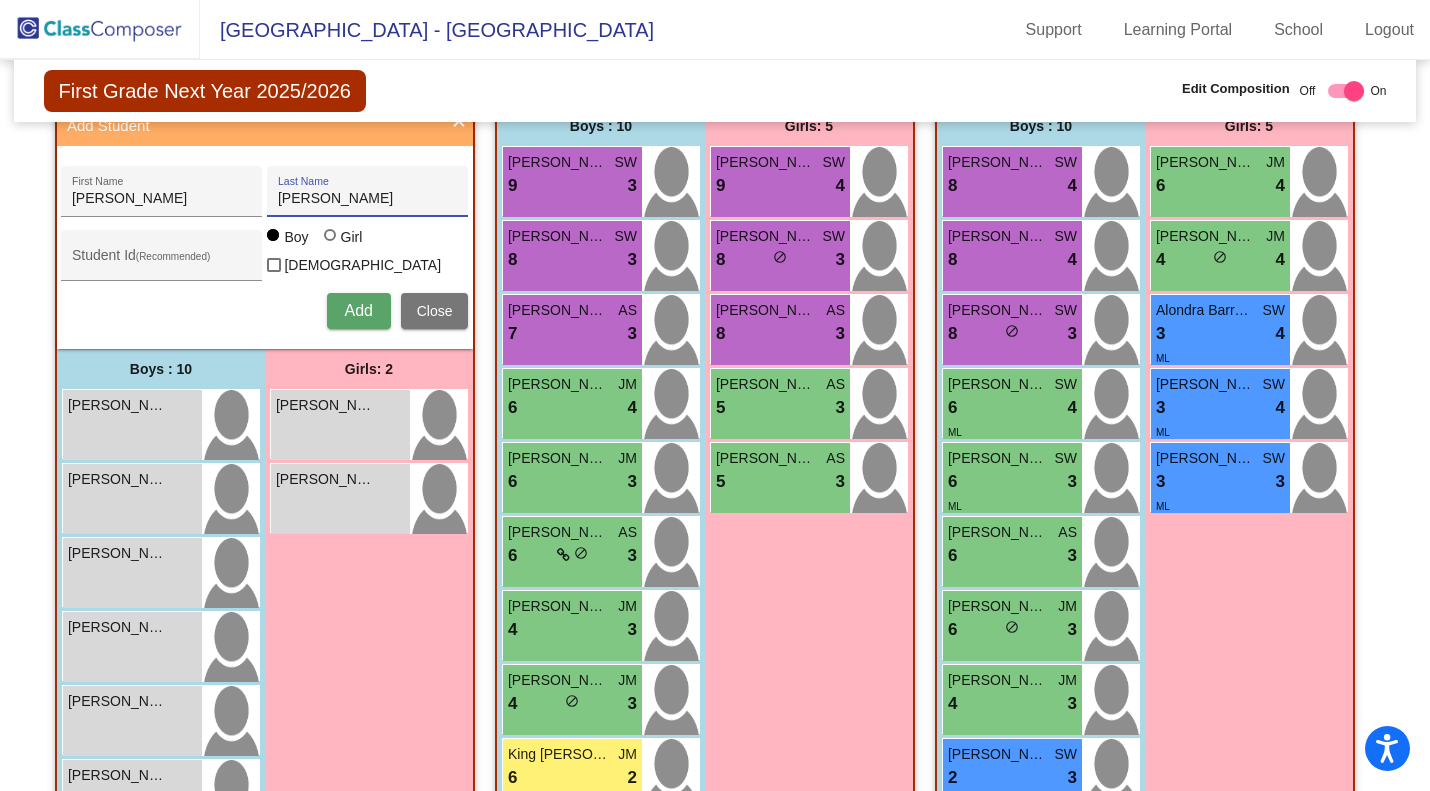 type on "Greer" 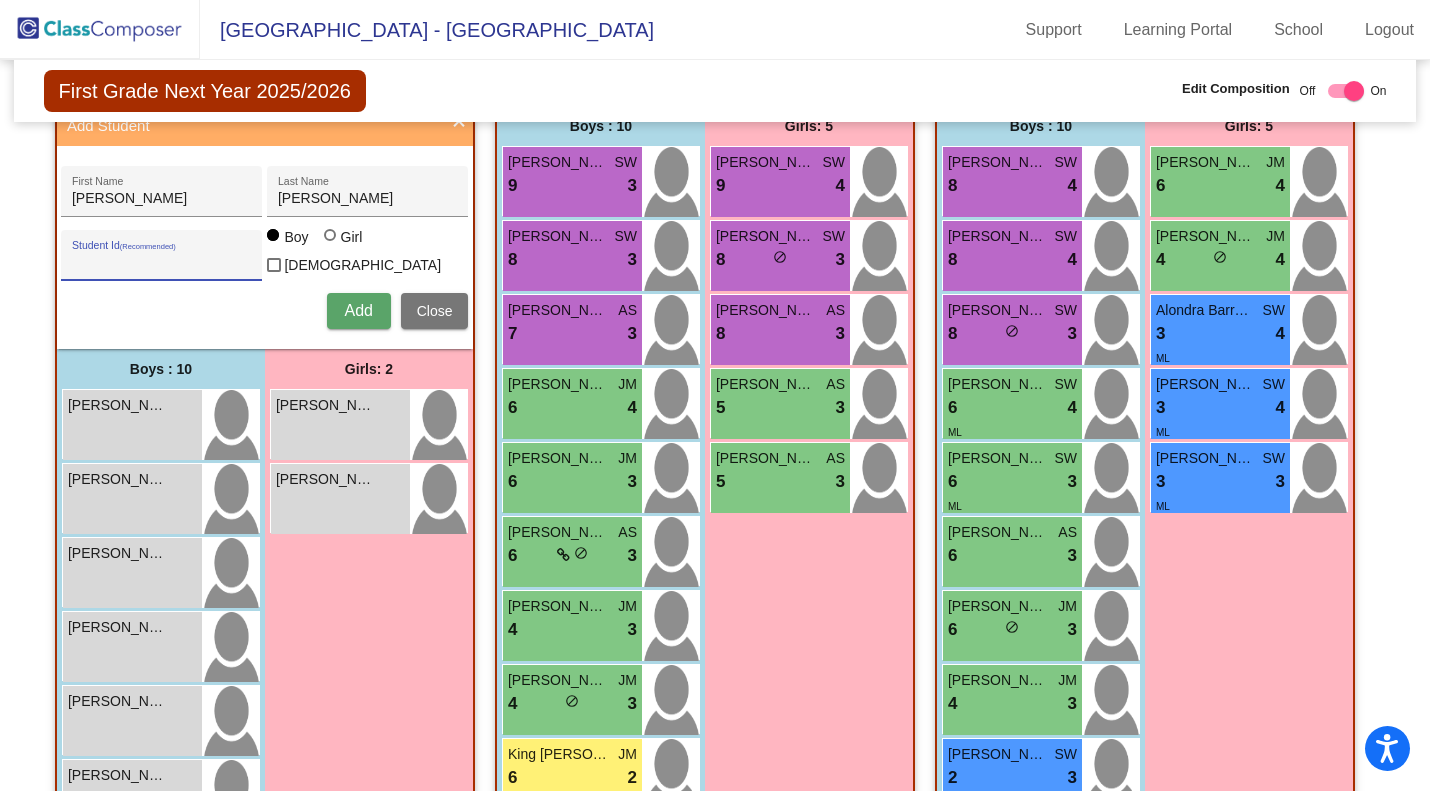 click on "Student Id  (Recommended)" at bounding box center (162, 263) 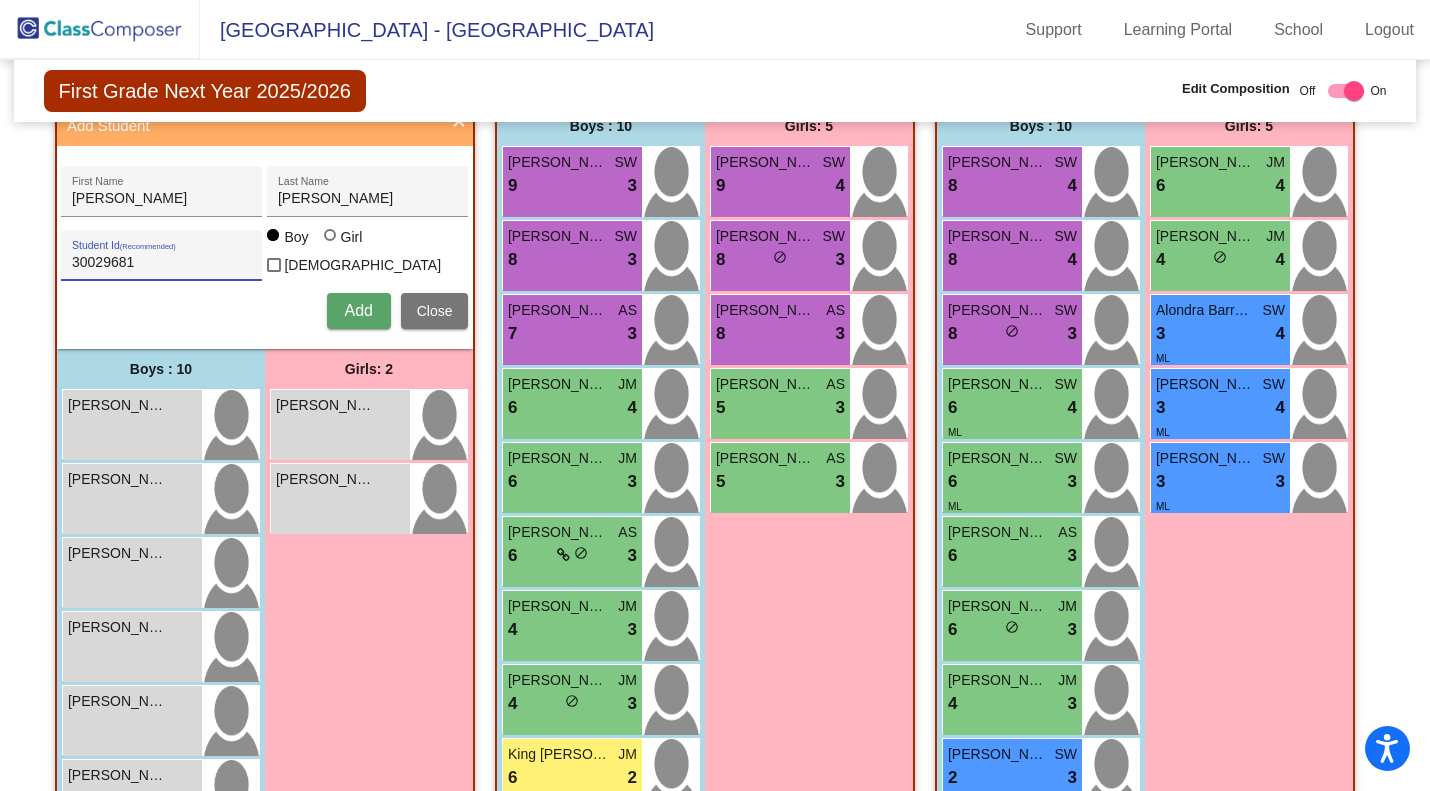 type on "30029681" 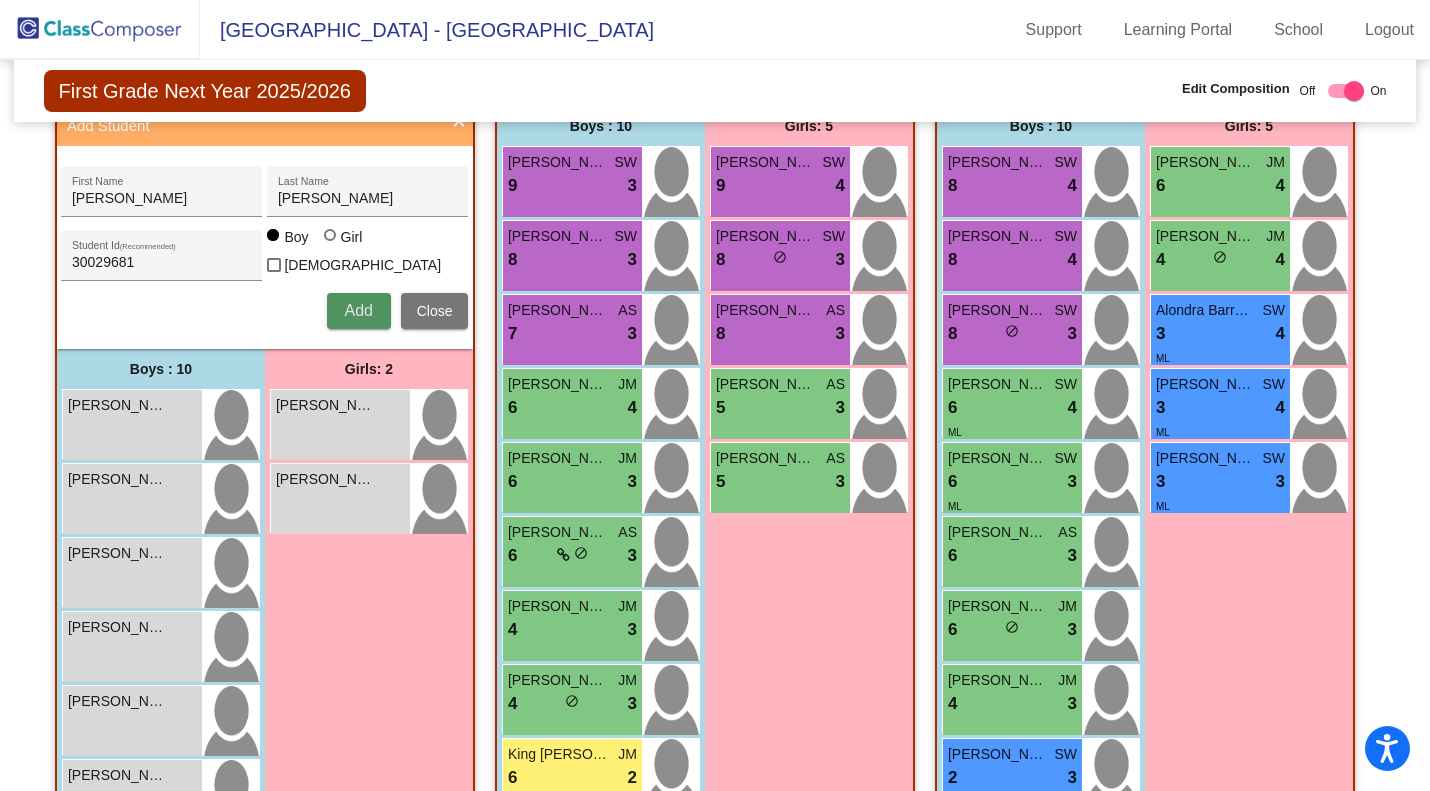 type 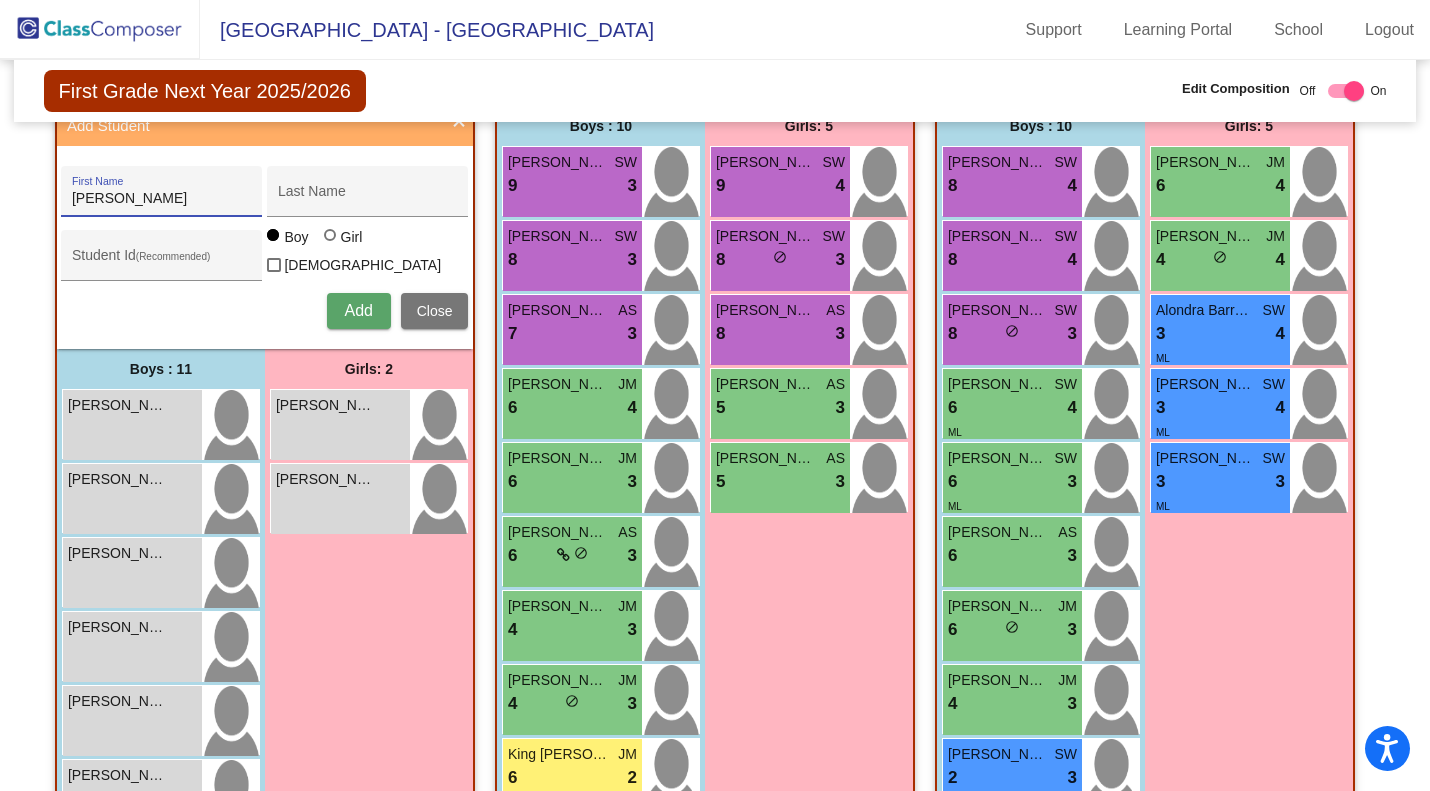 type on "Zoe" 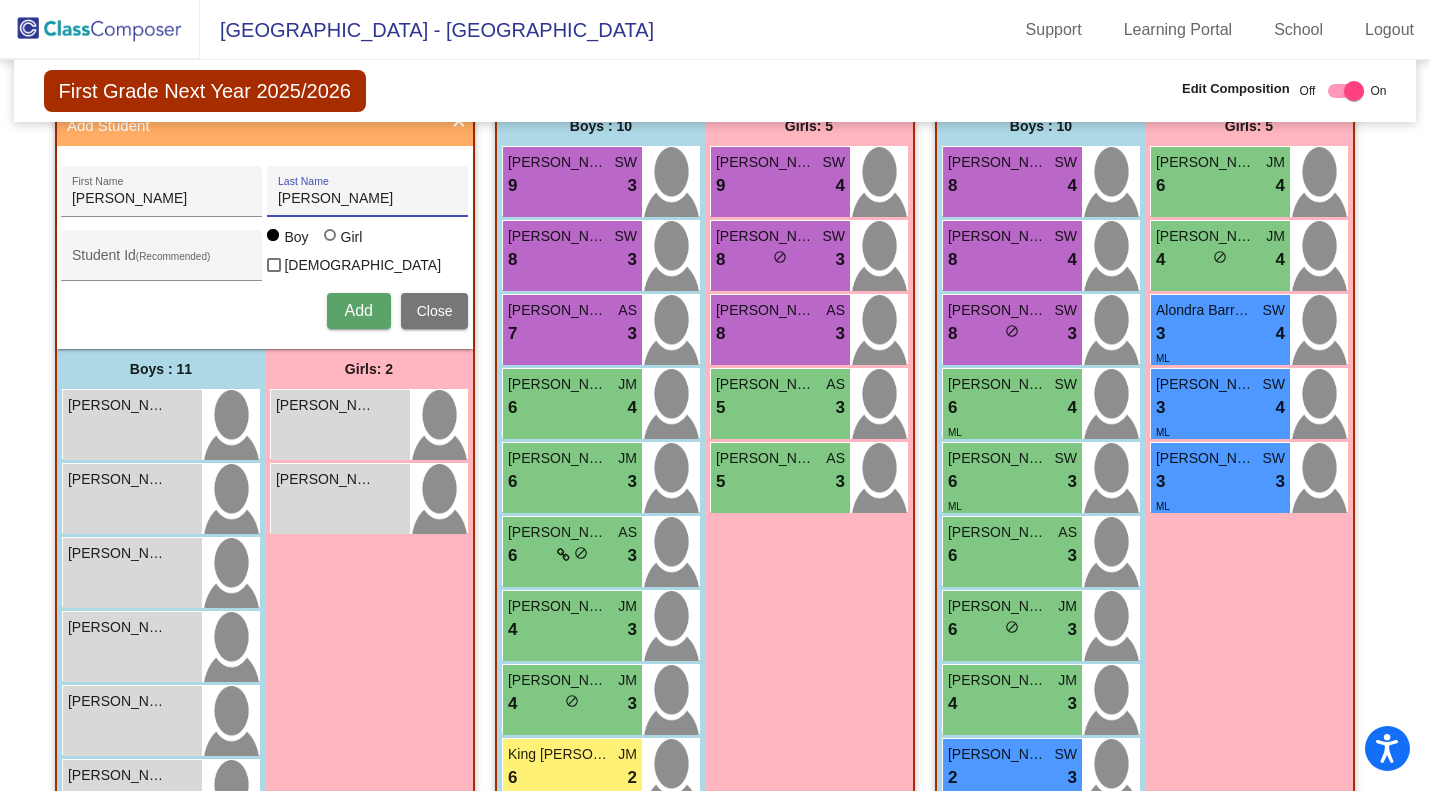 type on "Hoffman" 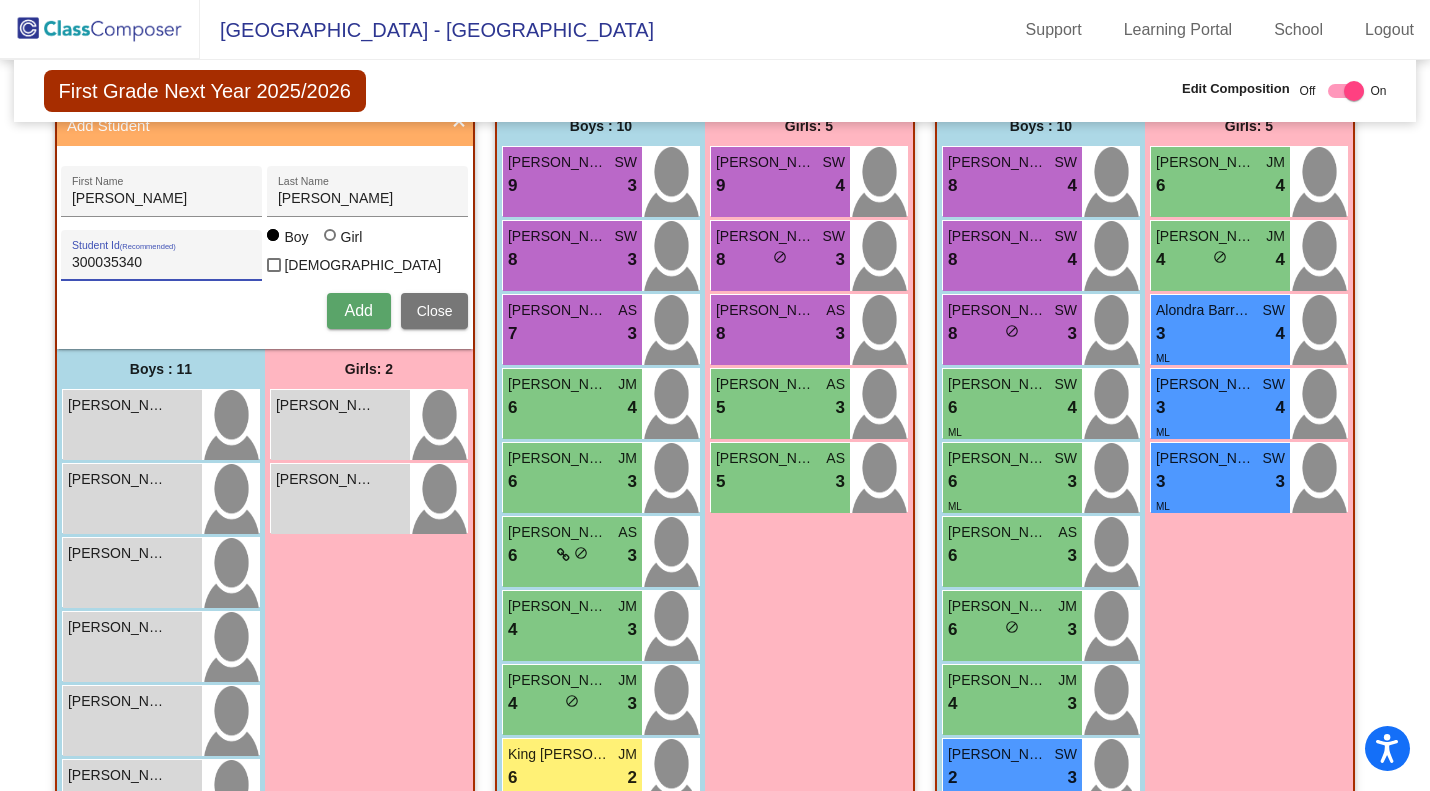 type on "300035340" 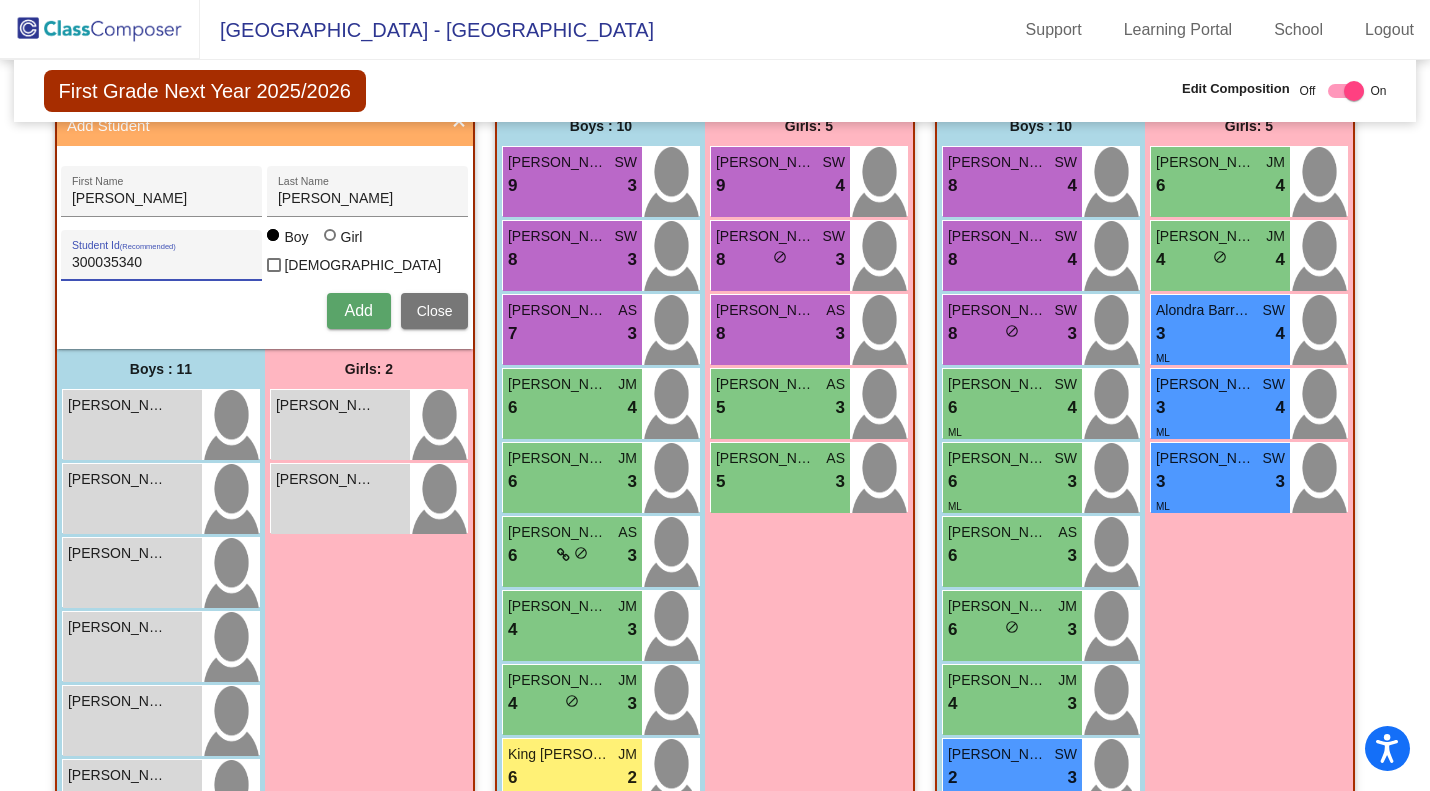 click on "Girl" at bounding box center [351, 237] 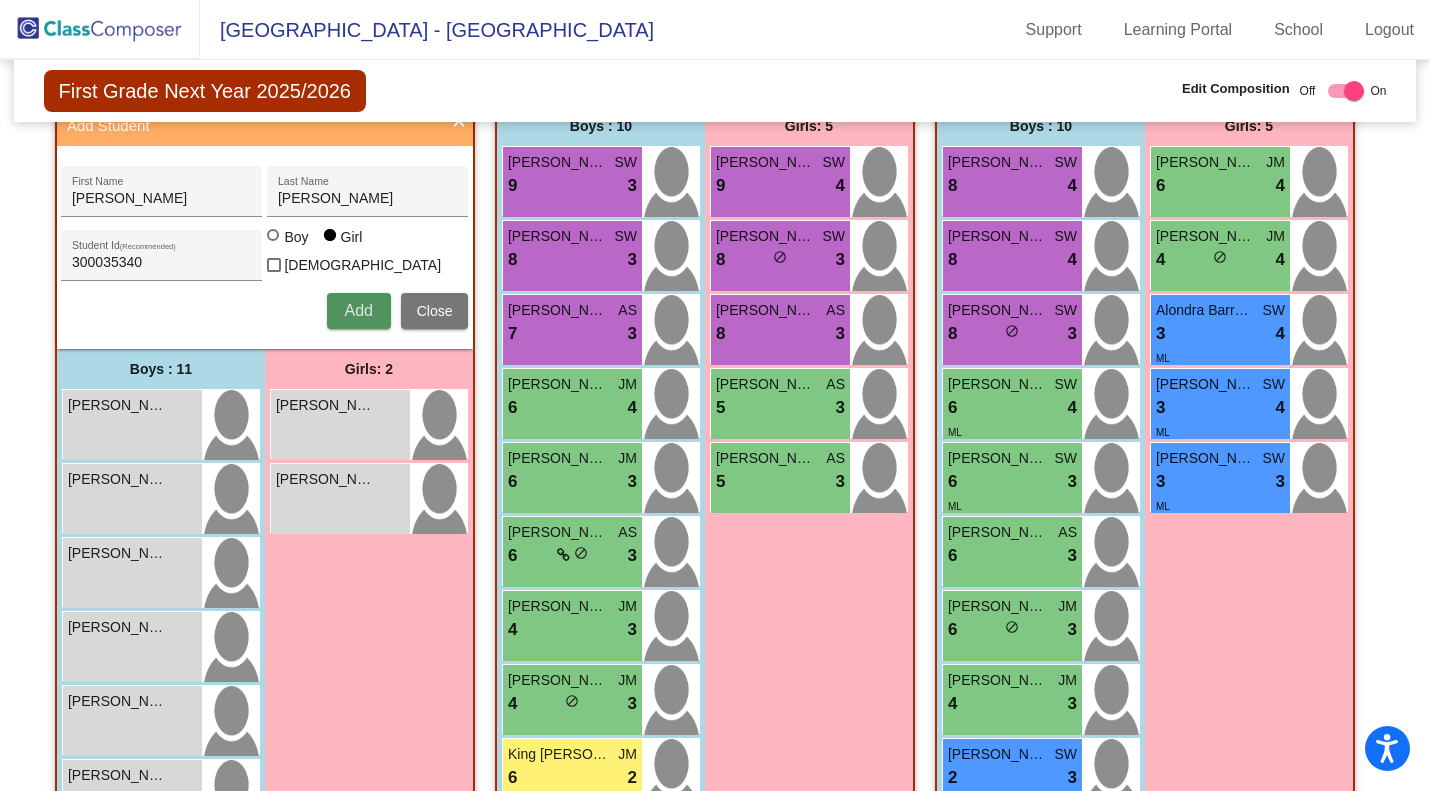 click on "Add" at bounding box center (358, 310) 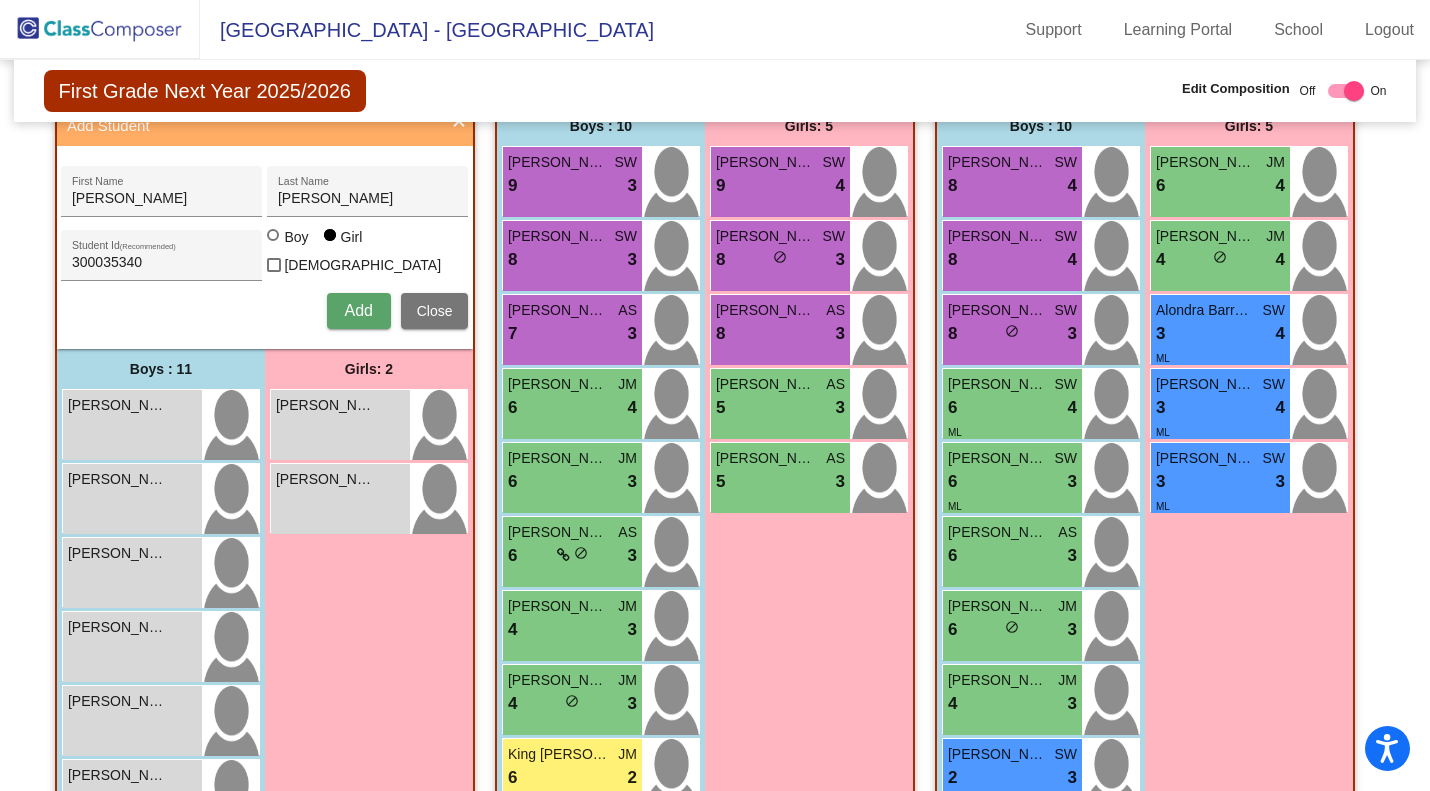 type 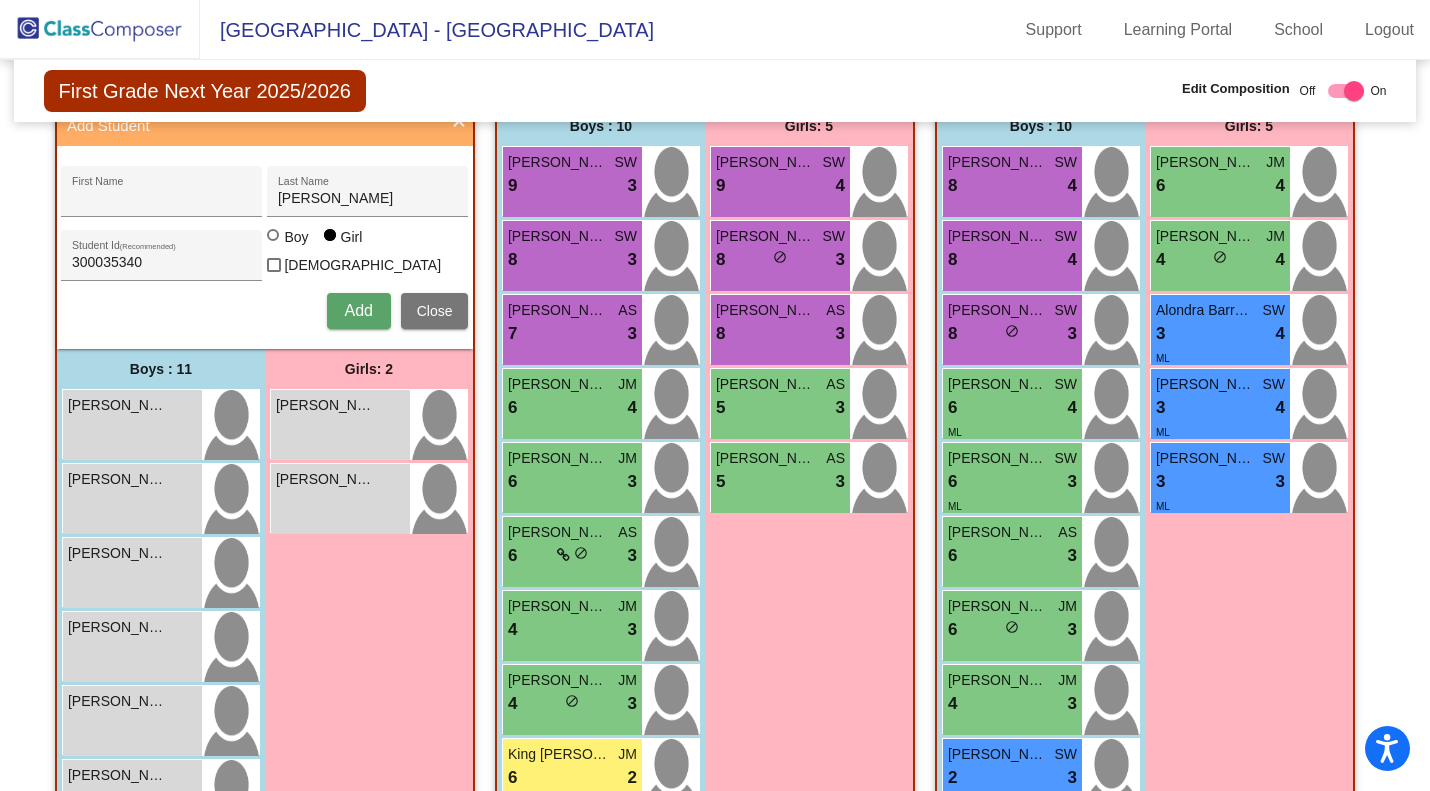 type 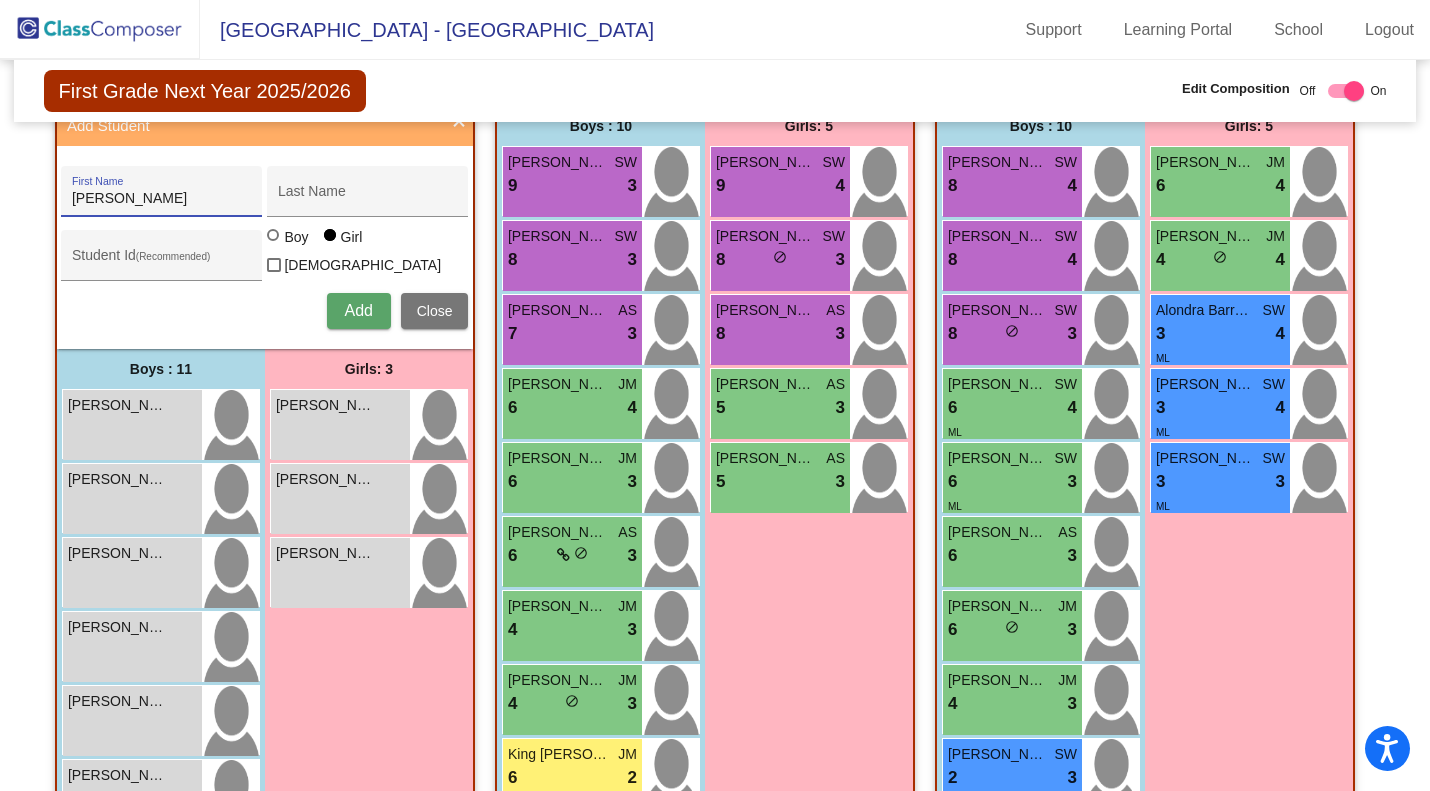 type on "Alisha" 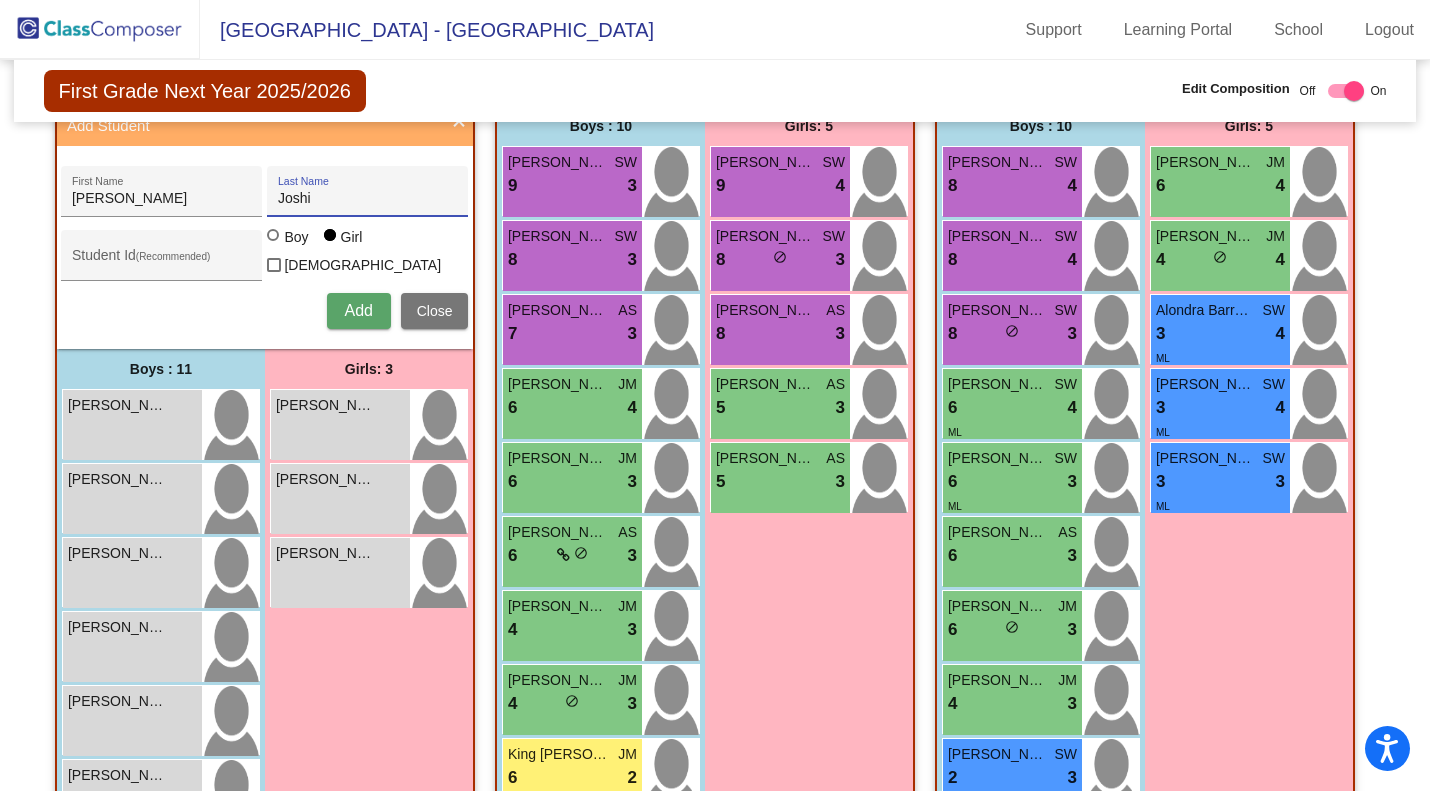 type on "Joshi" 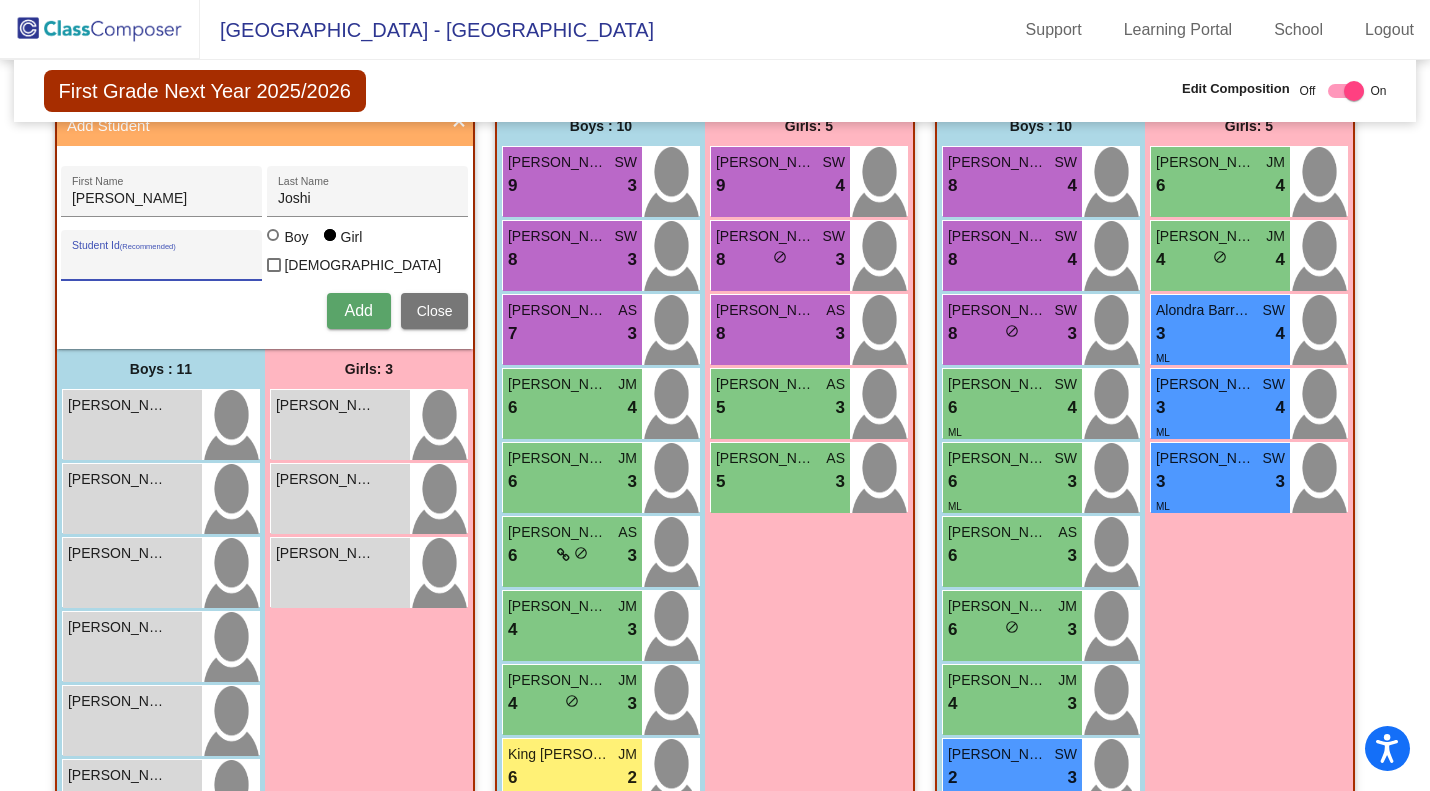 click on "Student Id  (Recommended)" at bounding box center (162, 263) 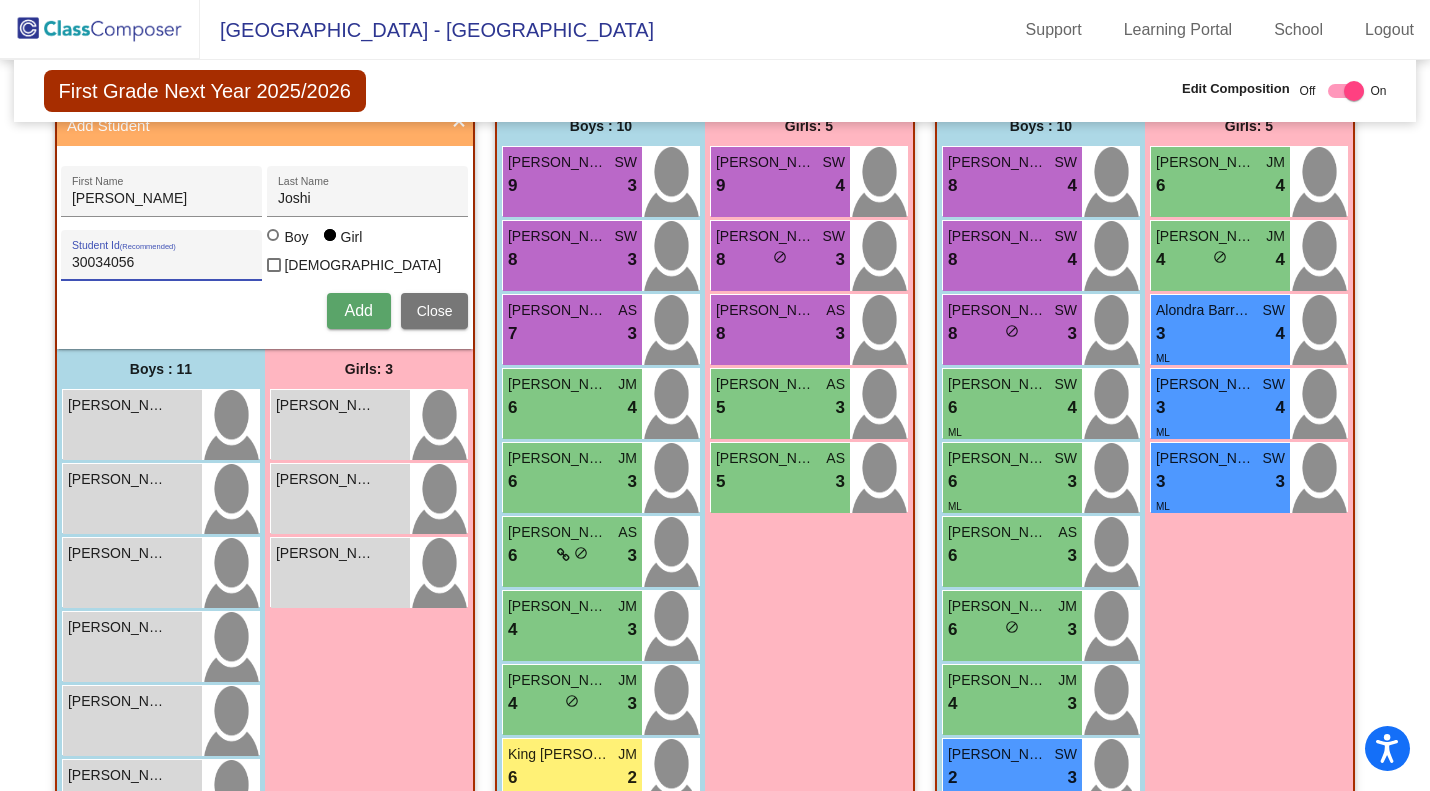 type on "30034056" 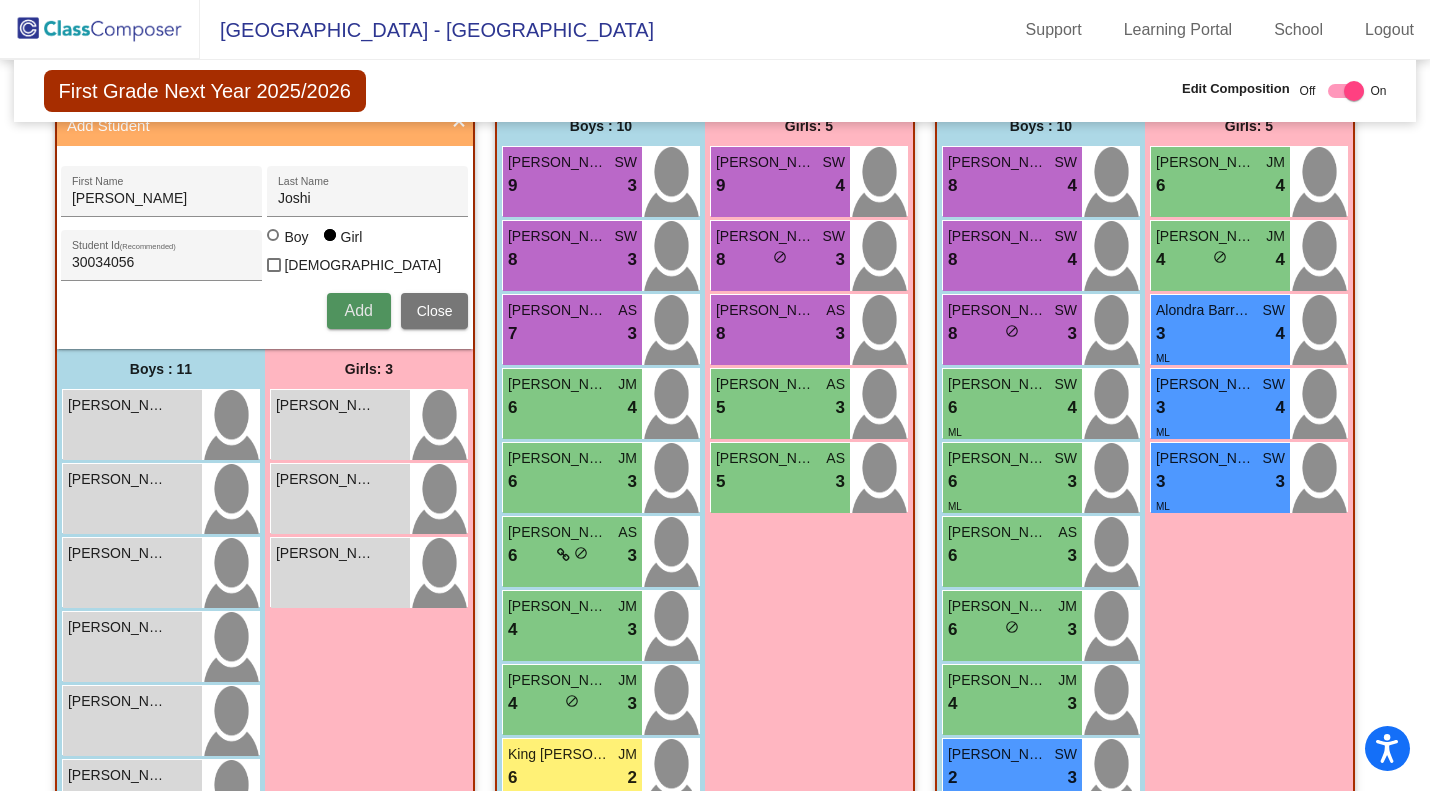 type 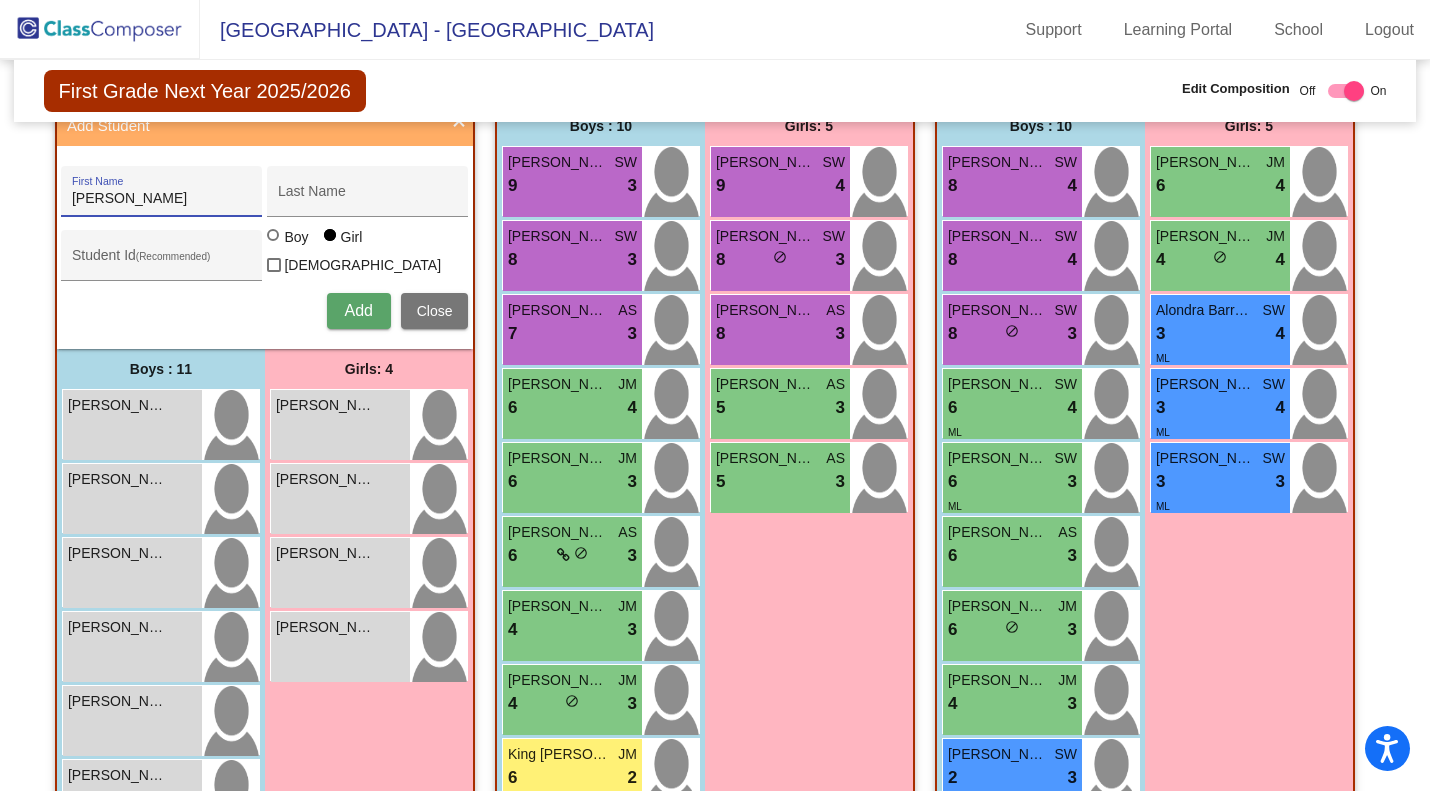 type on "John" 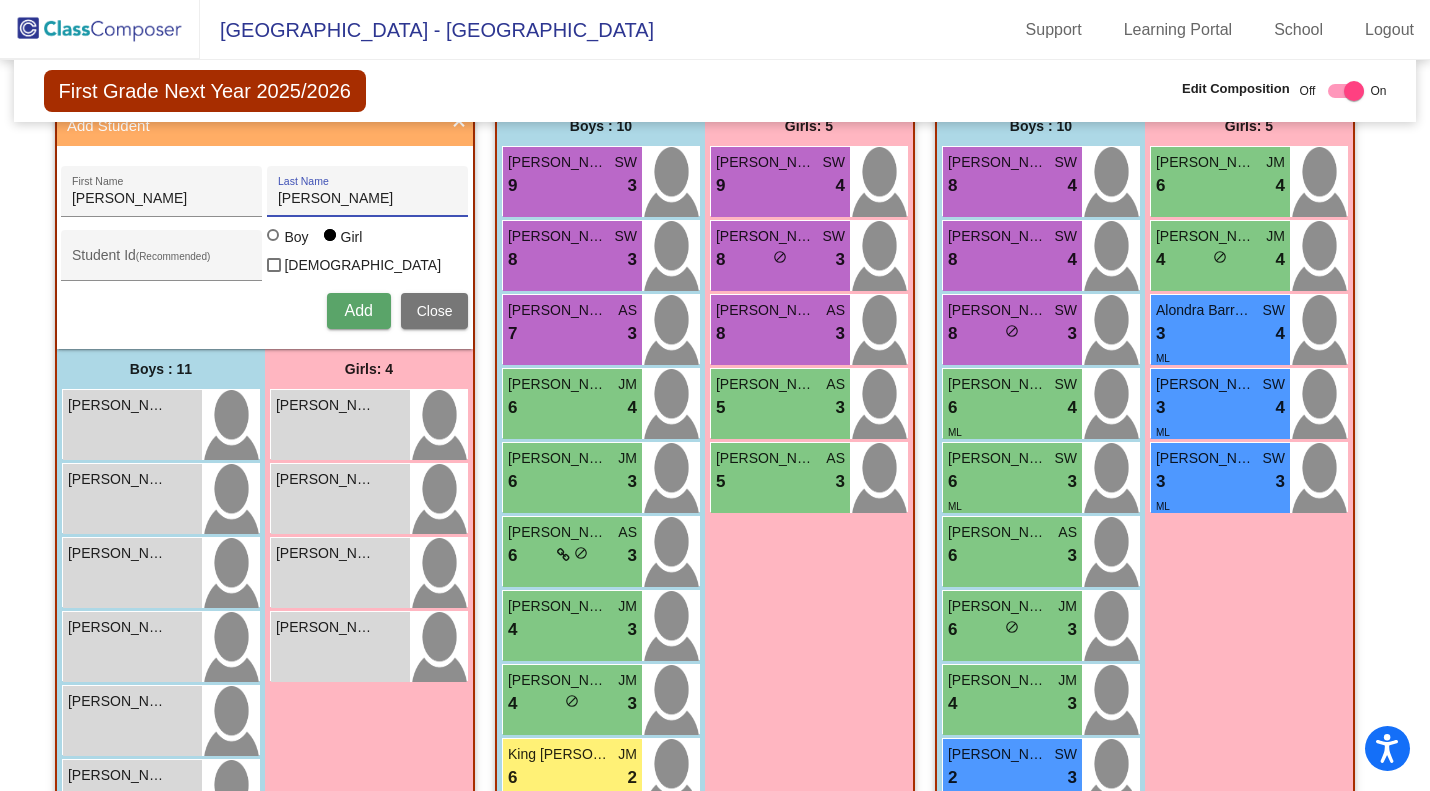 type on "Martin" 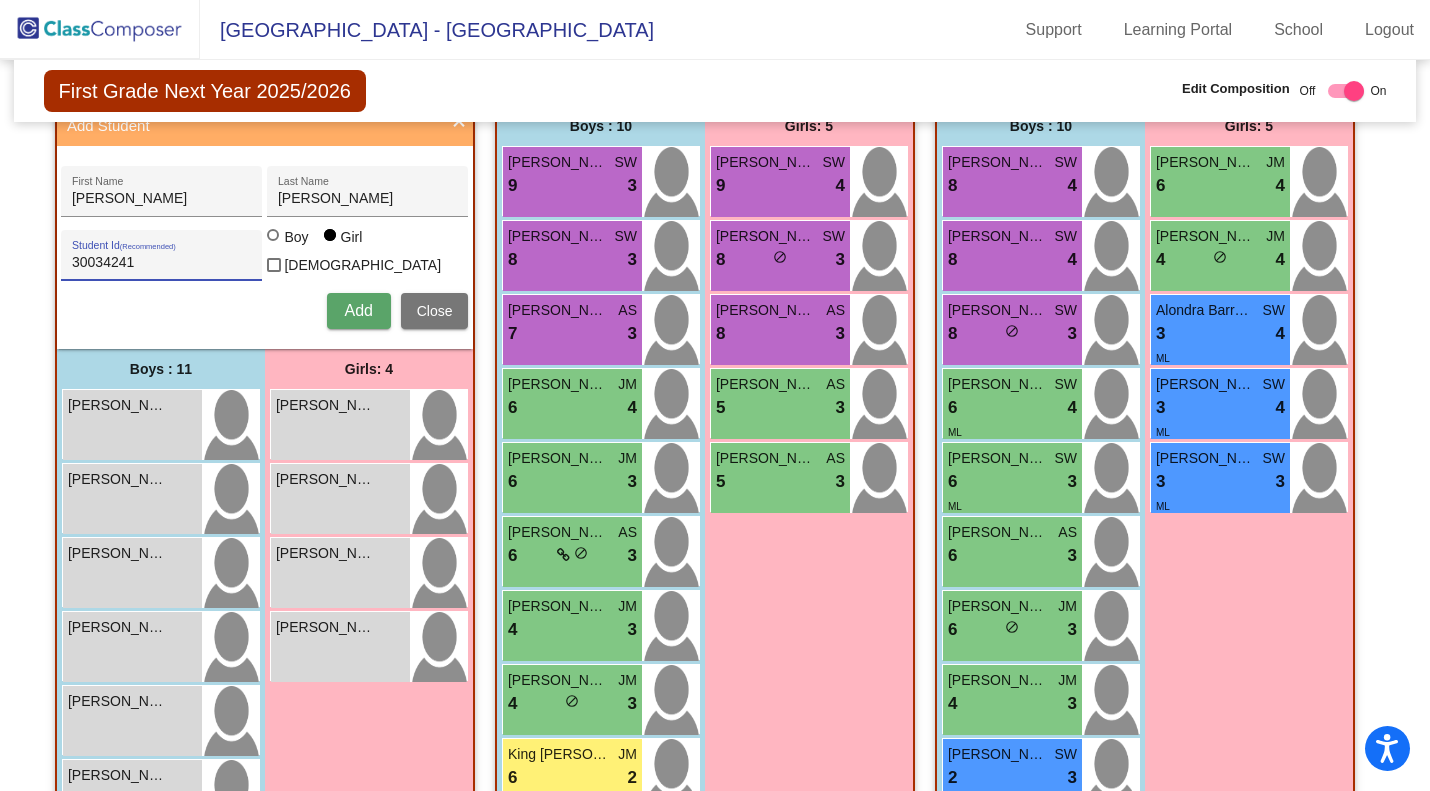 type on "30034241" 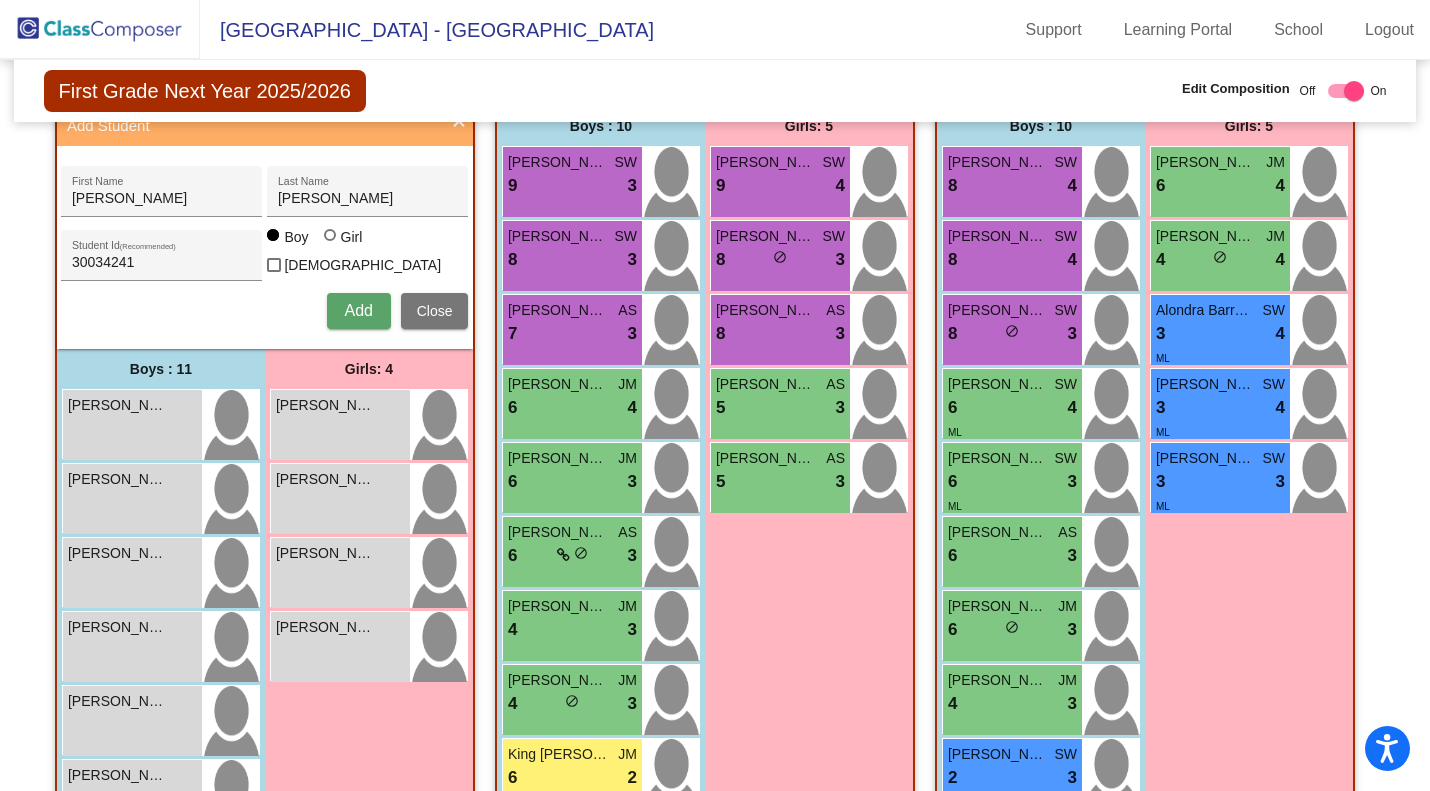 click on "Add" at bounding box center (358, 310) 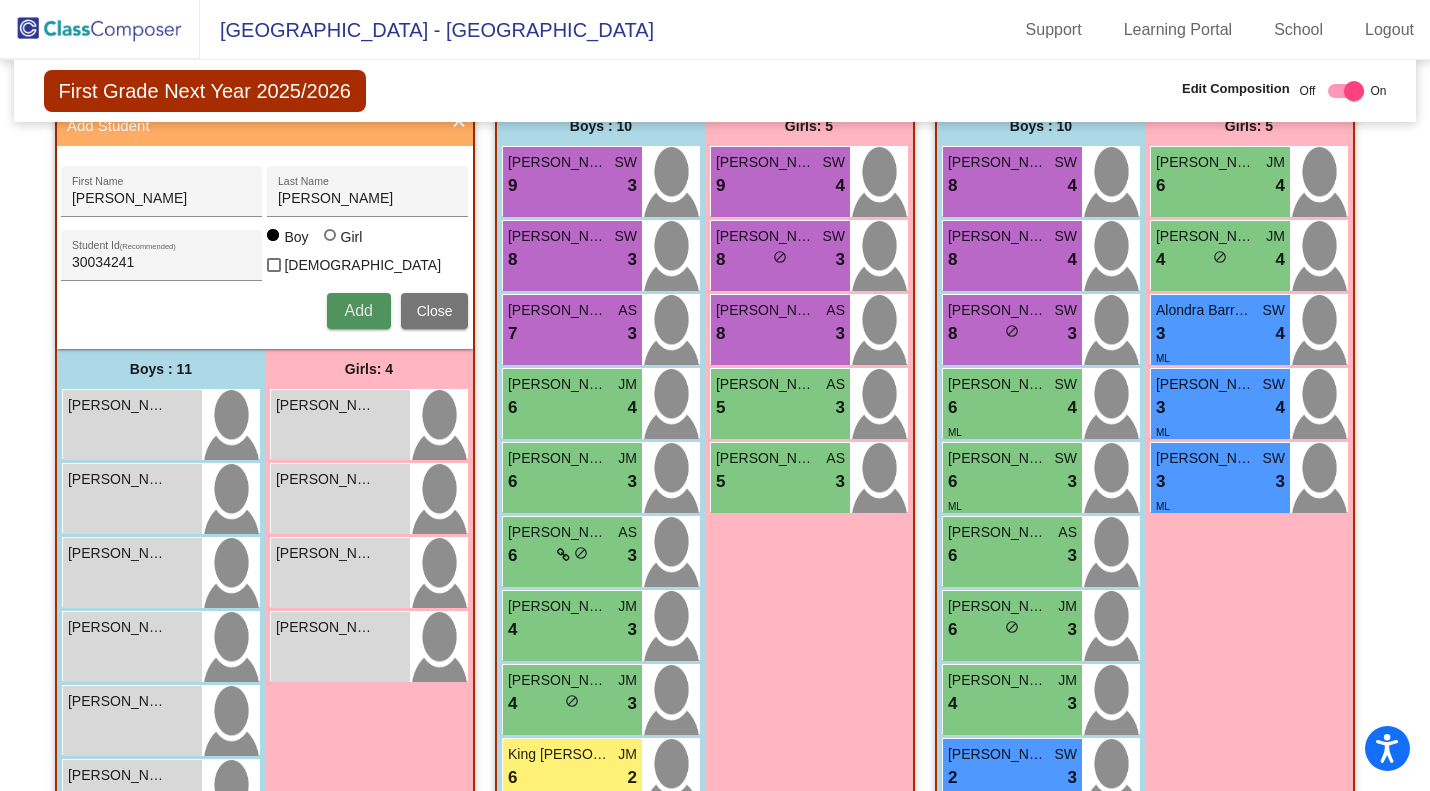 type 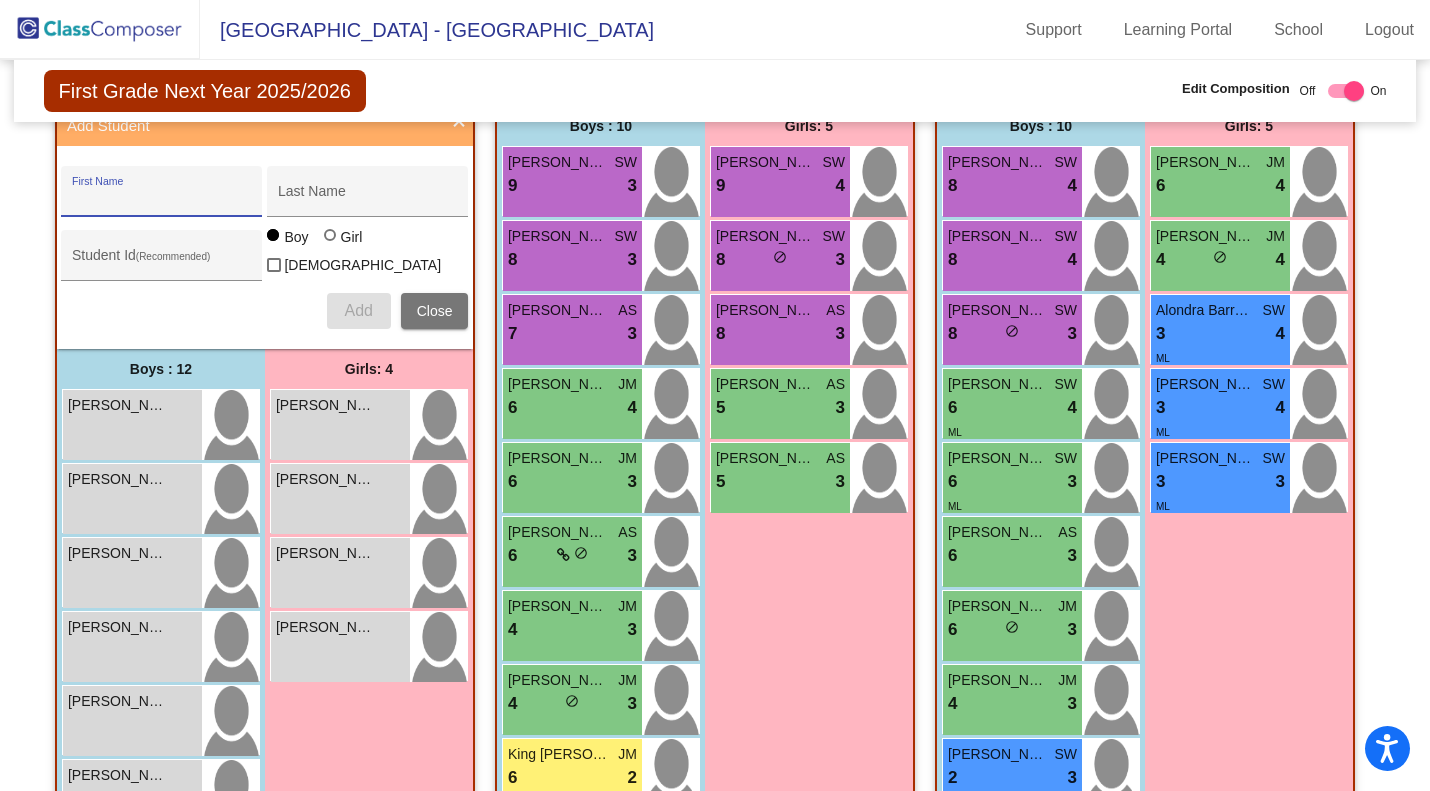 click on "First Name" at bounding box center [162, 197] 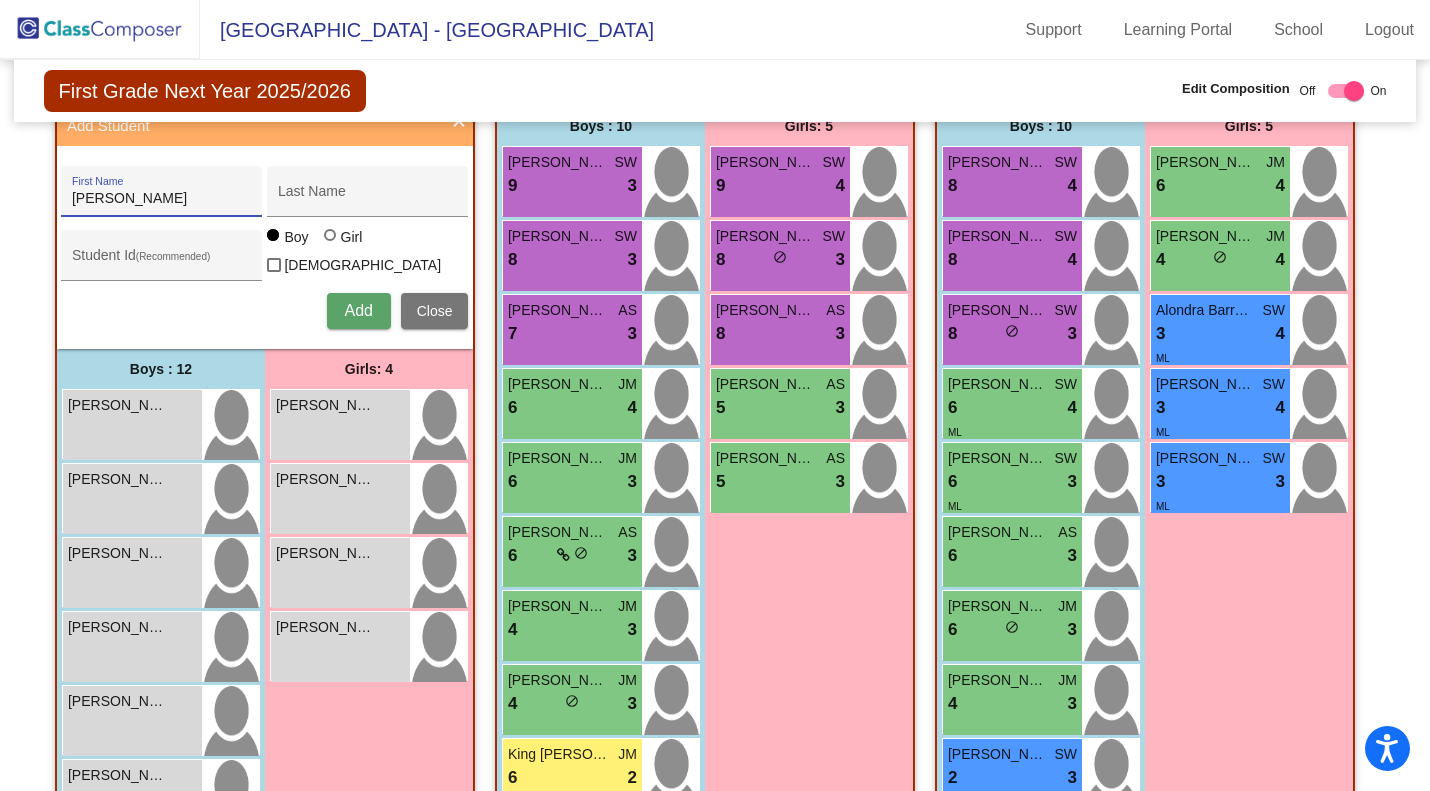 type on "Mikayla" 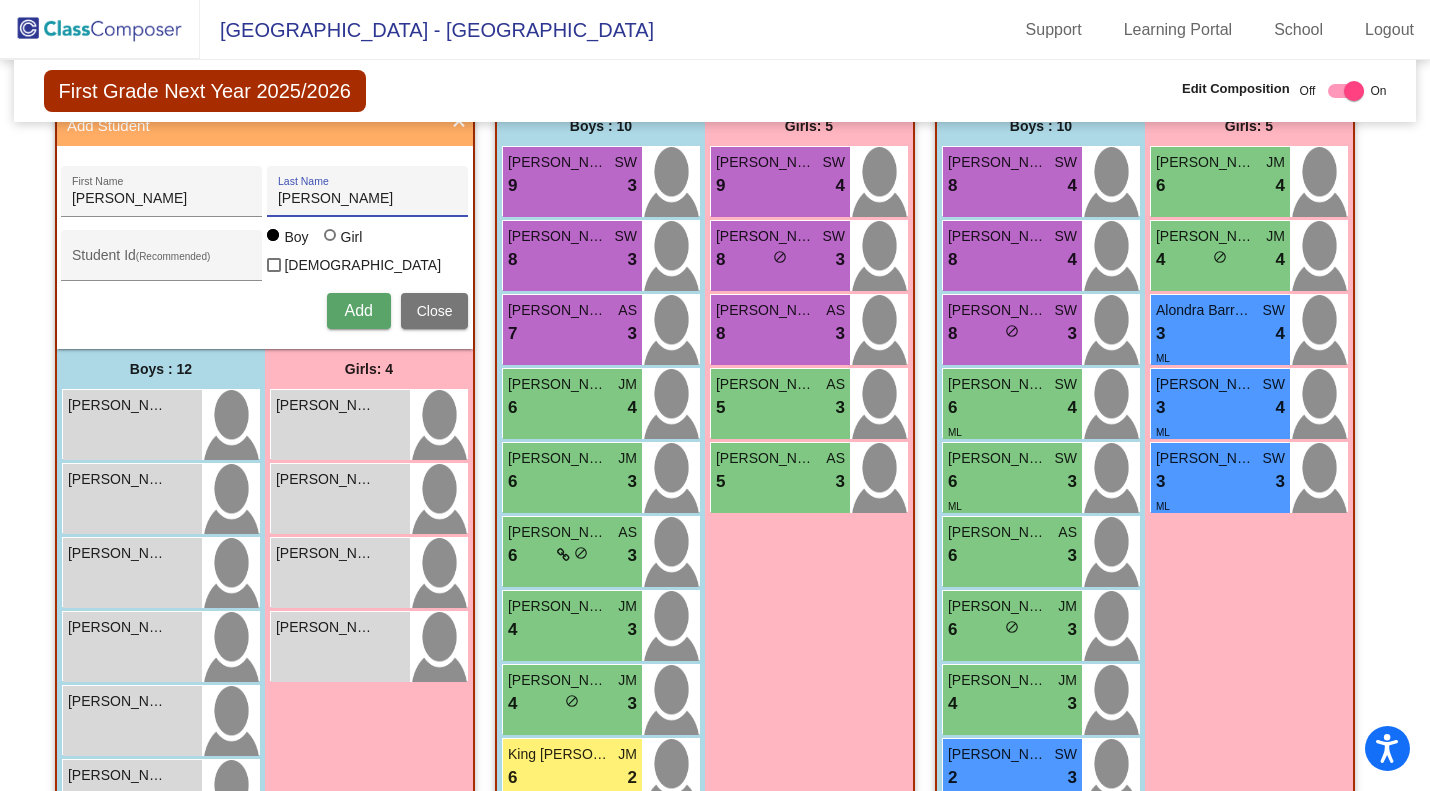 type on "Mendez-Garcia" 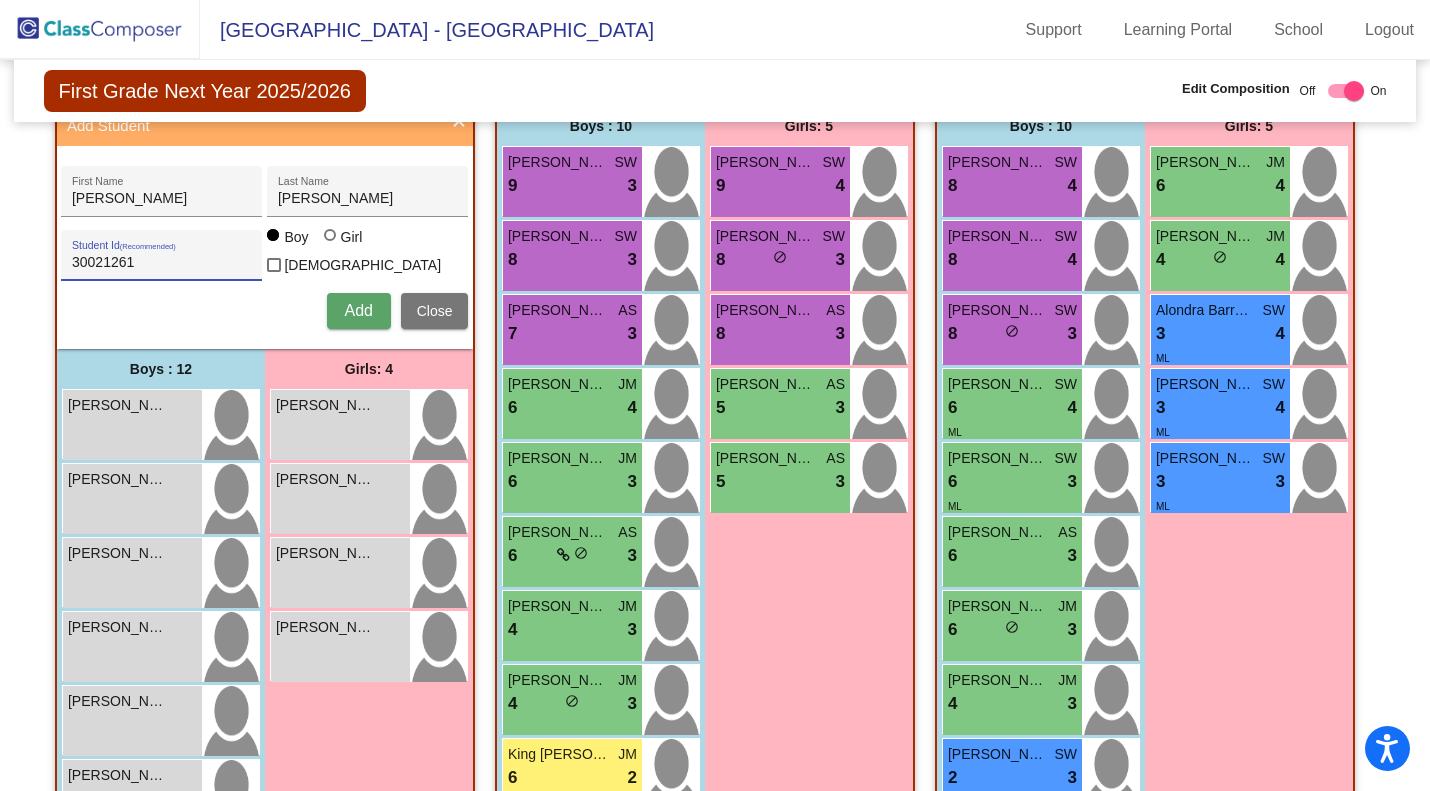 type on "30021261" 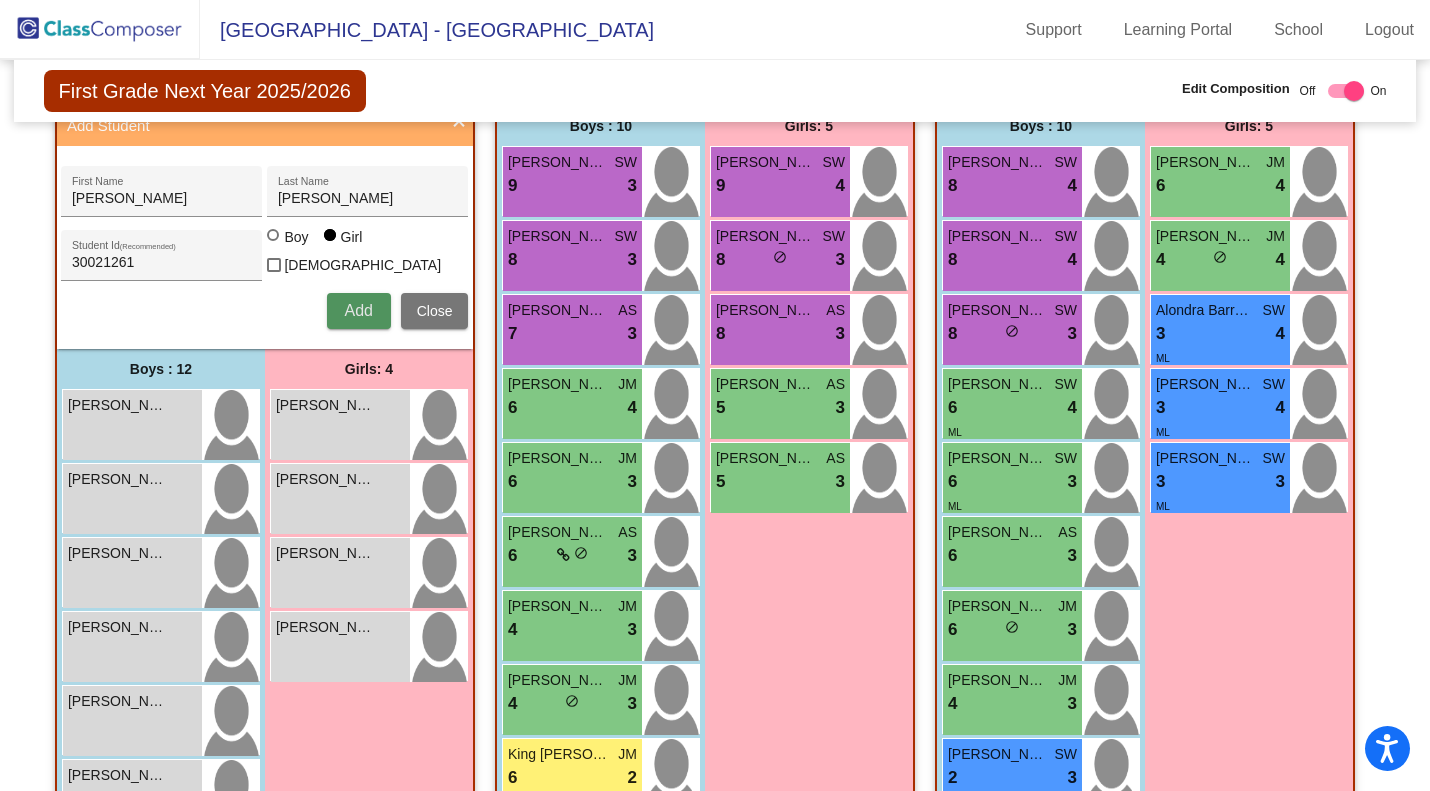 click on "Add" at bounding box center [358, 310] 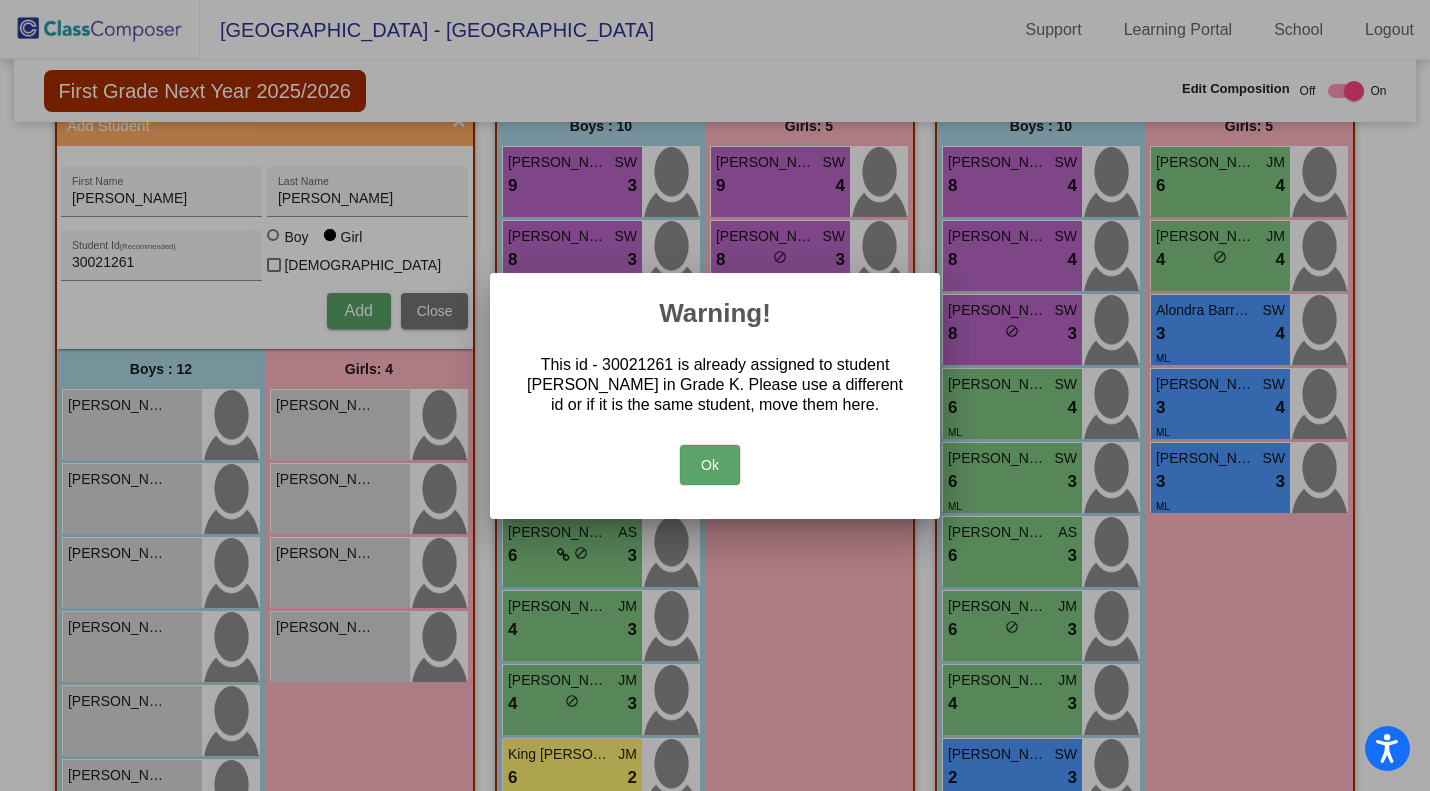 click on "Ok" at bounding box center [710, 465] 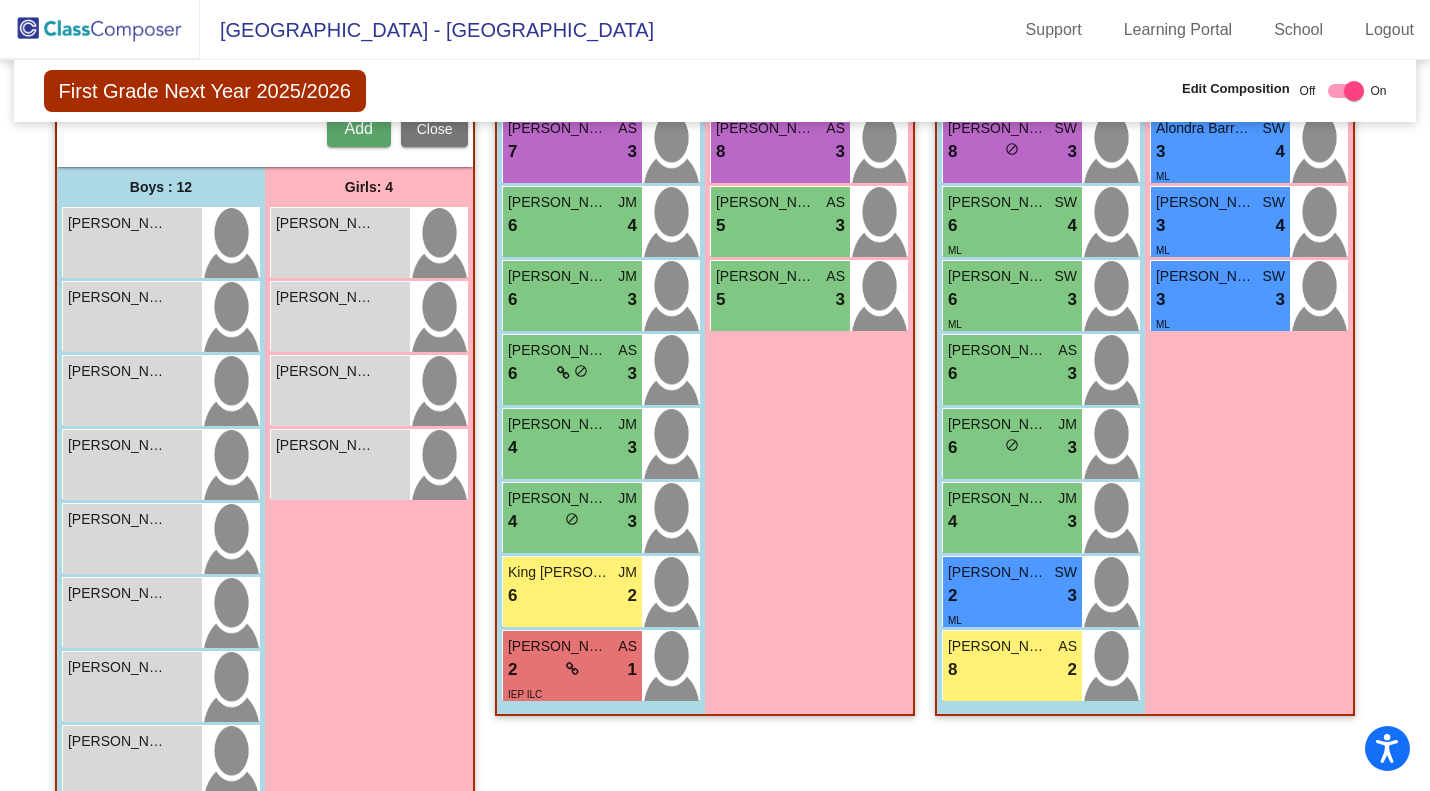 scroll, scrollTop: 68, scrollLeft: 0, axis: vertical 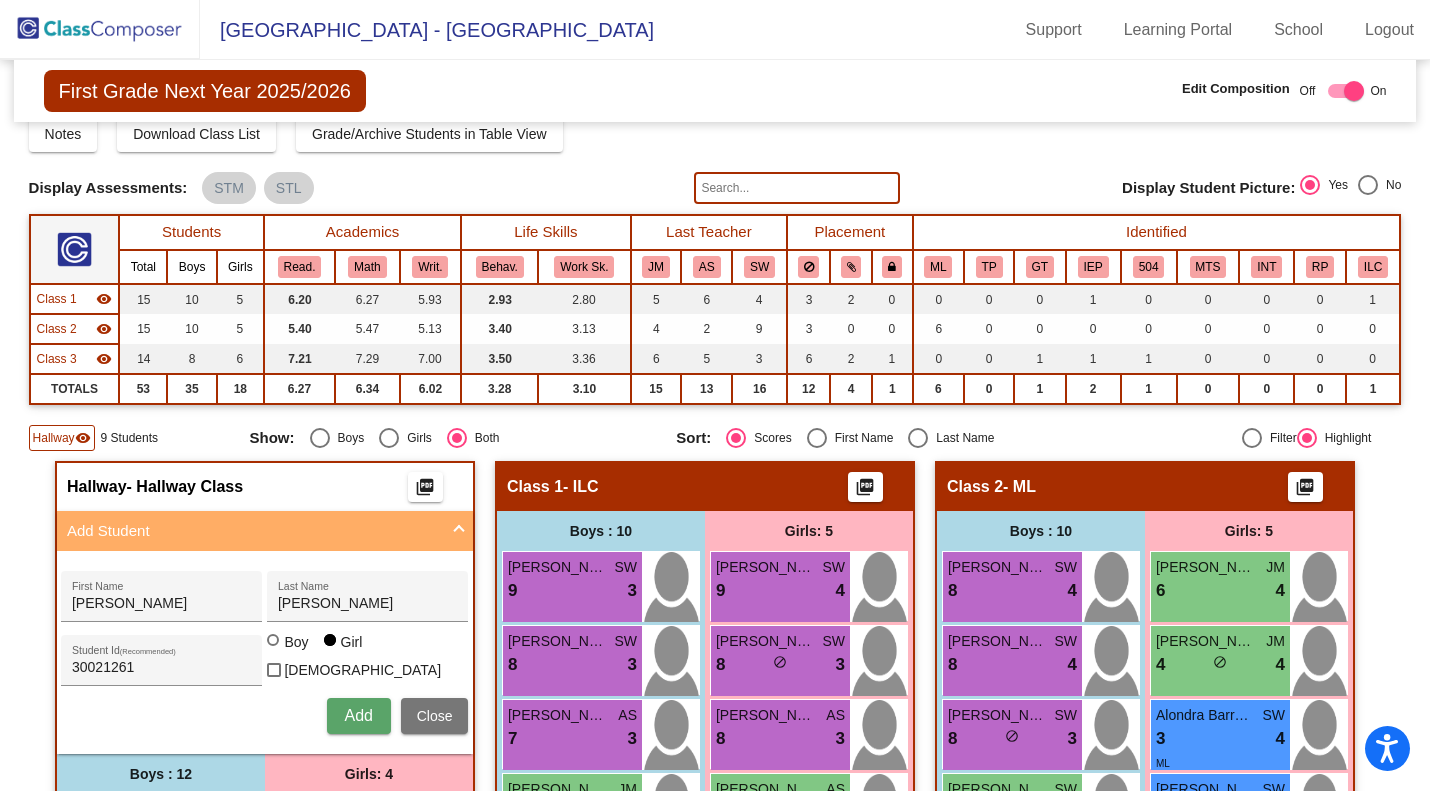 click on "Add" at bounding box center [358, 715] 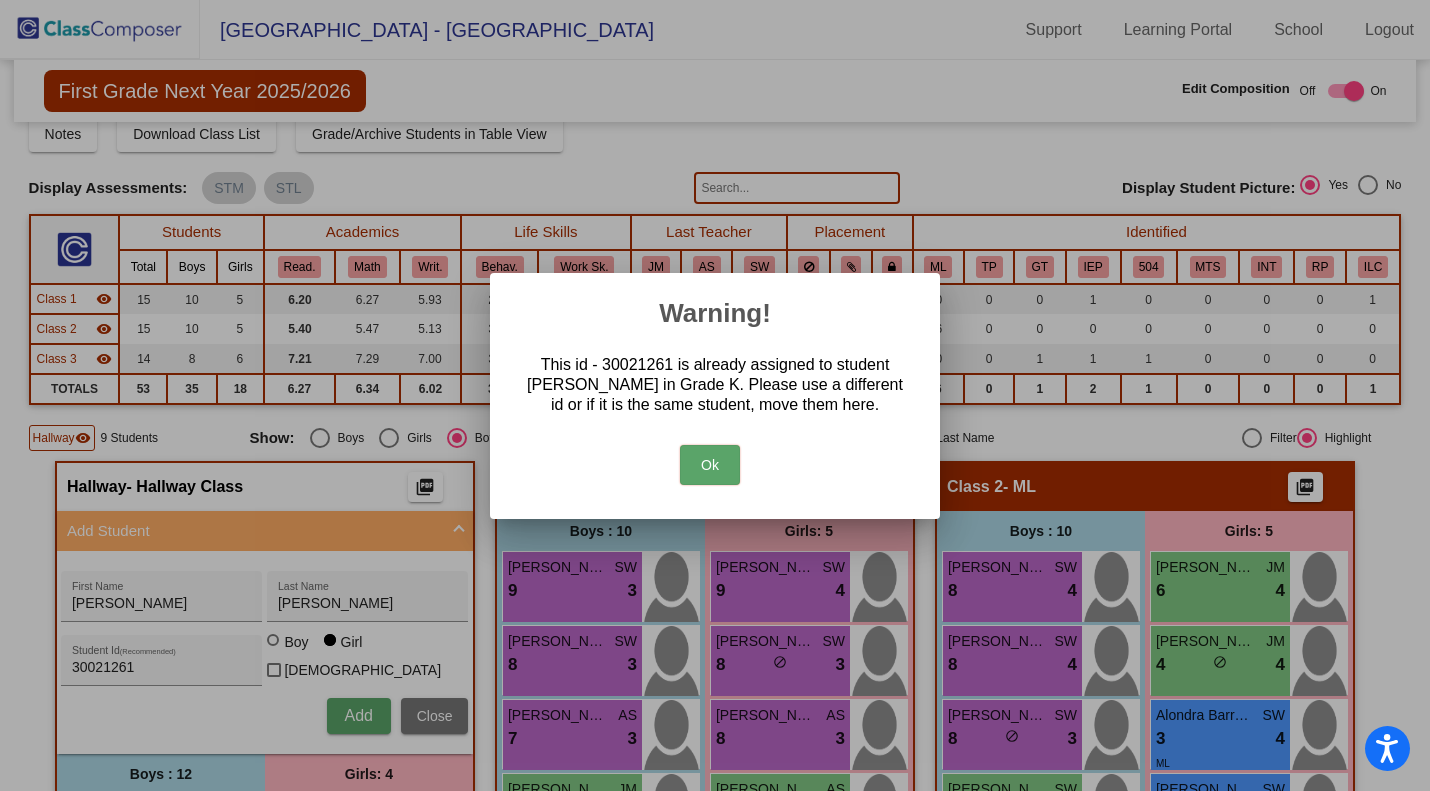 click on "Ok" at bounding box center [710, 465] 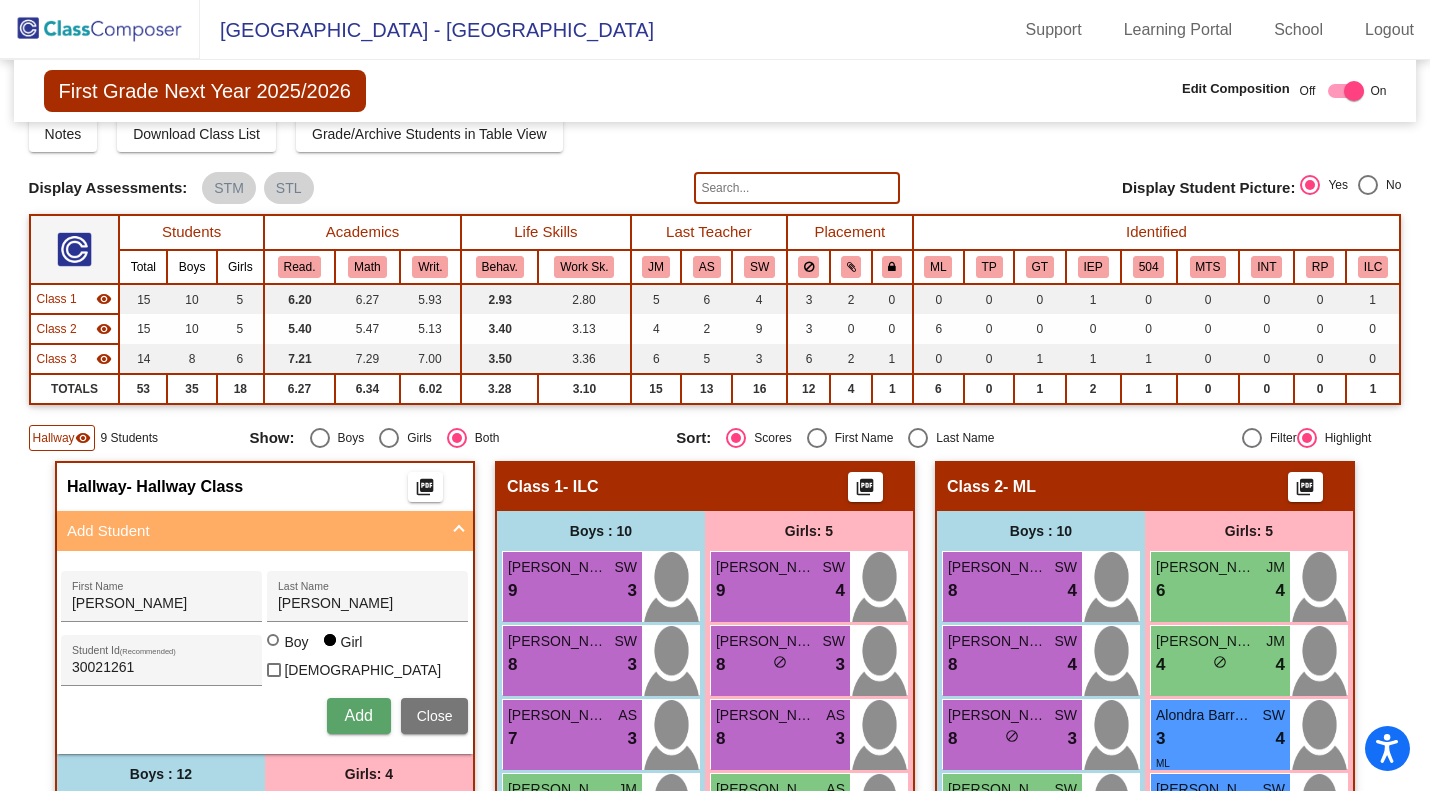 scroll, scrollTop: 0, scrollLeft: 0, axis: both 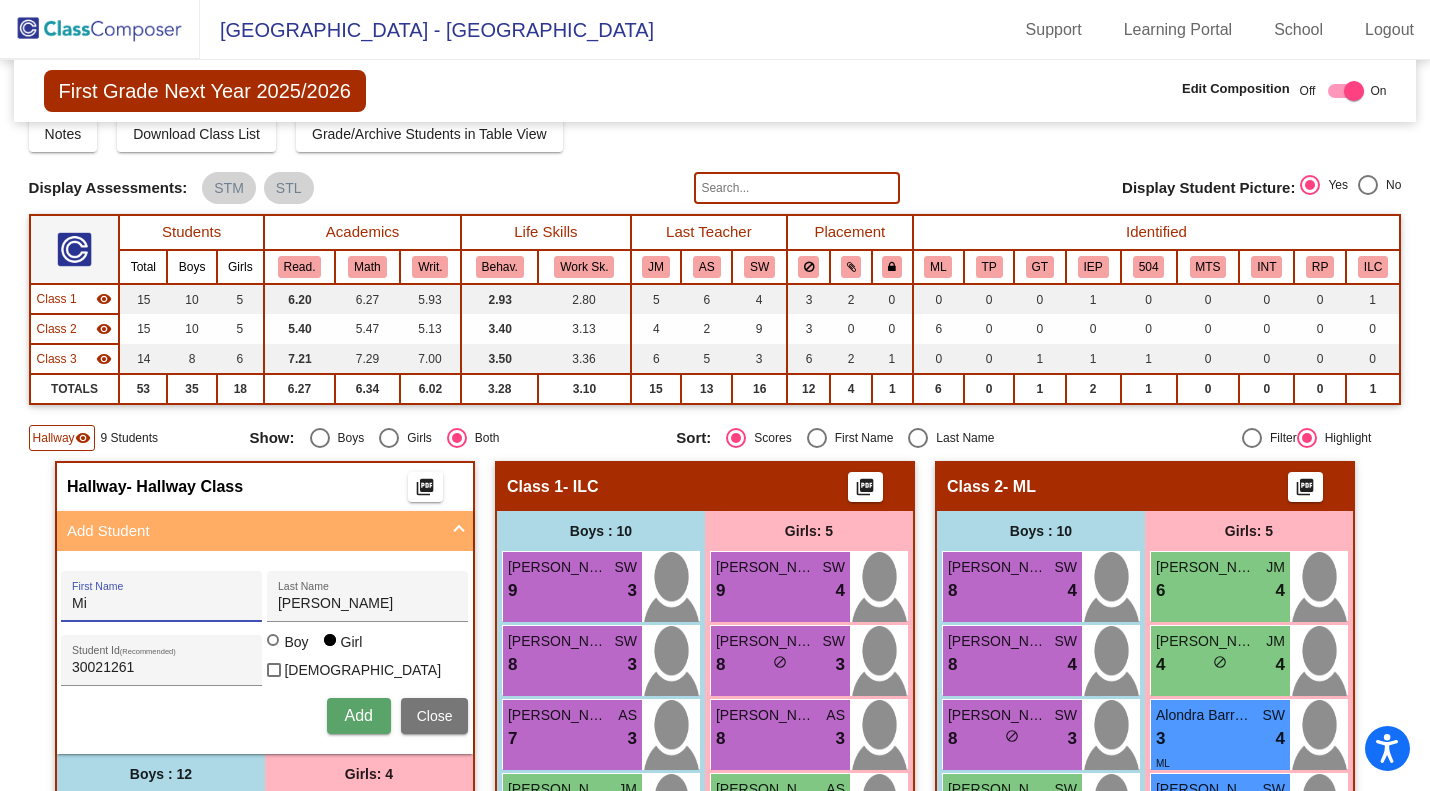type on "M" 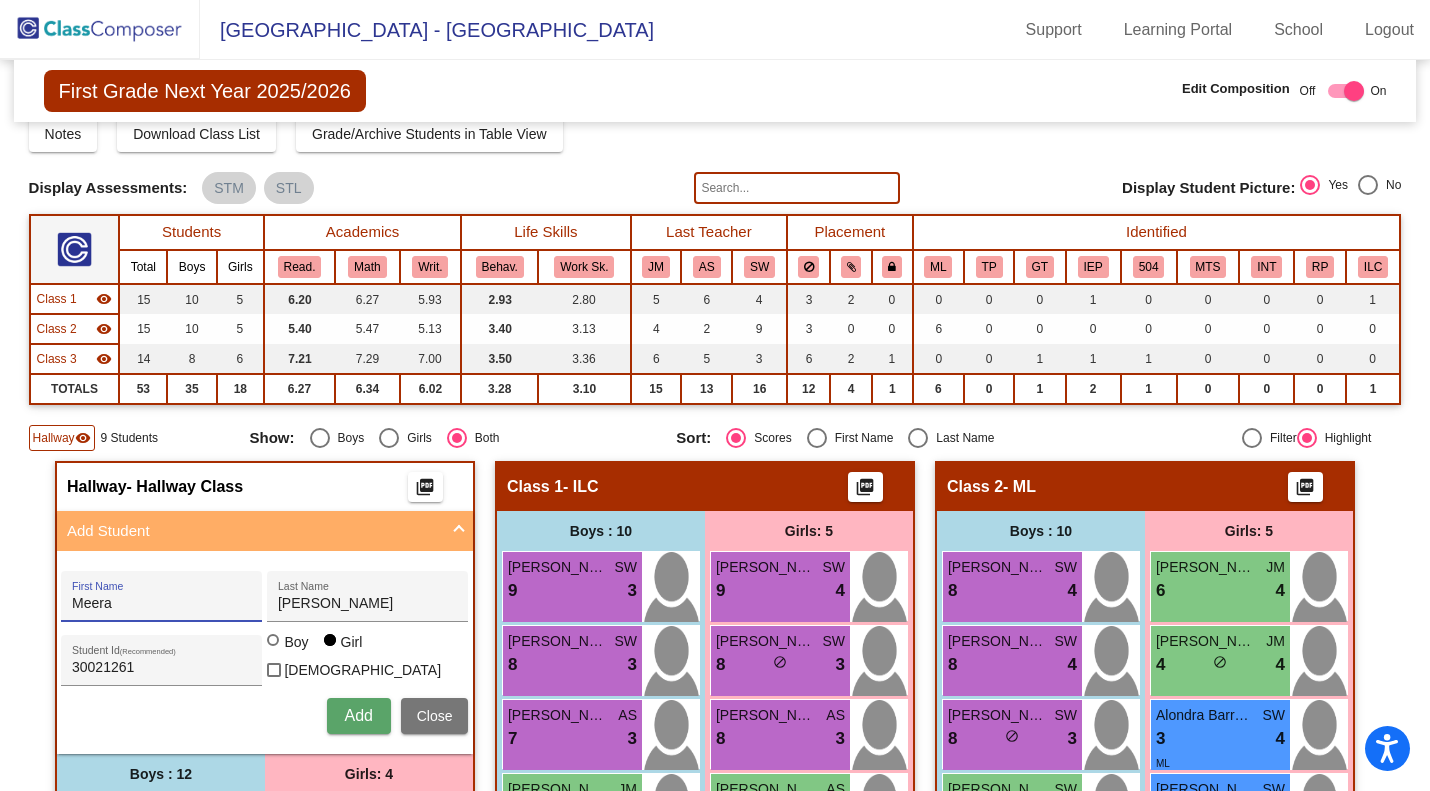 type on "Meera" 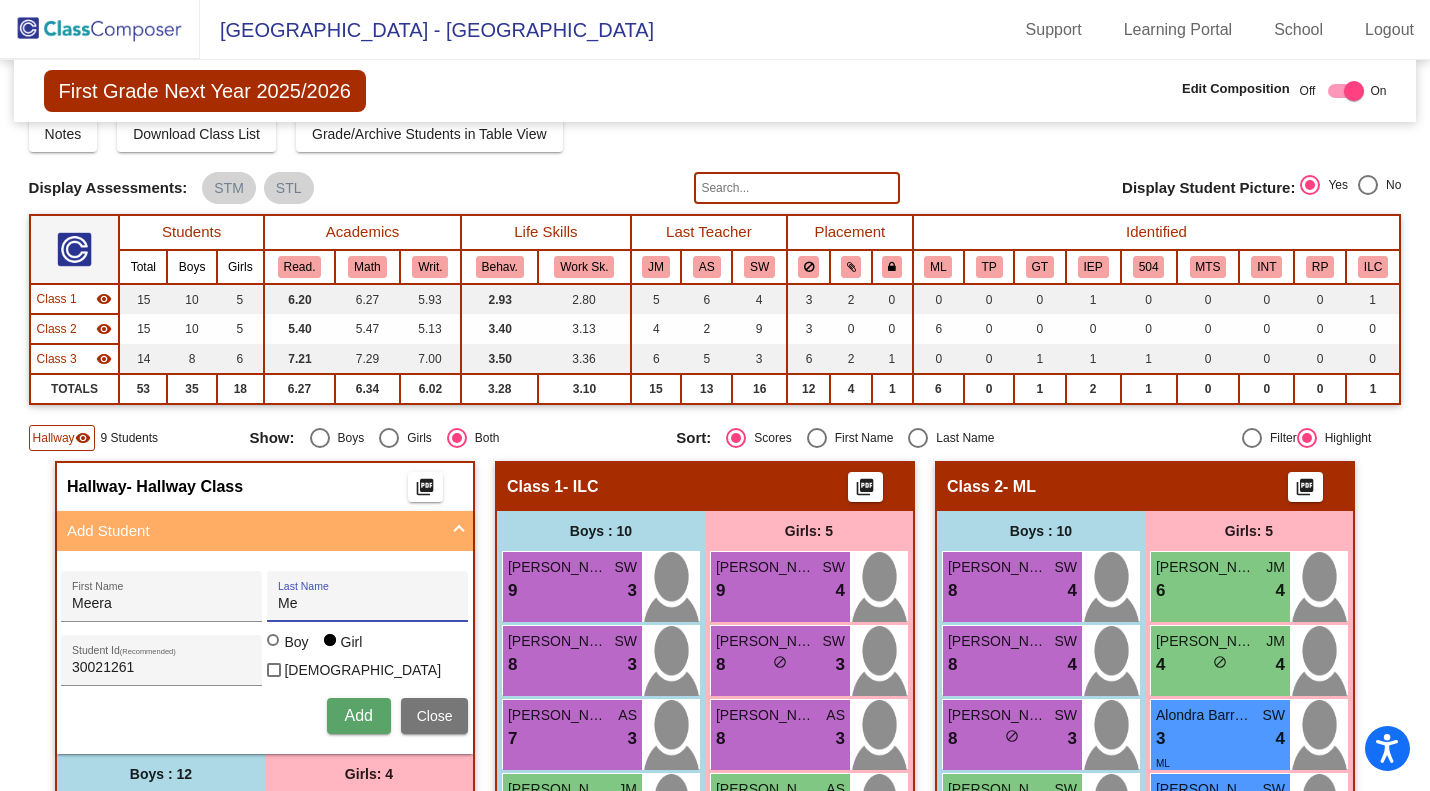 type on "M" 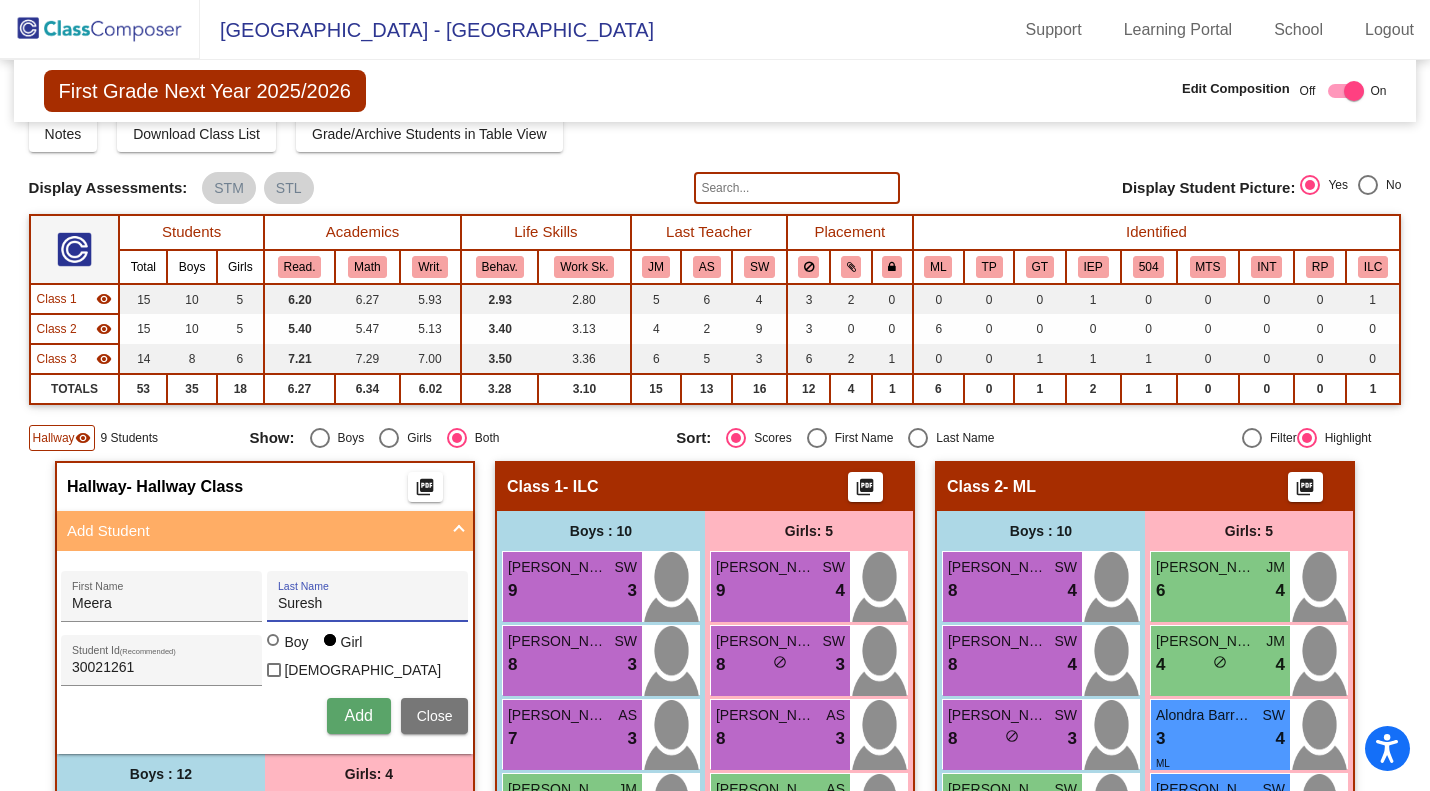 type on "Suresh" 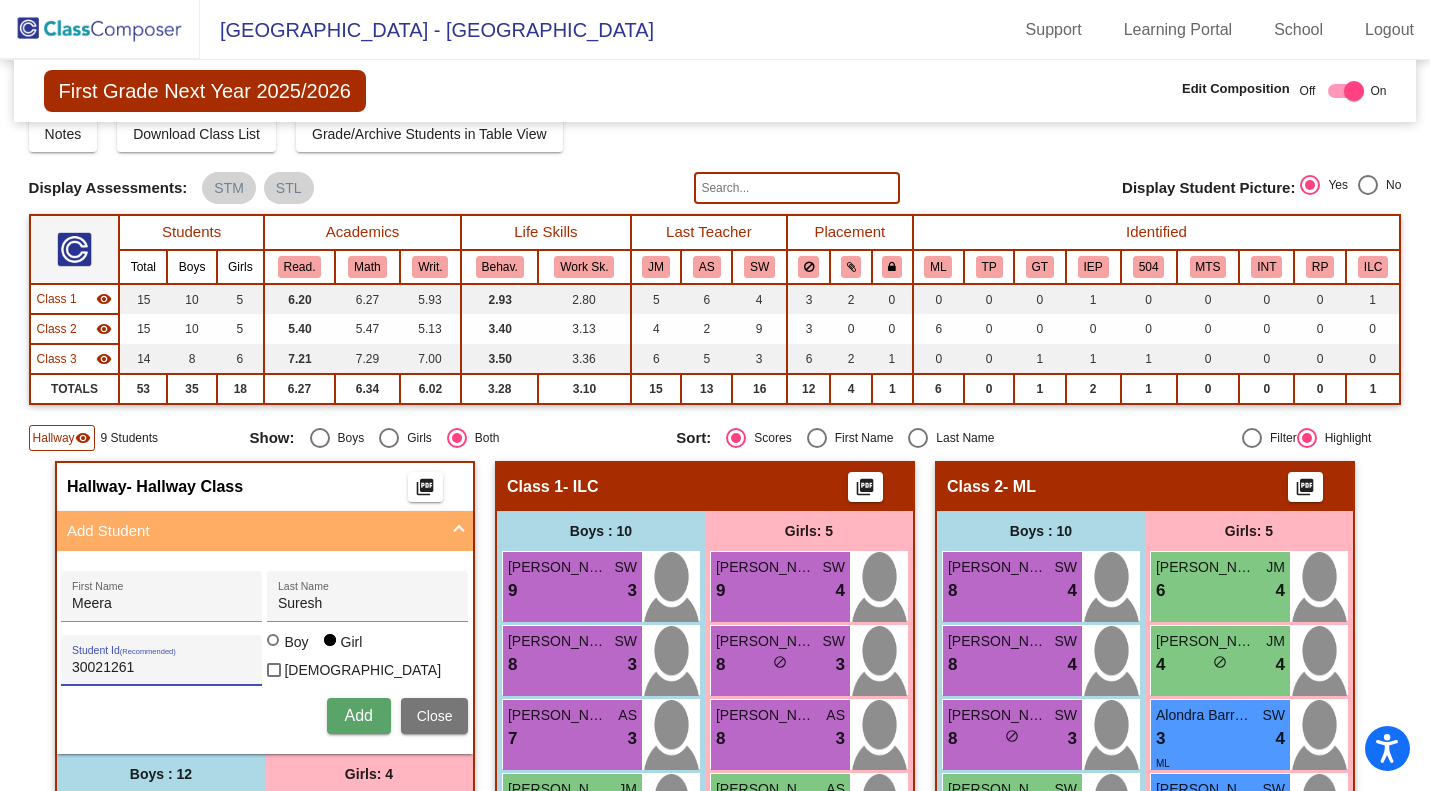 click on "30021261" at bounding box center (162, 668) 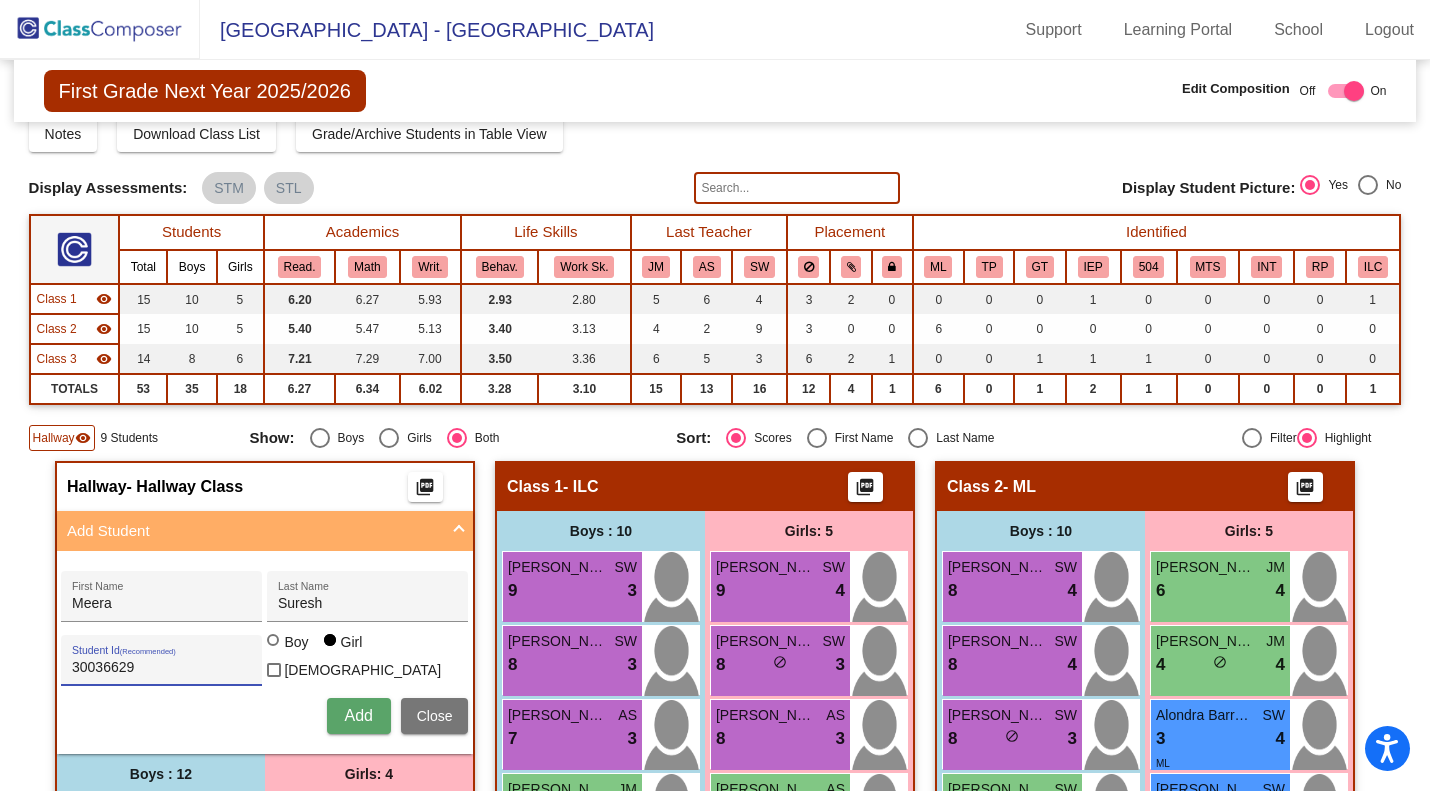 type on "30036629" 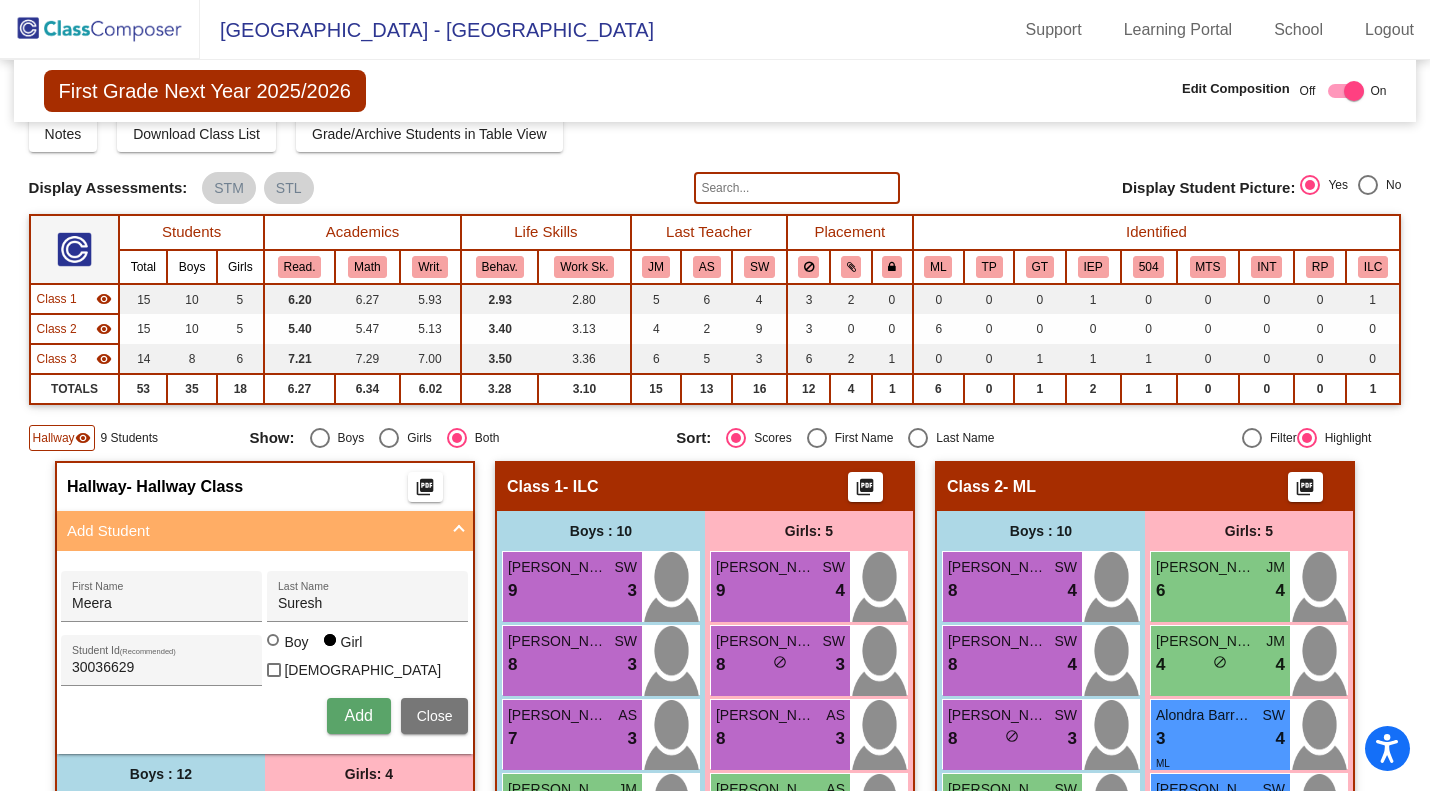 type 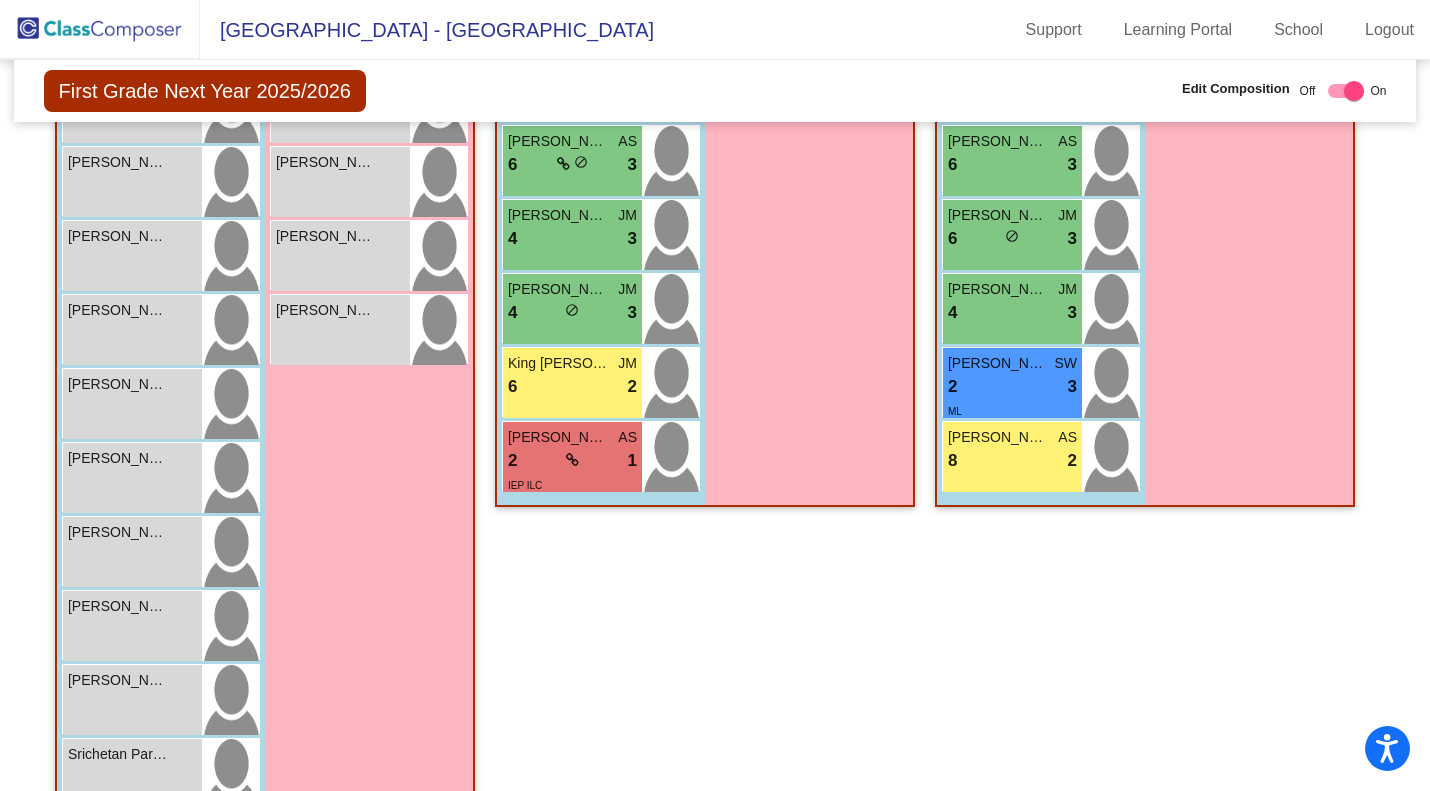 scroll, scrollTop: 857, scrollLeft: 0, axis: vertical 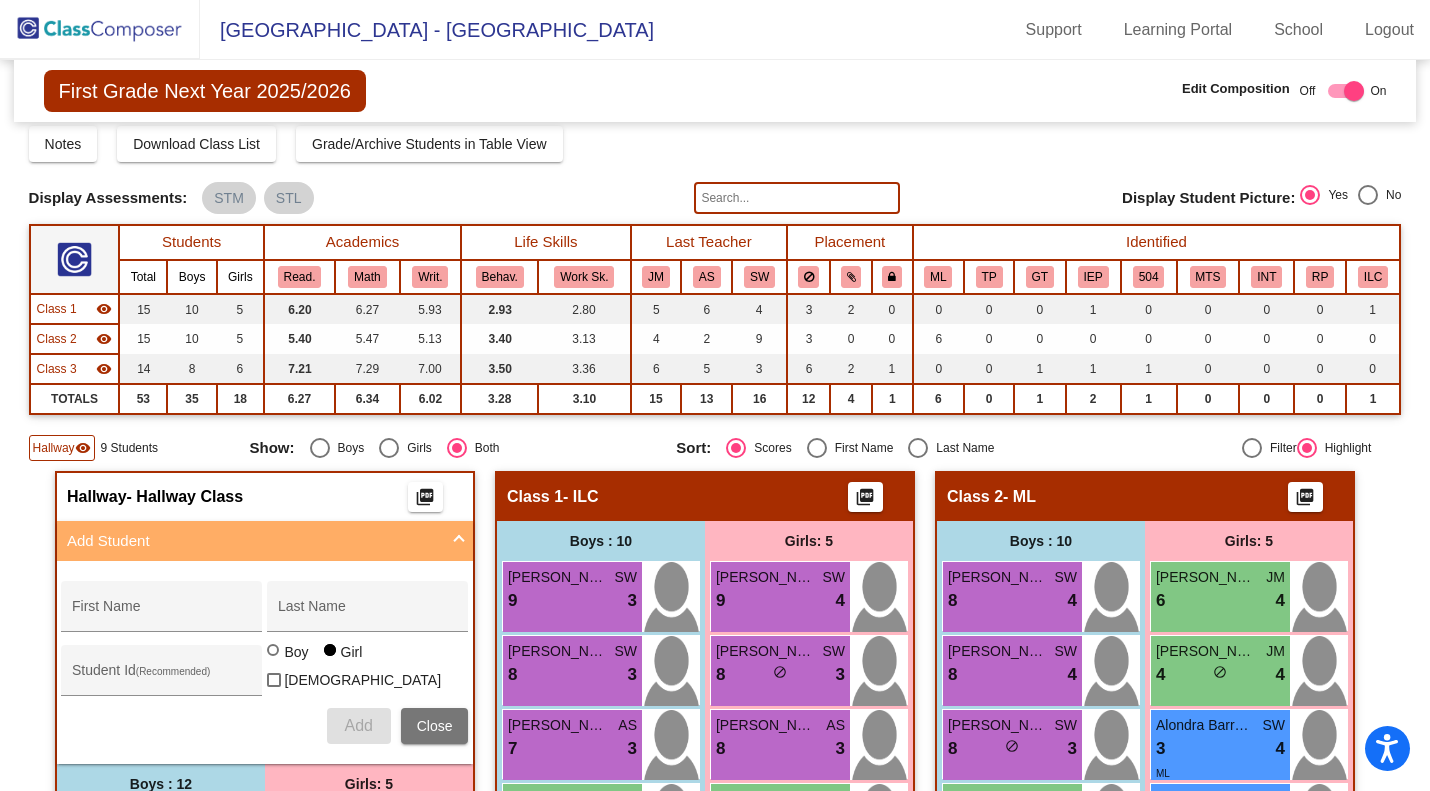 drag, startPoint x: 1416, startPoint y: 181, endPoint x: 1422, endPoint y: 140, distance: 41.4367 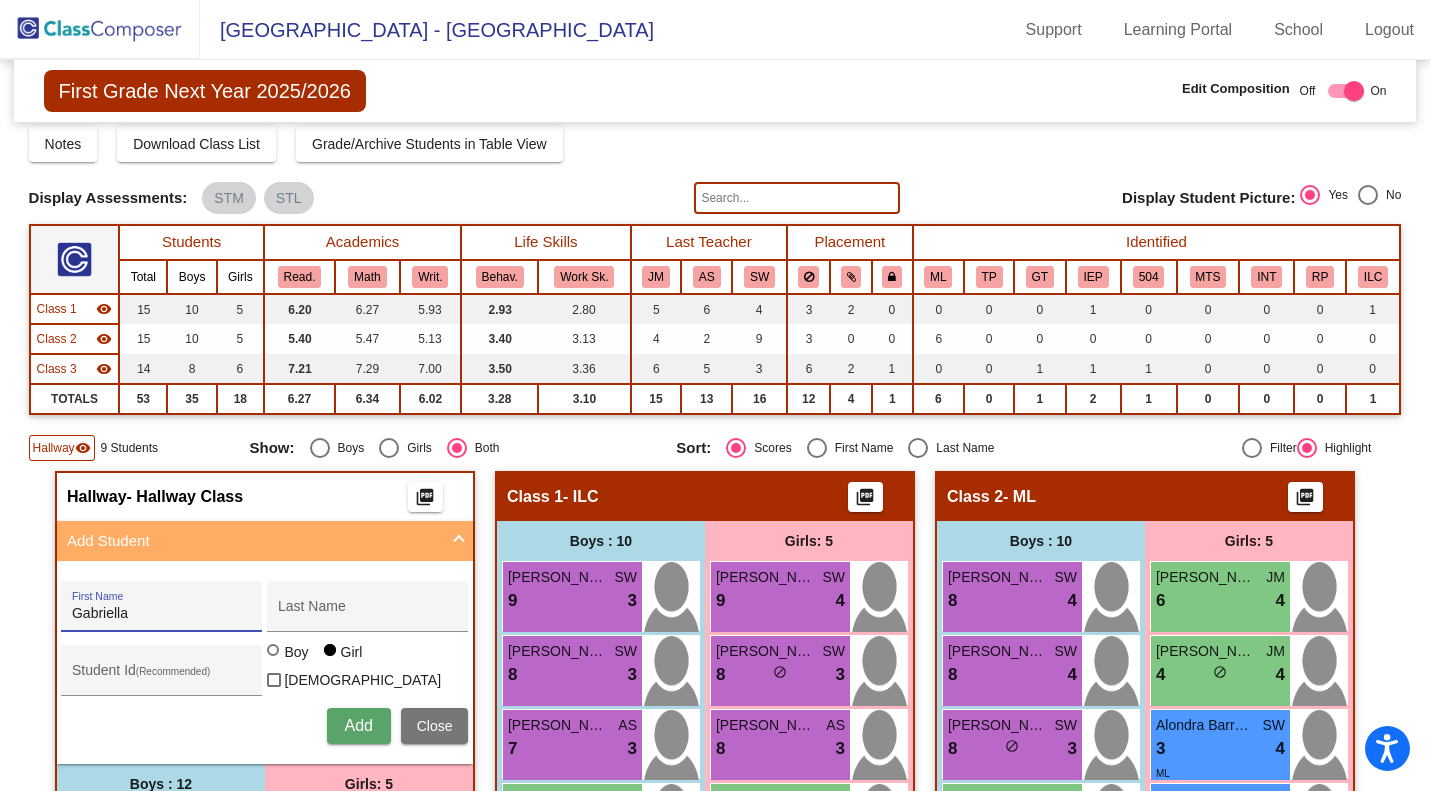 type on "Gabriella" 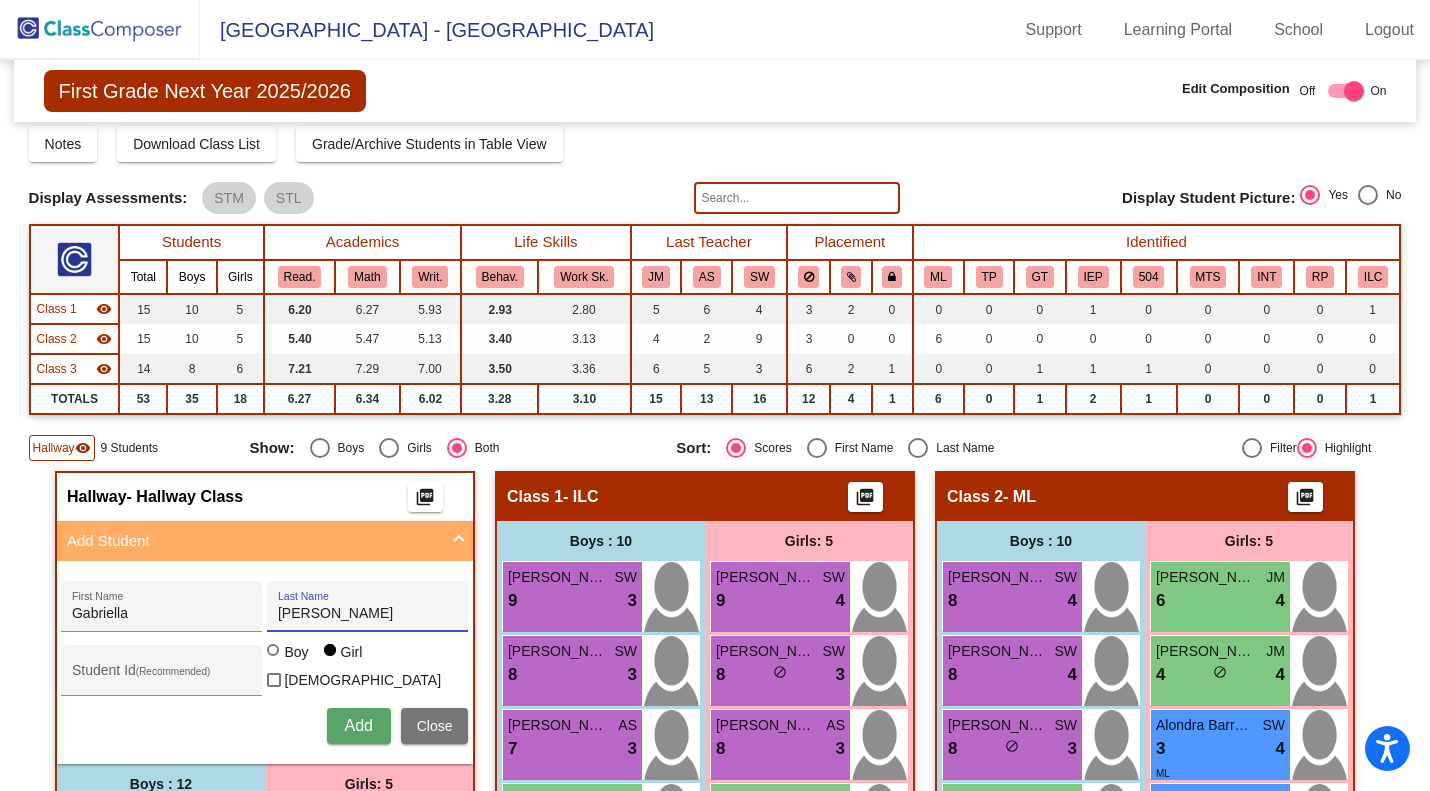 type on "Thompson" 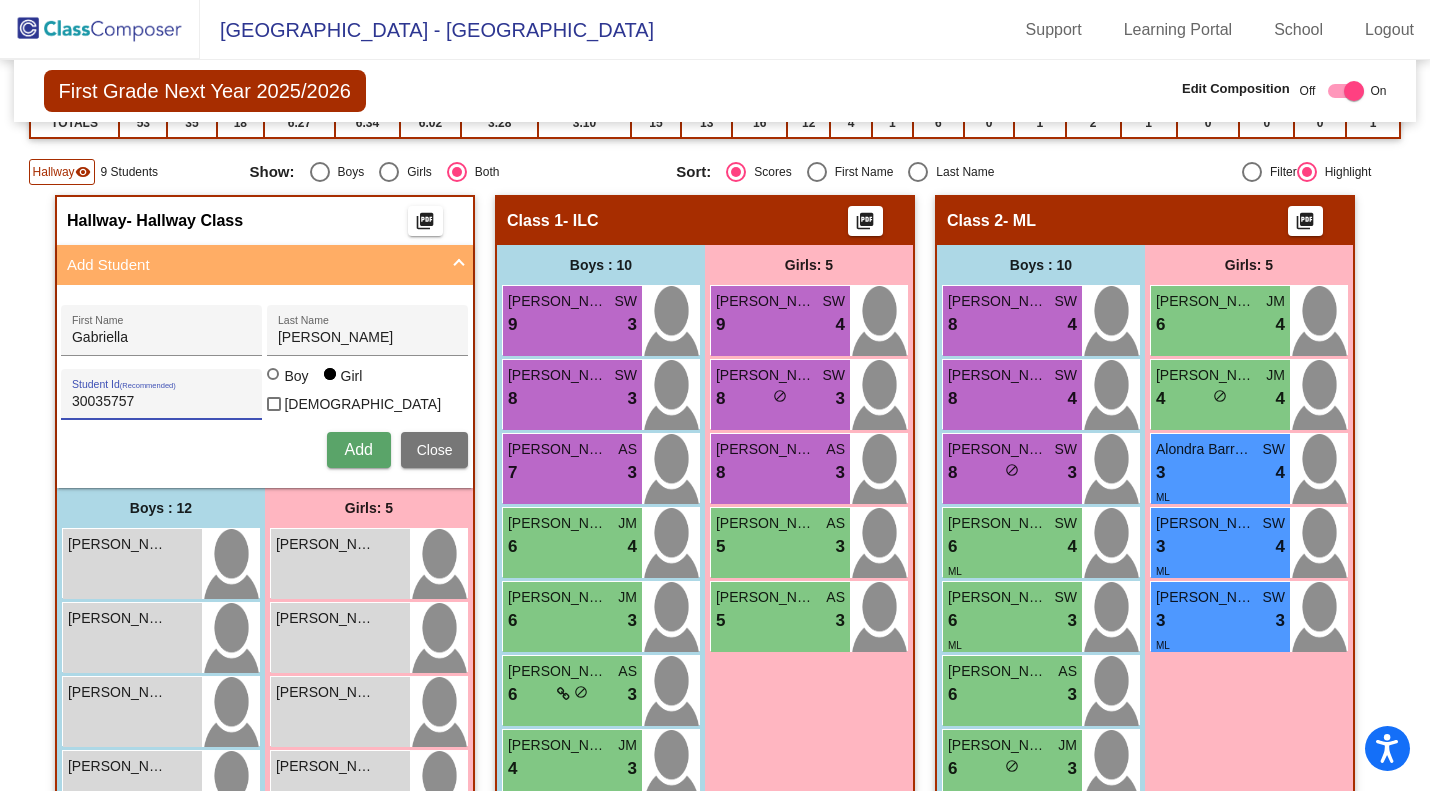 scroll, scrollTop: 340, scrollLeft: 0, axis: vertical 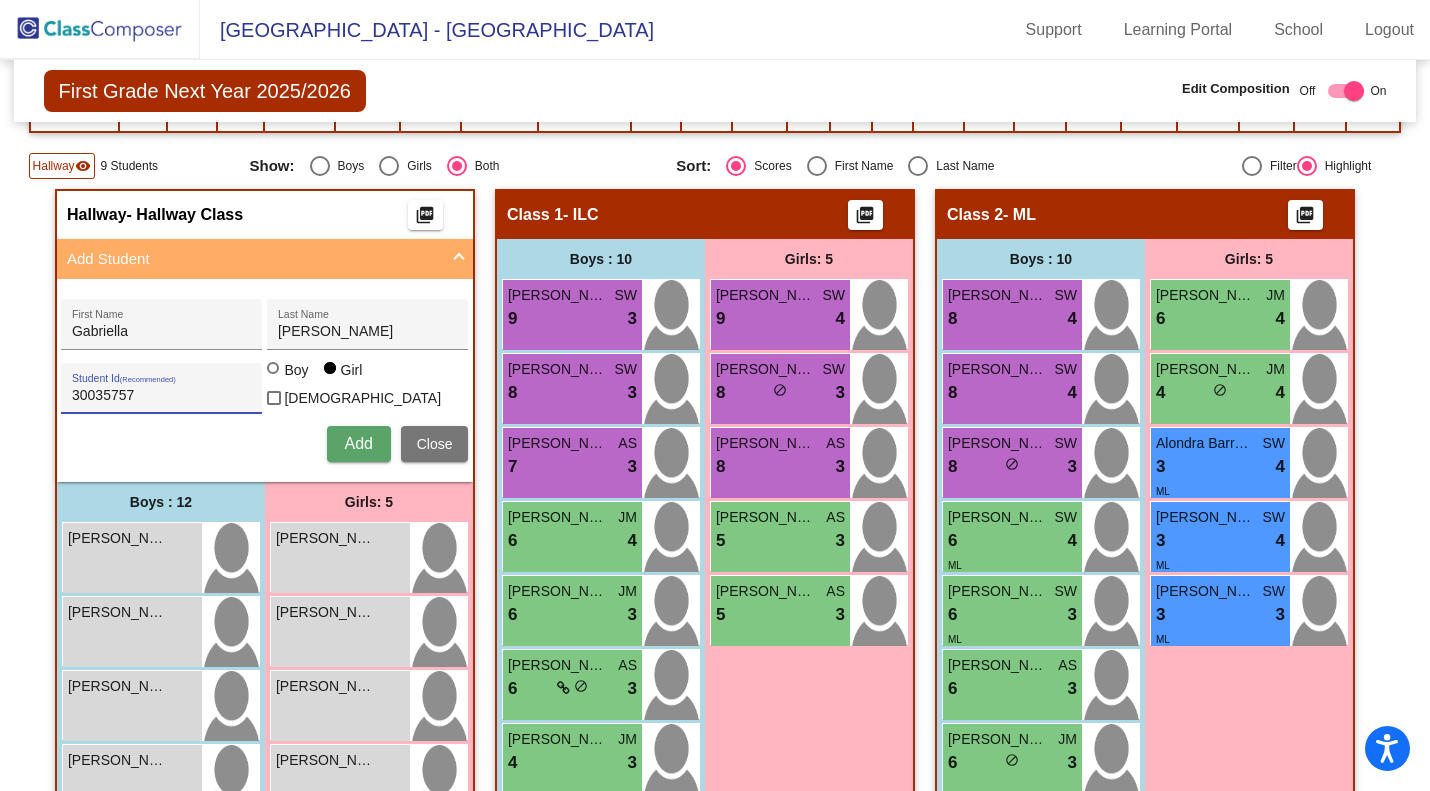 type on "30035757" 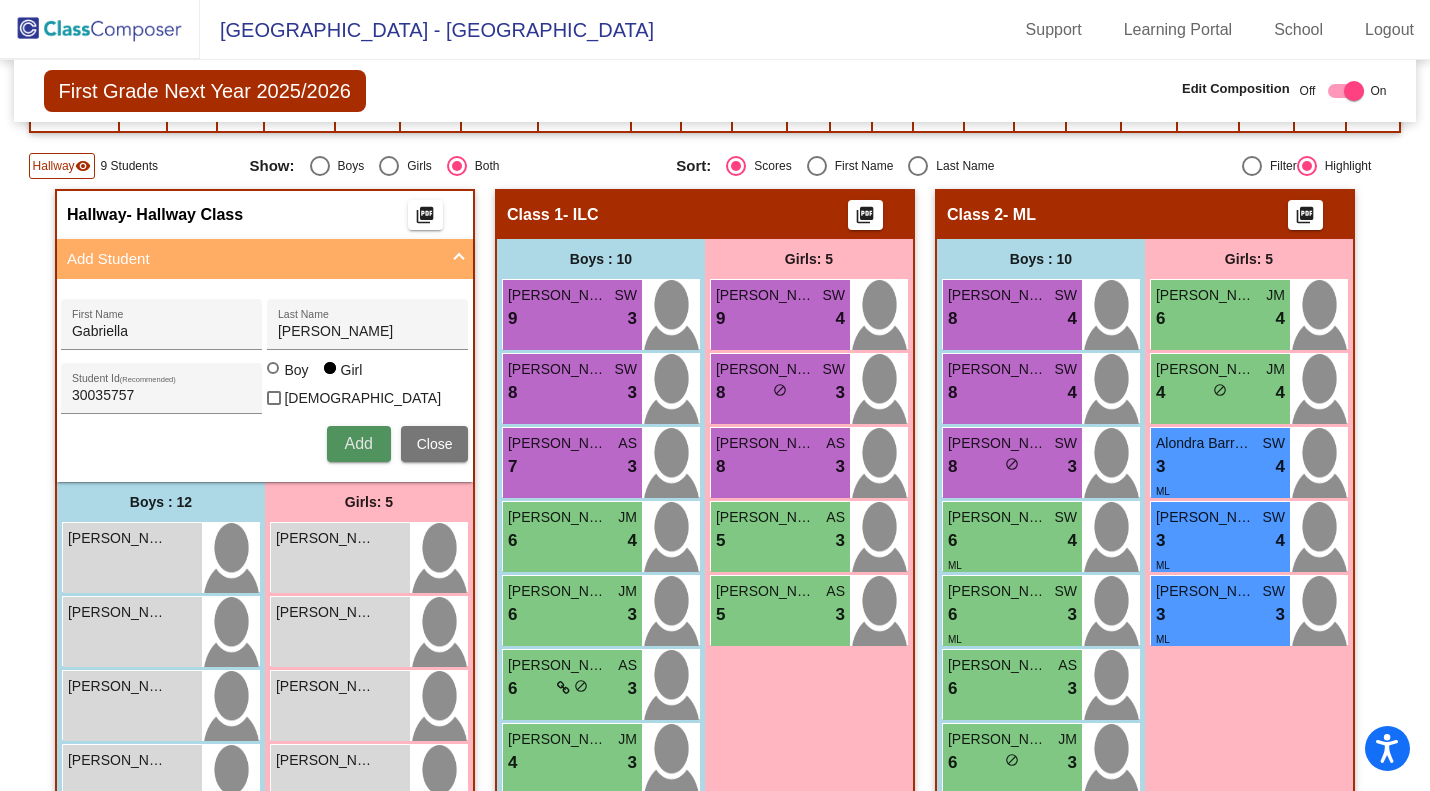 type 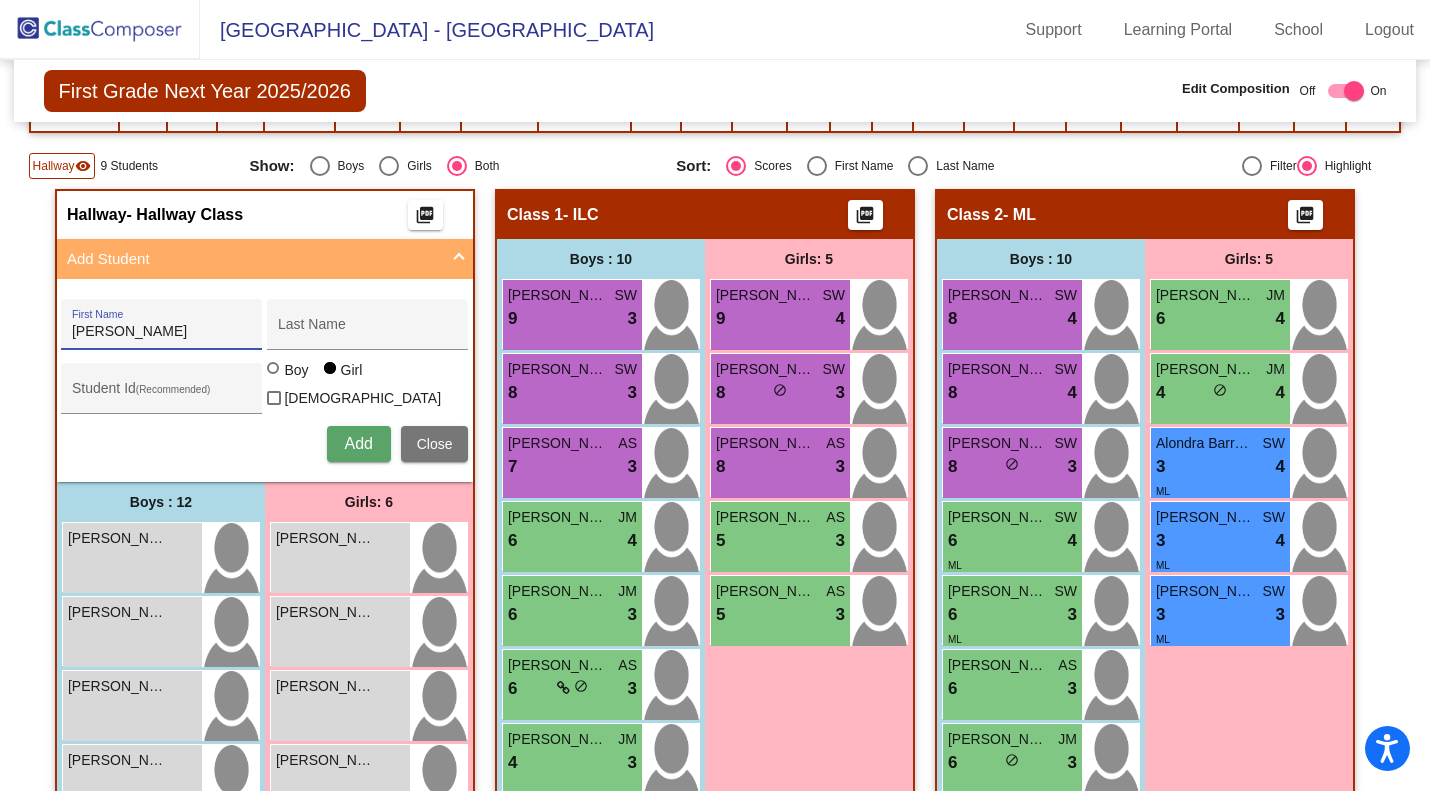 type on "Emma" 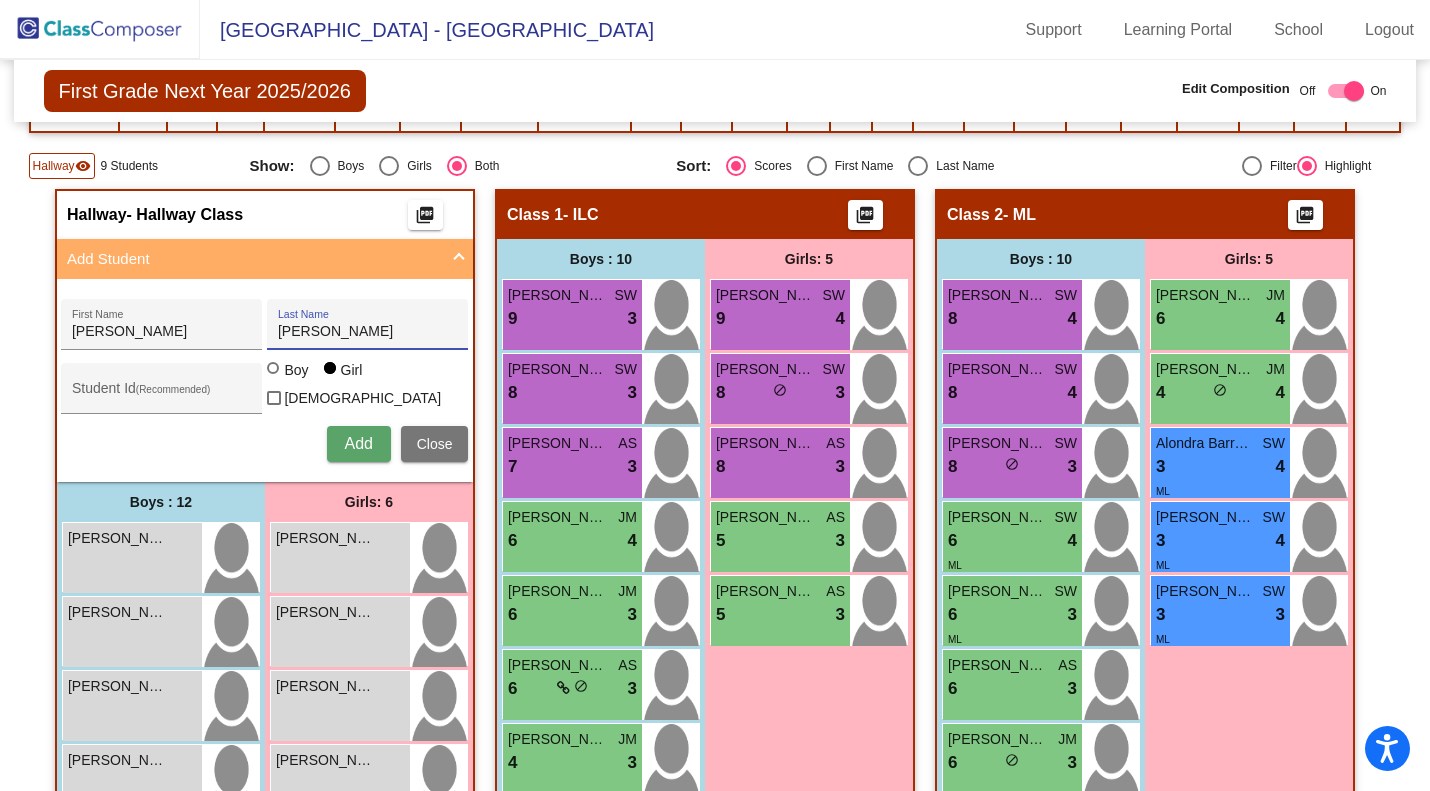 type on "Zimmermann" 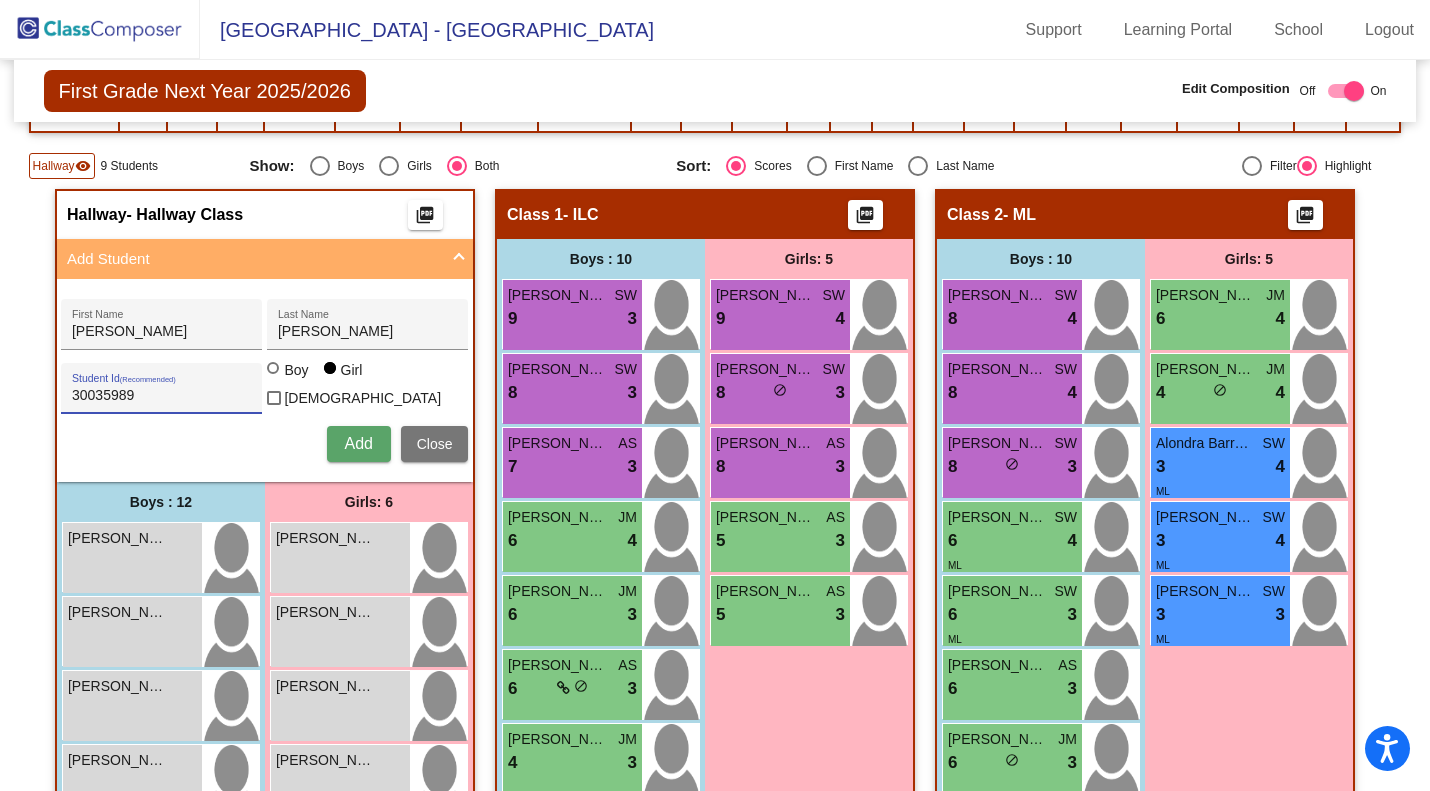 type on "30035989" 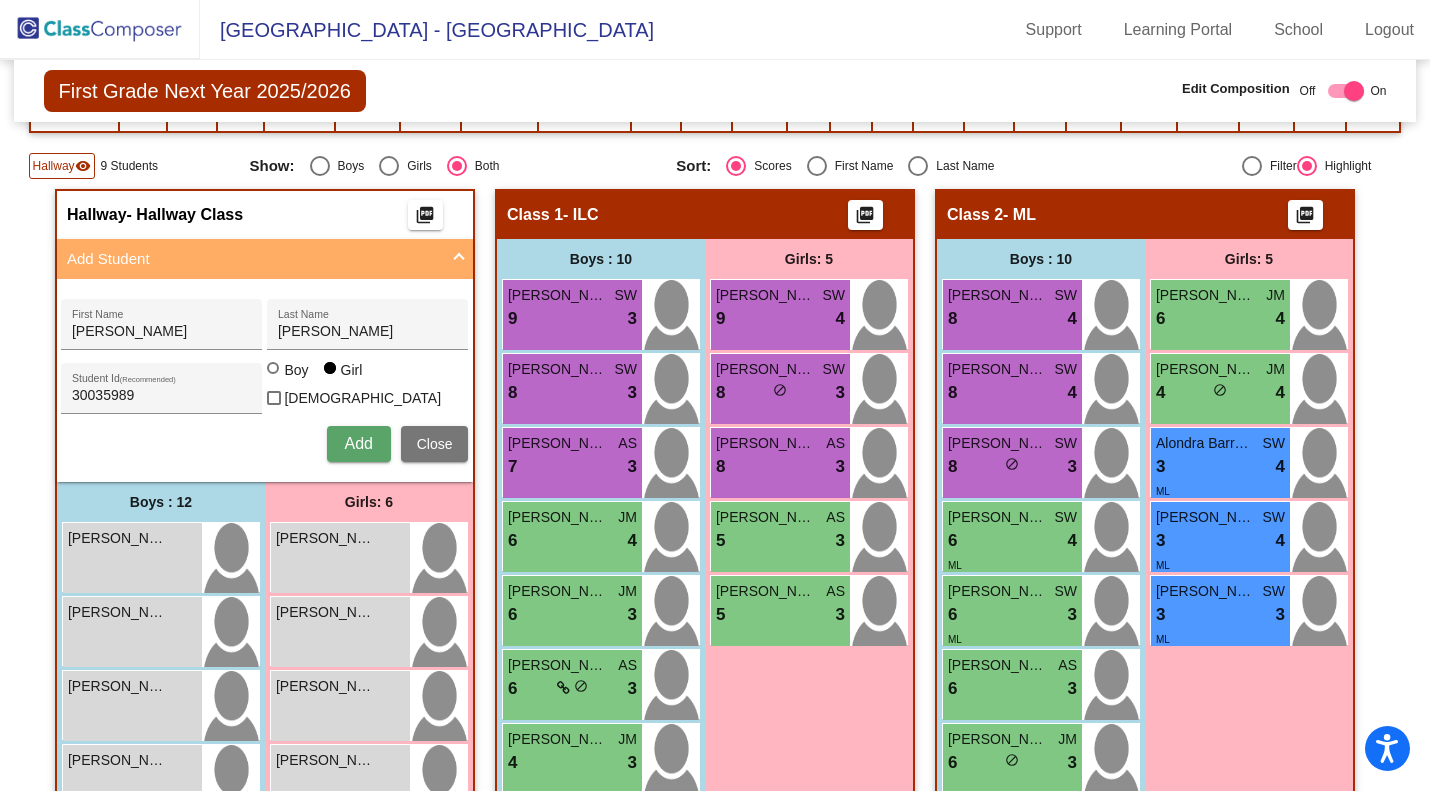 type 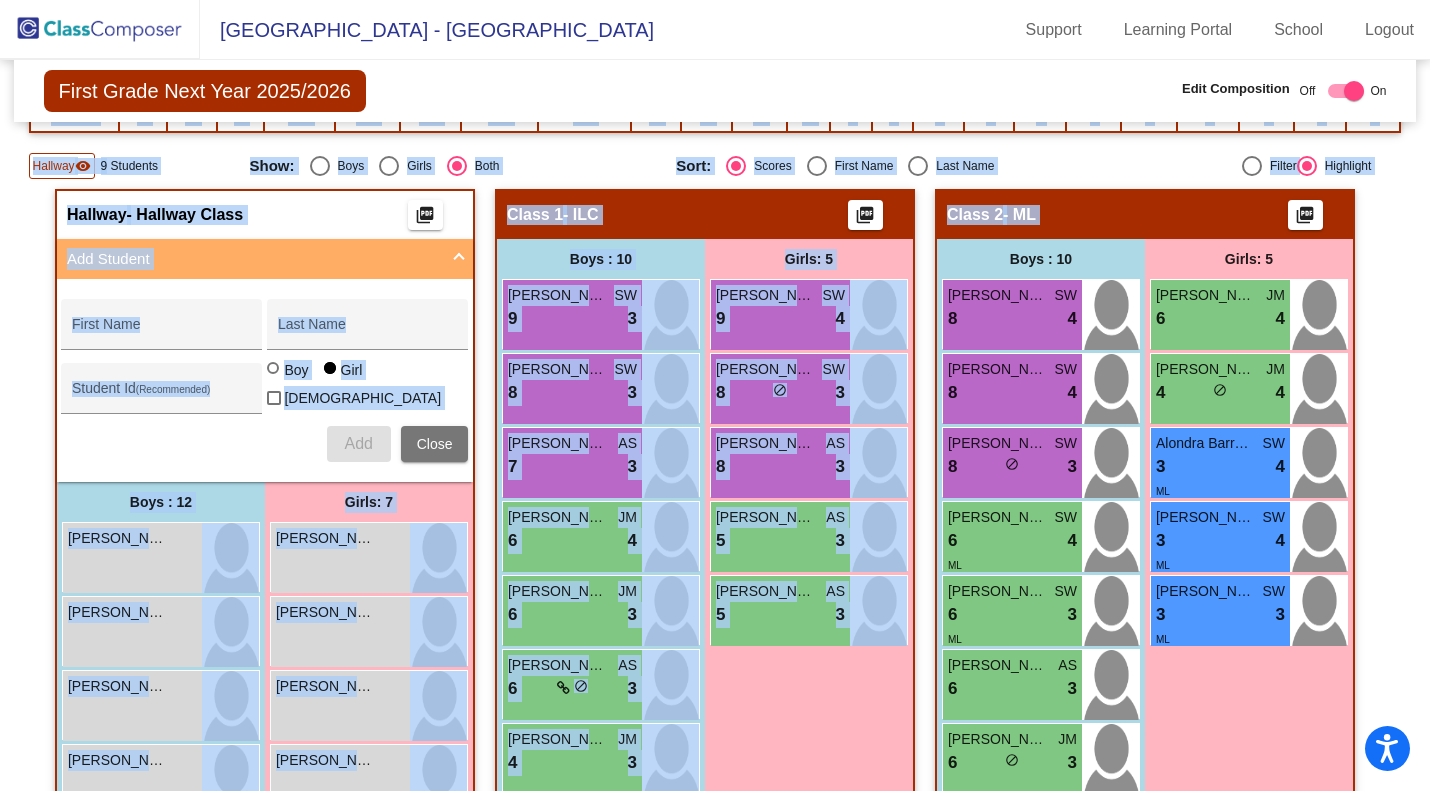 drag, startPoint x: 1419, startPoint y: 179, endPoint x: 1417, endPoint y: 104, distance: 75.026665 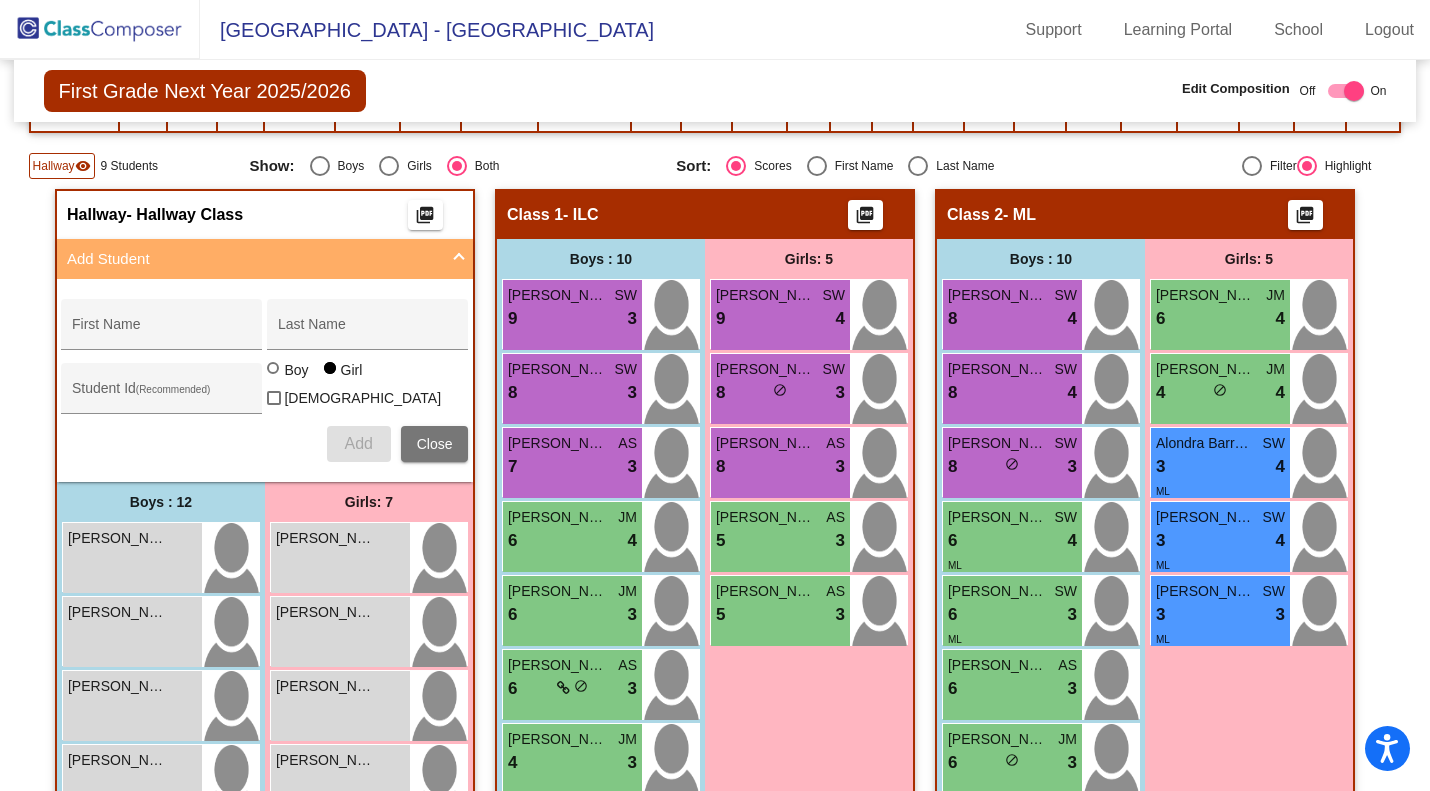 click on "First Grade Next Year 2025/2026  Edit Composition Off   On  Incoming   Digital Data Wall    Display Scores for Years:   2023 - 2024   2024 - 2025  Grade/Archive Students in Table View   Download   New Small Group   Saved Small Group   Compose   Start Over   Submit Classes  Compose has been submitted  Check for Incomplete Scores  View Compose Rules   View Placement Violations  Notes   Download Class List   Import Students   Grade/Archive Students in Table View   New Small Group   Saved Small Group  Display Scores for Years:   2023 - 2024   2024 - 2025 Display Assessments: STM STL Display Student Picture:    Yes     No  Students Academics Life Skills  Last Teacher  Placement  Identified  Total Boys Girls  Read.   Math   Writ.   Behav.   Work Sk.   JM   AS   SW   ML   TP   GT   IEP   504   MTS   INT   RP   ILC  Hallway  visibility  19 12 7                 0   0   0   0   0   0   0   0   0   0   0   0   0   0   0  Class 1  visibility  15 10 5  6.20   6.27   5.93   2.93   2.80   5   6   4   3   2   0   0" 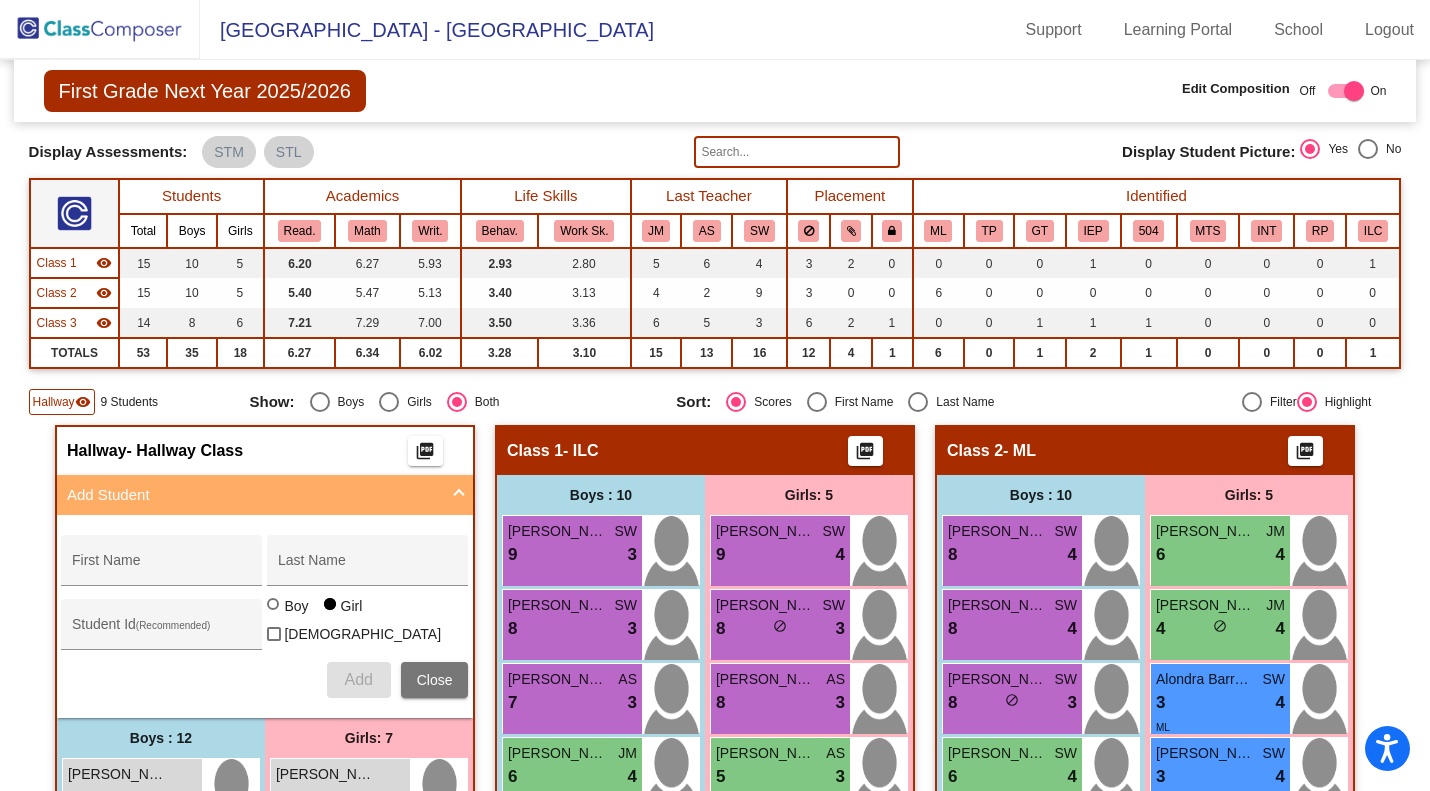 scroll, scrollTop: 101, scrollLeft: 0, axis: vertical 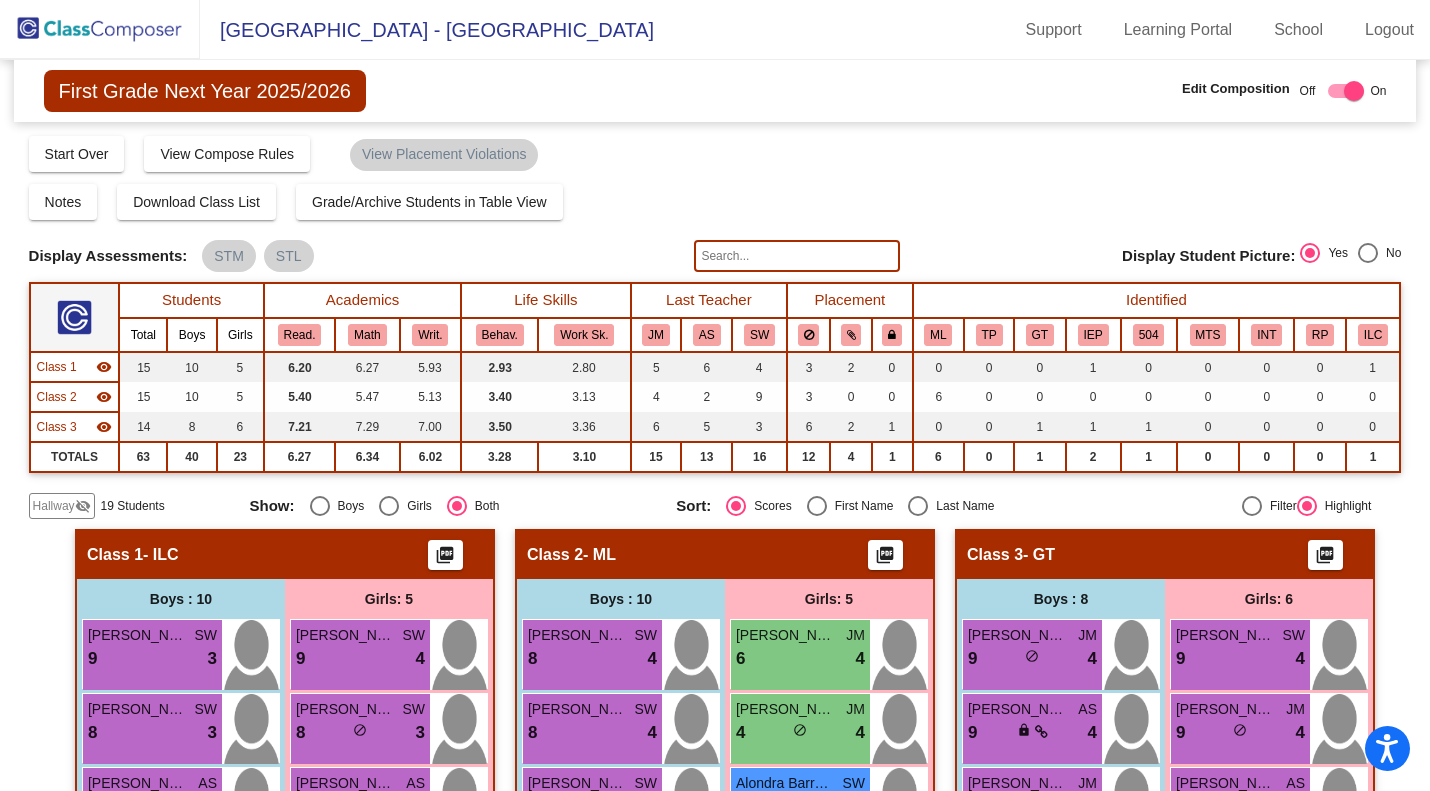 click on "Hallway" 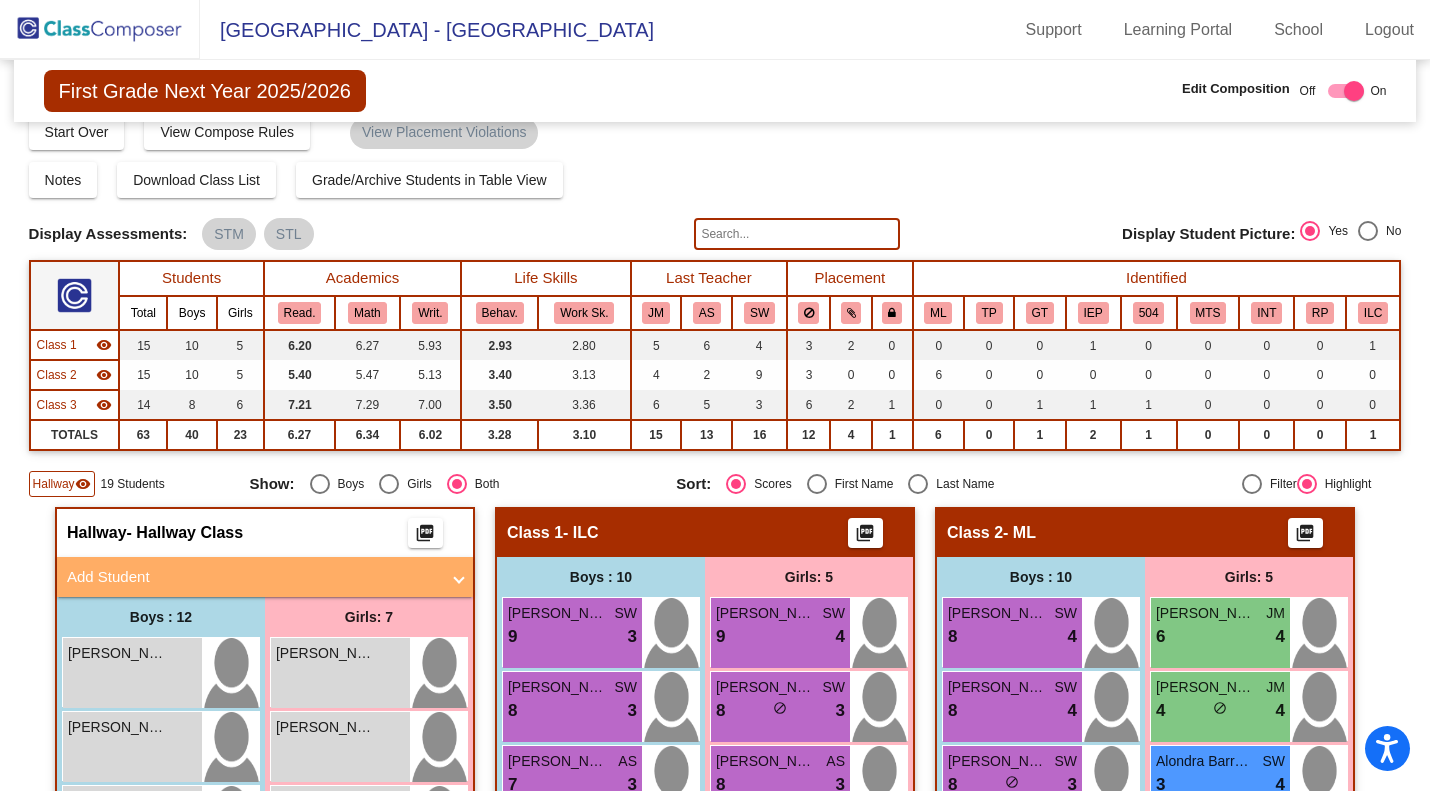 scroll, scrollTop: 0, scrollLeft: 0, axis: both 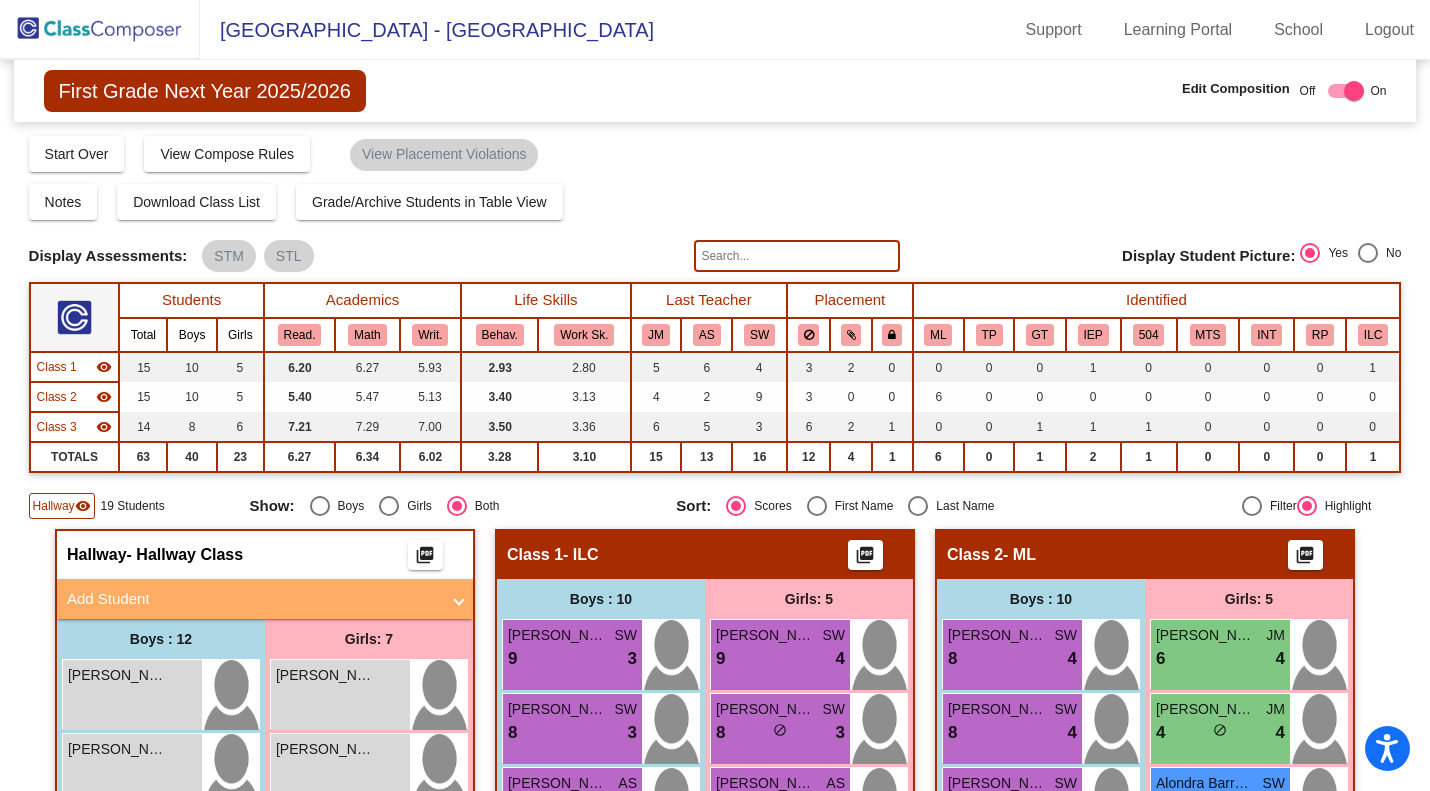 click 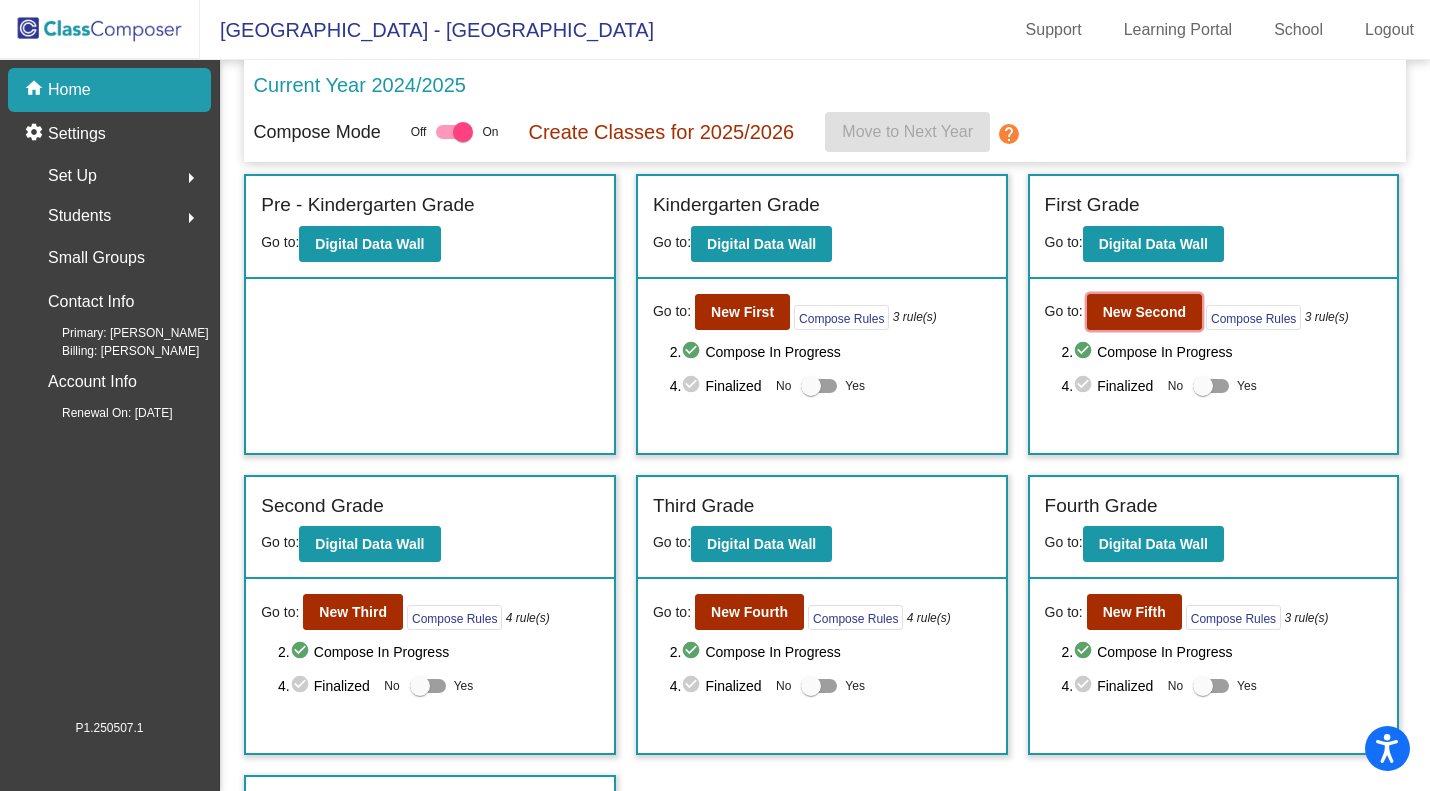 click on "New Second" 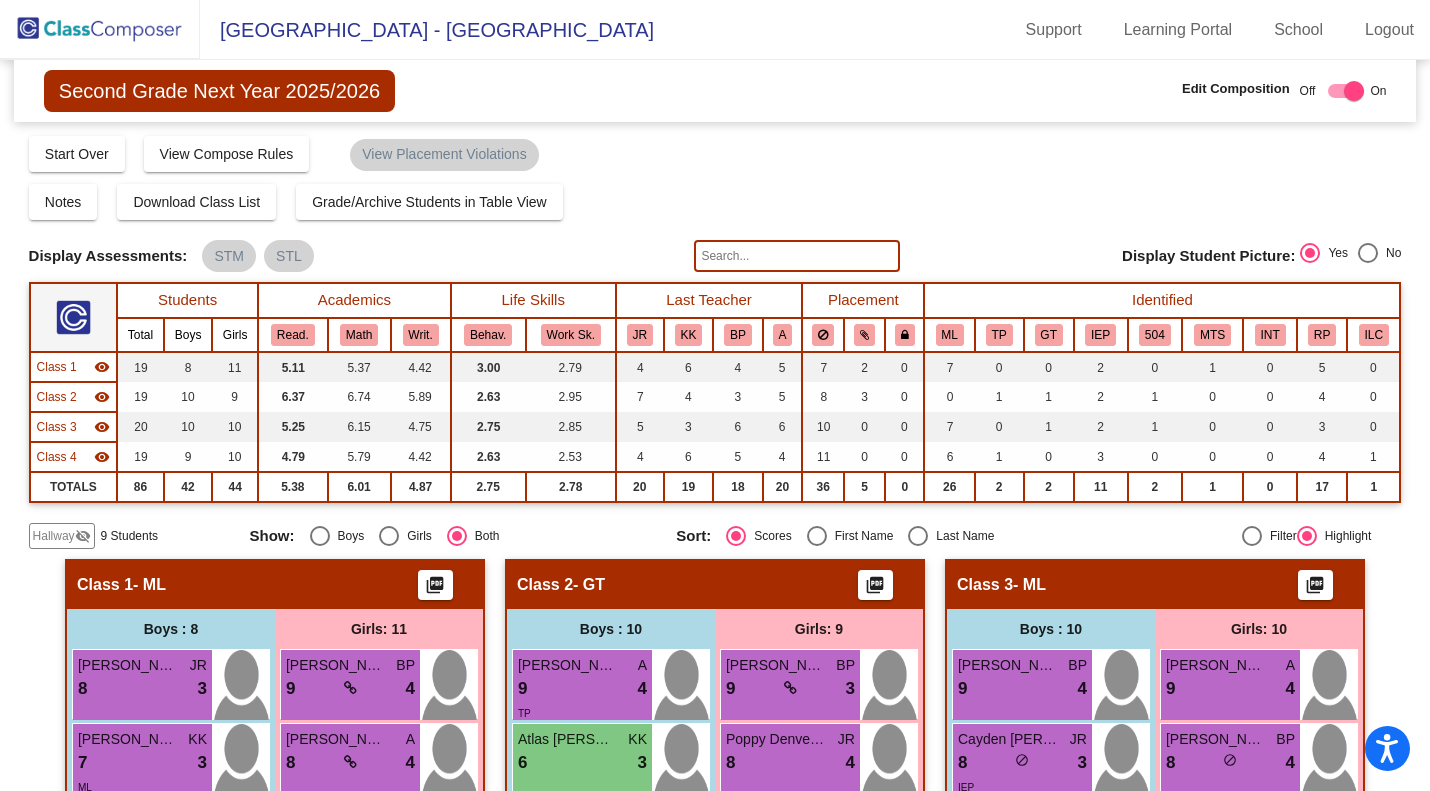 click on "visibility_off" 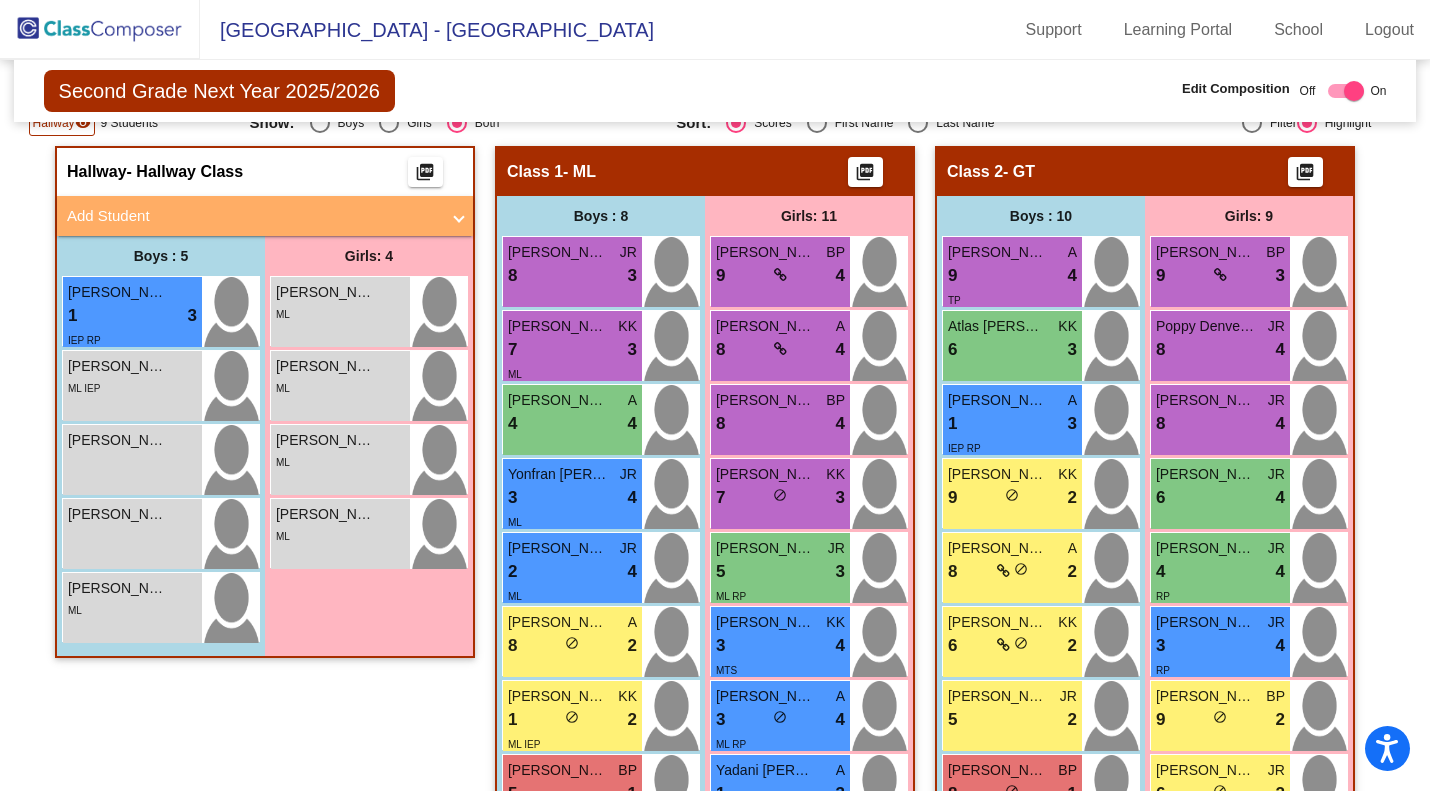 scroll, scrollTop: 504, scrollLeft: 0, axis: vertical 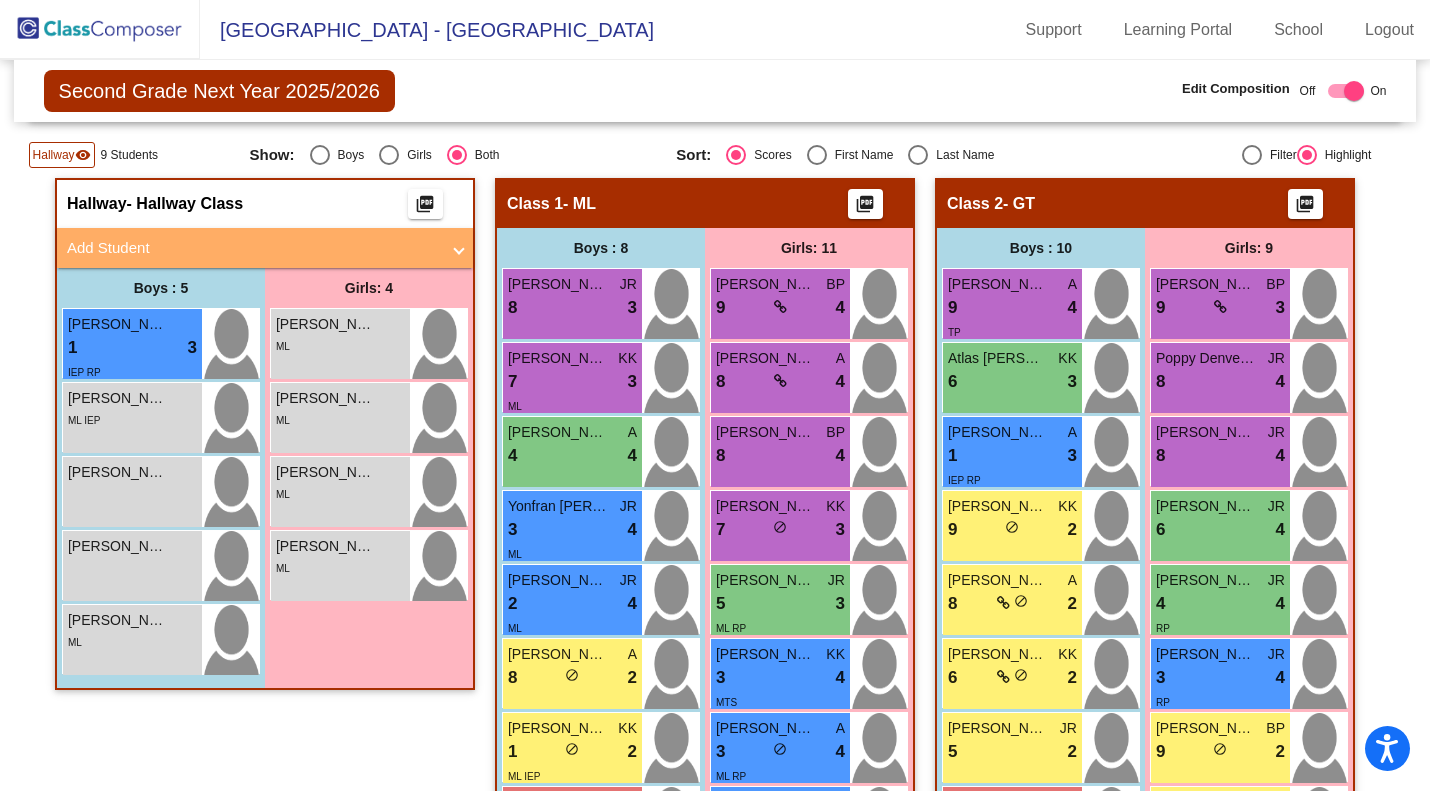 click on "Add Student" at bounding box center (253, 248) 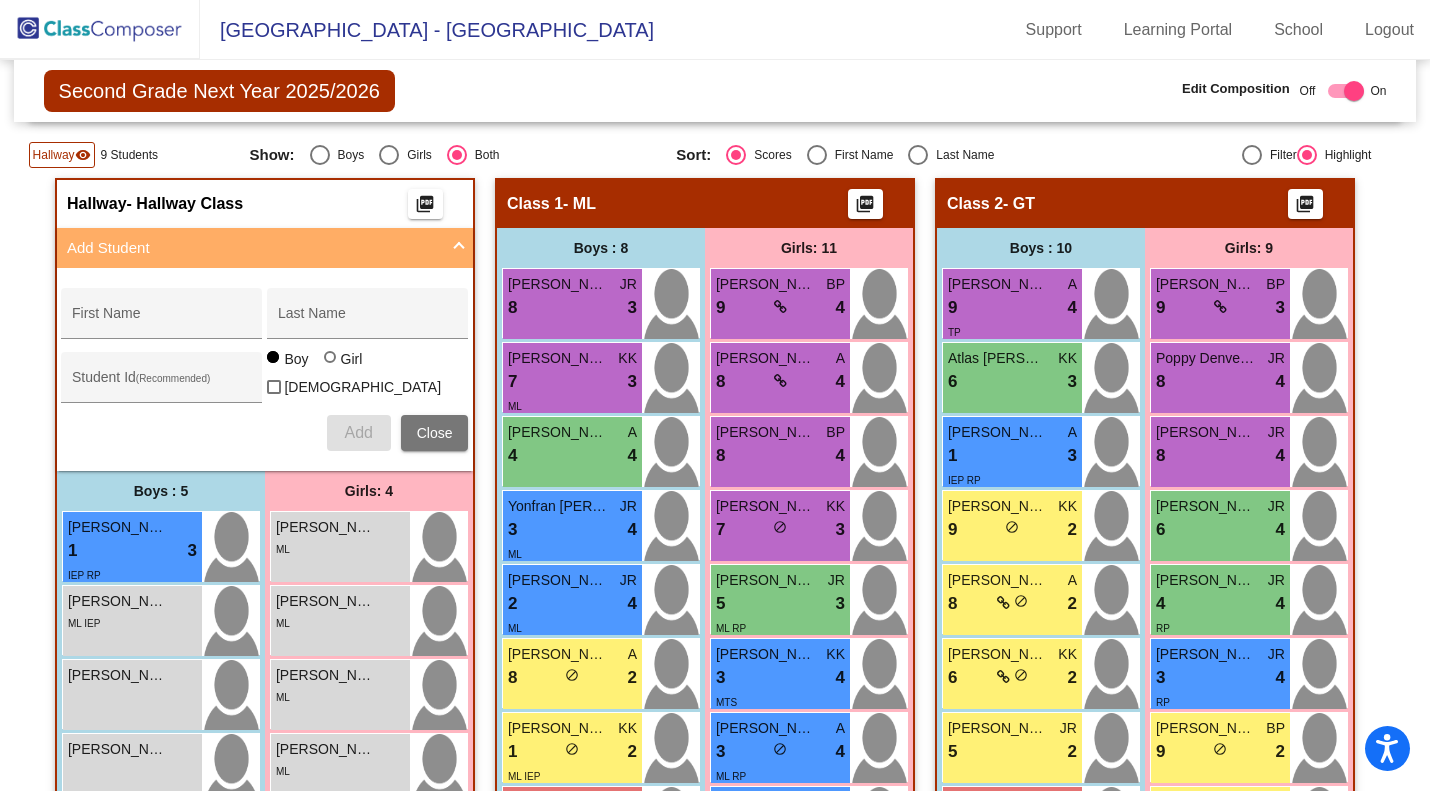 click on "First Name" at bounding box center [162, 321] 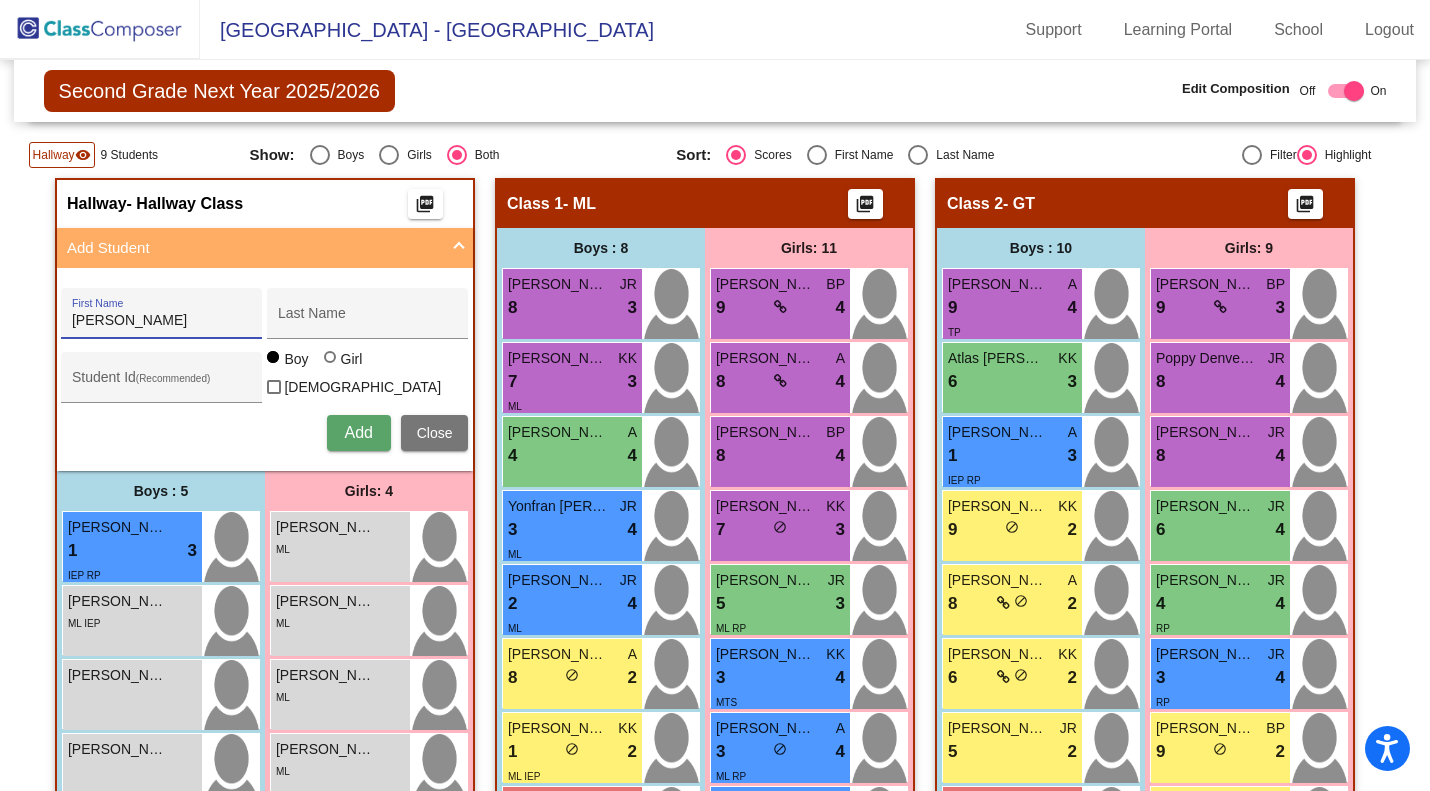 type on "Sebastian" 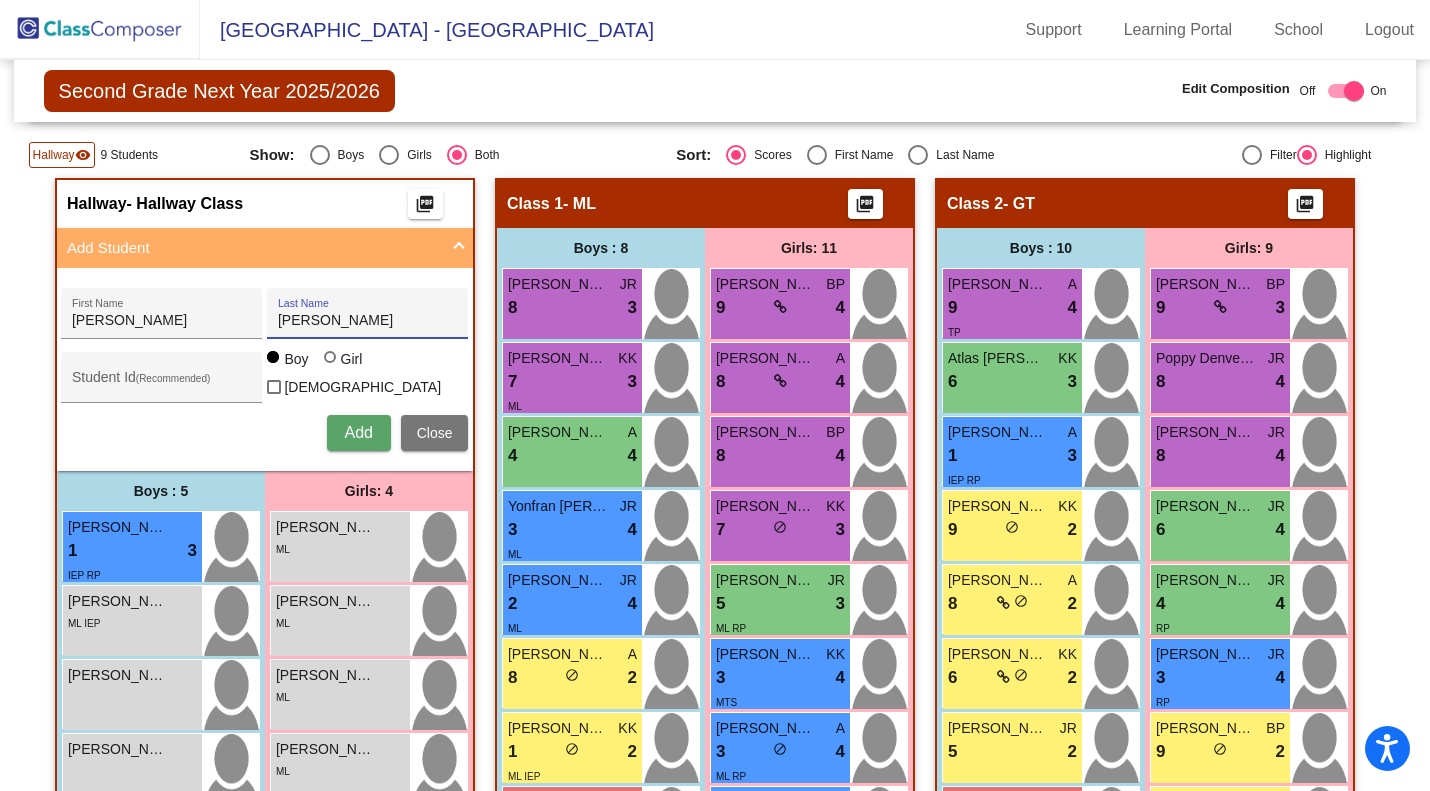 type on "Cohen" 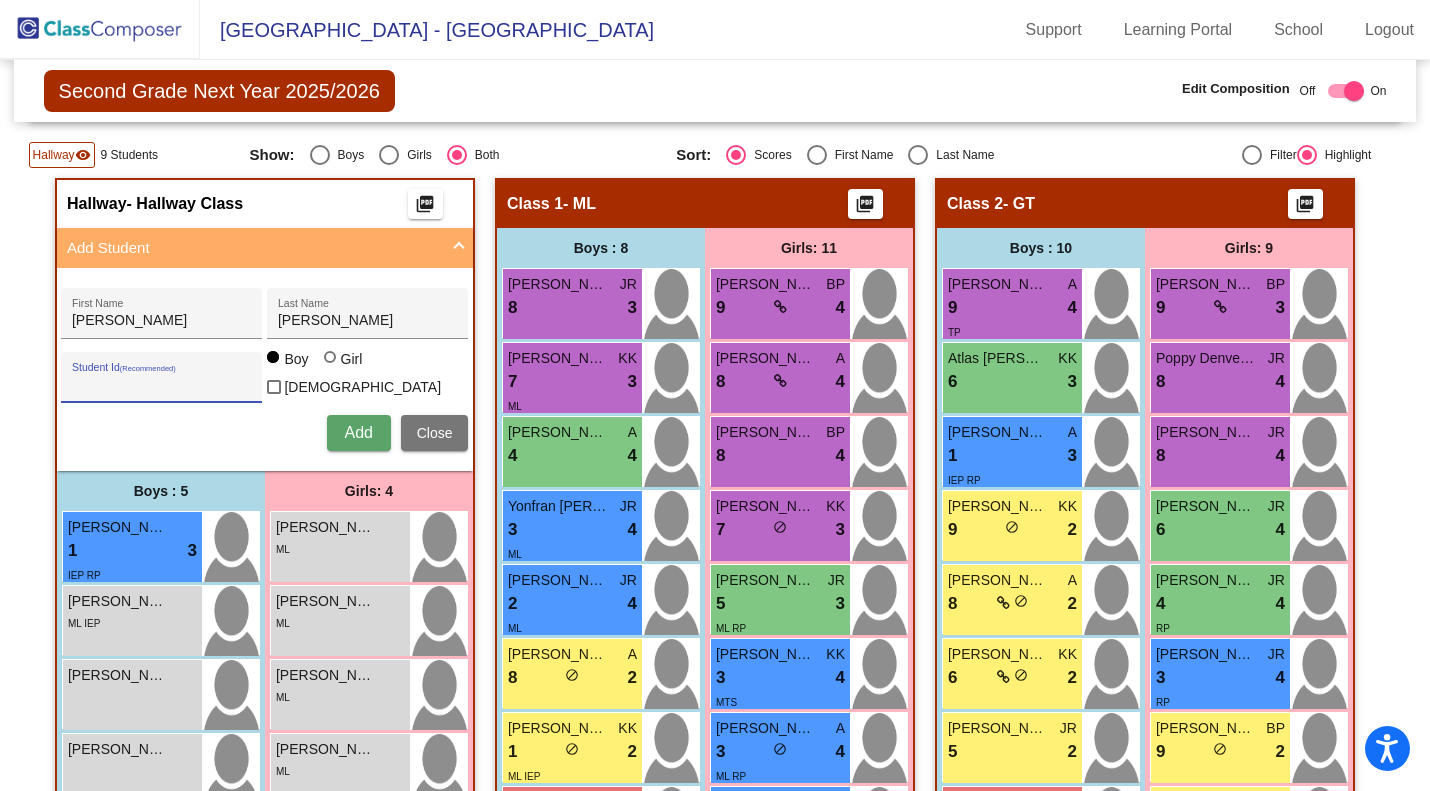 click on "Student Id  (Recommended)" at bounding box center [162, 385] 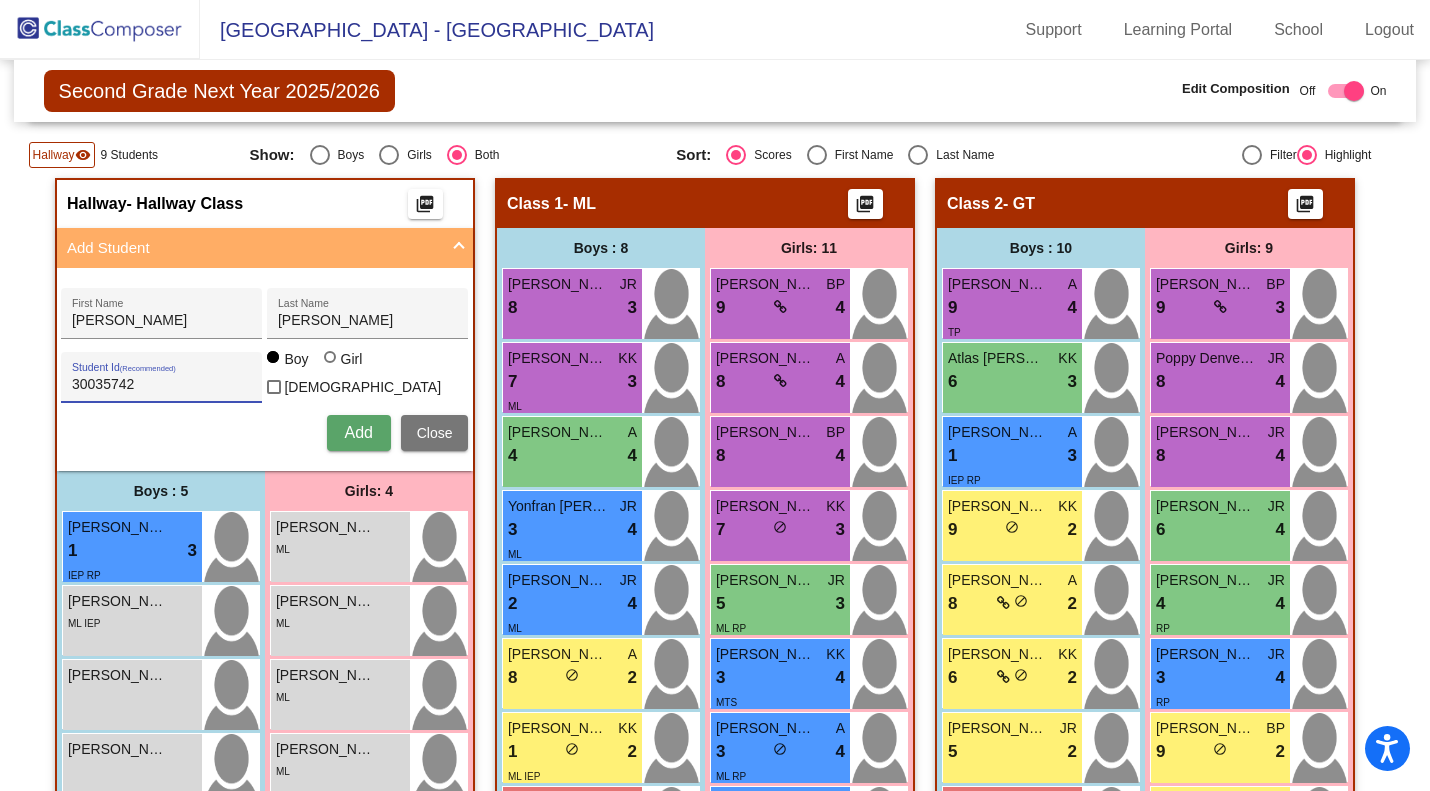 type on "30035742" 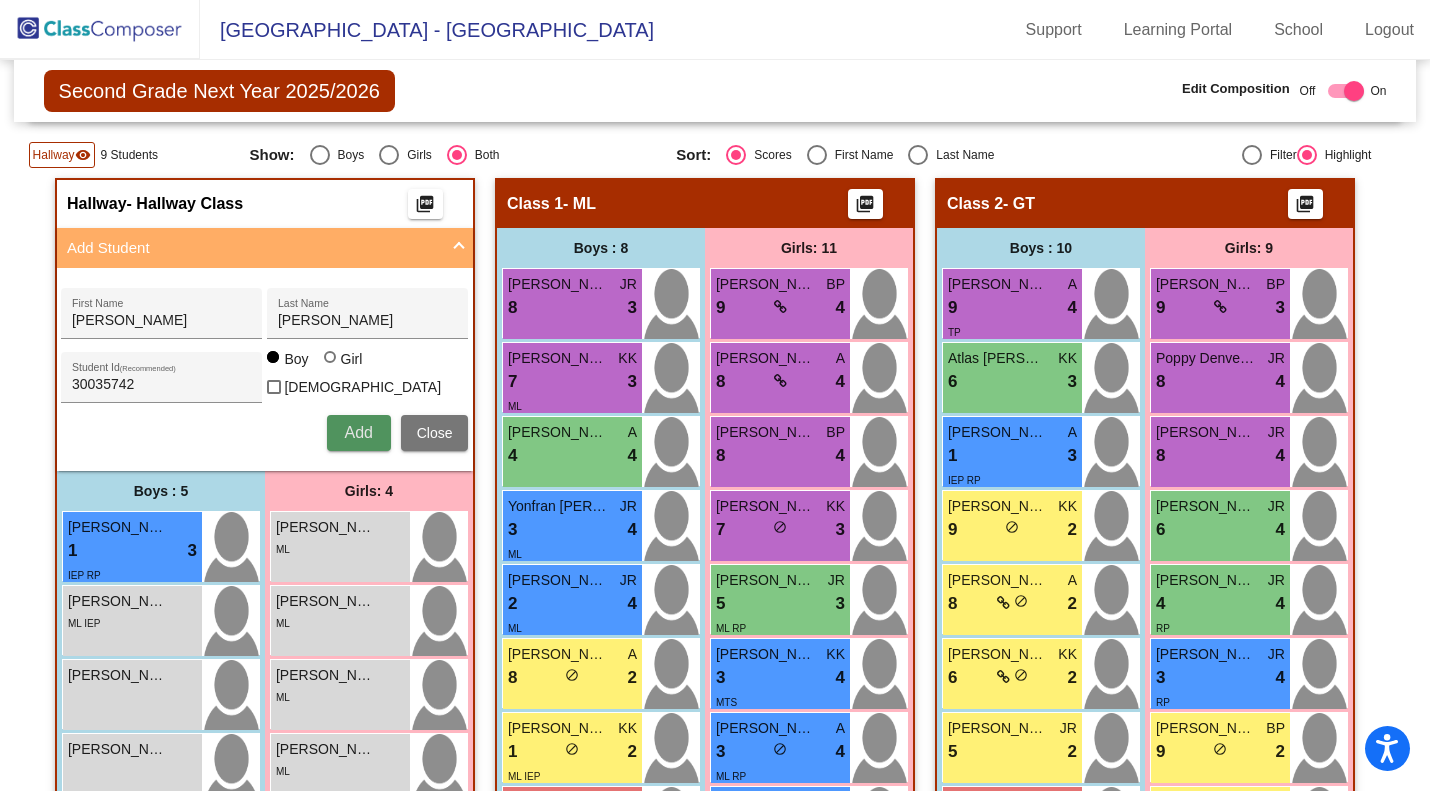 click on "Add" at bounding box center (358, 432) 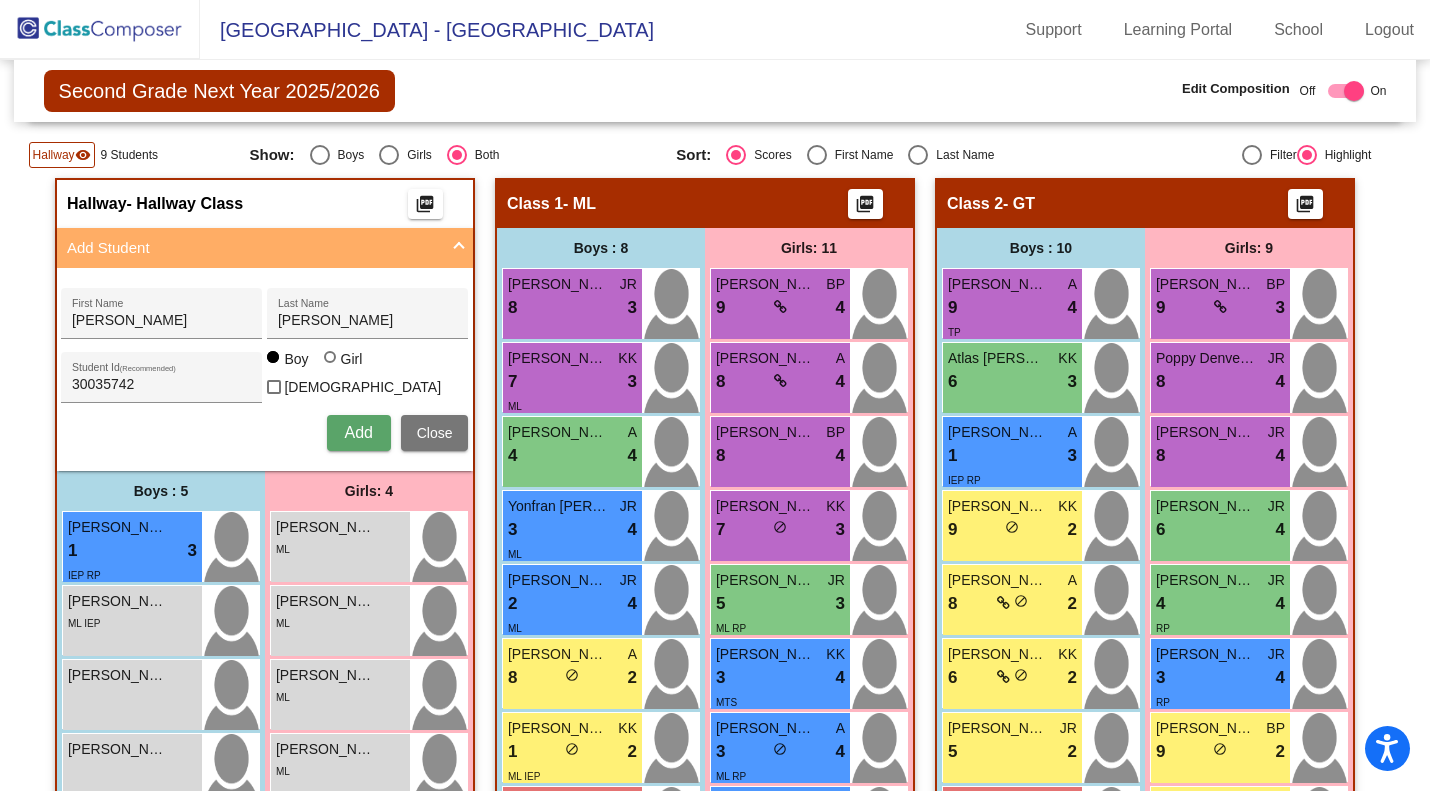 type 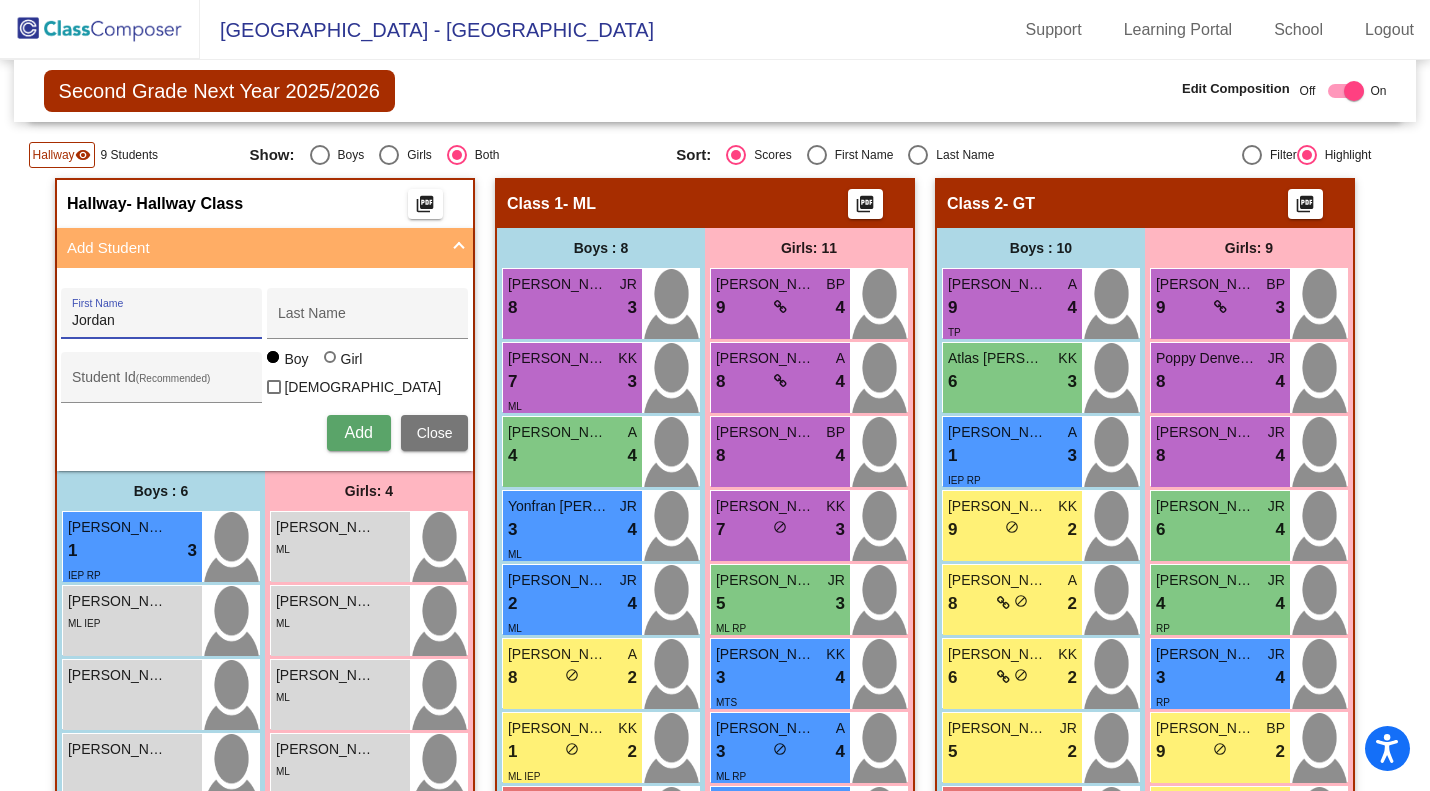type on "Jordan" 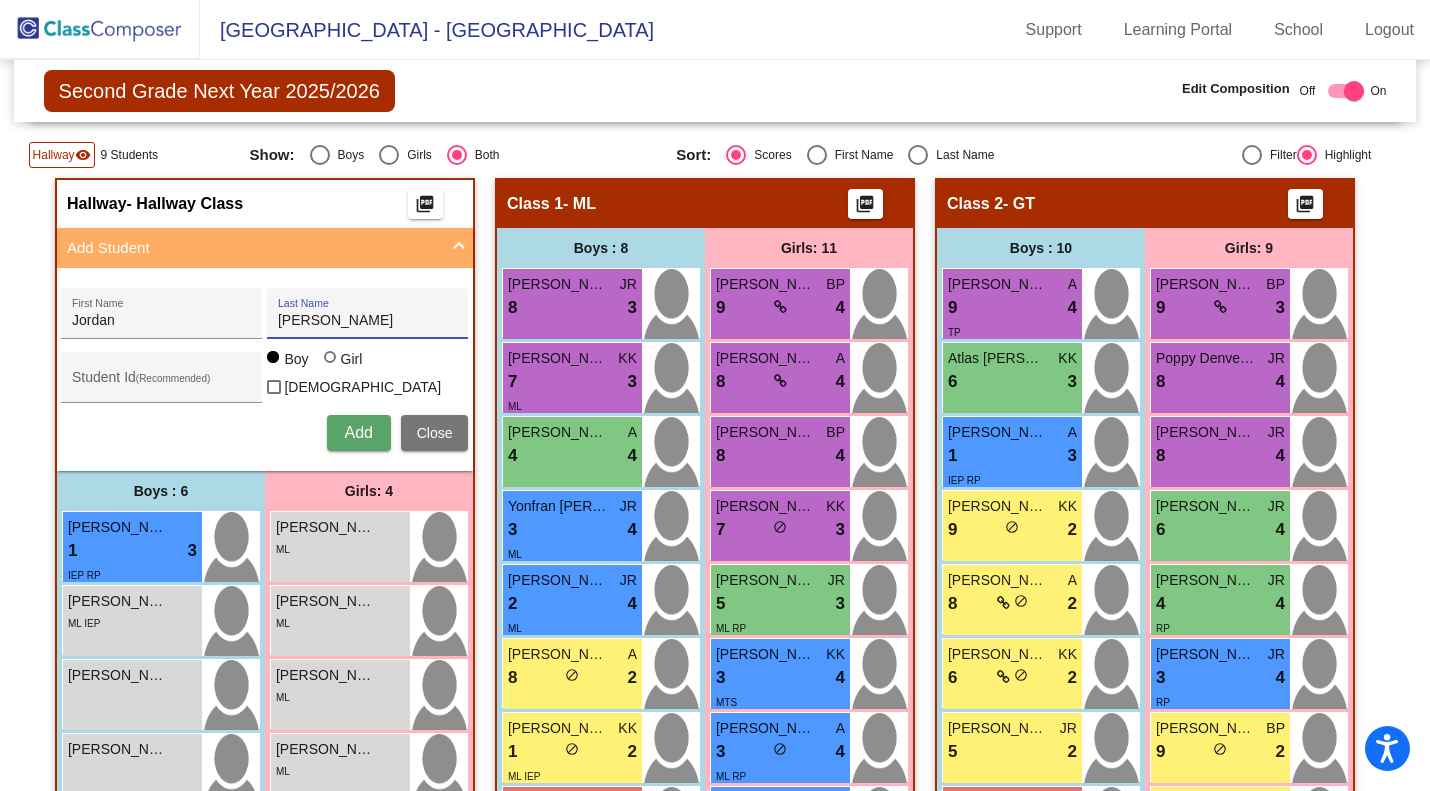 type on "Daniels" 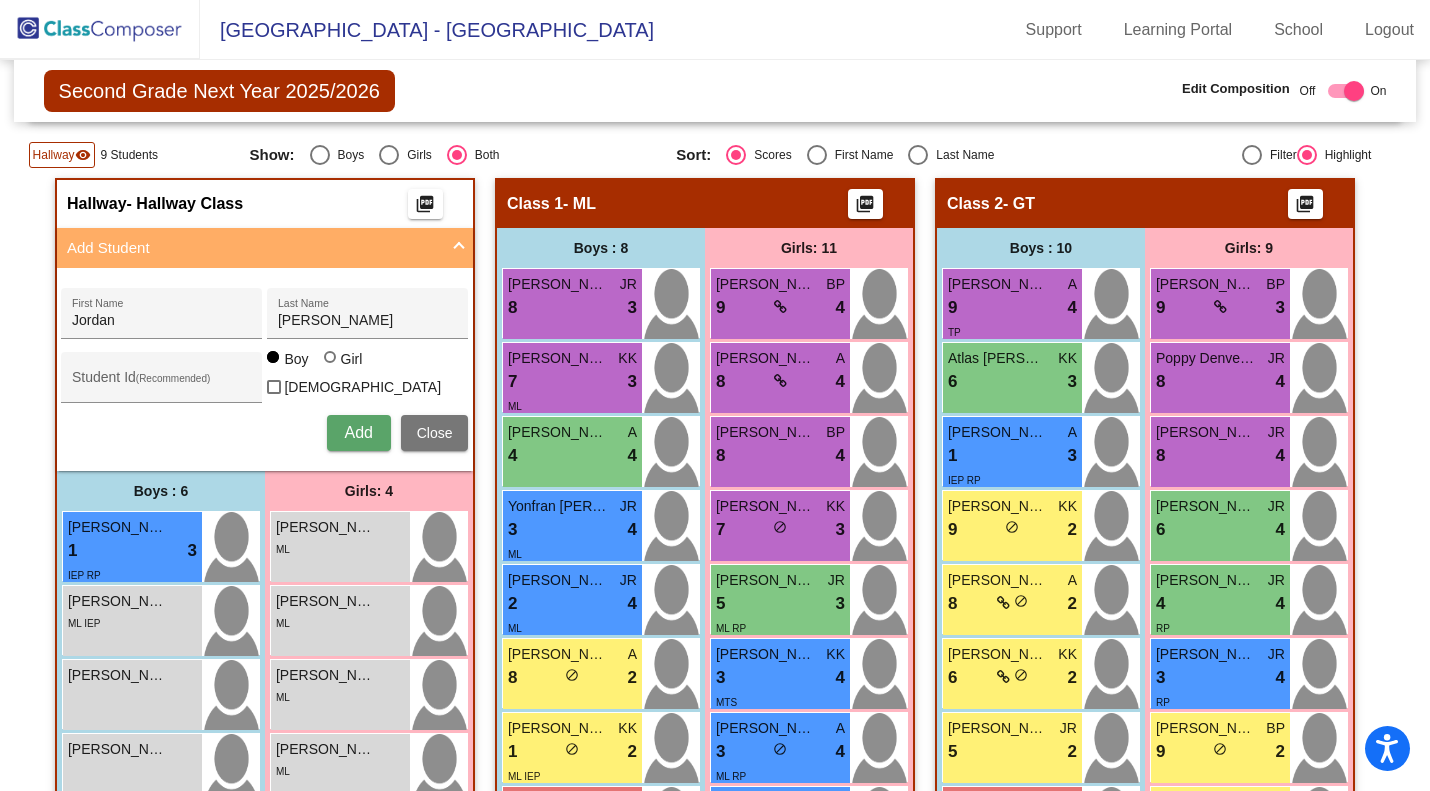 click on "Student Id  (Recommended)" at bounding box center [162, 382] 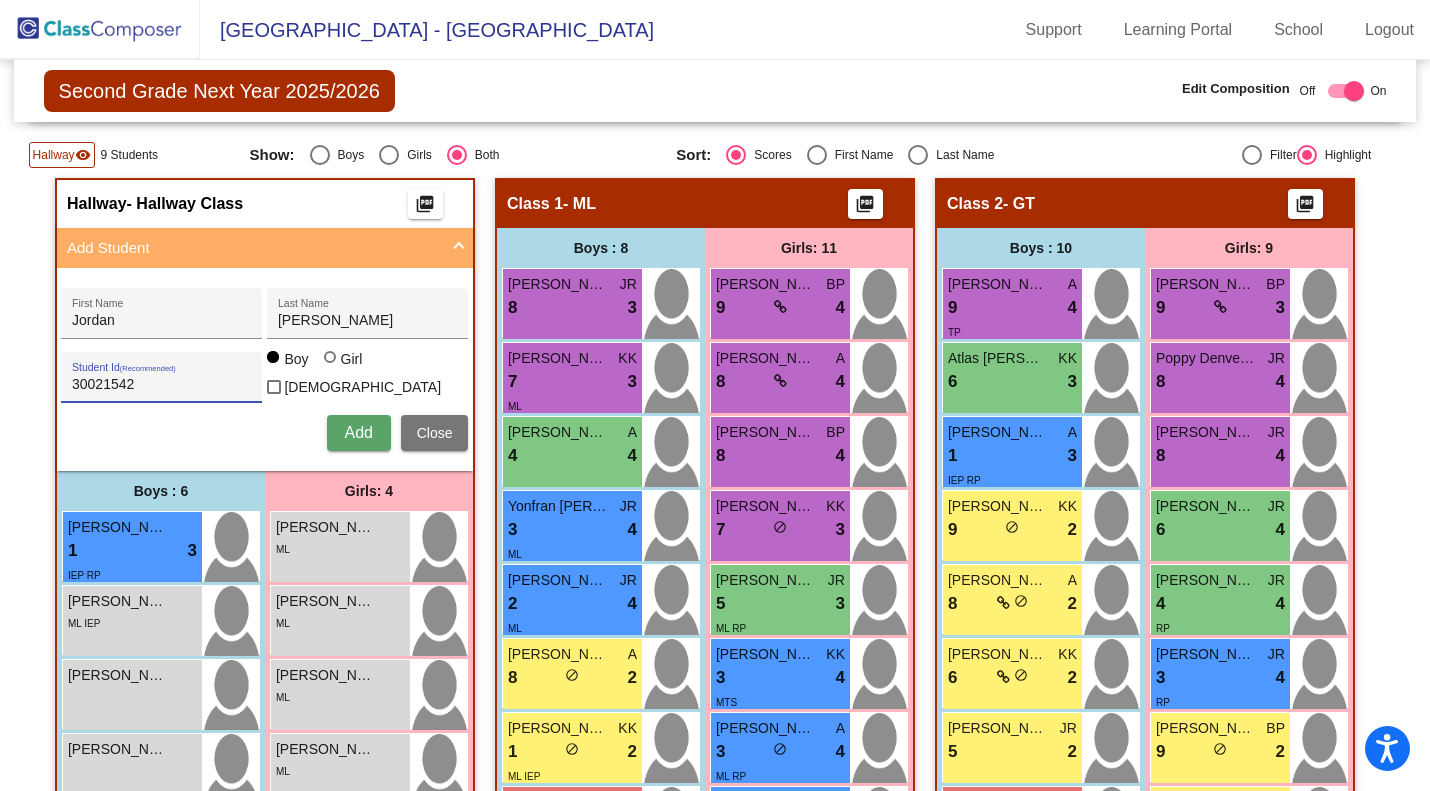 type on "30021542" 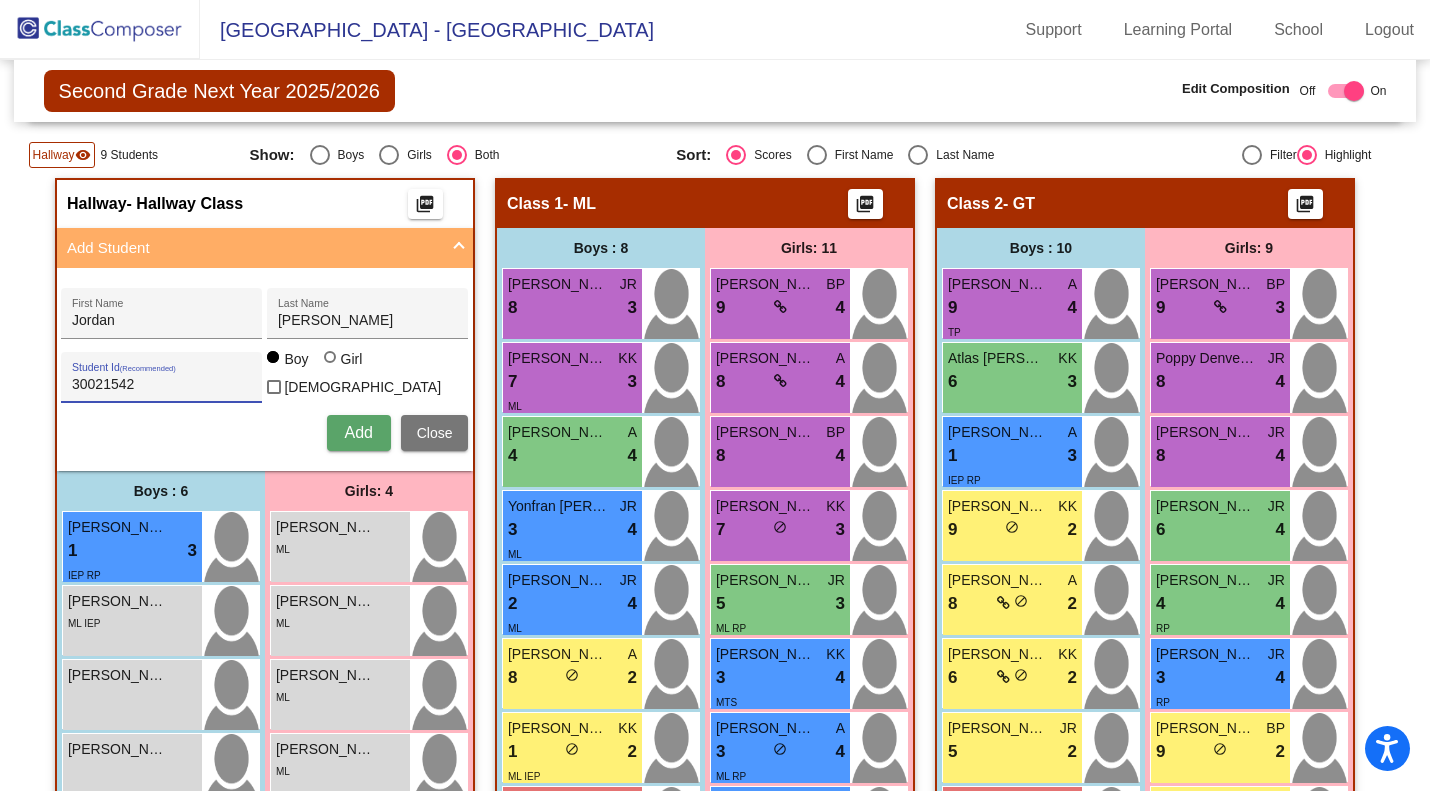 click on "Add" at bounding box center (358, 432) 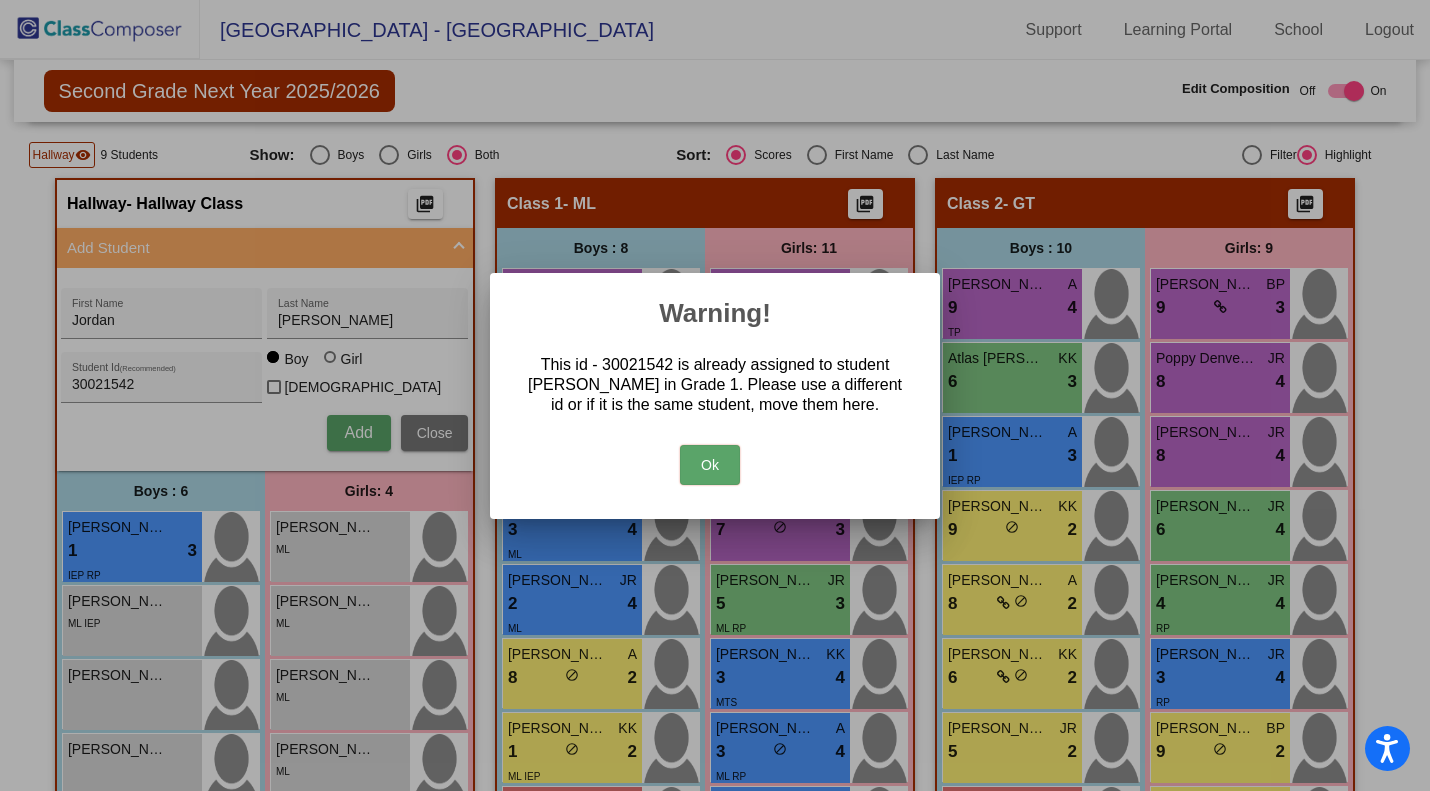 click on "Ok" at bounding box center [710, 465] 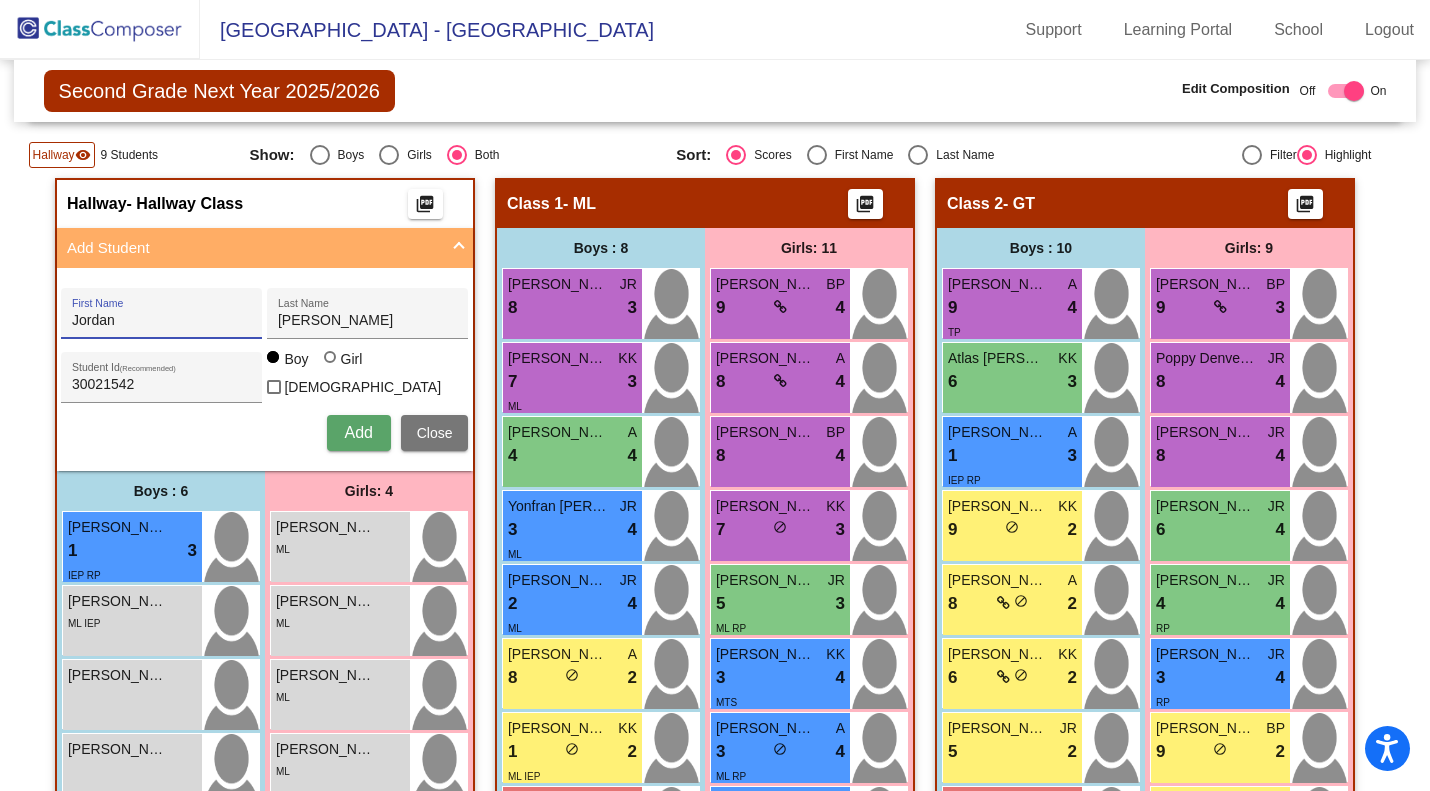 drag, startPoint x: 149, startPoint y: 319, endPoint x: 63, endPoint y: 319, distance: 86 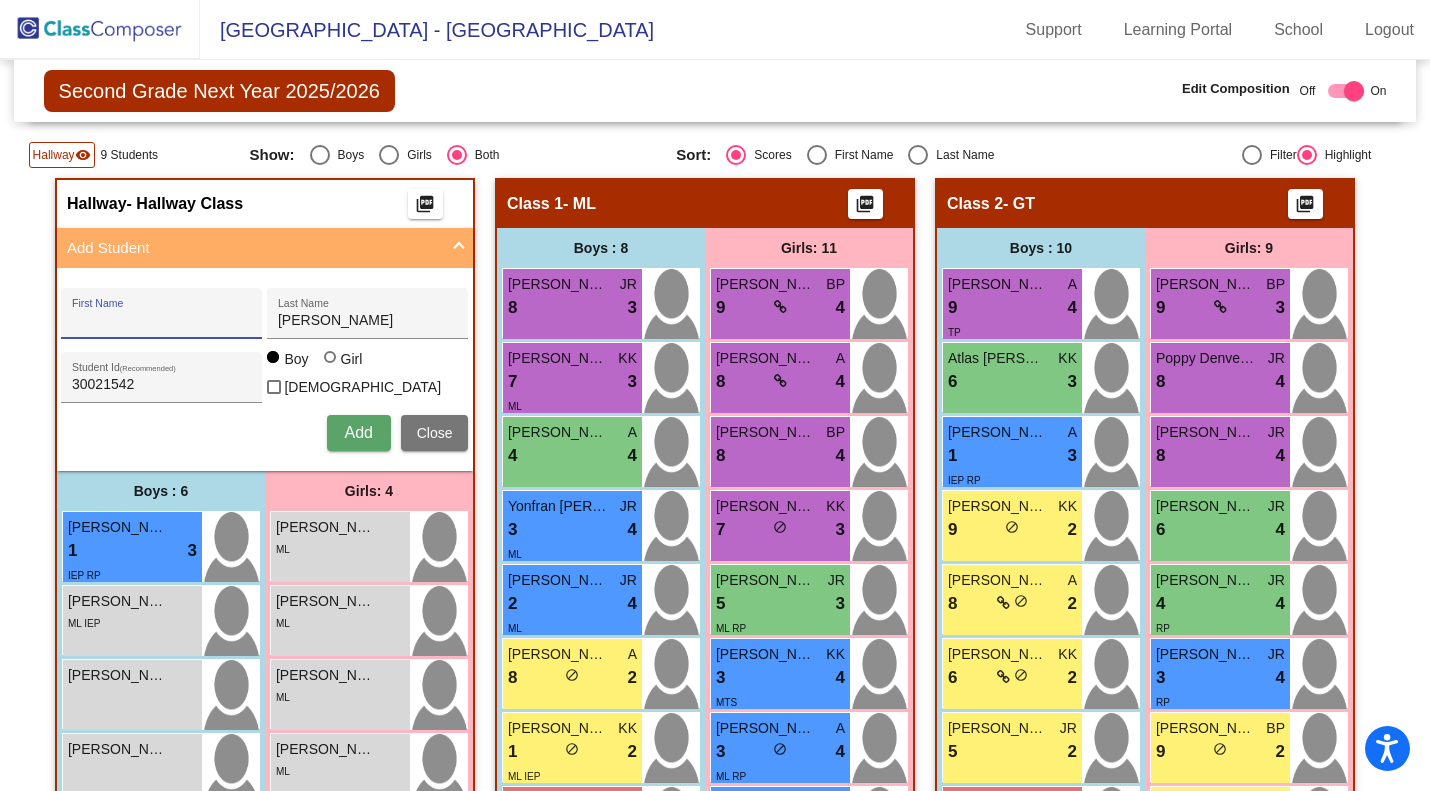 type 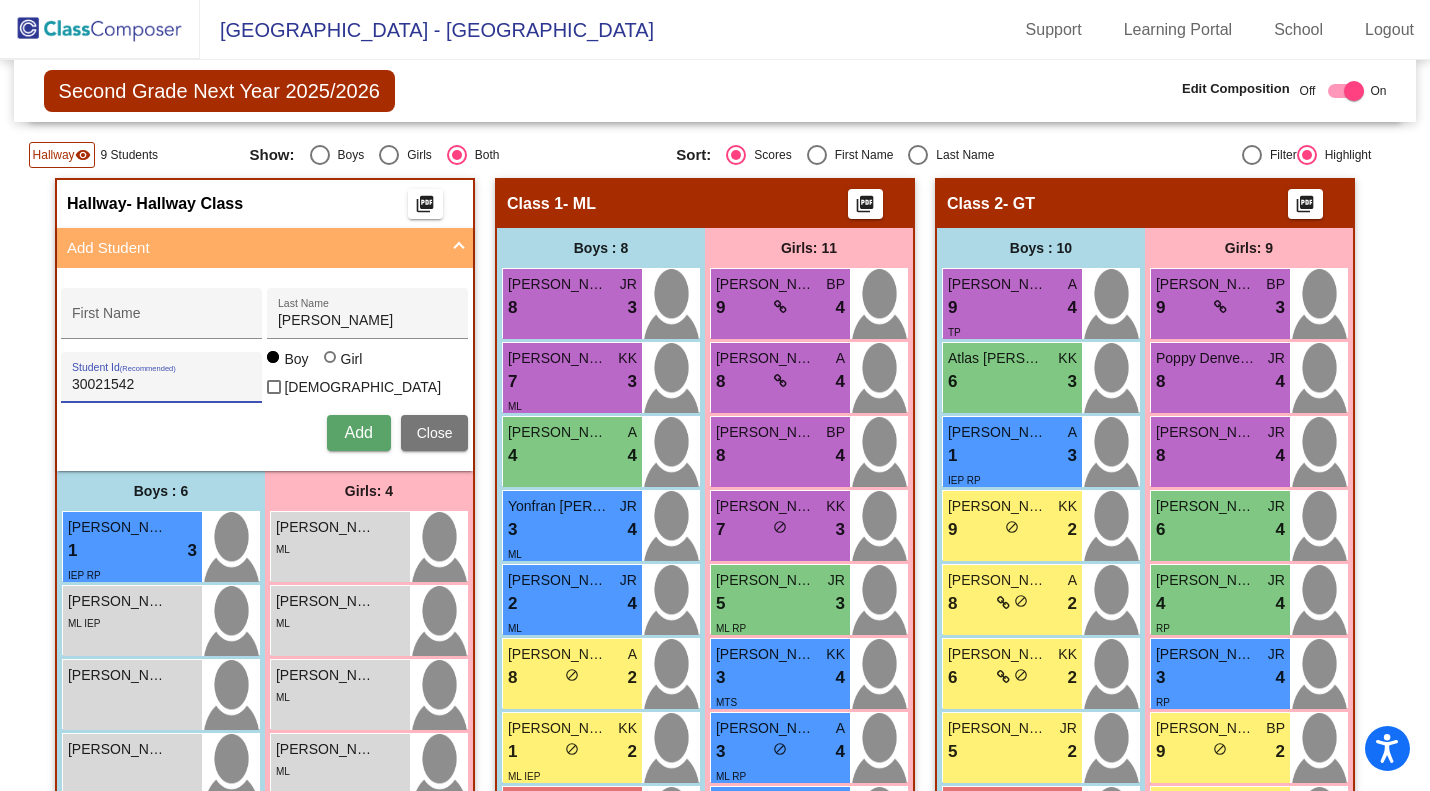 drag, startPoint x: 175, startPoint y: 382, endPoint x: 35, endPoint y: 390, distance: 140.22838 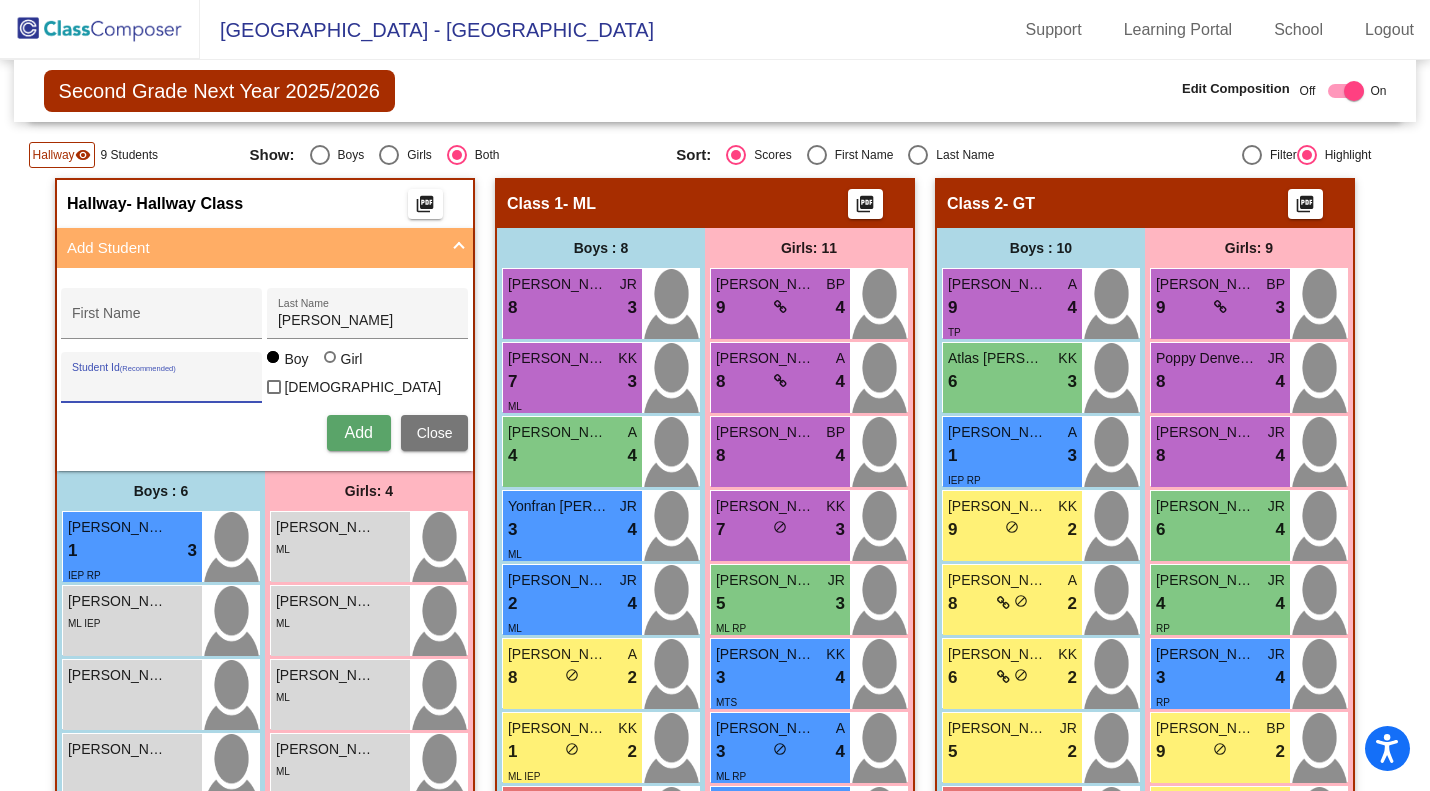 type 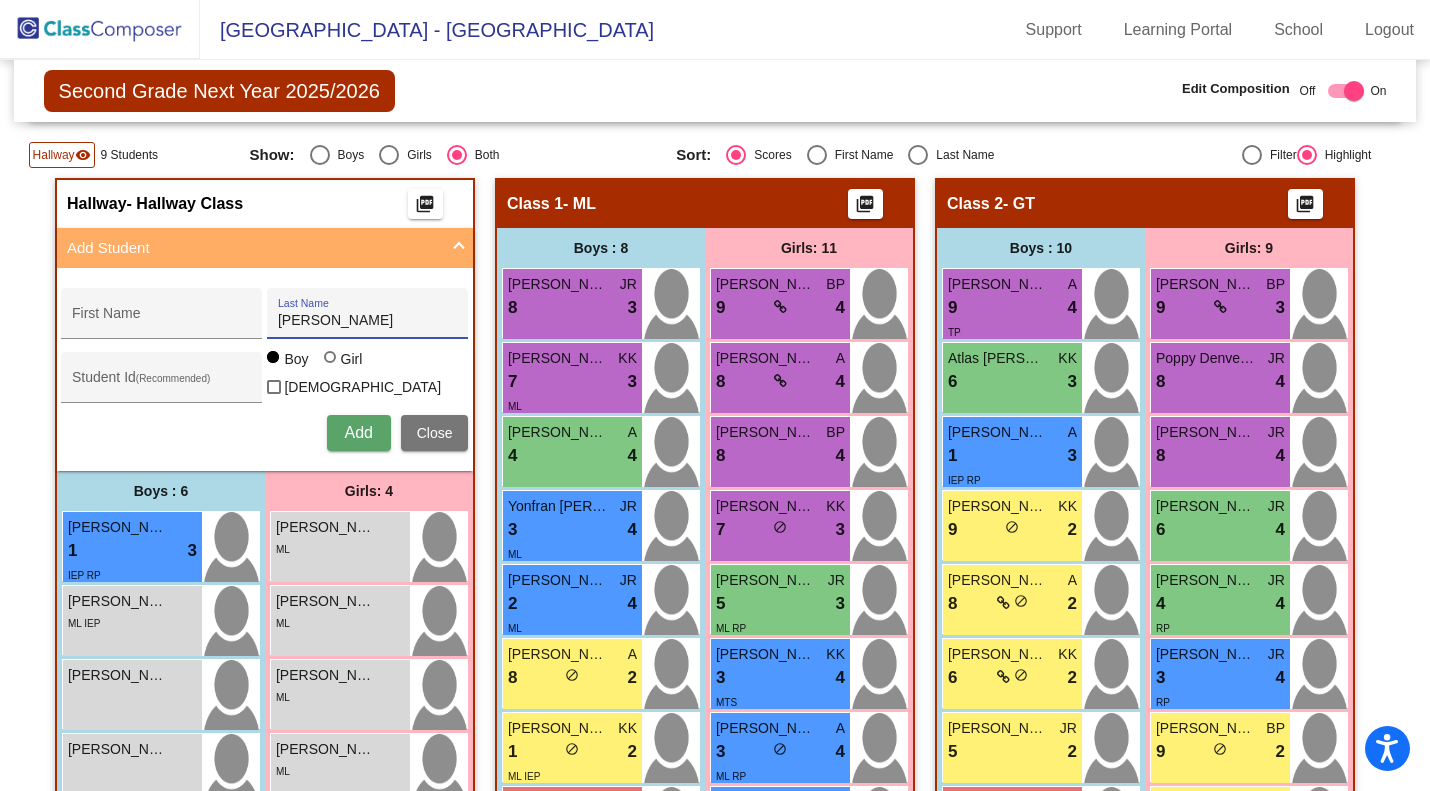 drag, startPoint x: 336, startPoint y: 323, endPoint x: 270, endPoint y: 329, distance: 66.27216 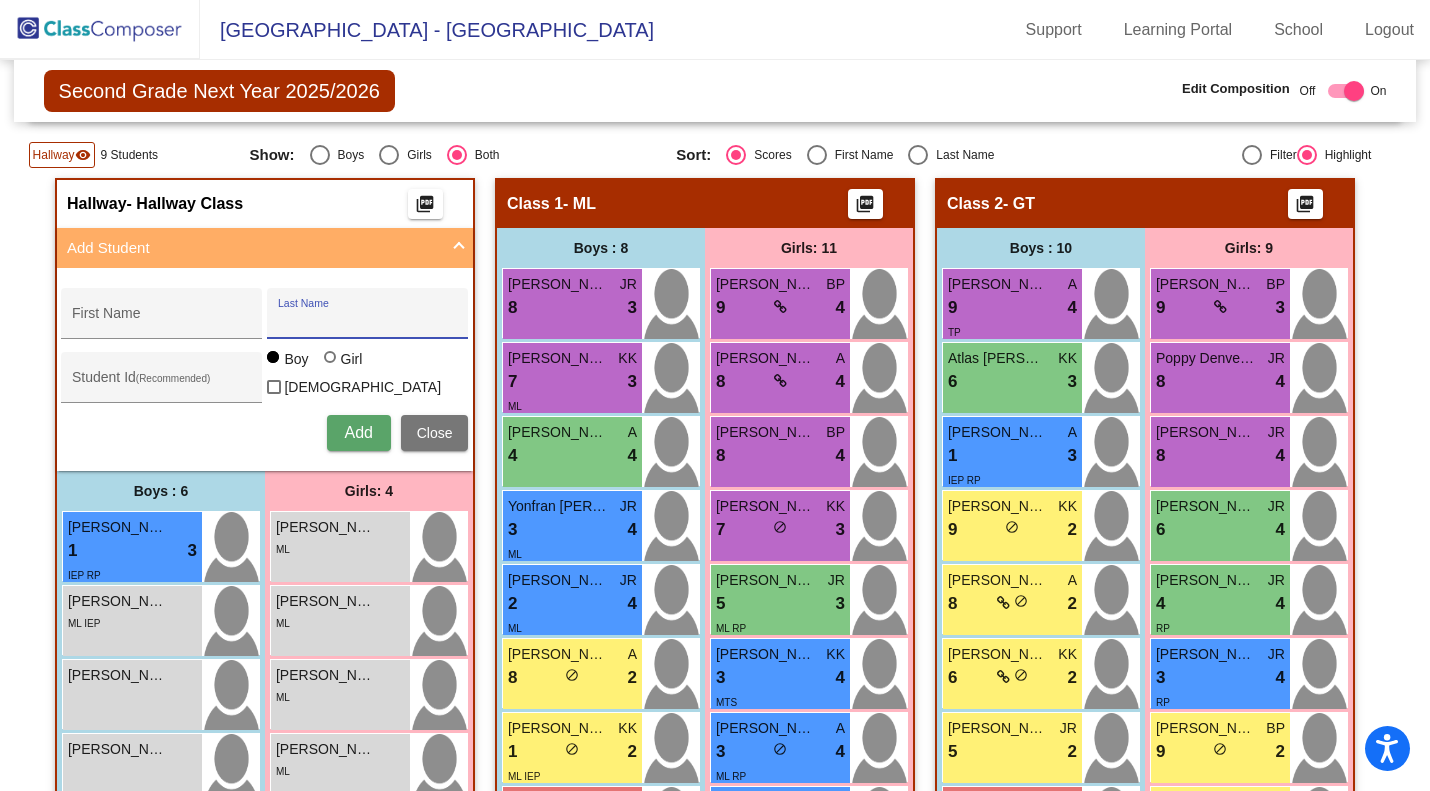 type 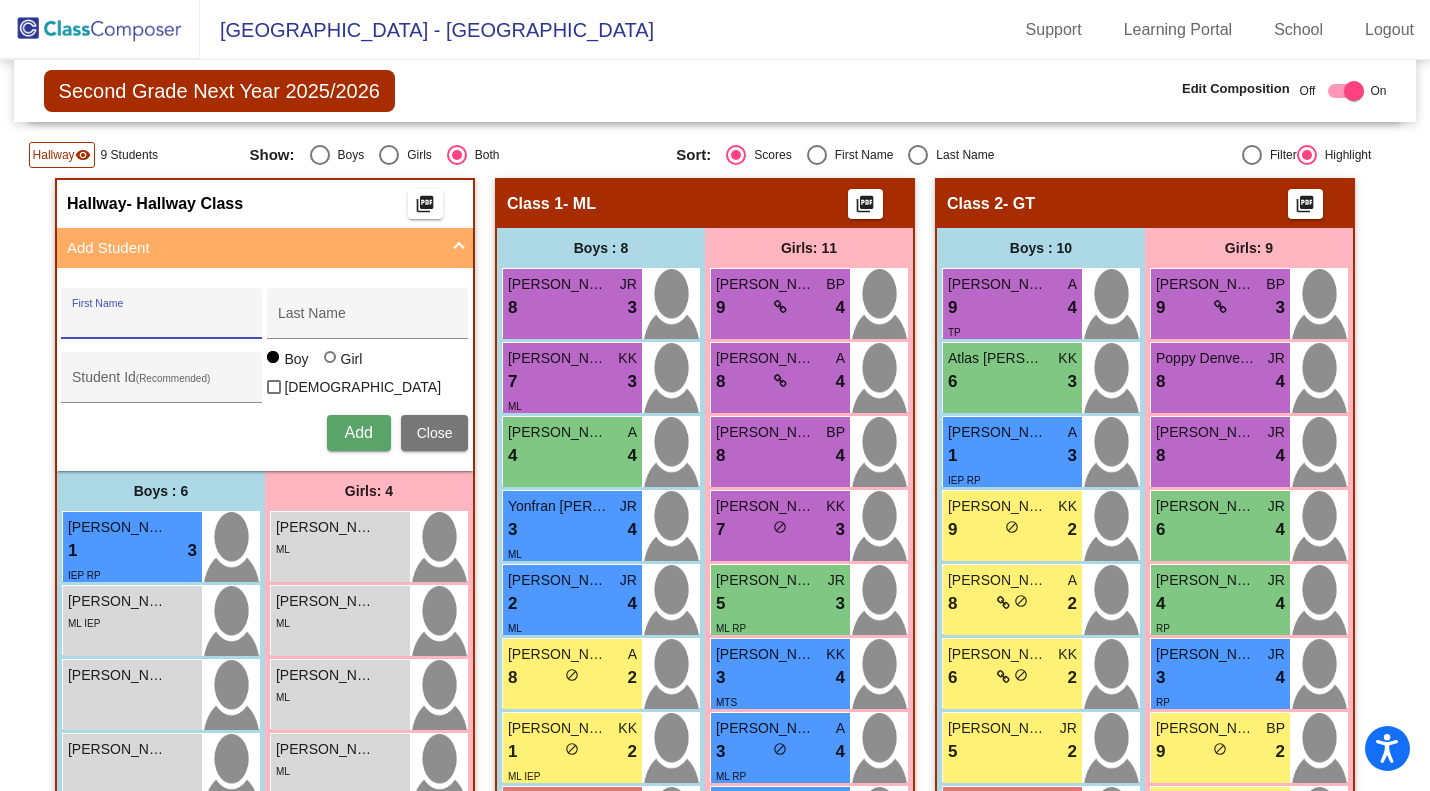 click on "First Name" at bounding box center (162, 321) 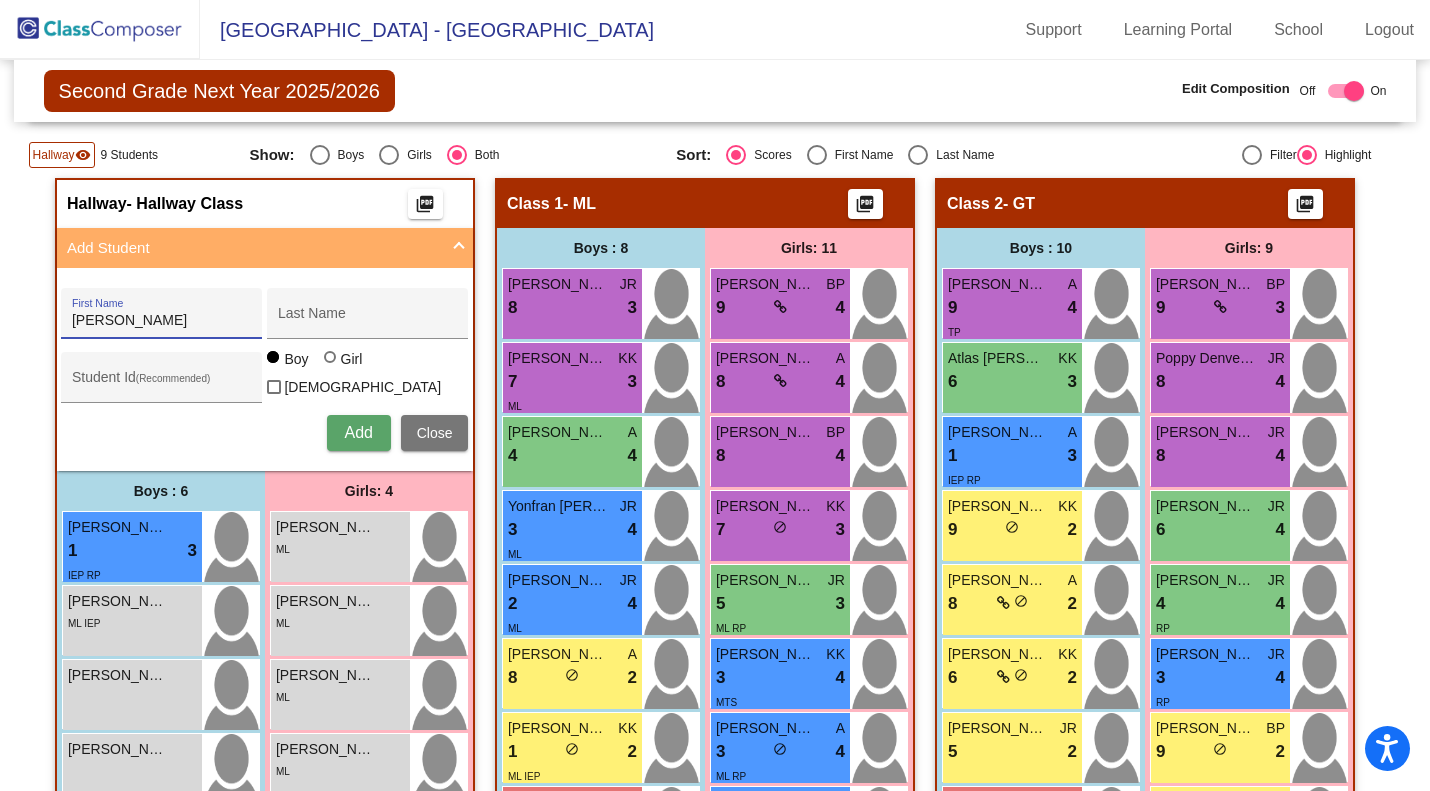 type on "Dylan" 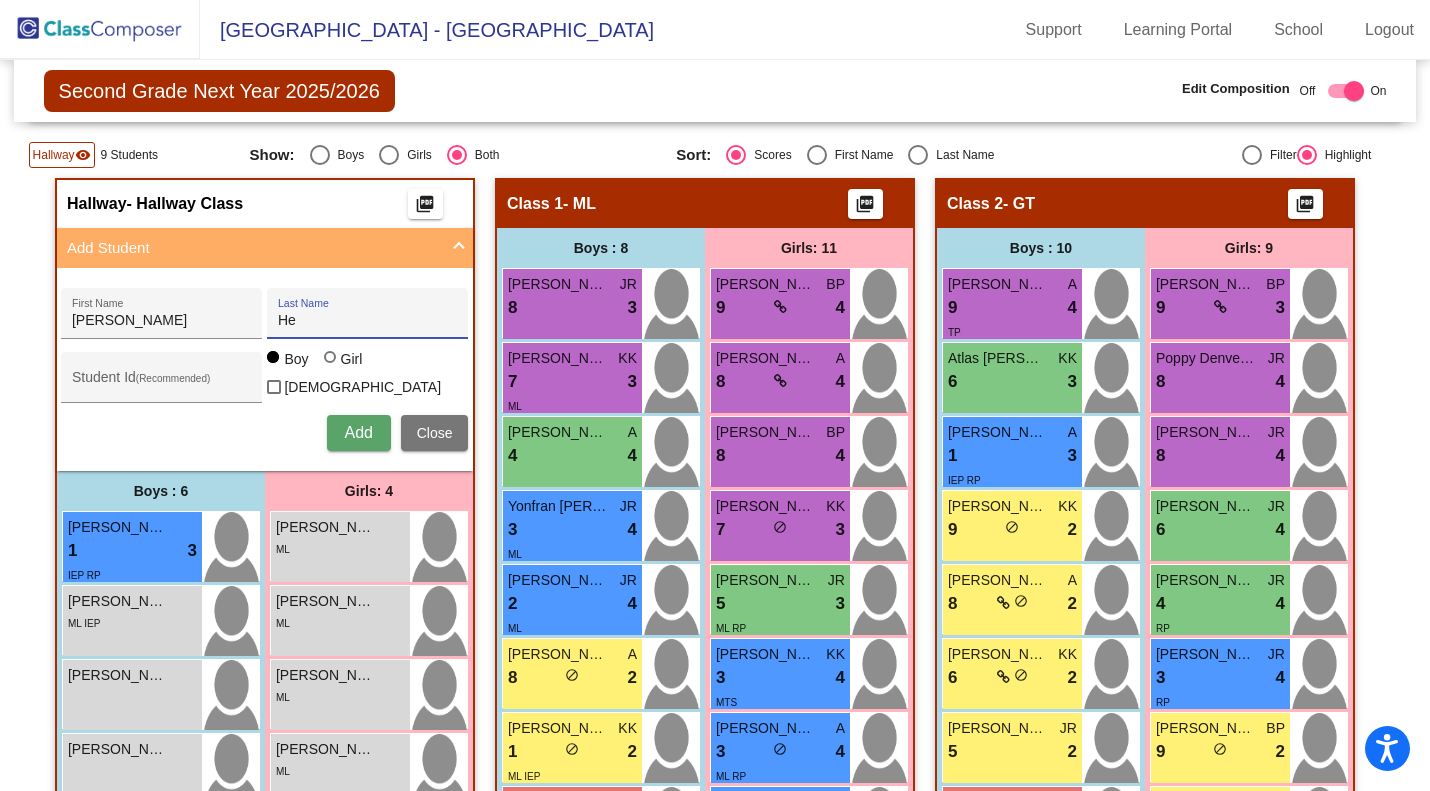 type on "He" 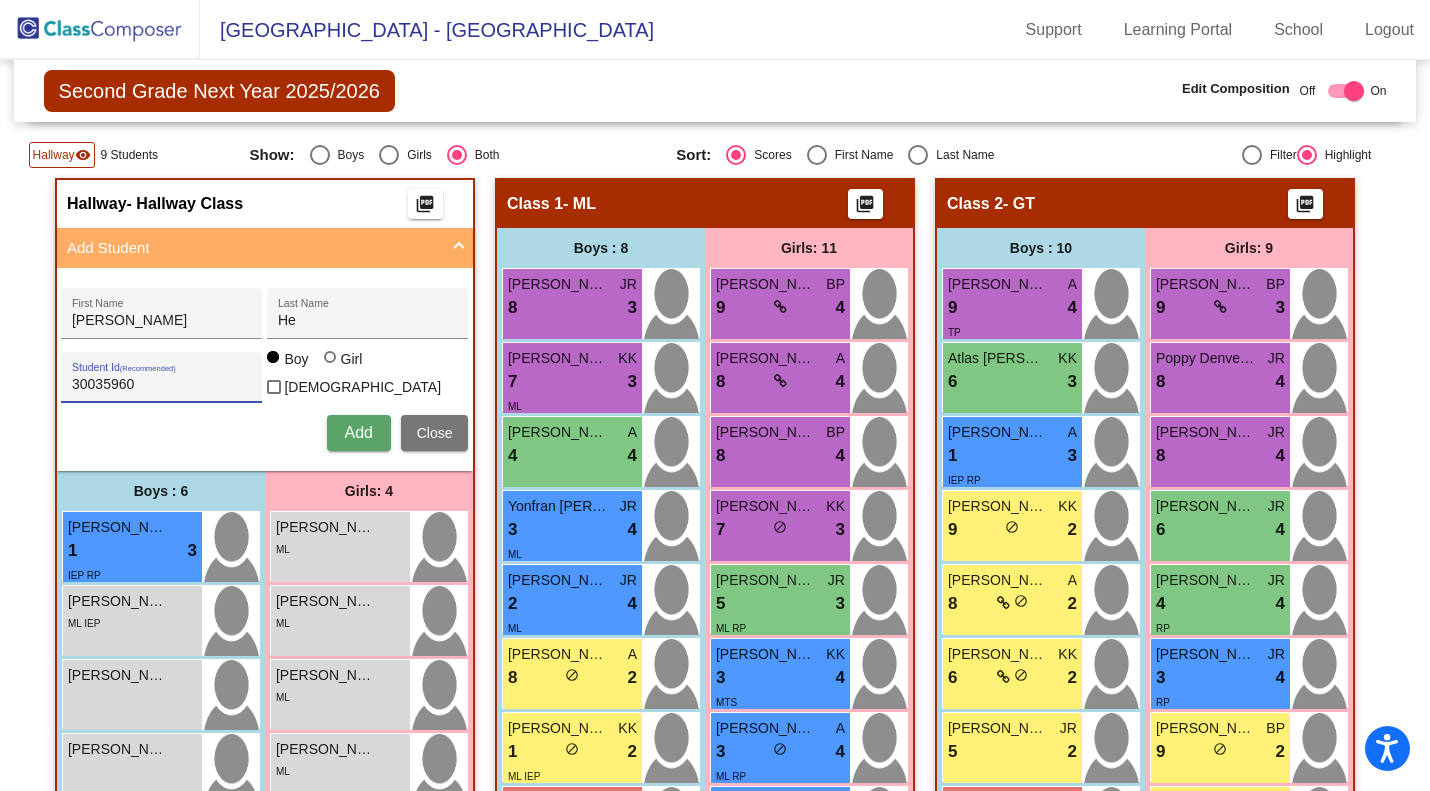type on "30035960" 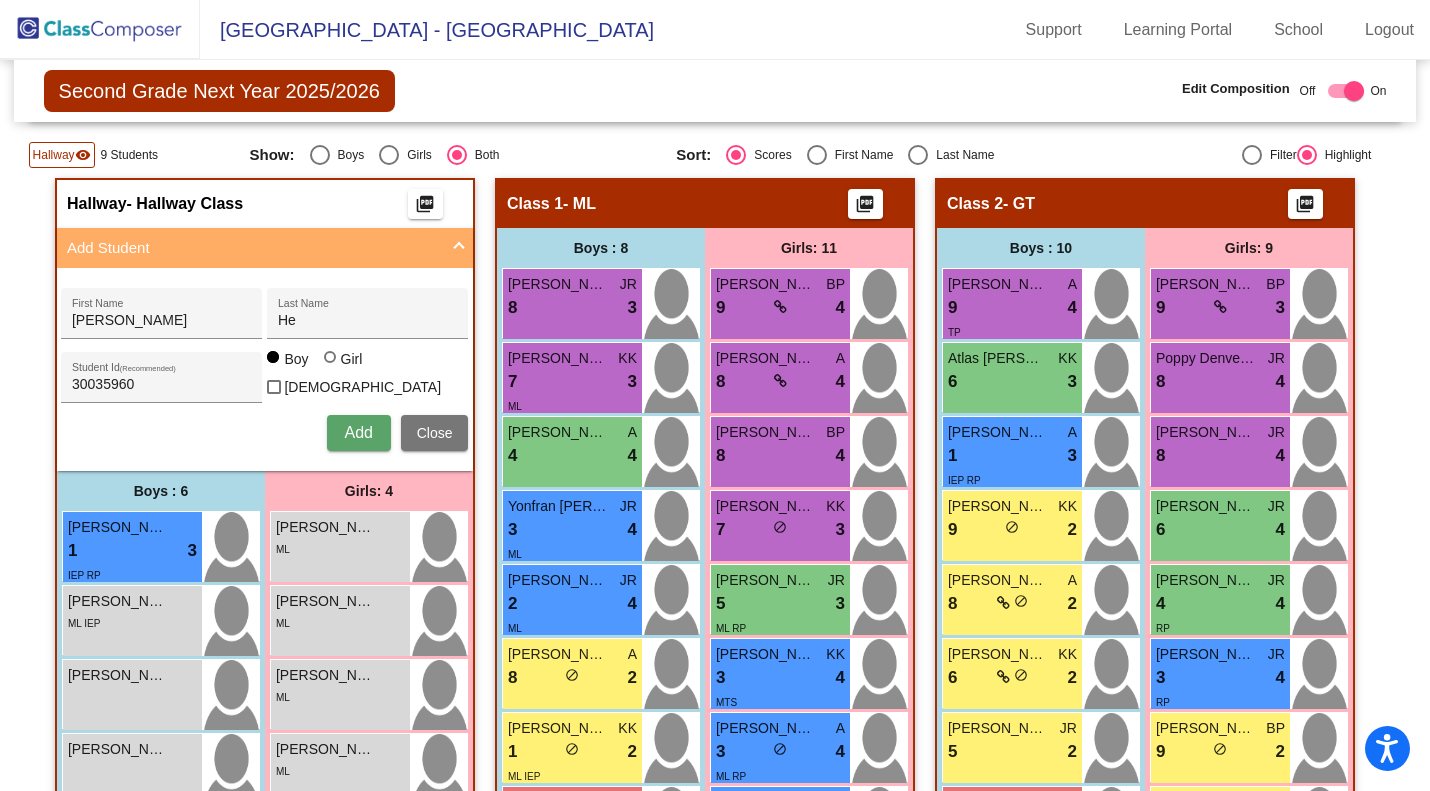 type 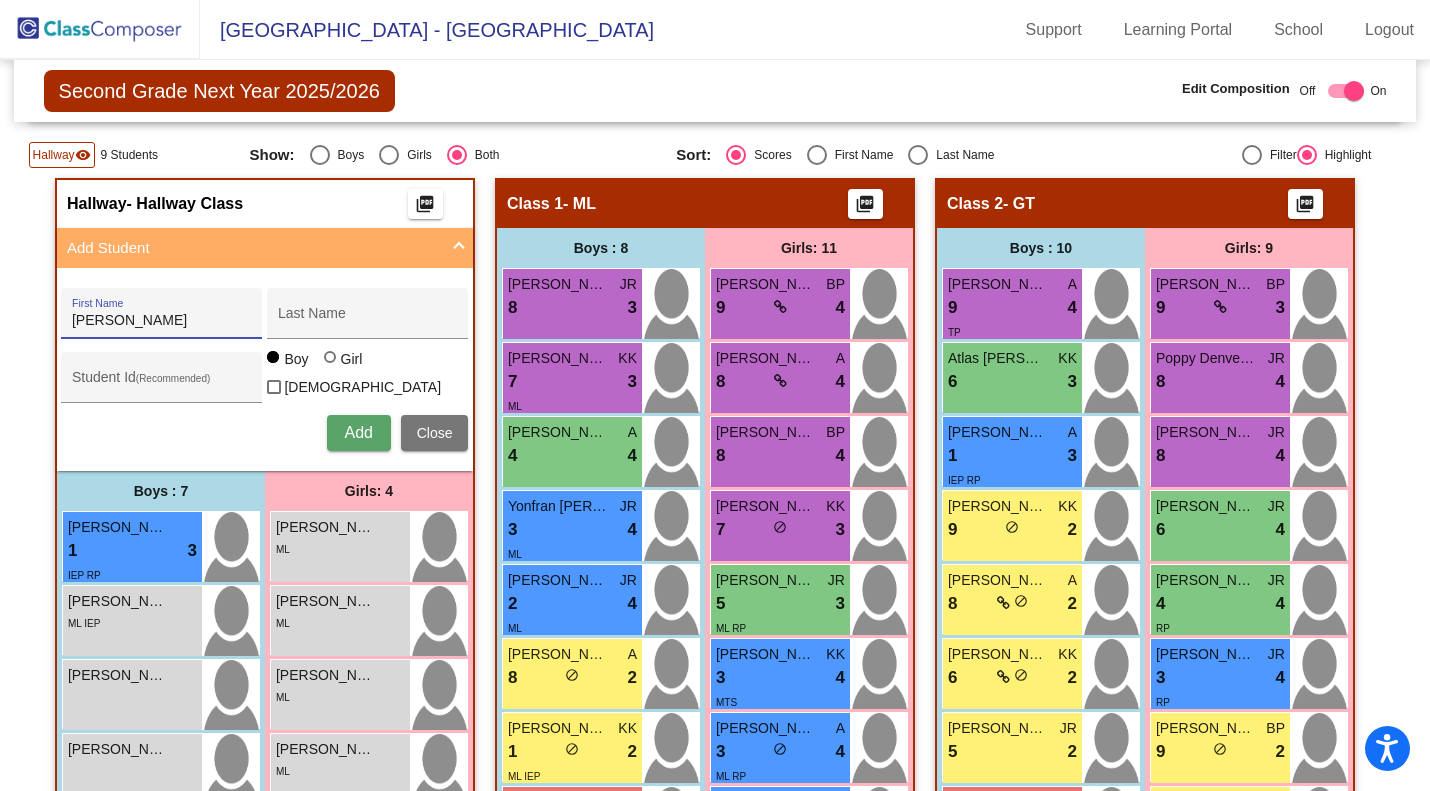 type on "Jeter" 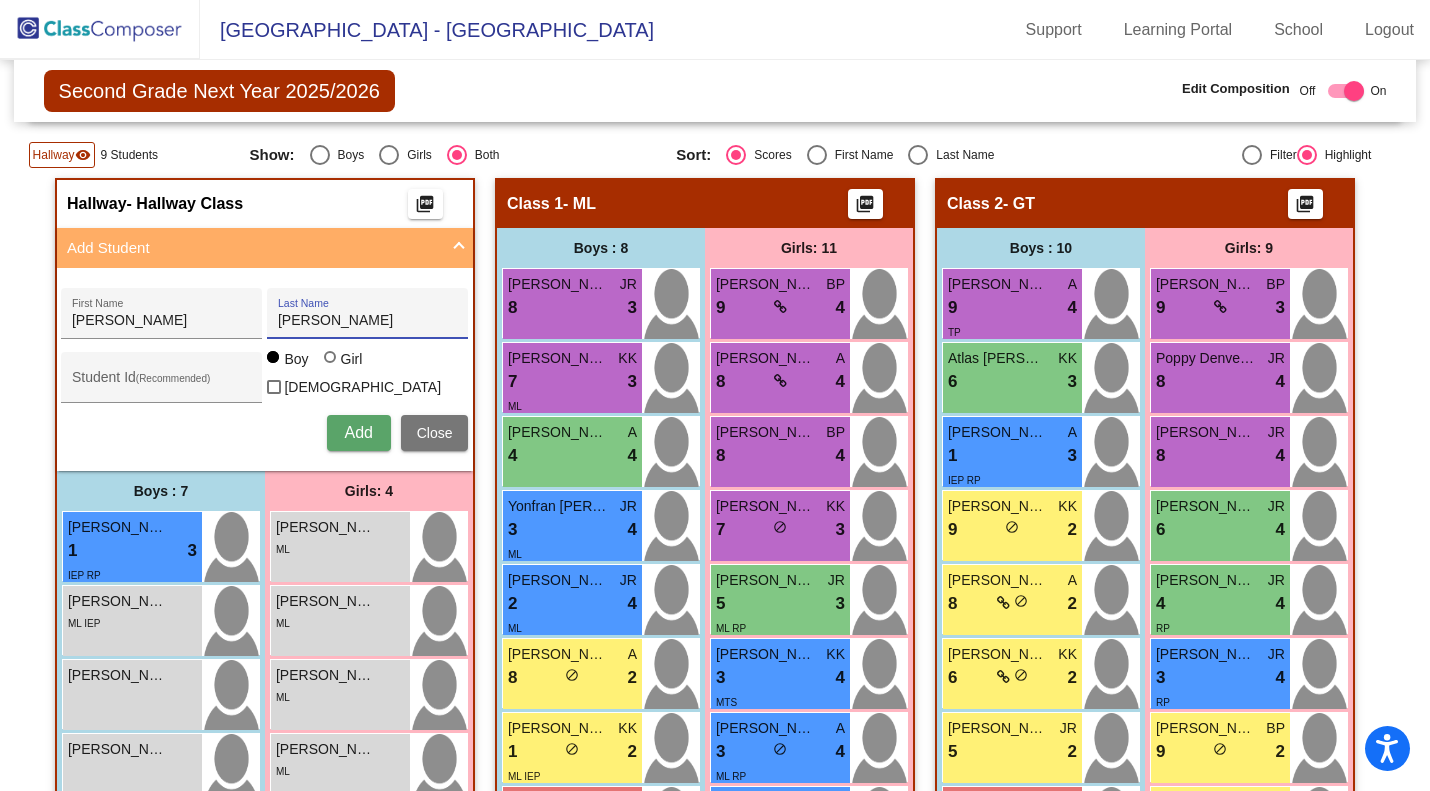 type on "Heinisch" 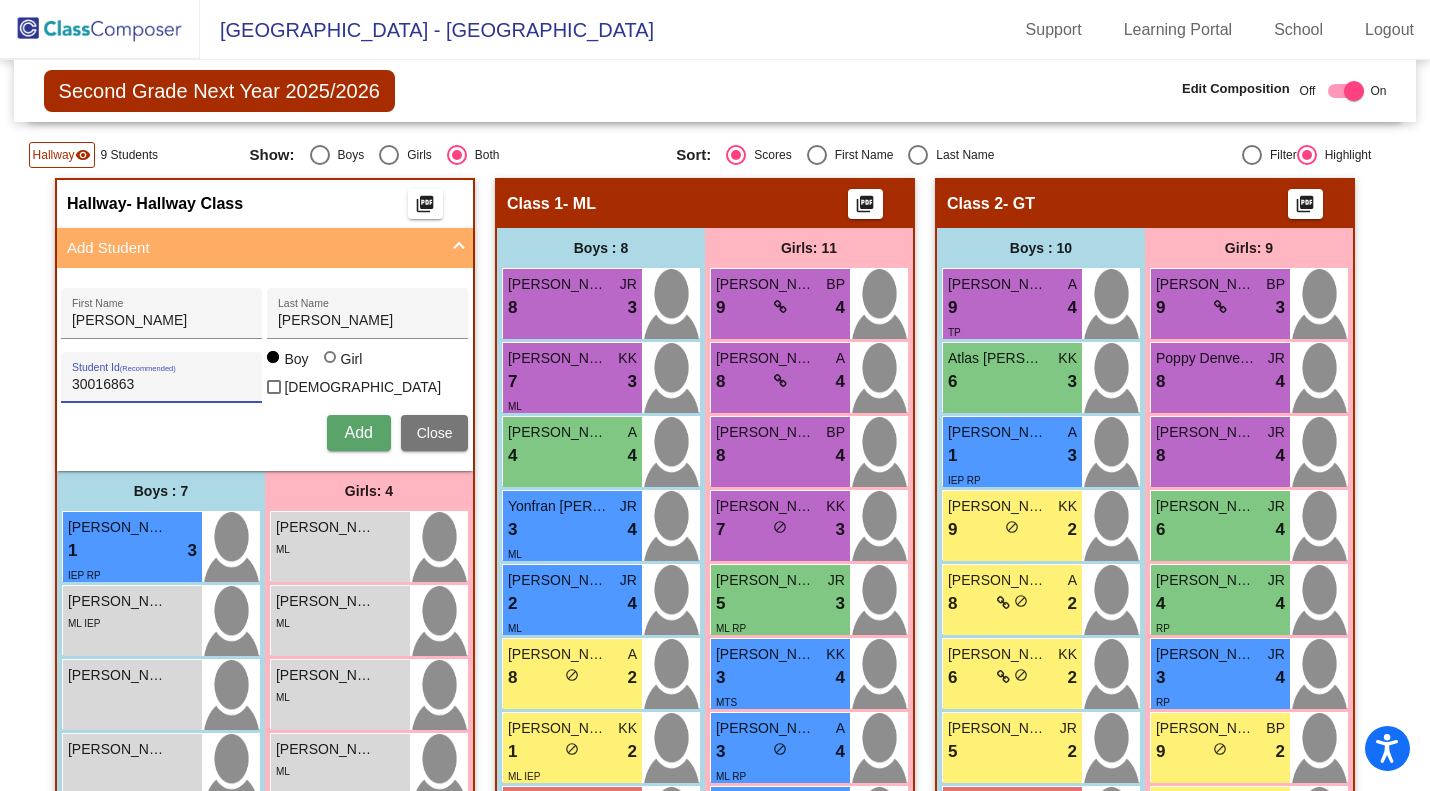 type on "30016863" 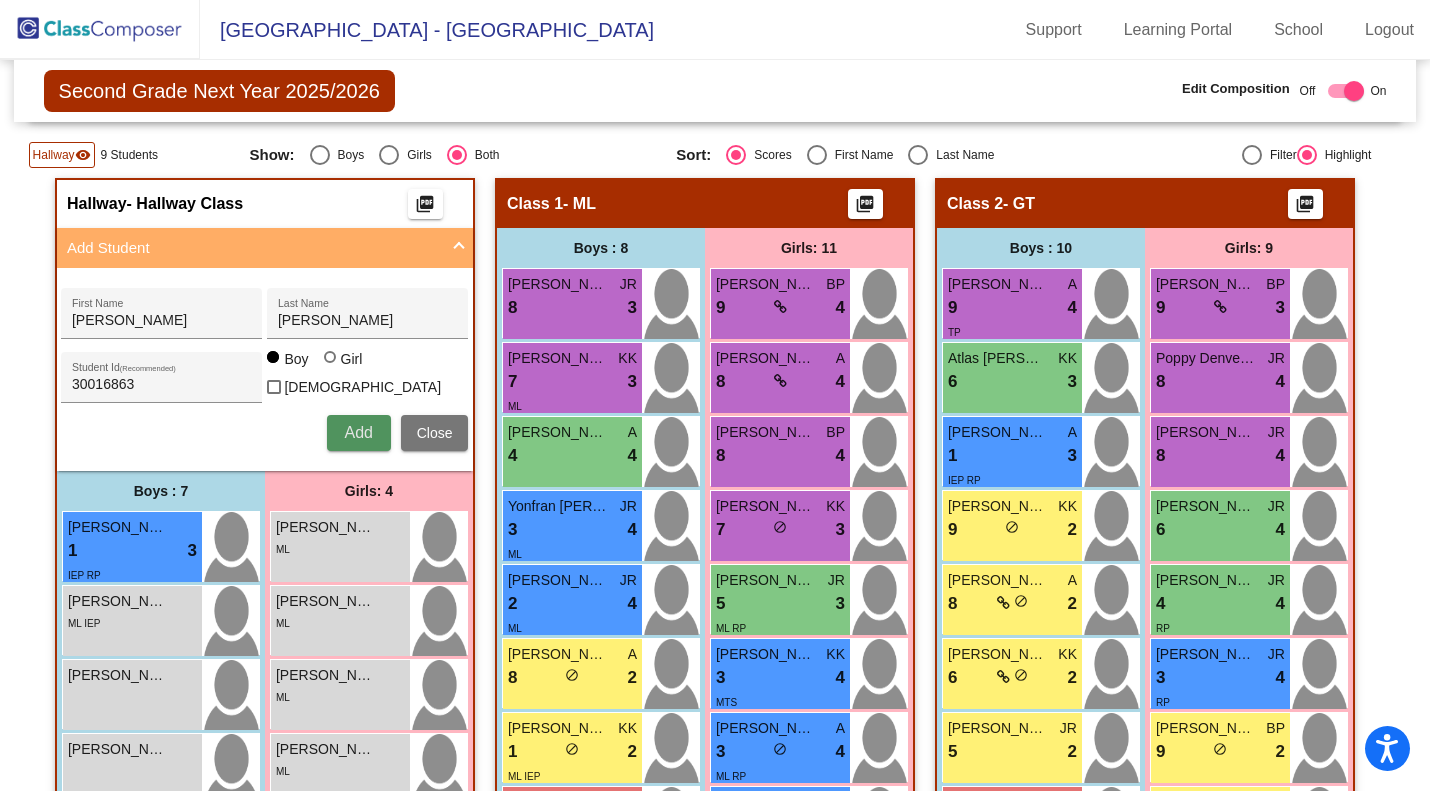 type 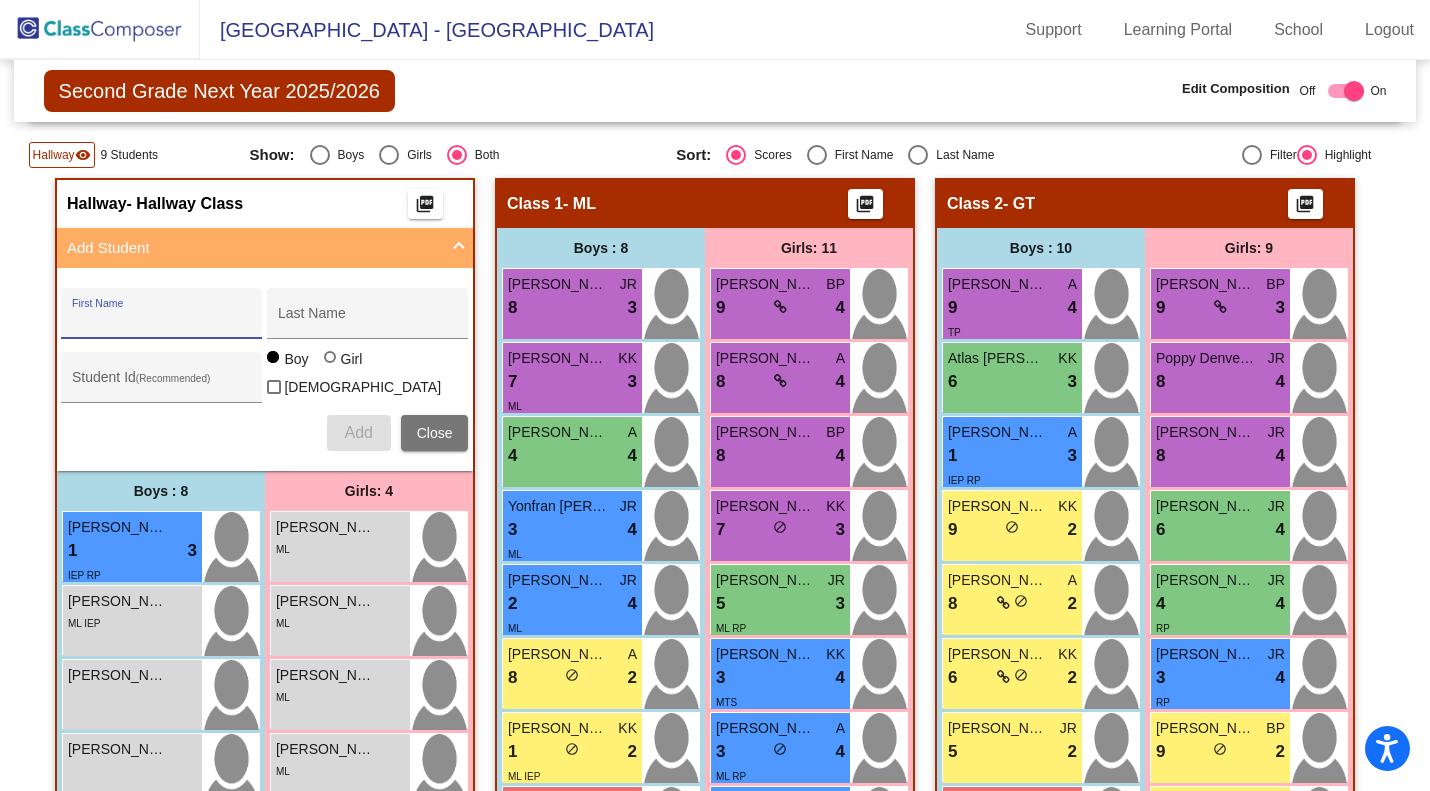 click on "First Name" at bounding box center (162, 321) 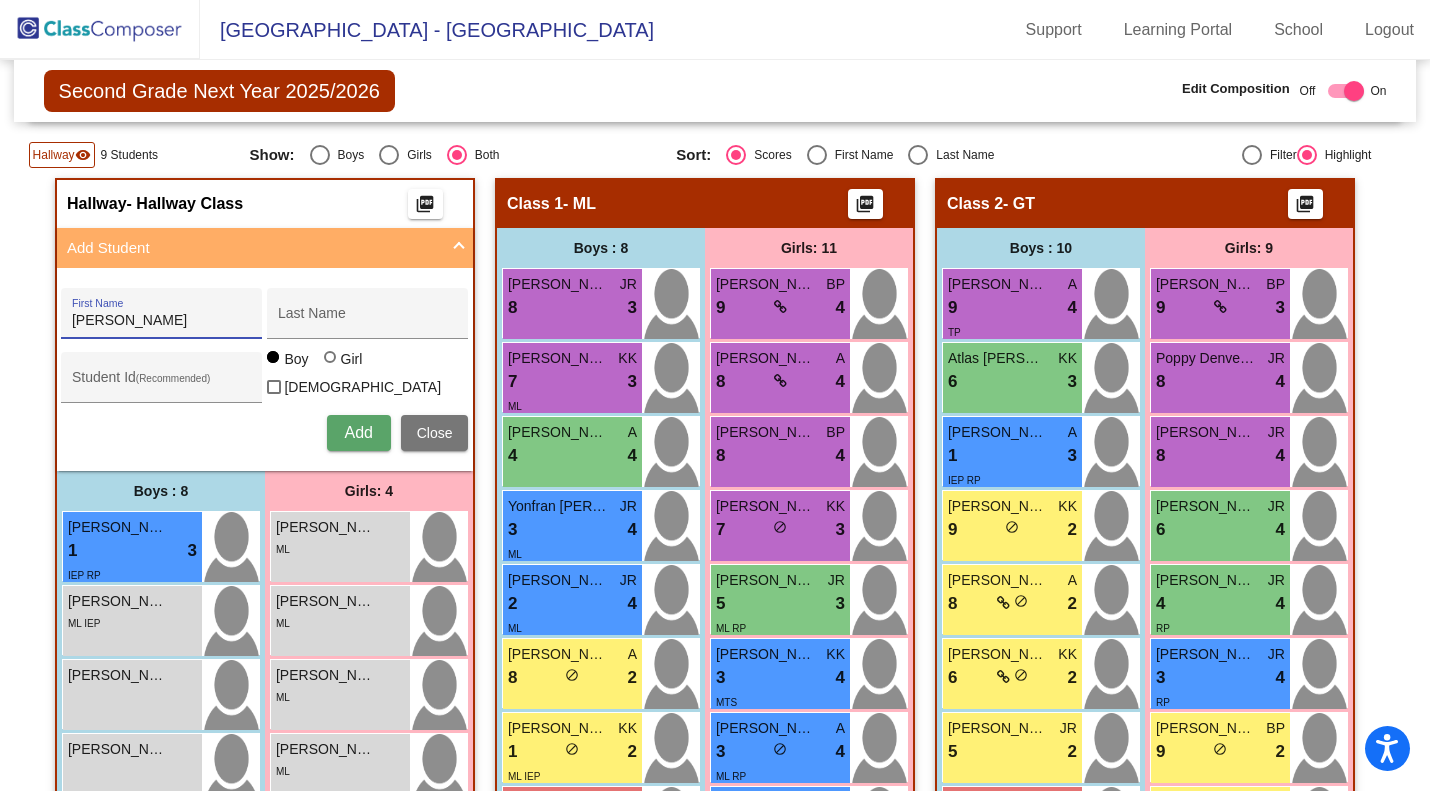 type on "Everett" 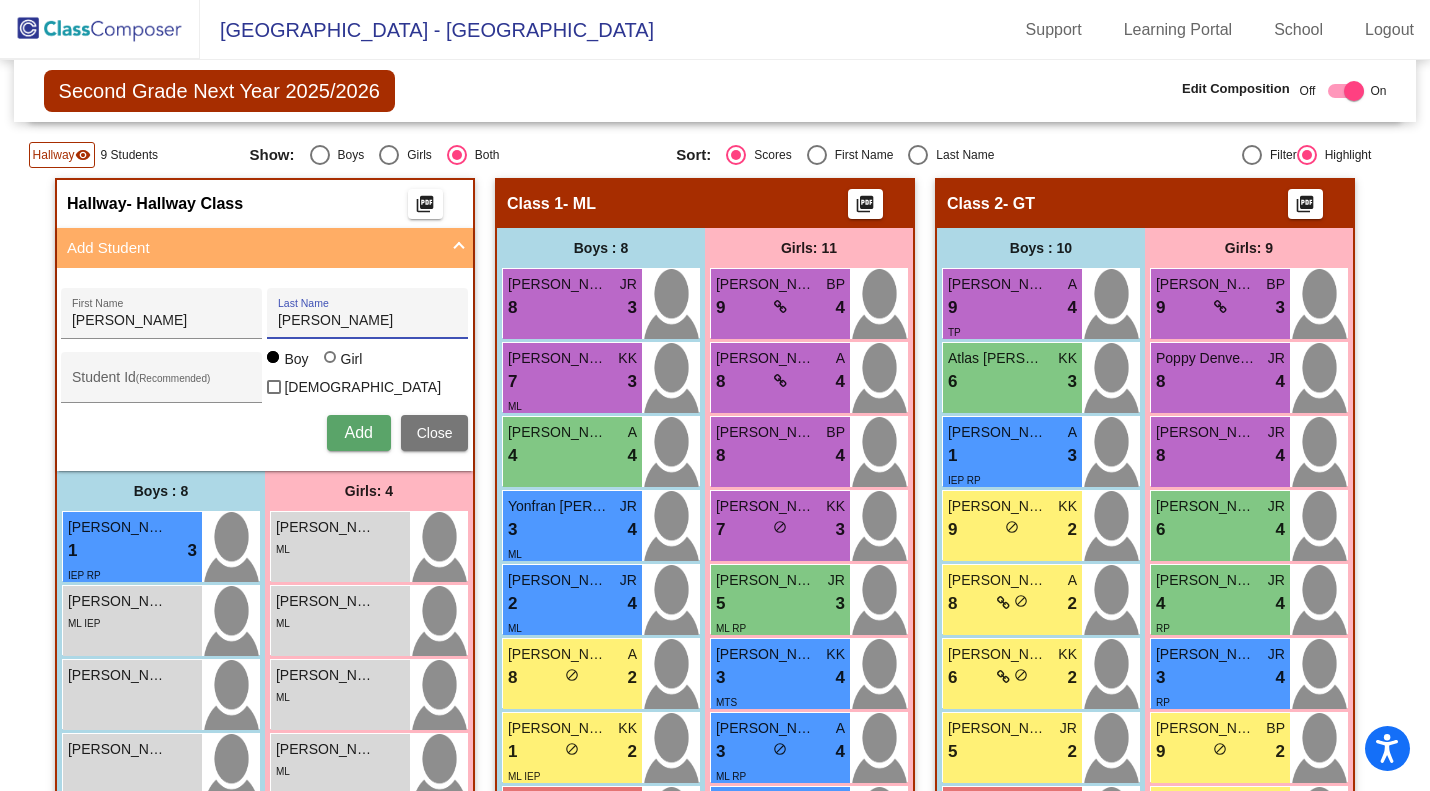 type on "Henderson" 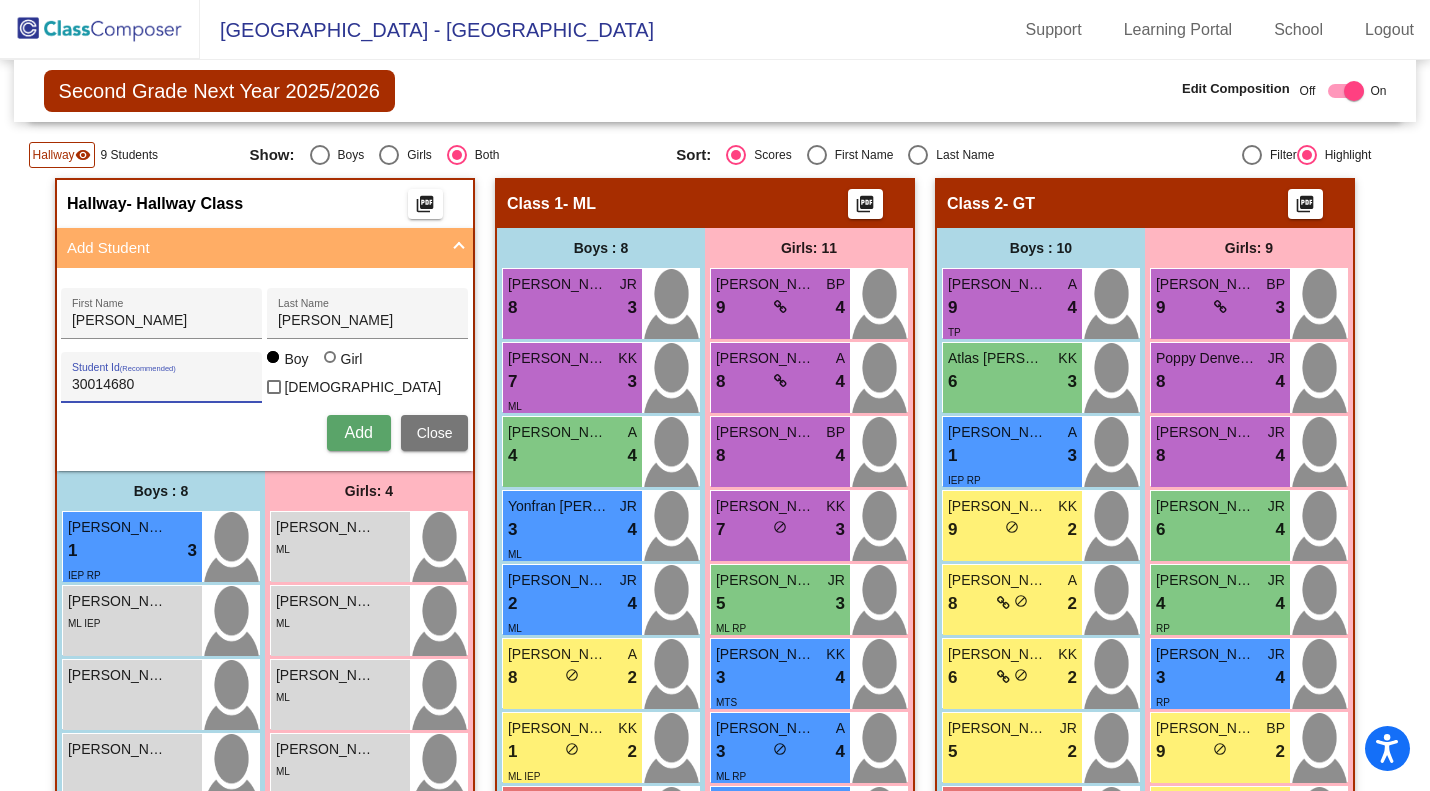 type on "30014680" 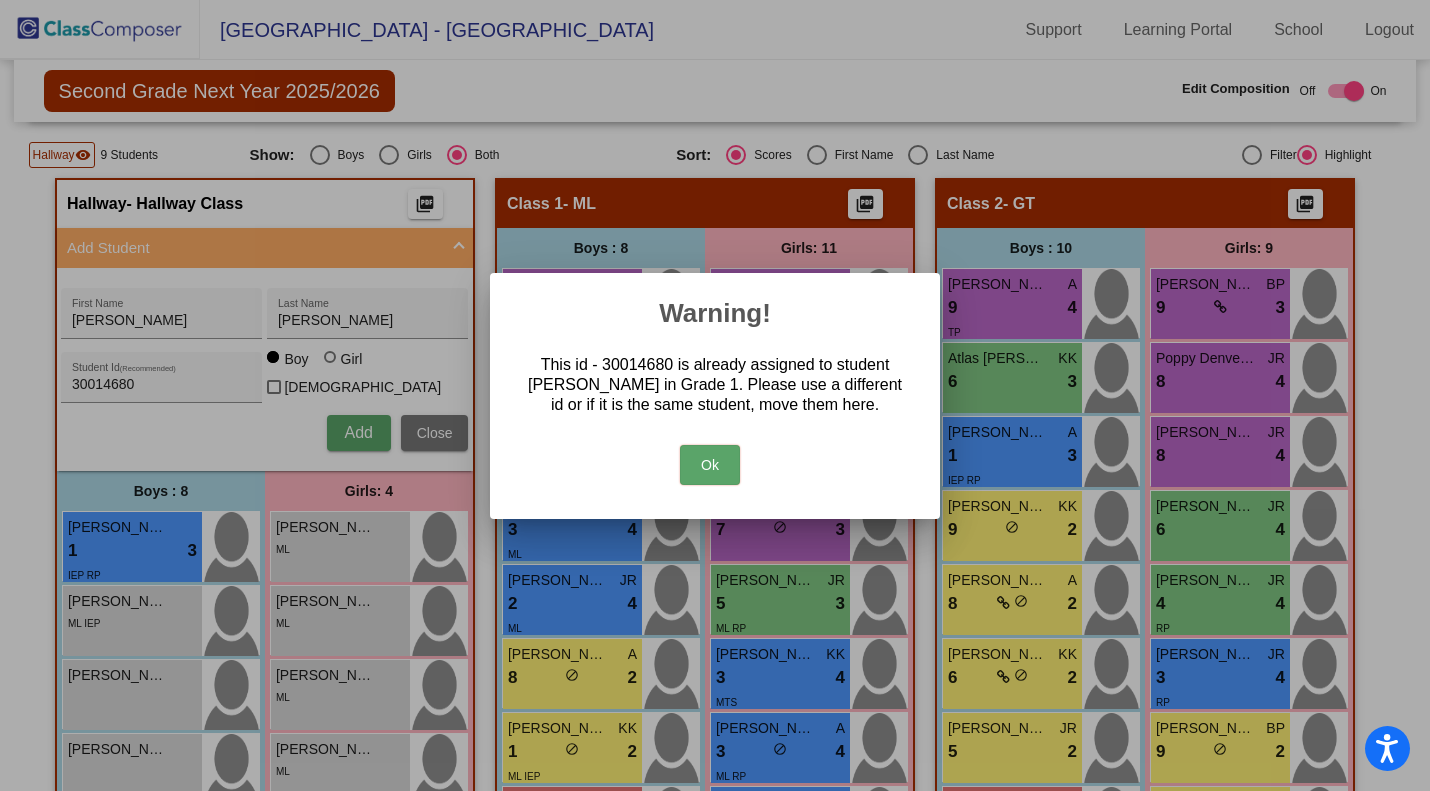 click on "Ok" at bounding box center [710, 465] 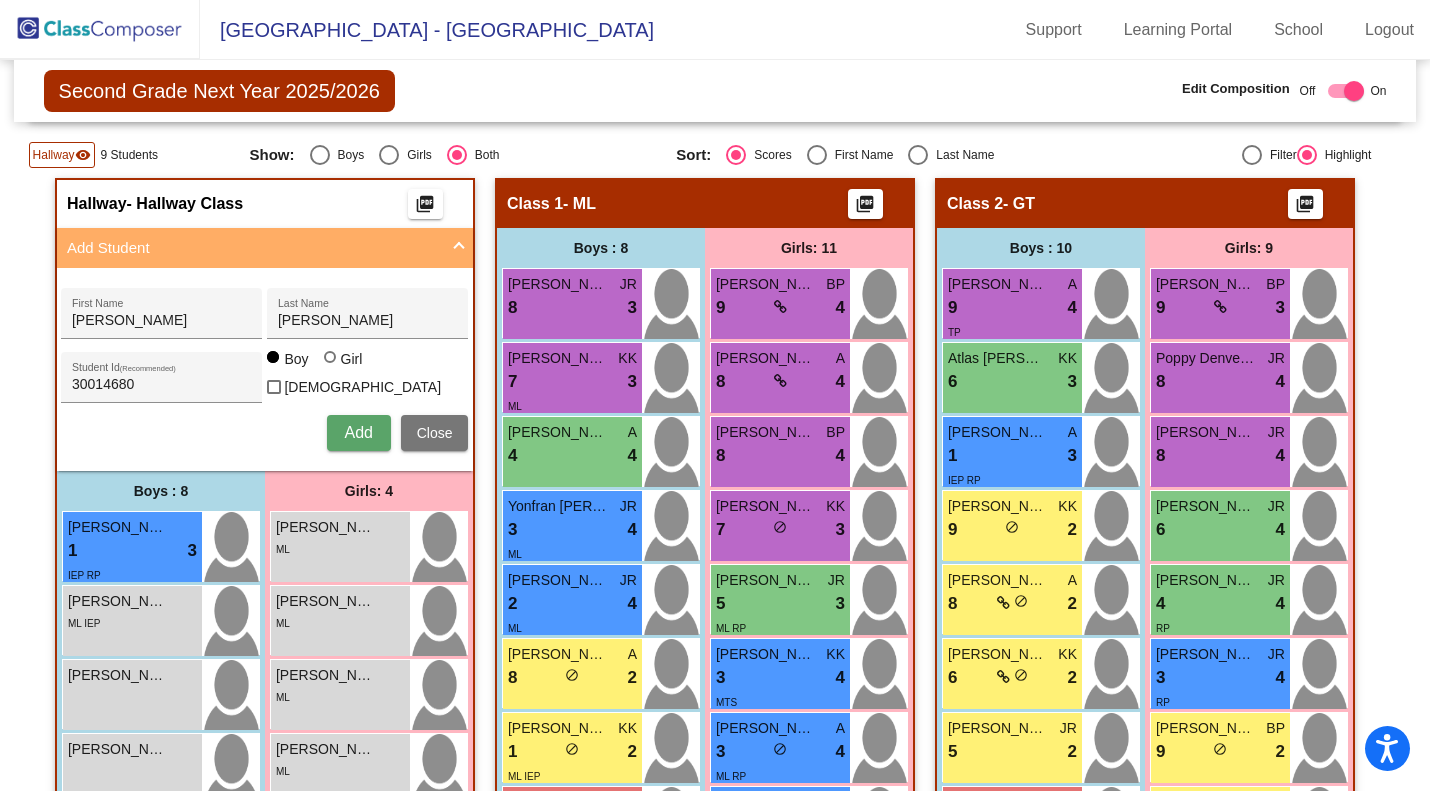 click on "30014680 Student Id  (Recommended)" at bounding box center [162, 382] 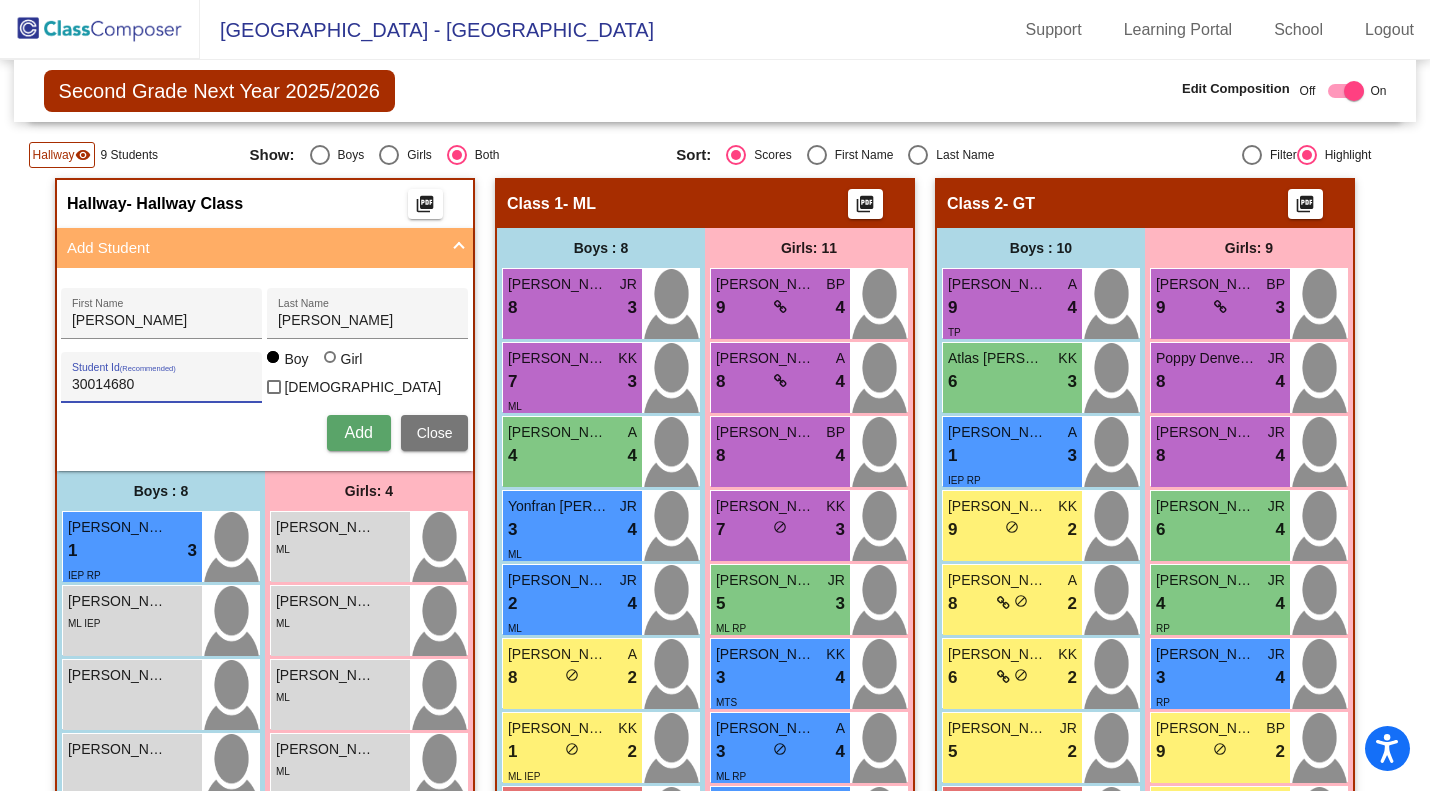 drag, startPoint x: 146, startPoint y: 387, endPoint x: 53, endPoint y: 389, distance: 93.0215 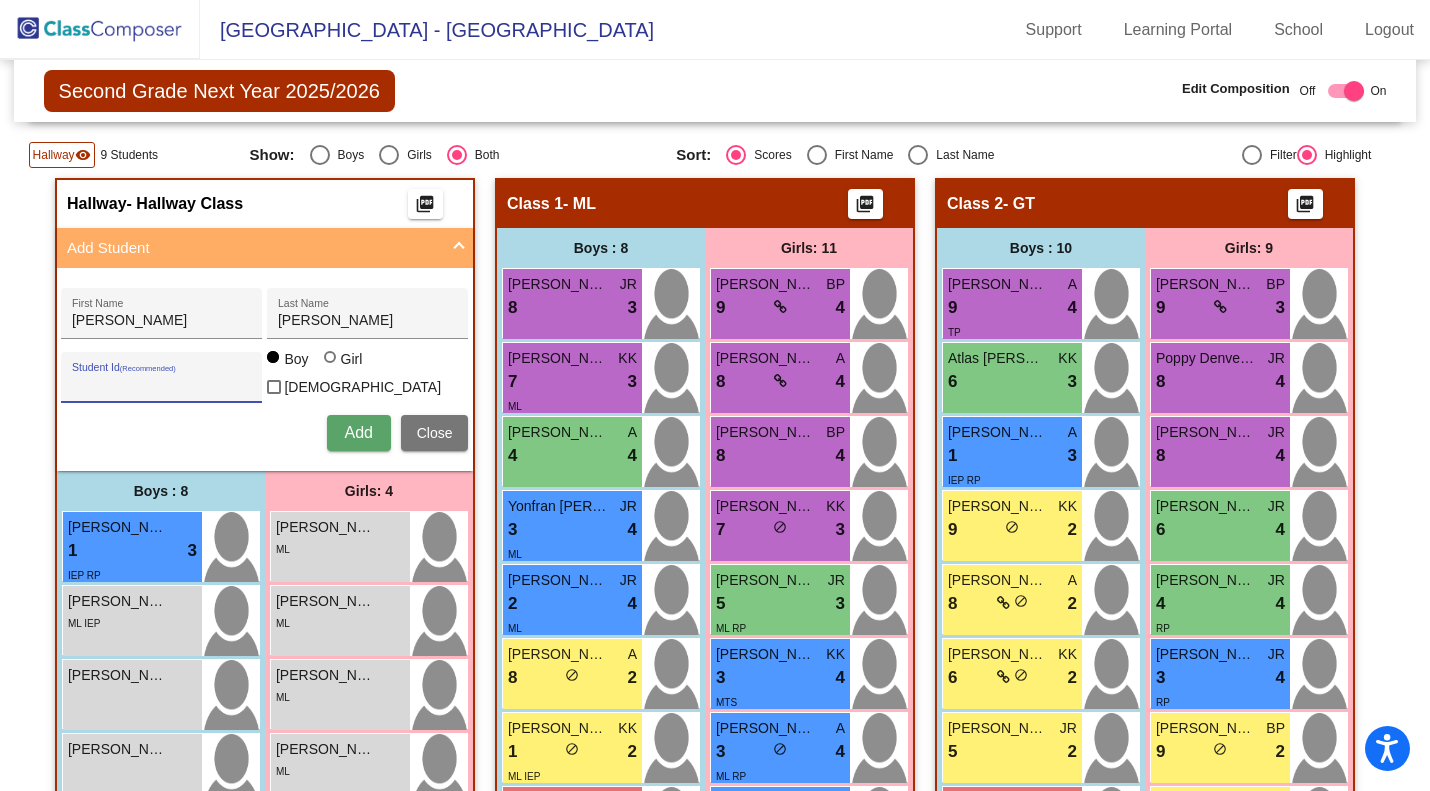 type 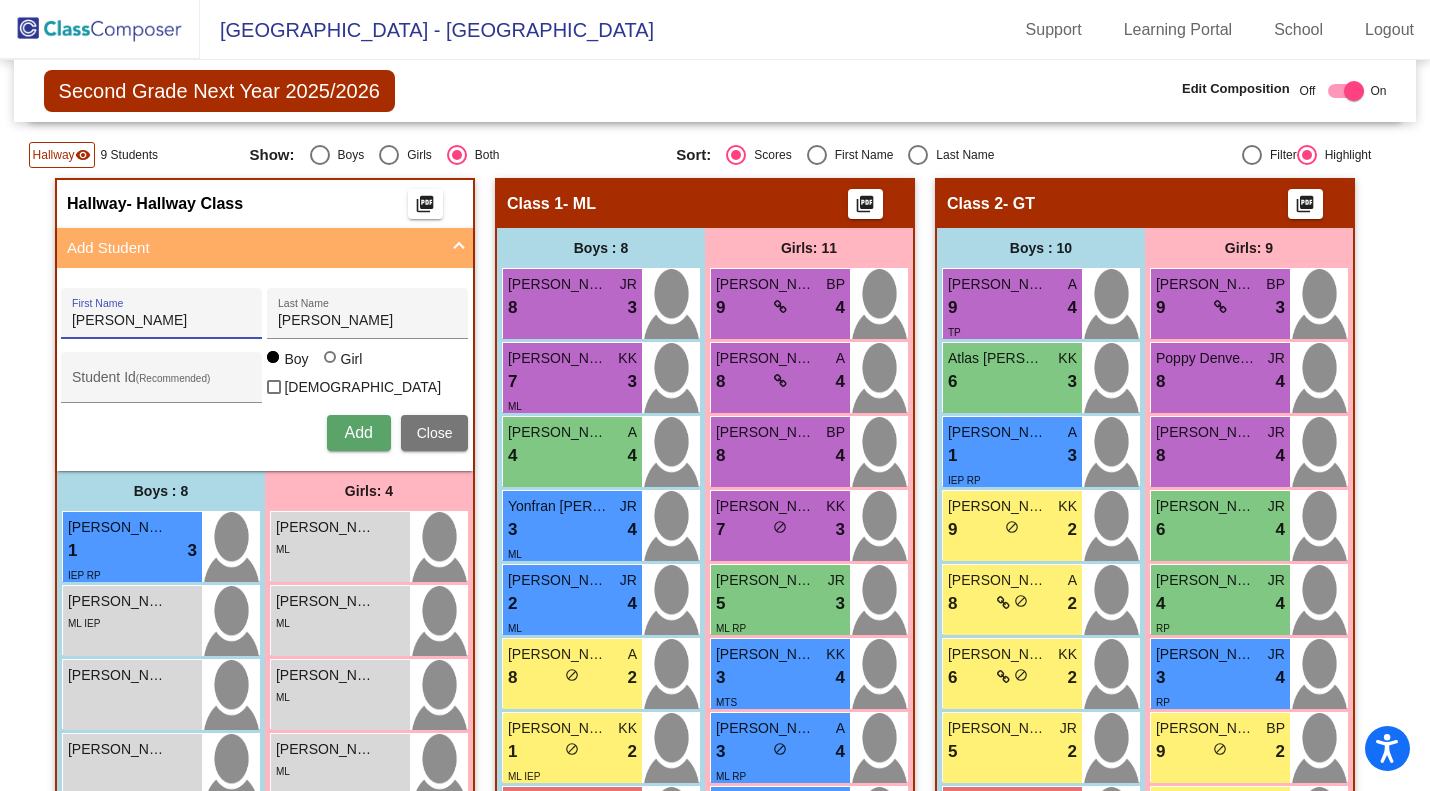 drag, startPoint x: 126, startPoint y: 317, endPoint x: 46, endPoint y: 327, distance: 80.622574 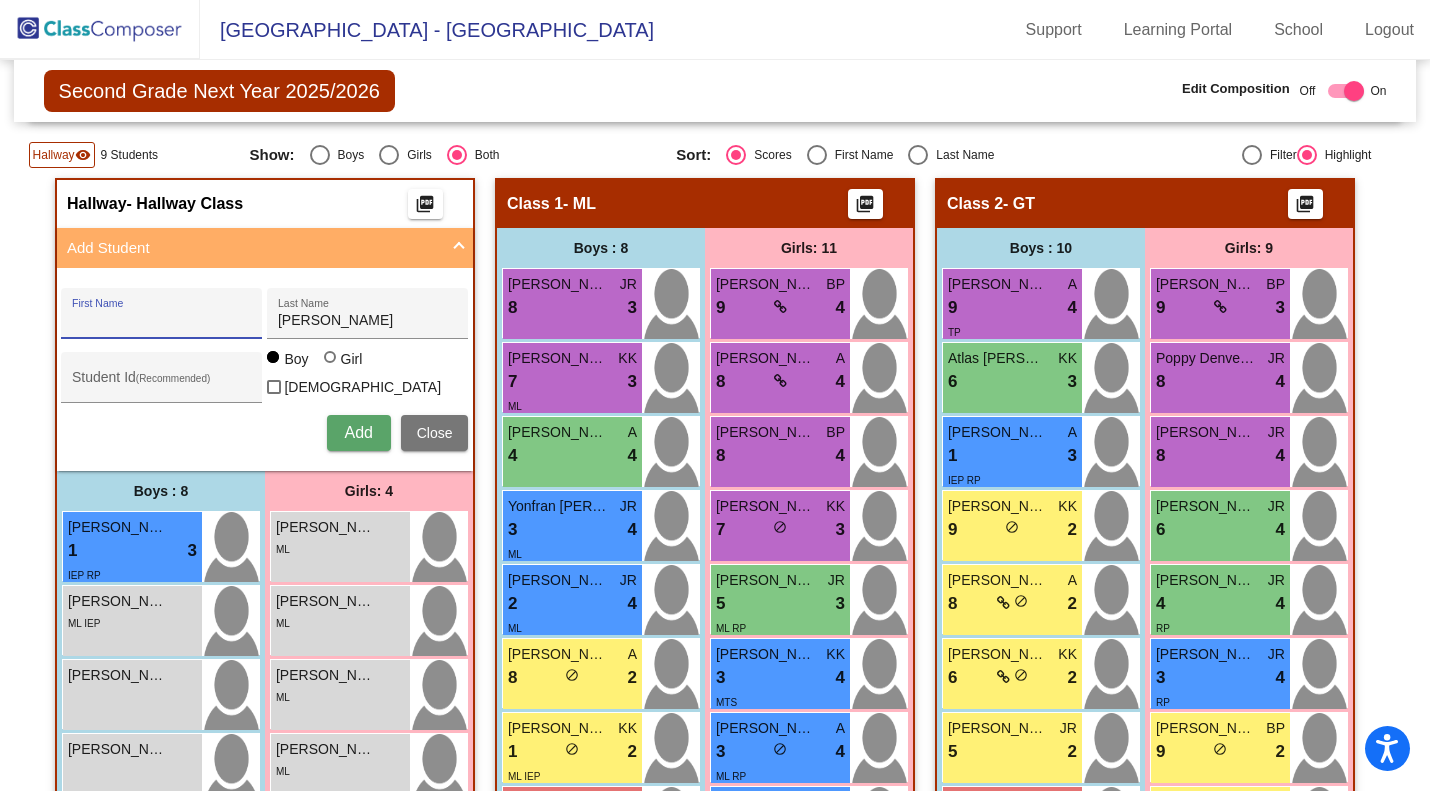 type 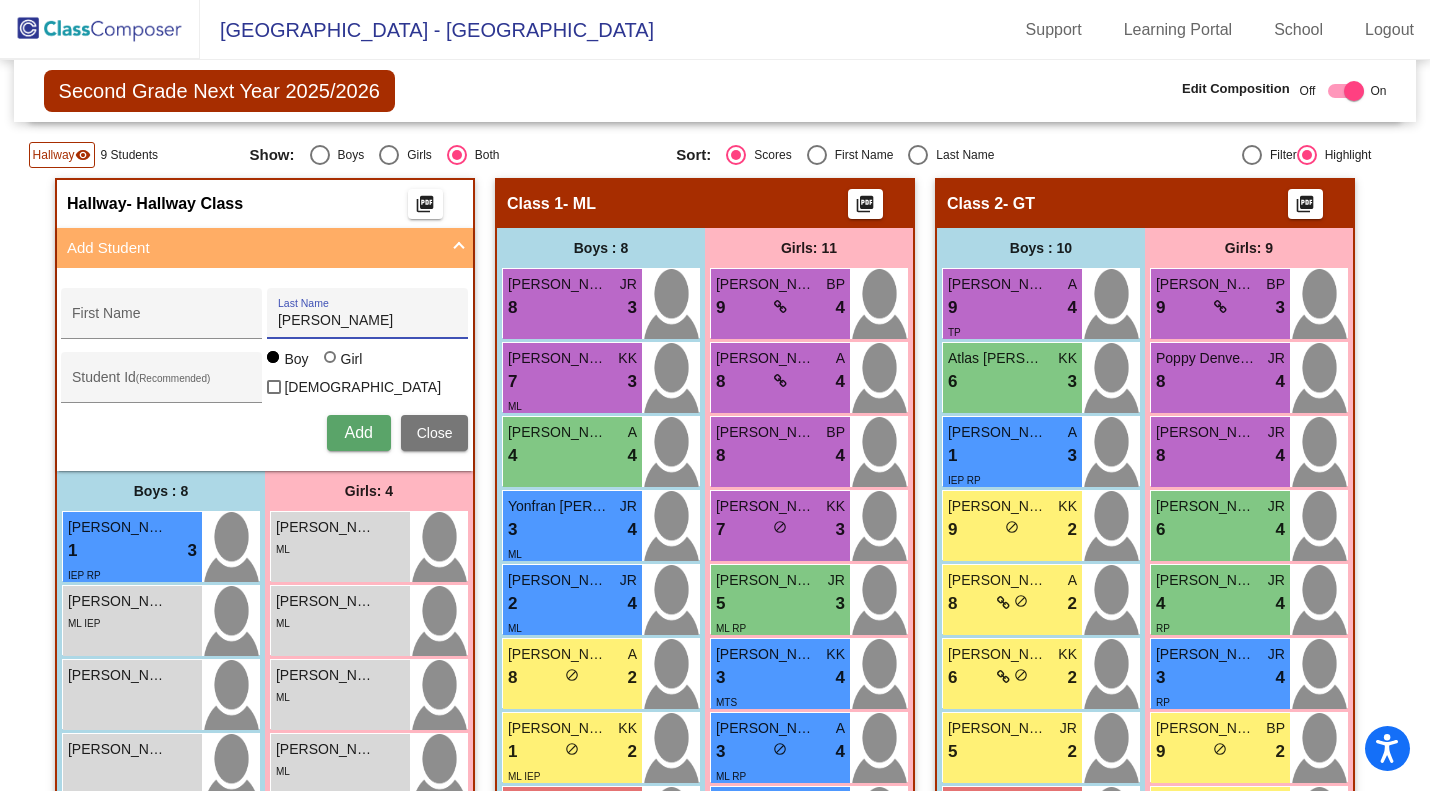 drag, startPoint x: 347, startPoint y: 324, endPoint x: 260, endPoint y: 329, distance: 87.14356 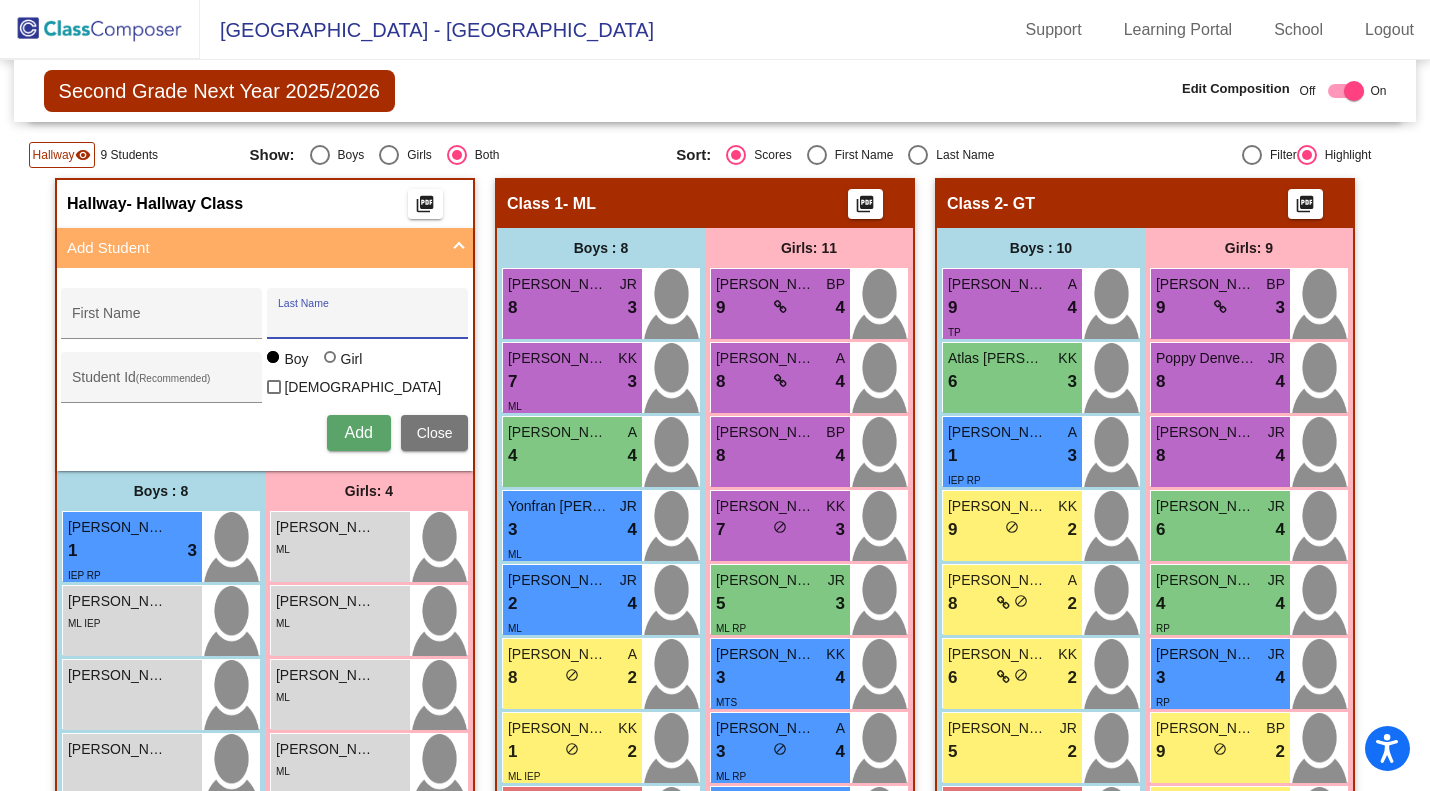 type 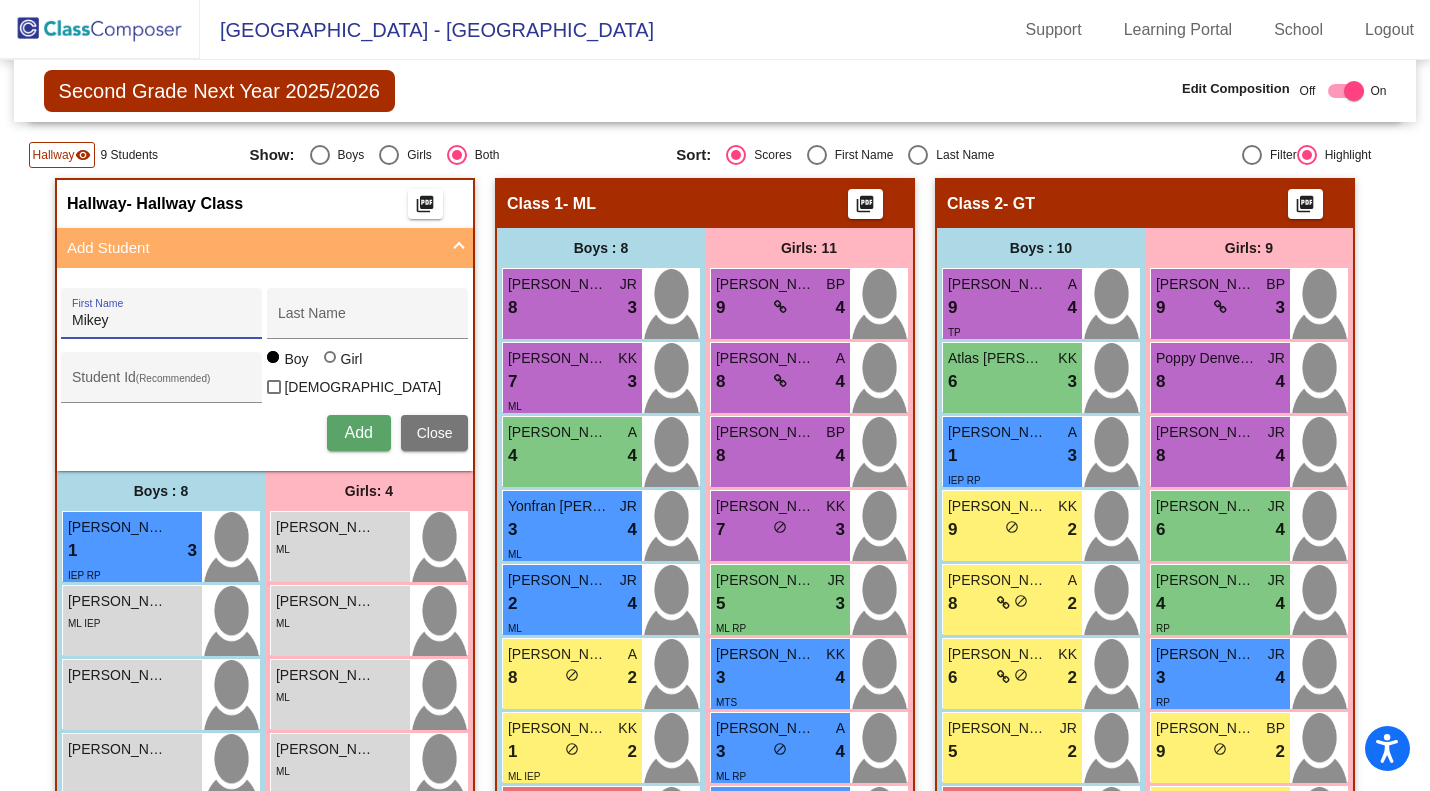 type on "Mikey" 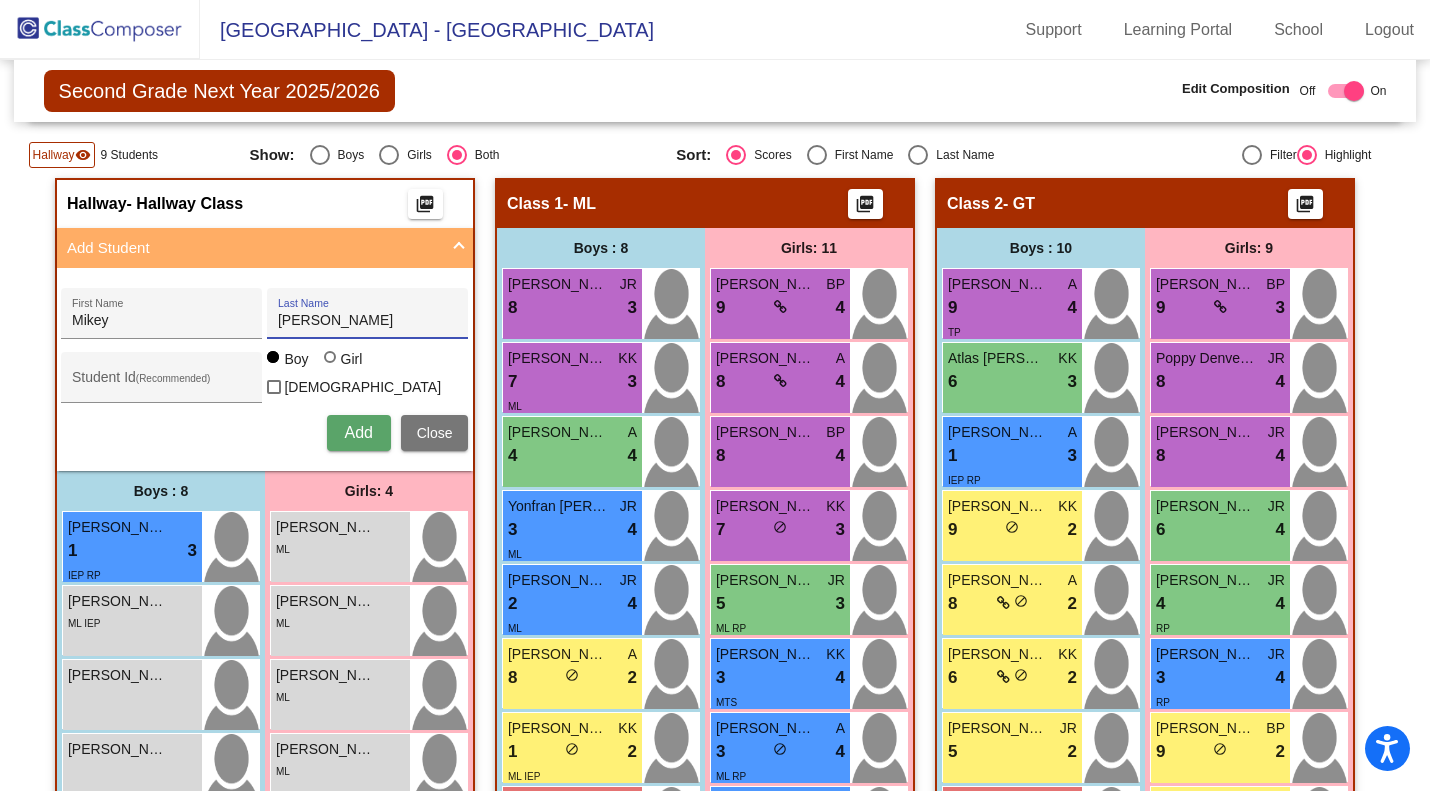 type on "Leal" 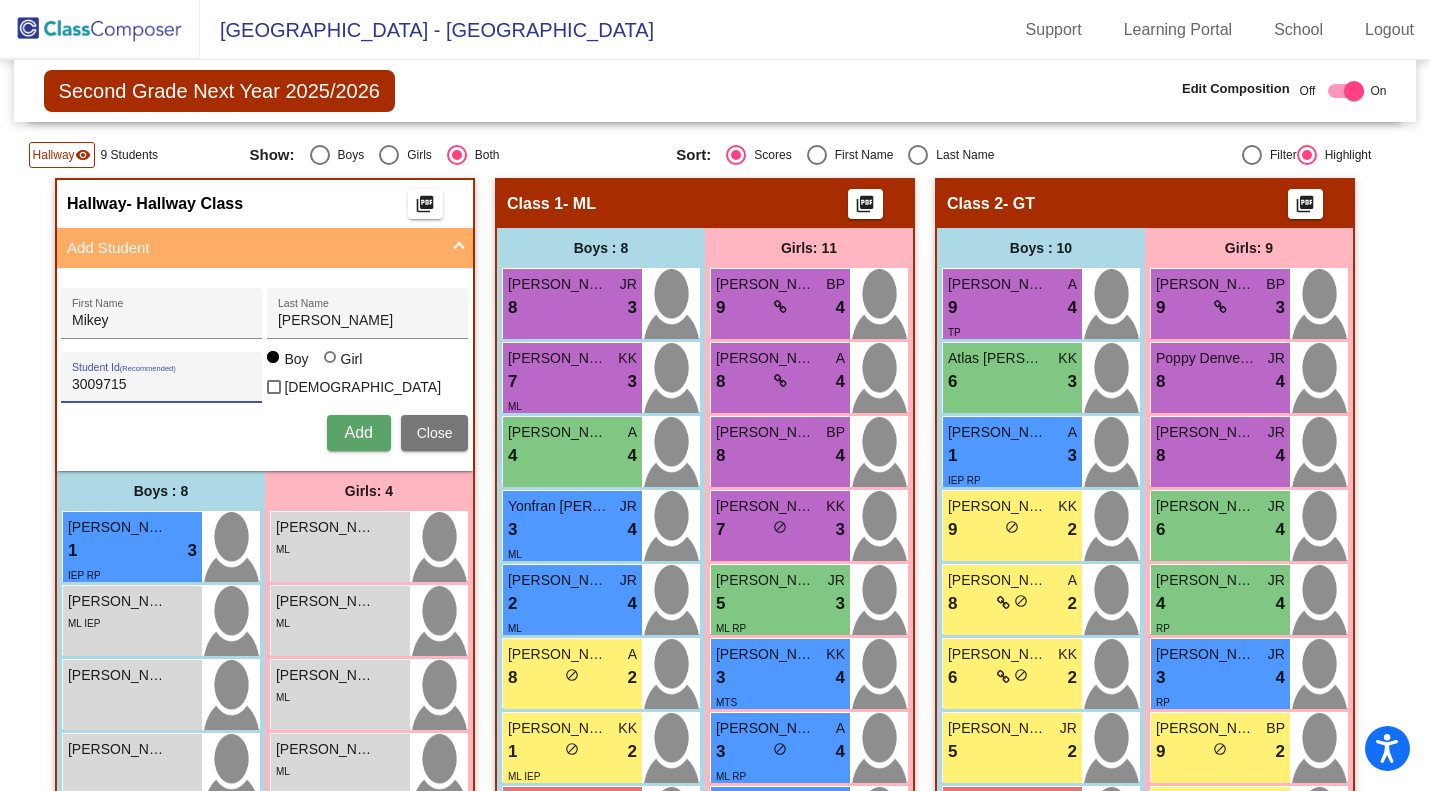type on "3009715" 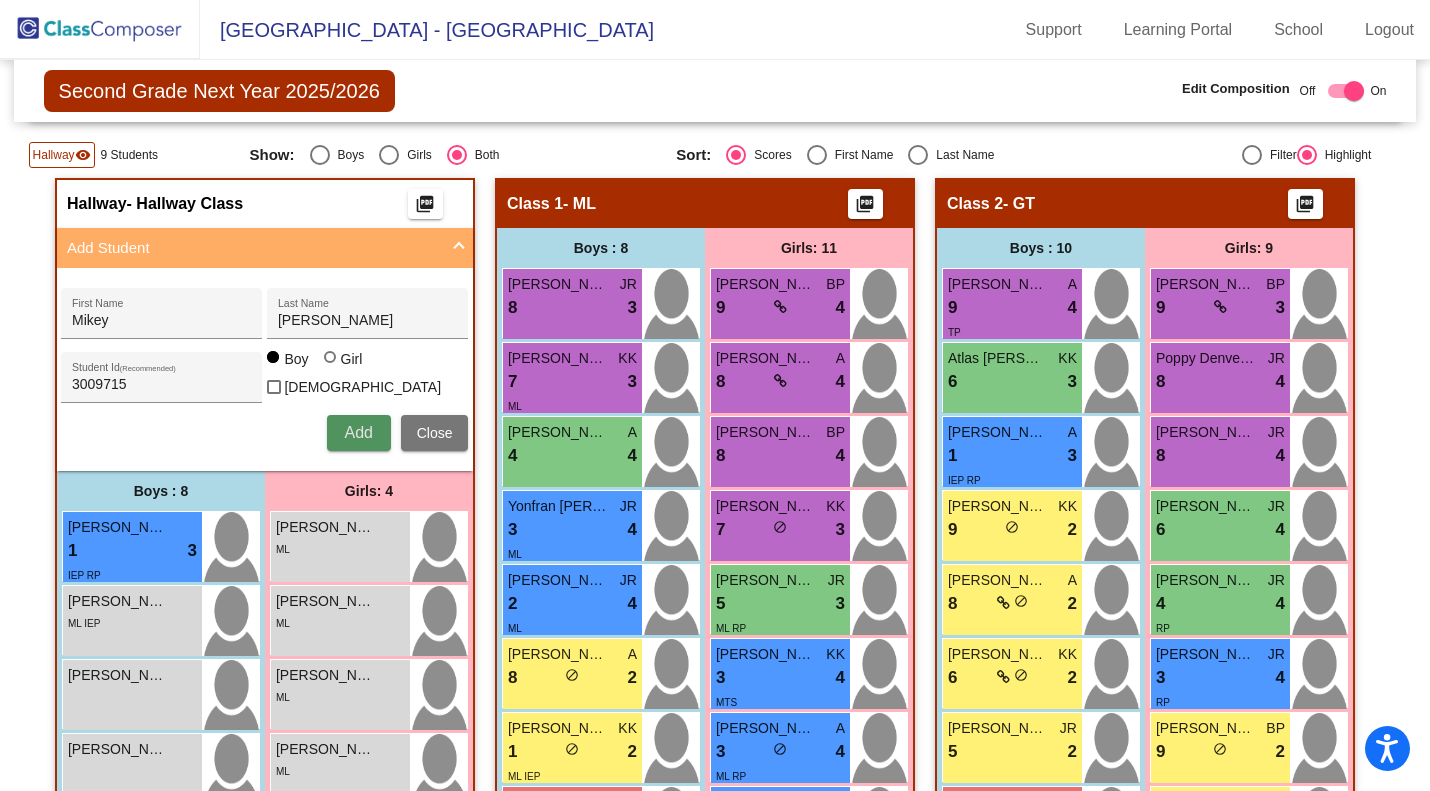 click on "Add" at bounding box center [358, 432] 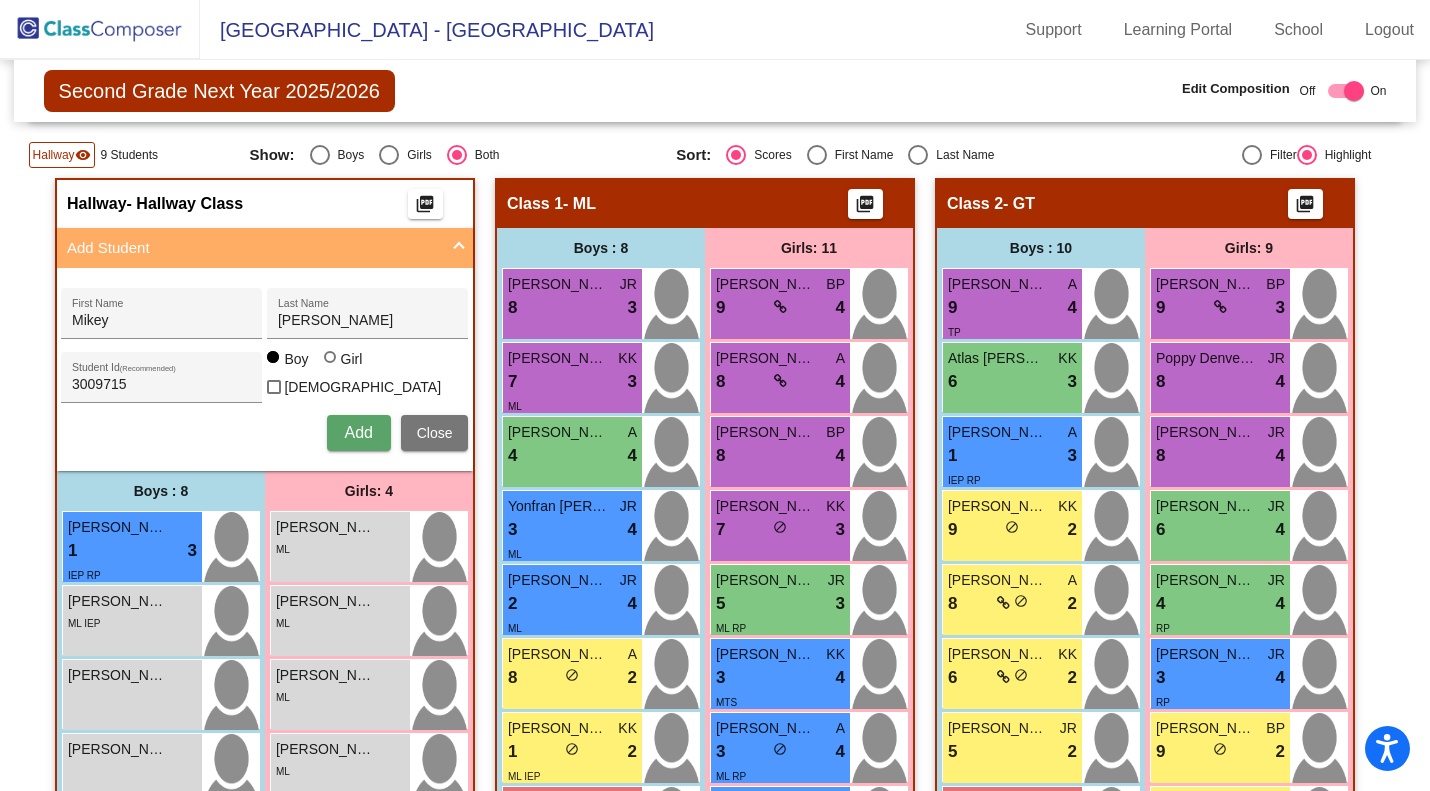 type 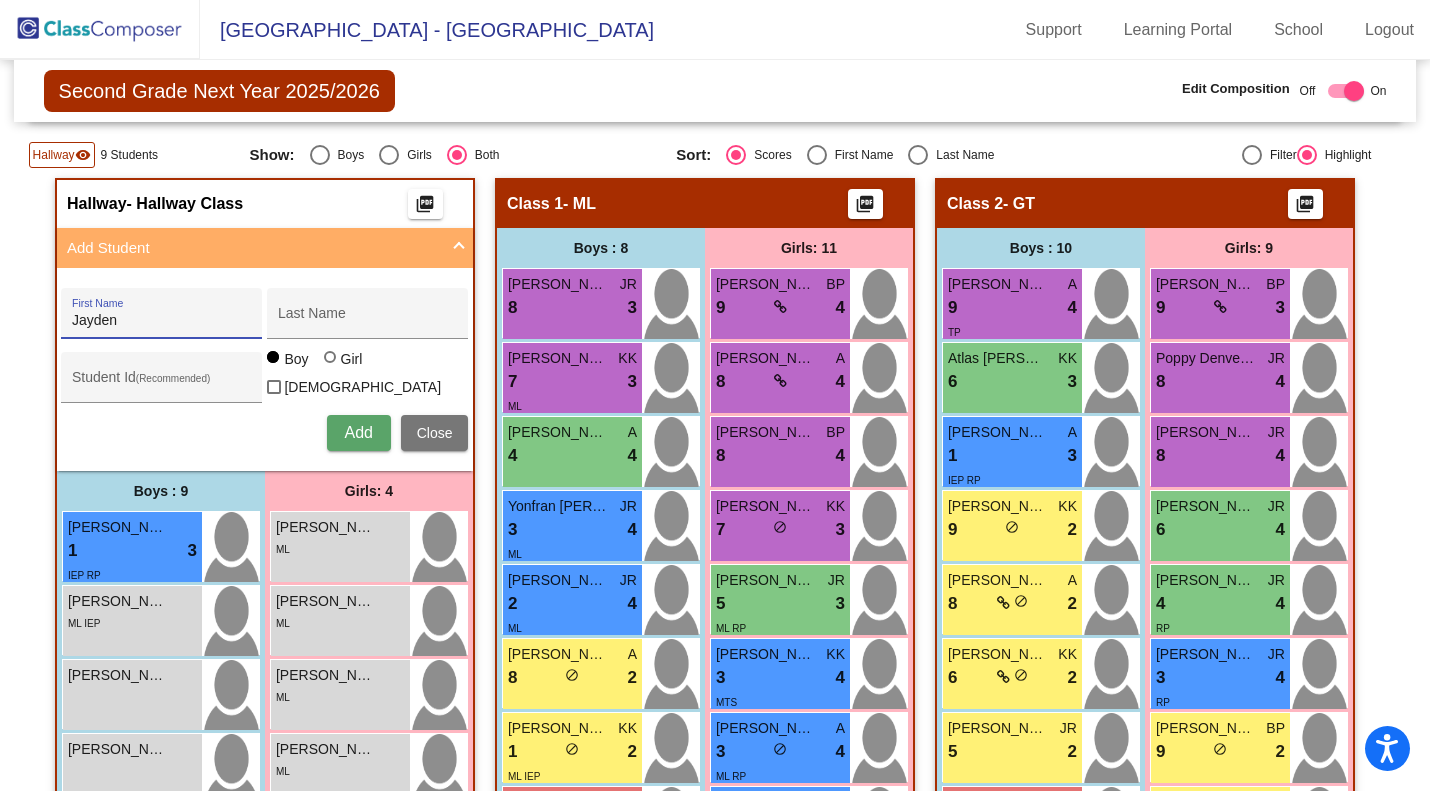 type on "Jayden" 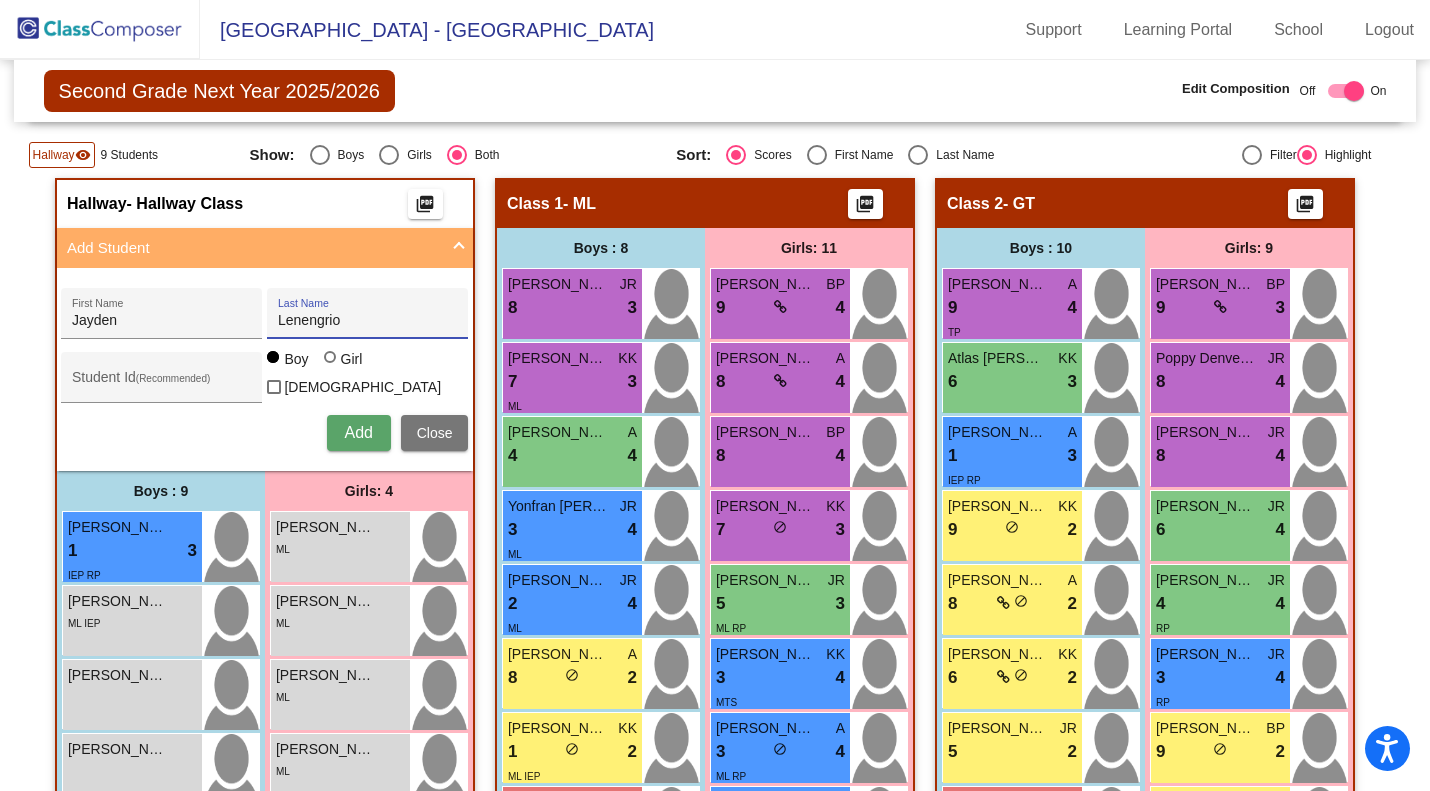 type on "Lenengrio" 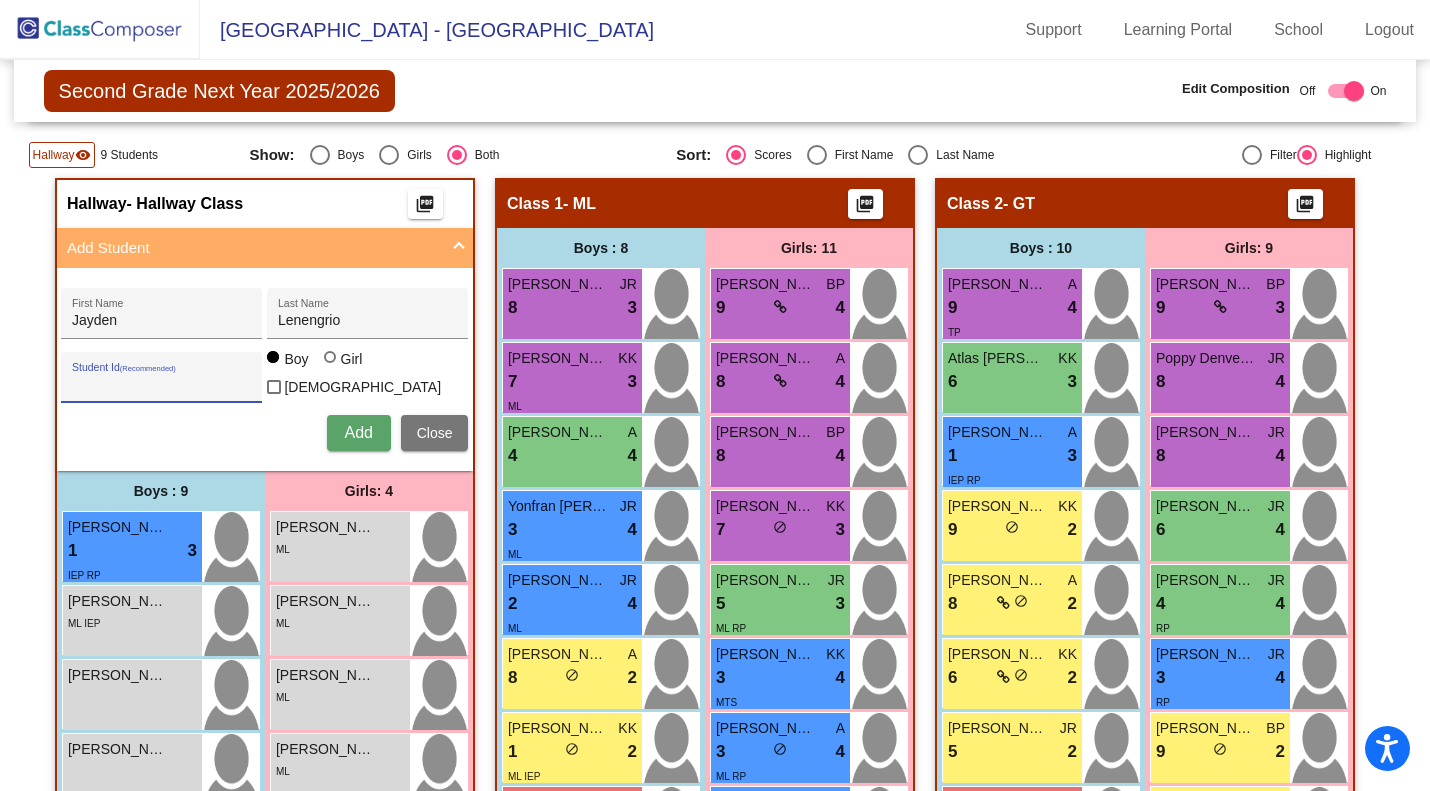 click on "Student Id  (Recommended)" at bounding box center (162, 385) 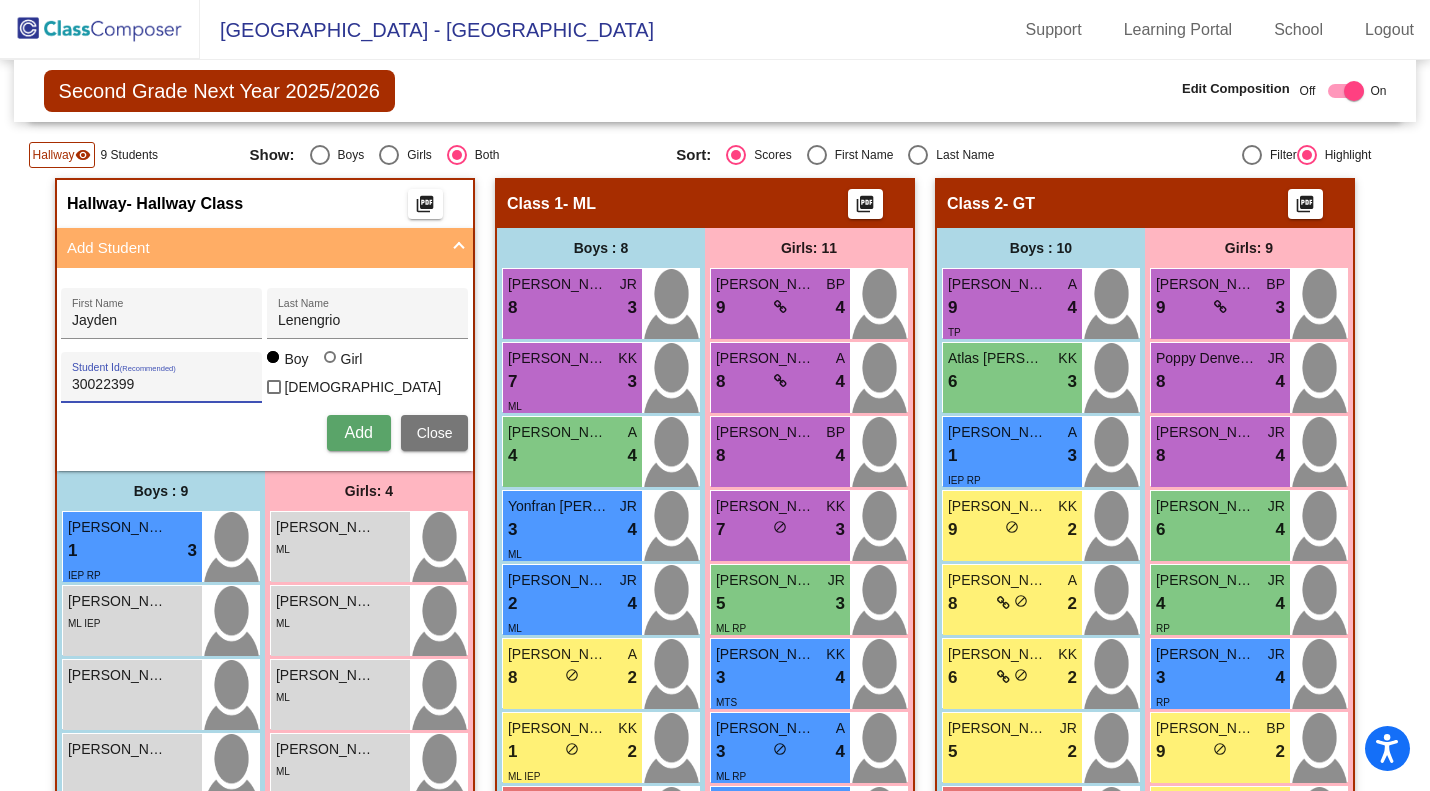 type on "30022399" 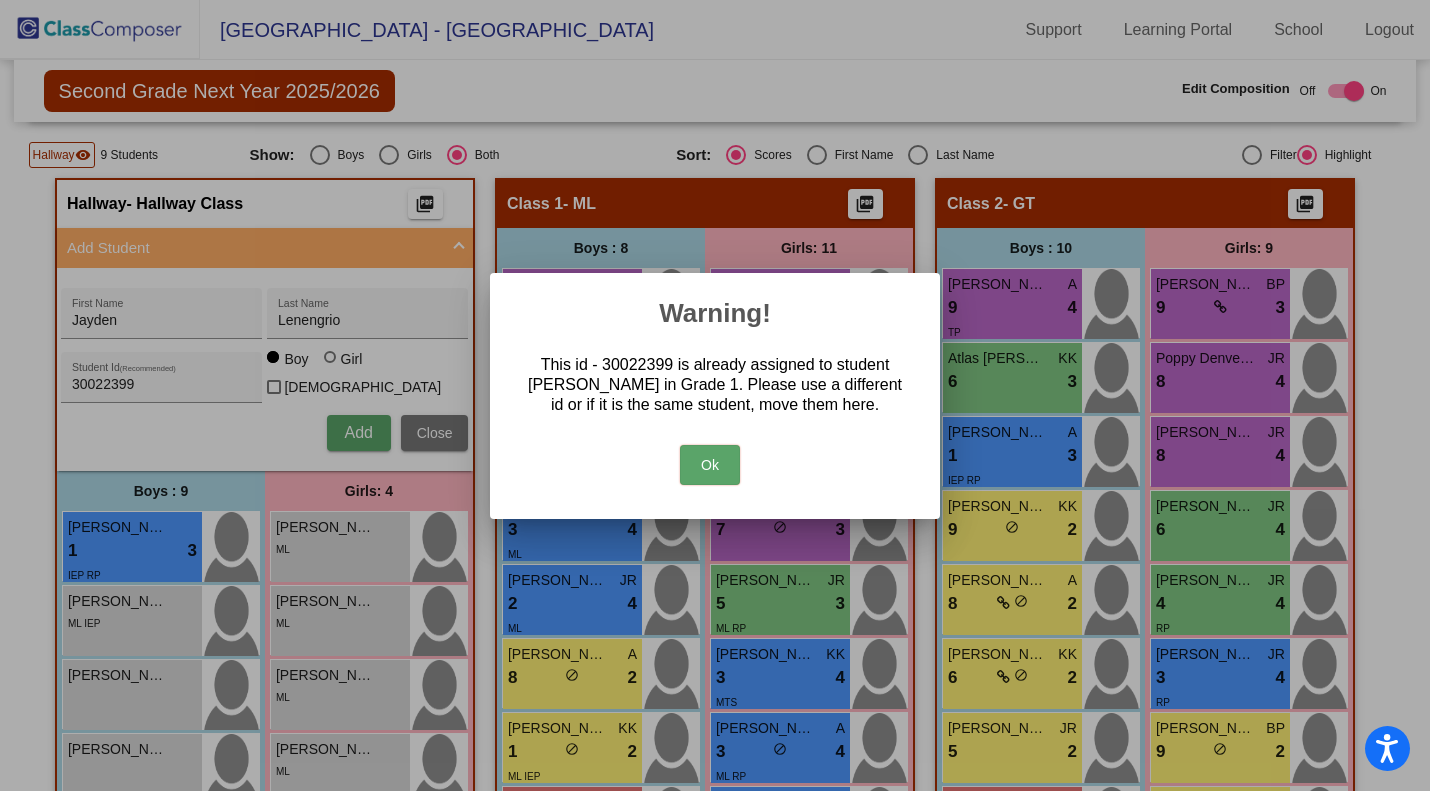 click on "Ok" at bounding box center [710, 465] 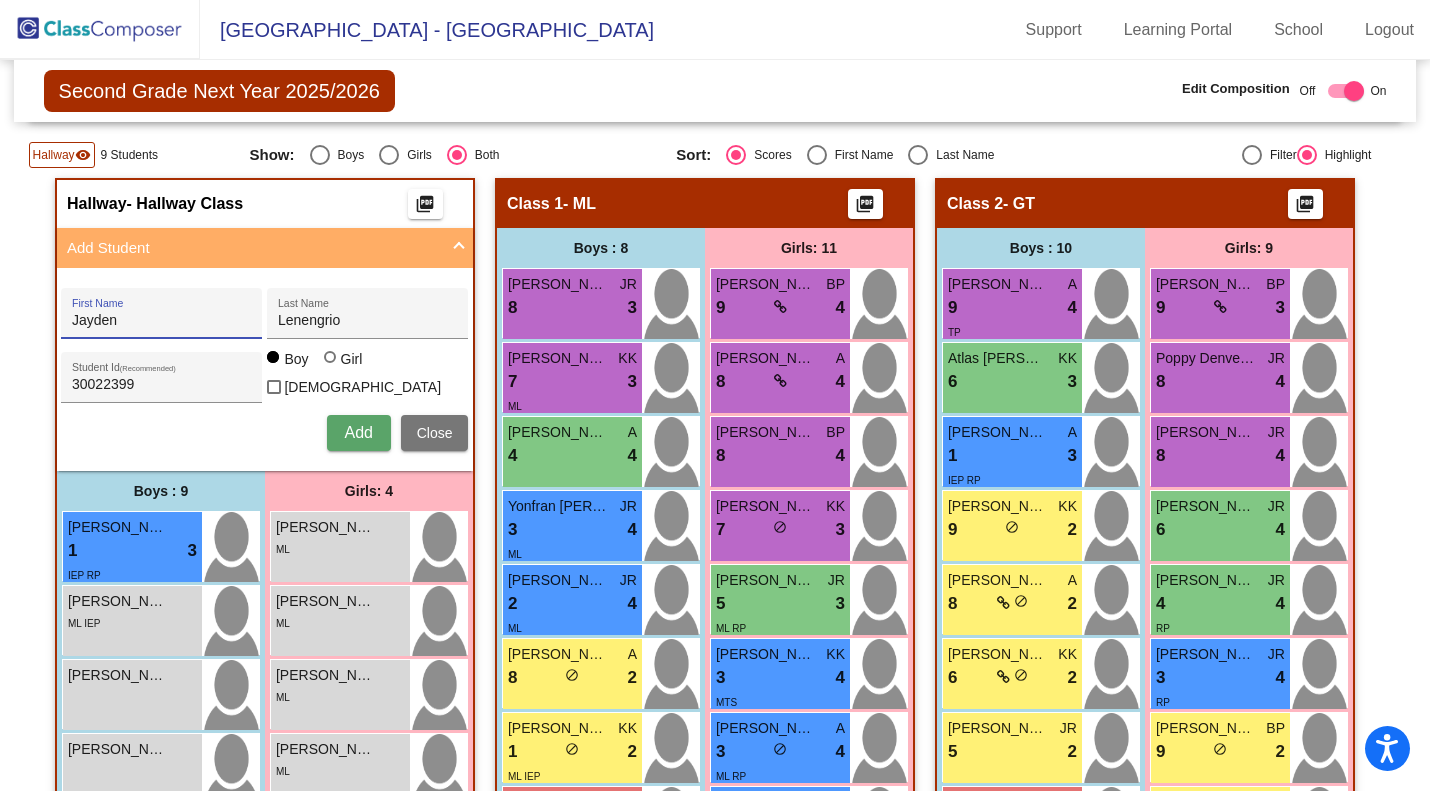 drag, startPoint x: 122, startPoint y: 322, endPoint x: 23, endPoint y: 329, distance: 99.24717 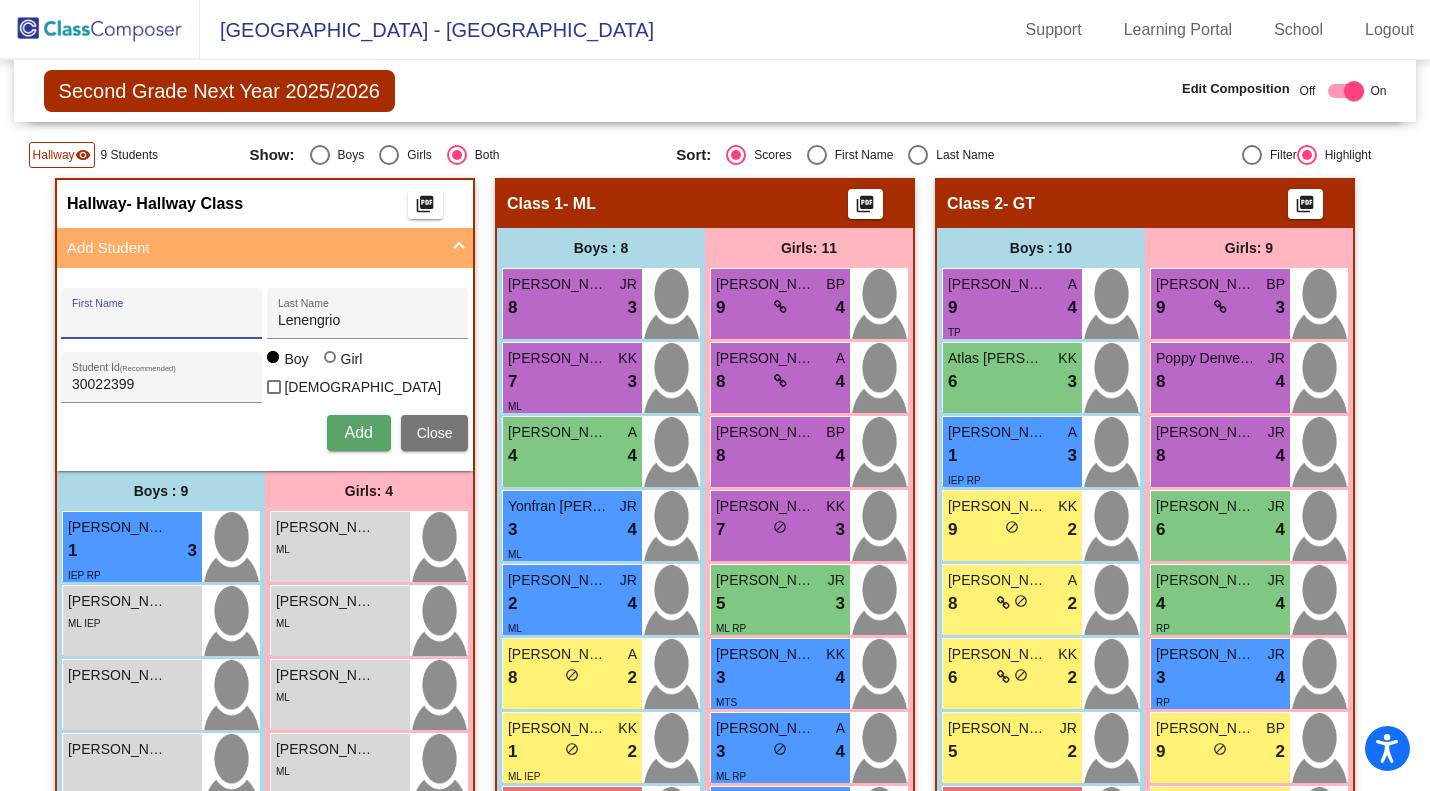 type 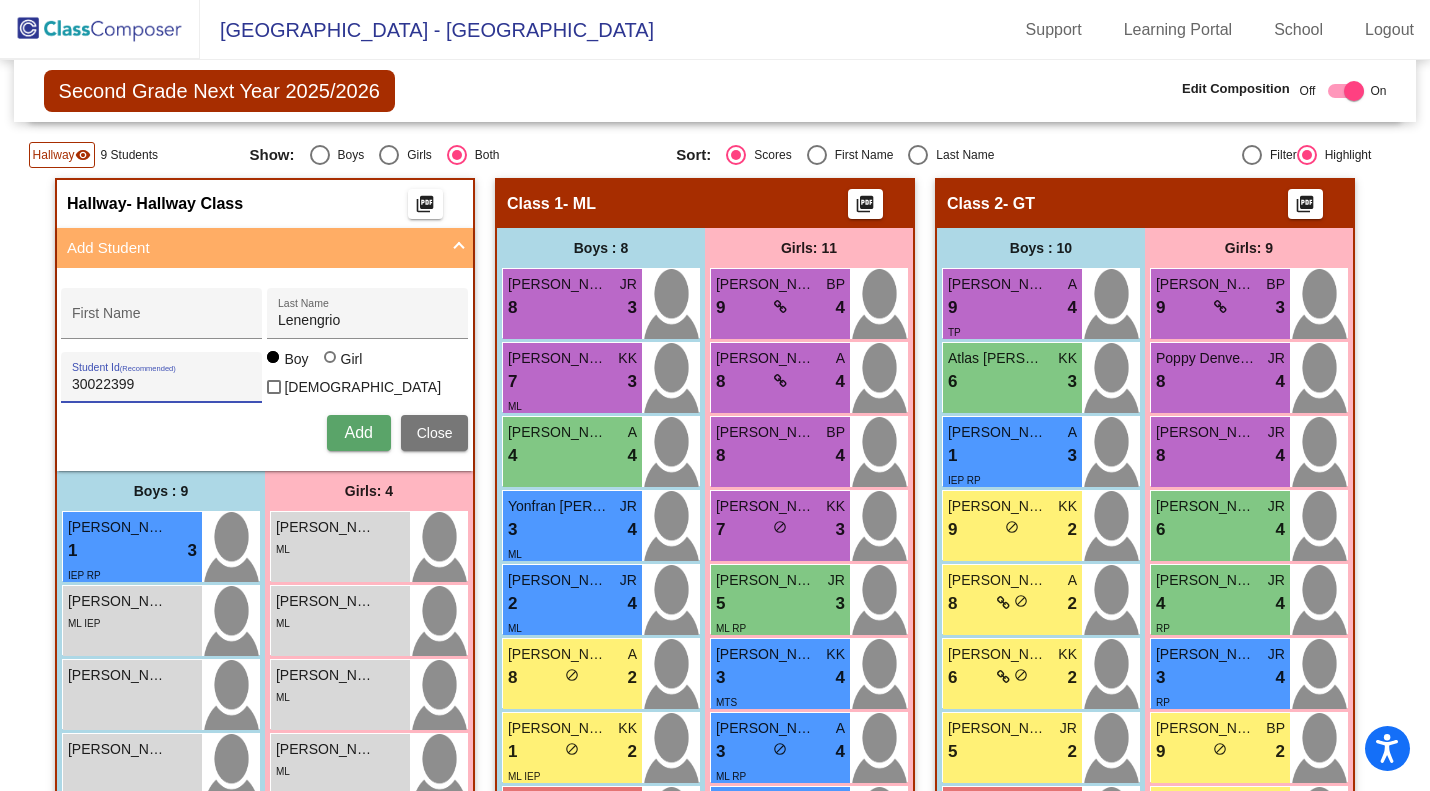 drag, startPoint x: 146, startPoint y: 380, endPoint x: 42, endPoint y: 386, distance: 104.172935 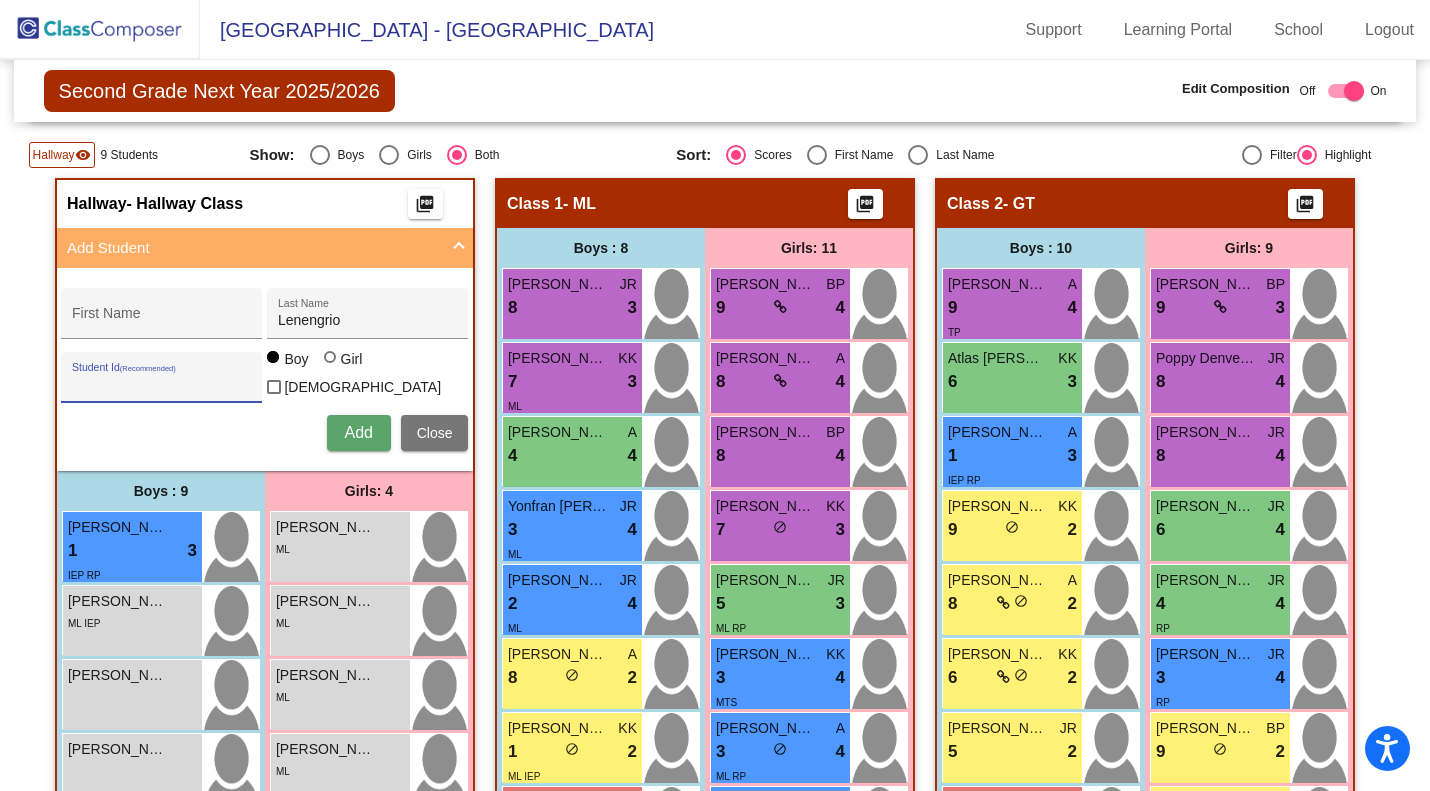 type 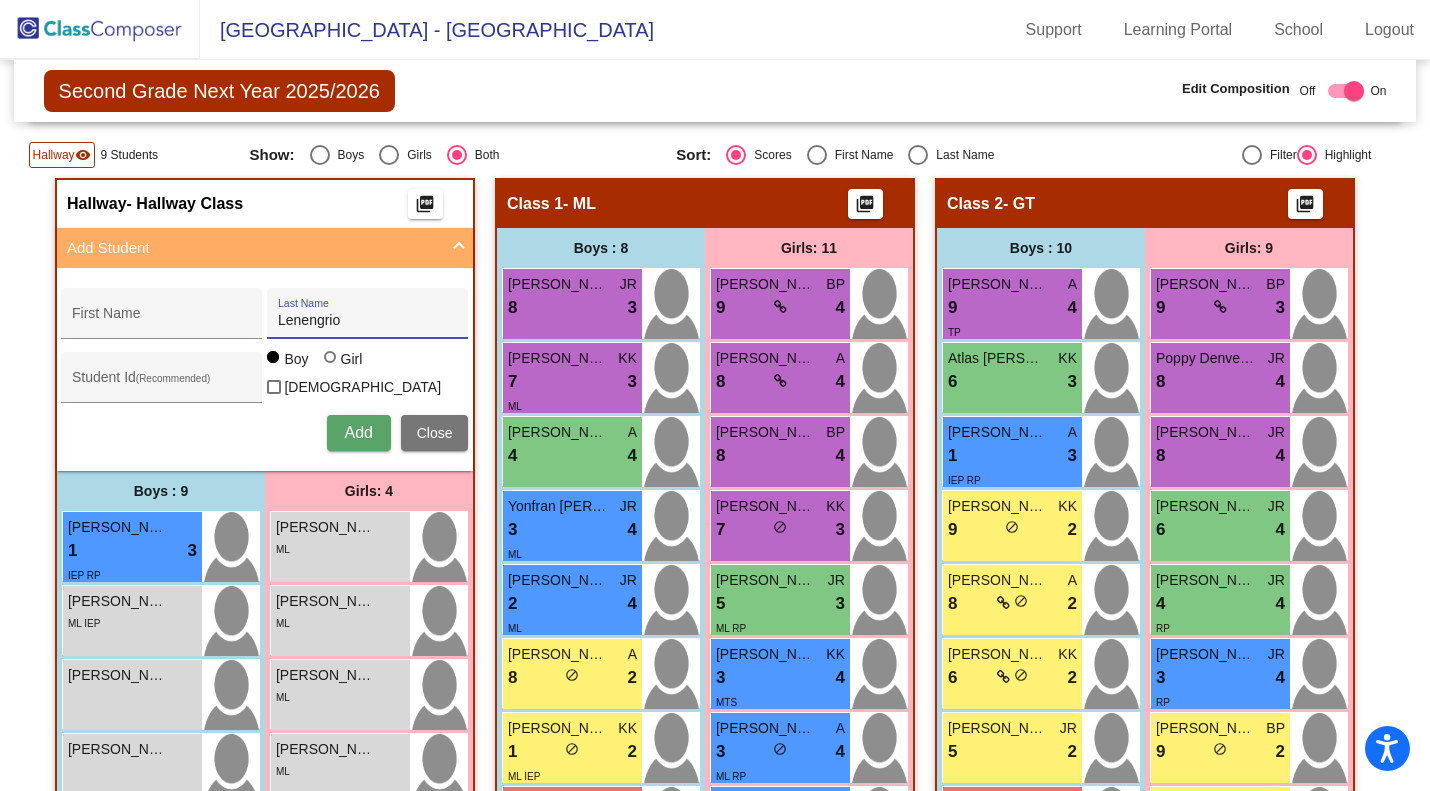 drag, startPoint x: 350, startPoint y: 324, endPoint x: 254, endPoint y: 328, distance: 96.0833 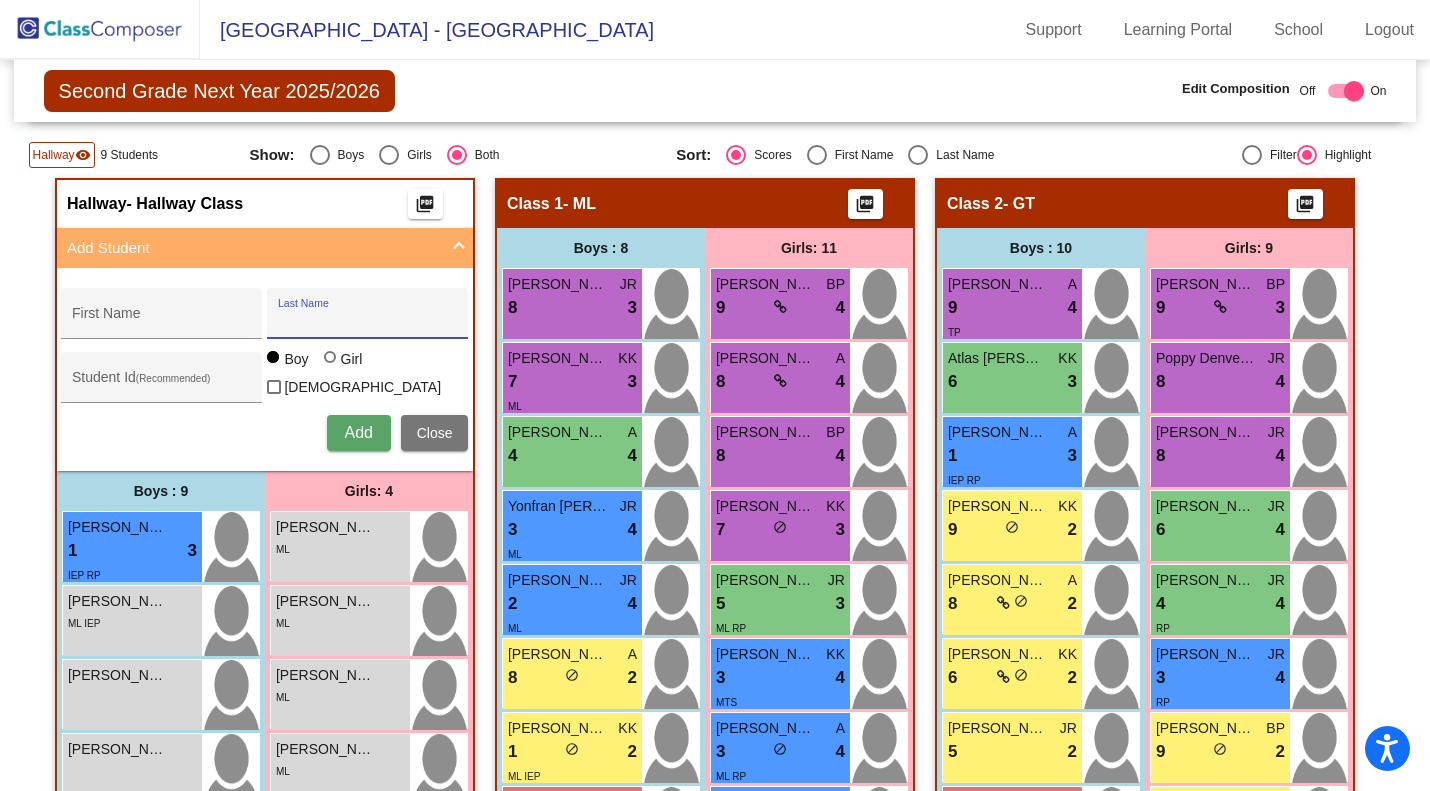 type 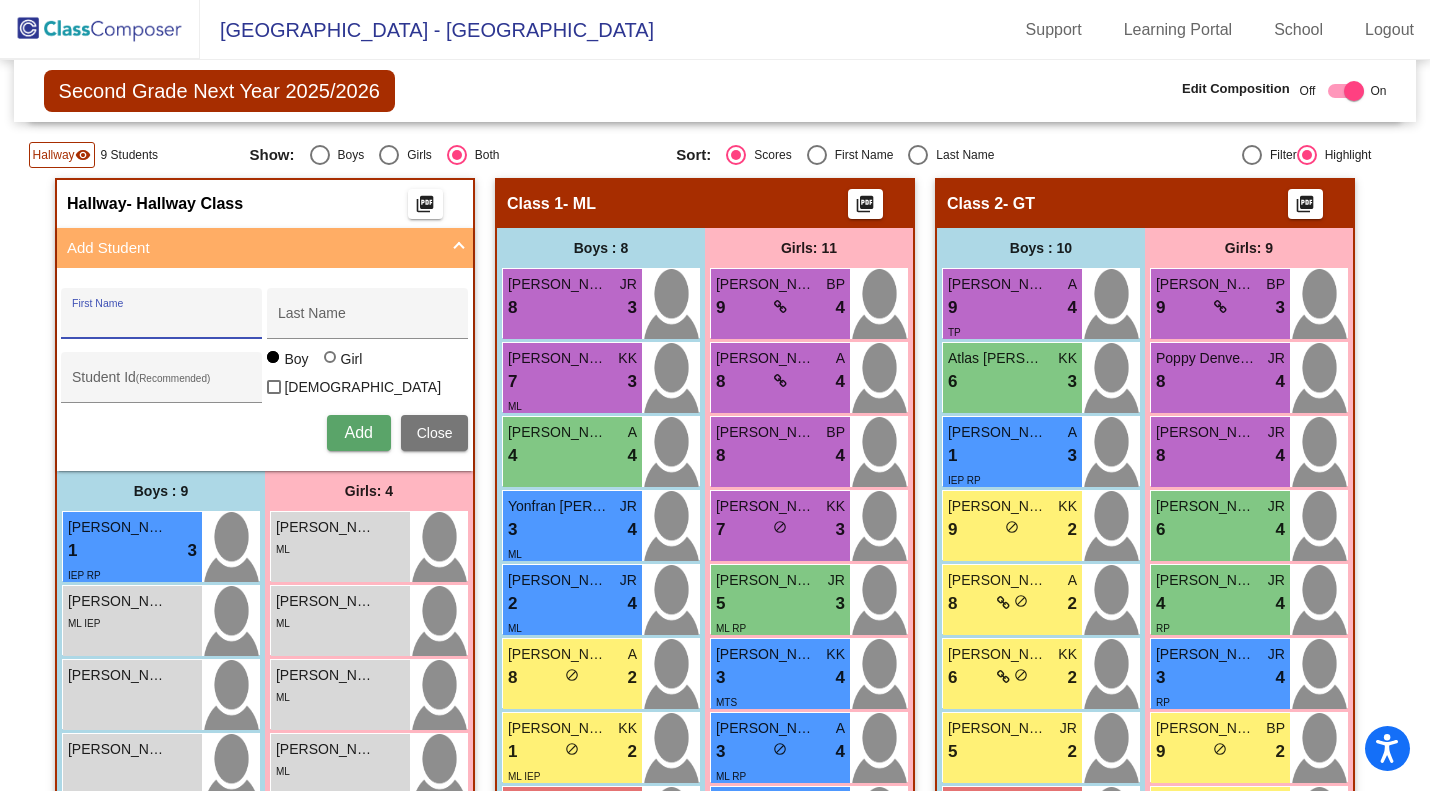click on "First Name" at bounding box center [162, 321] 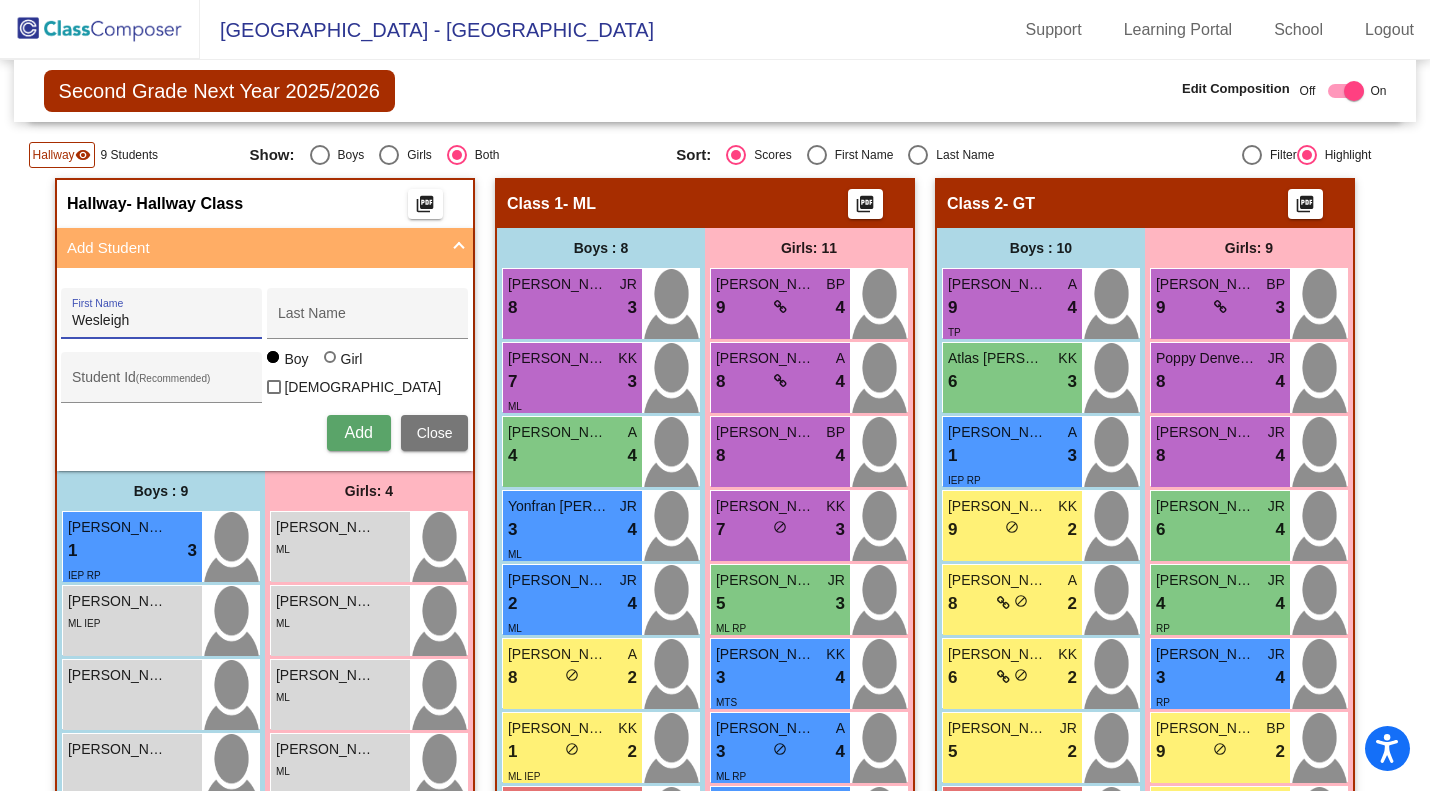 type on "Wesleigh" 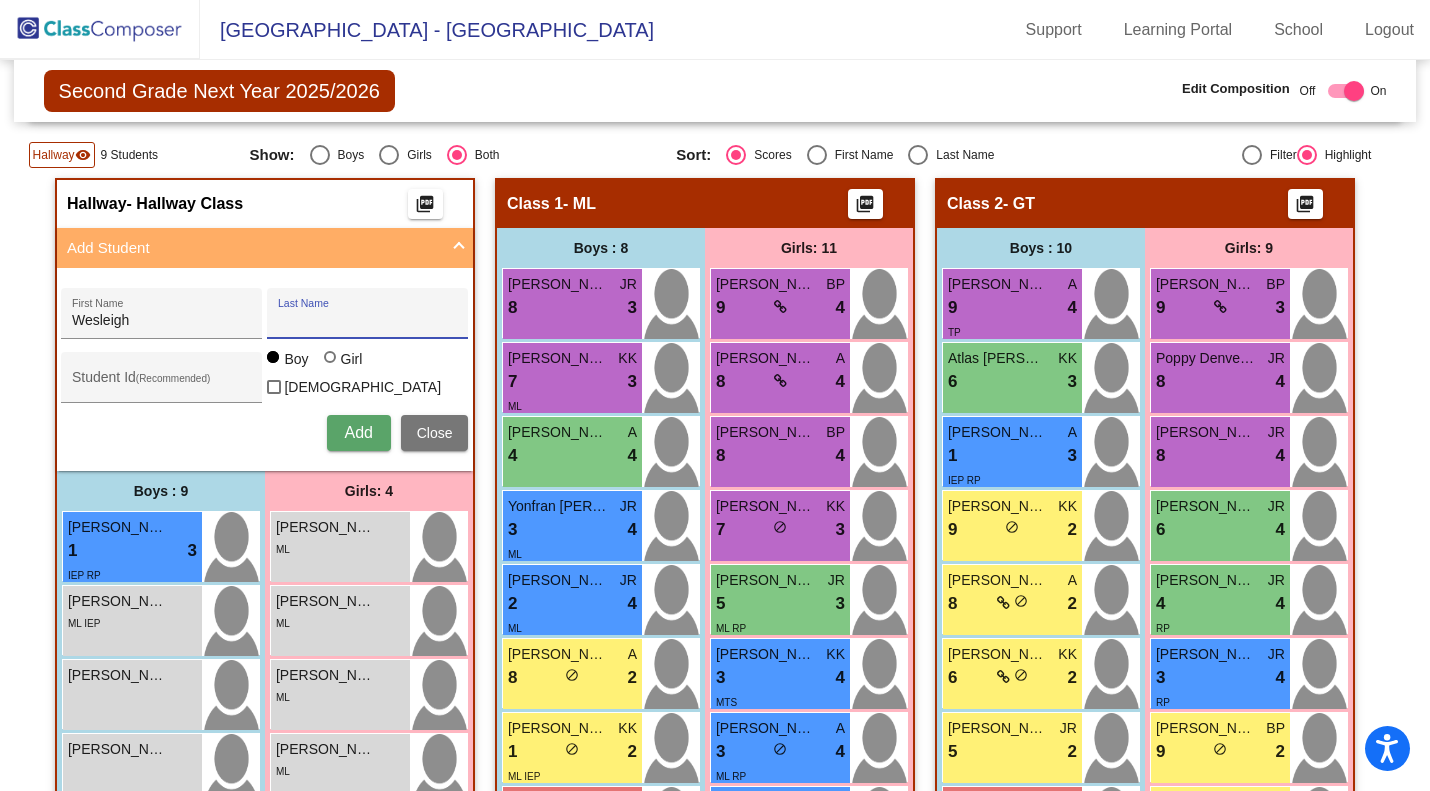 click on "Last Name" at bounding box center (368, 321) 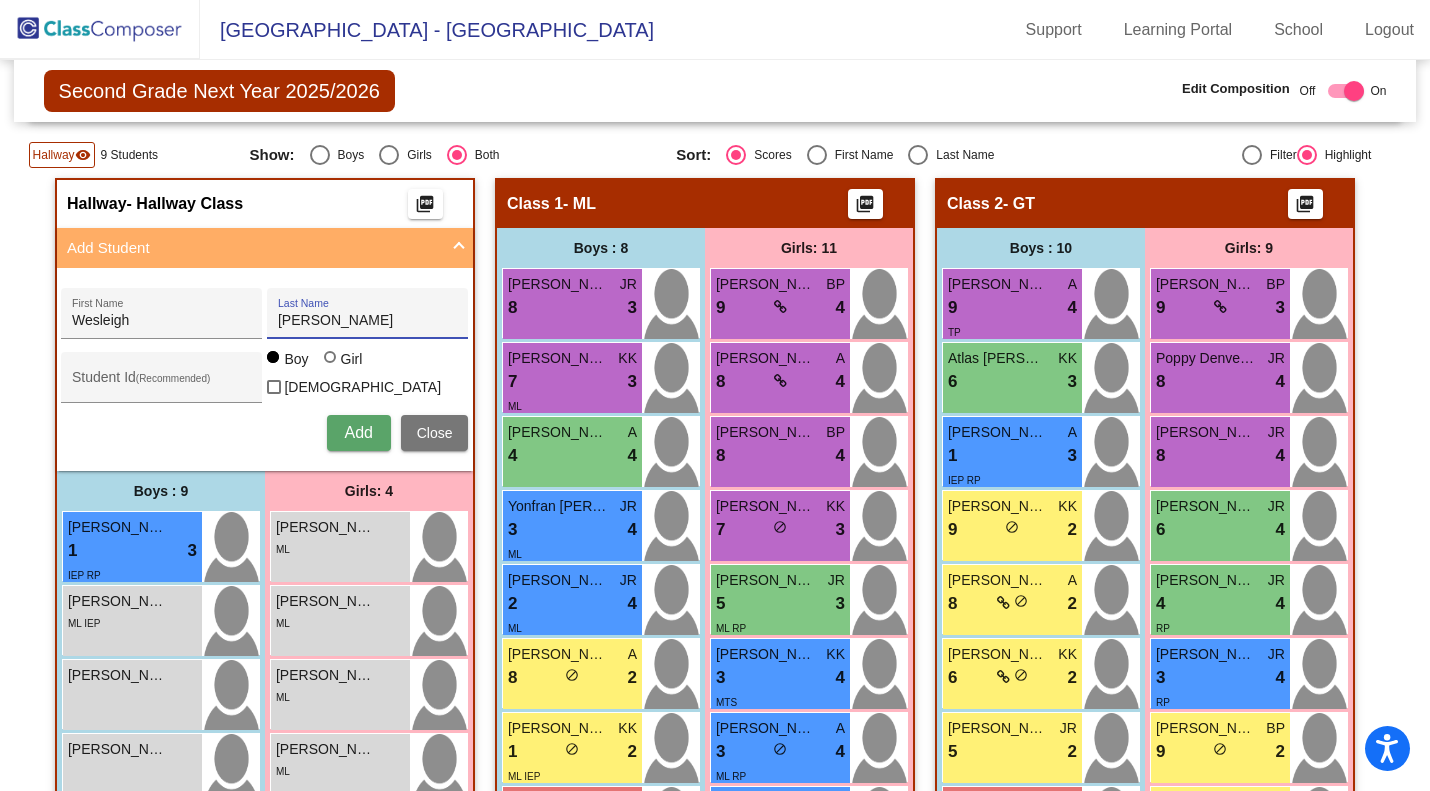 type on "Lewis" 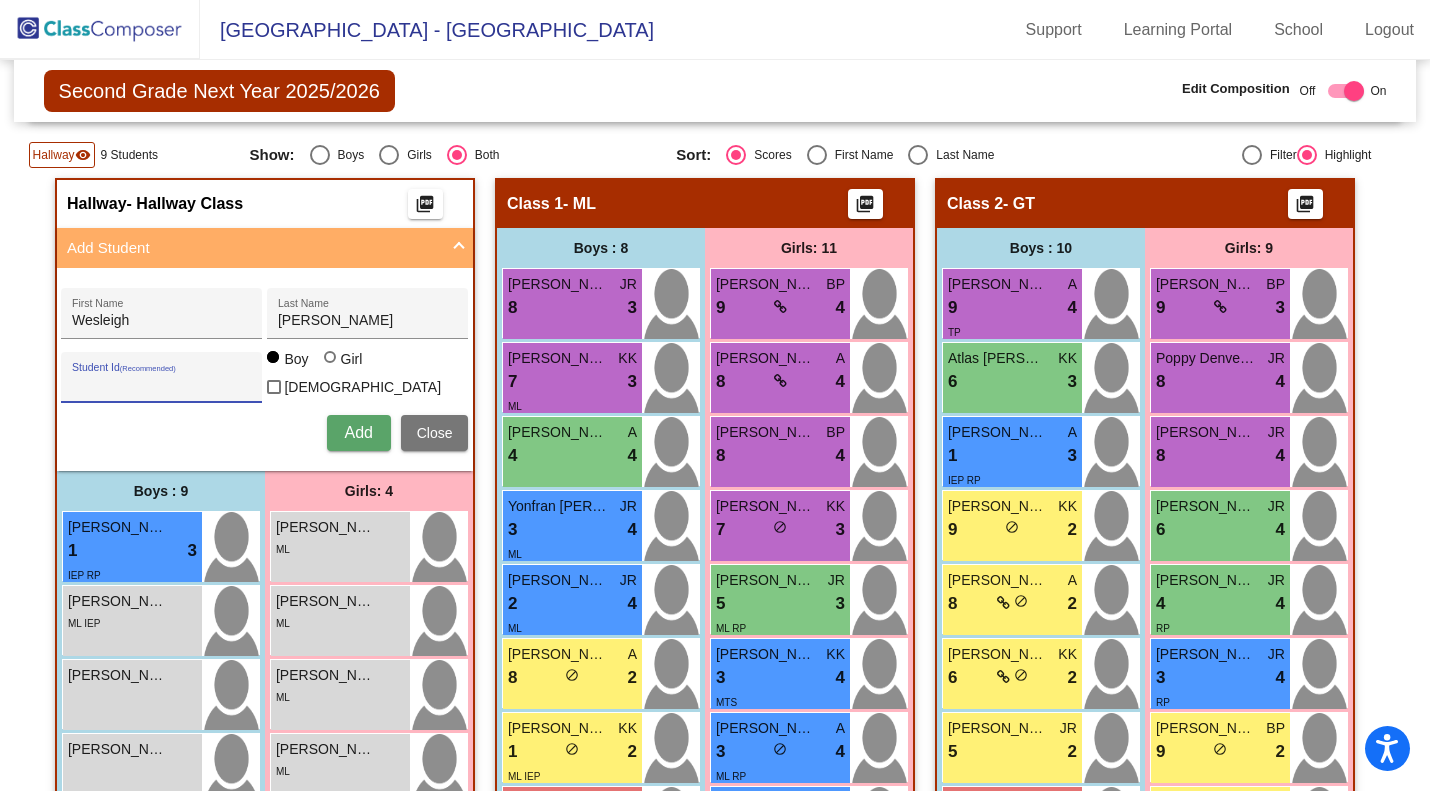 click on "Student Id  (Recommended)" at bounding box center (162, 385) 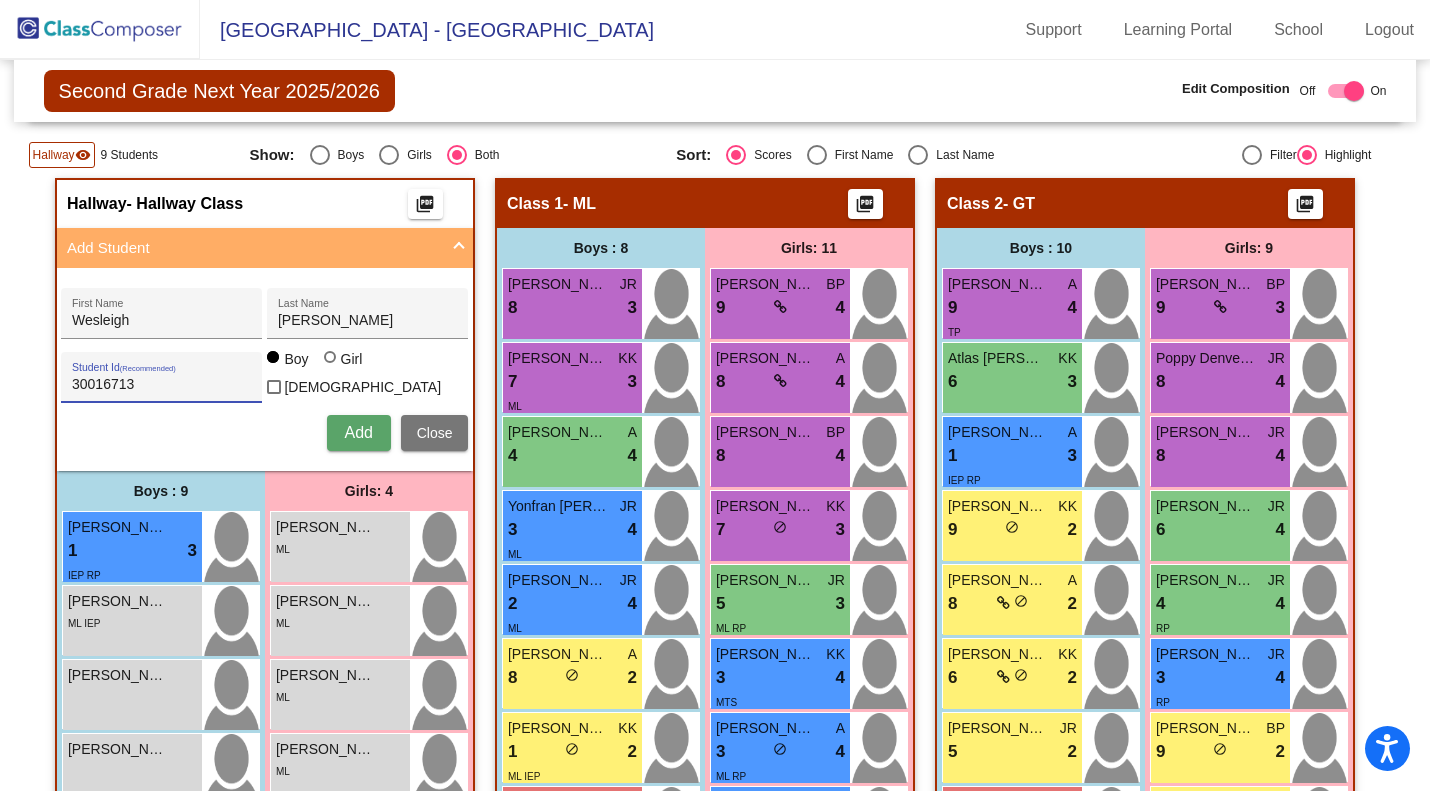 type on "30016713" 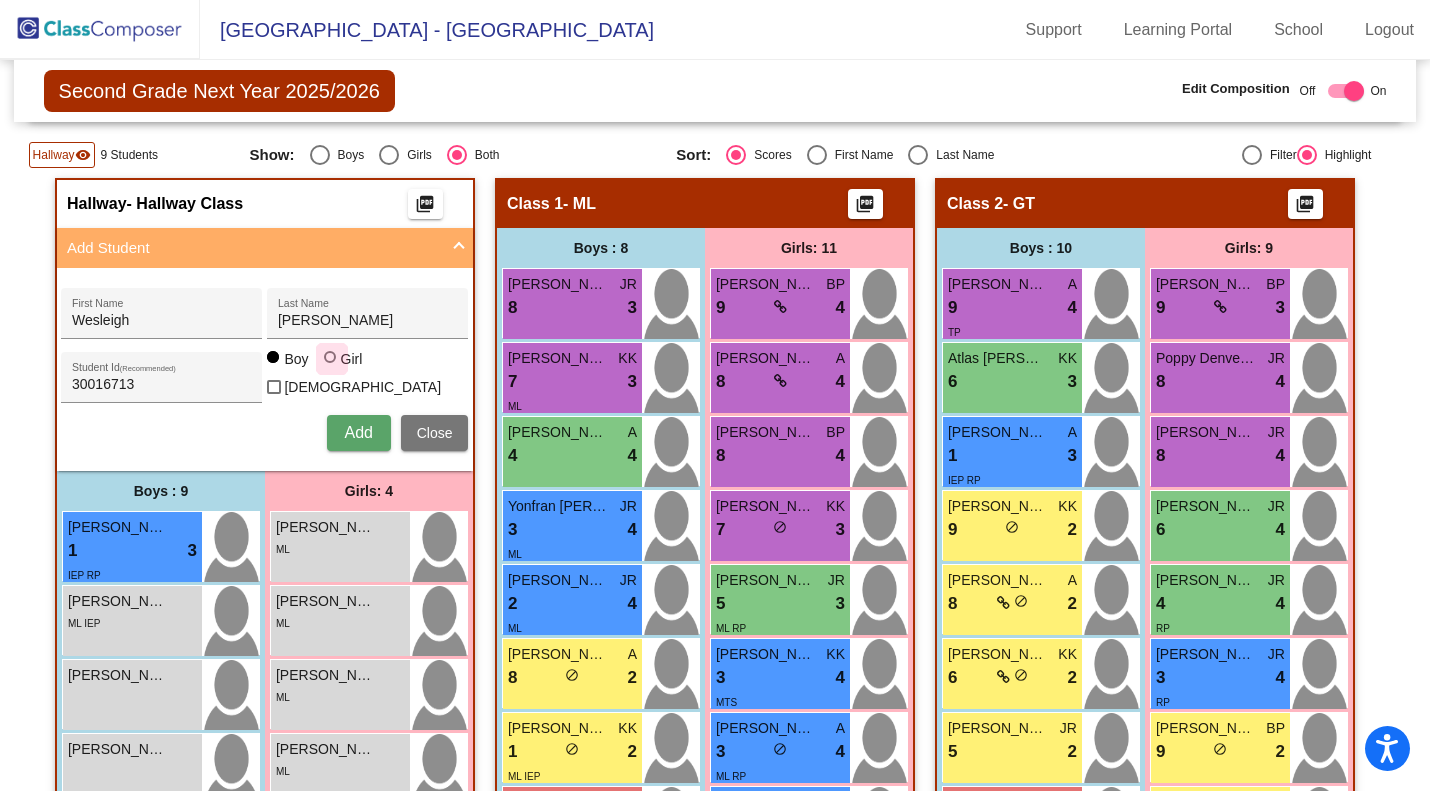 click at bounding box center [330, 357] 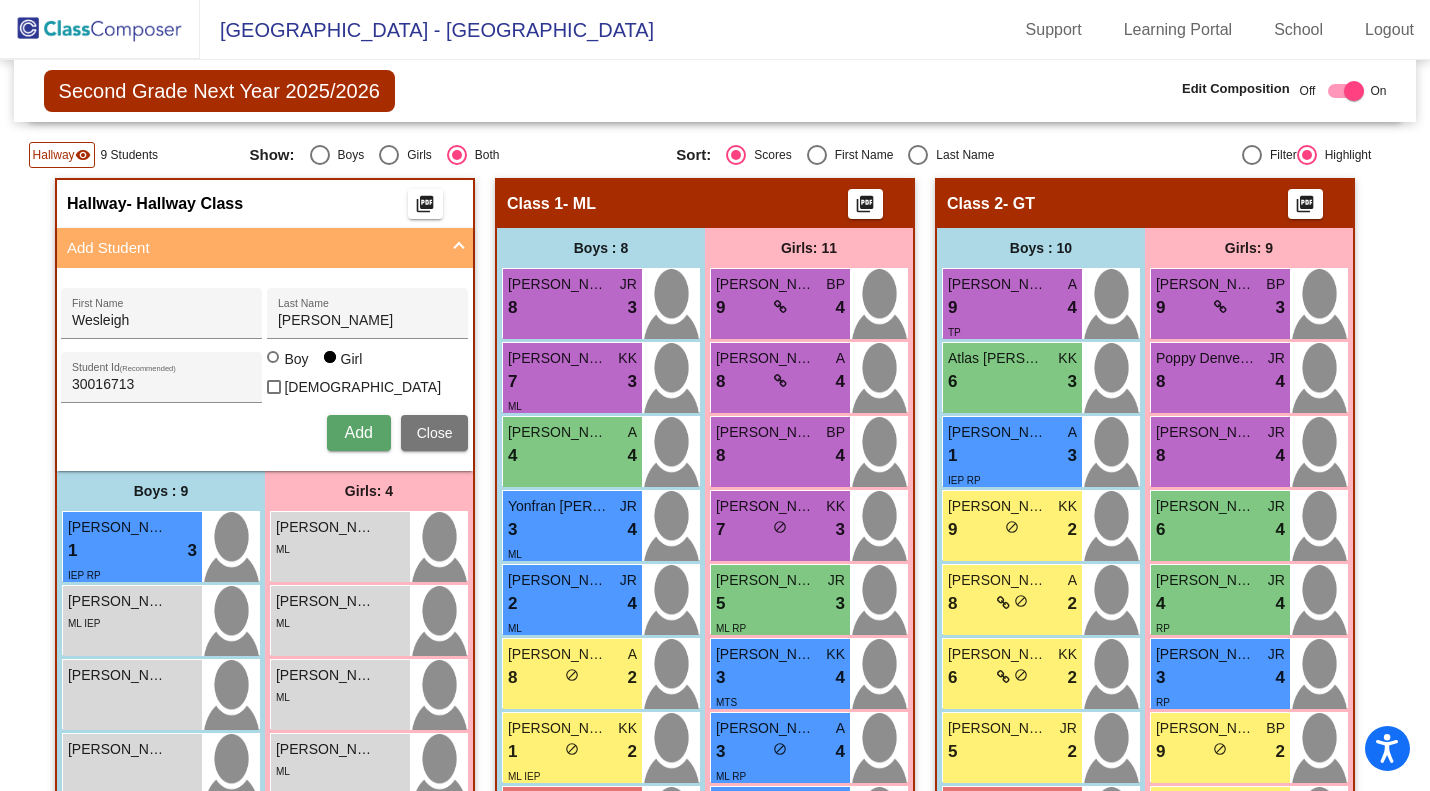 click on "Add" at bounding box center (358, 432) 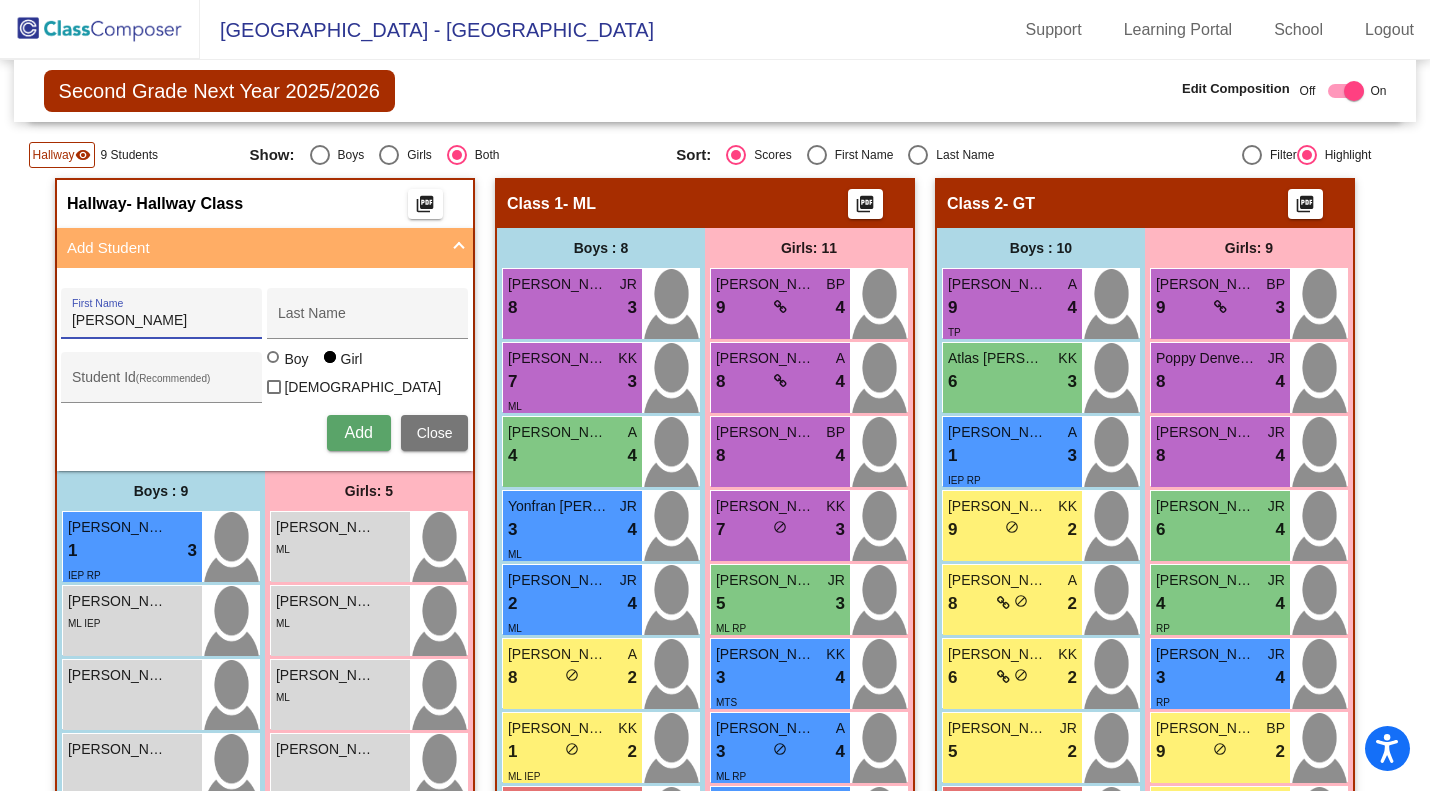 type on "Romelia" 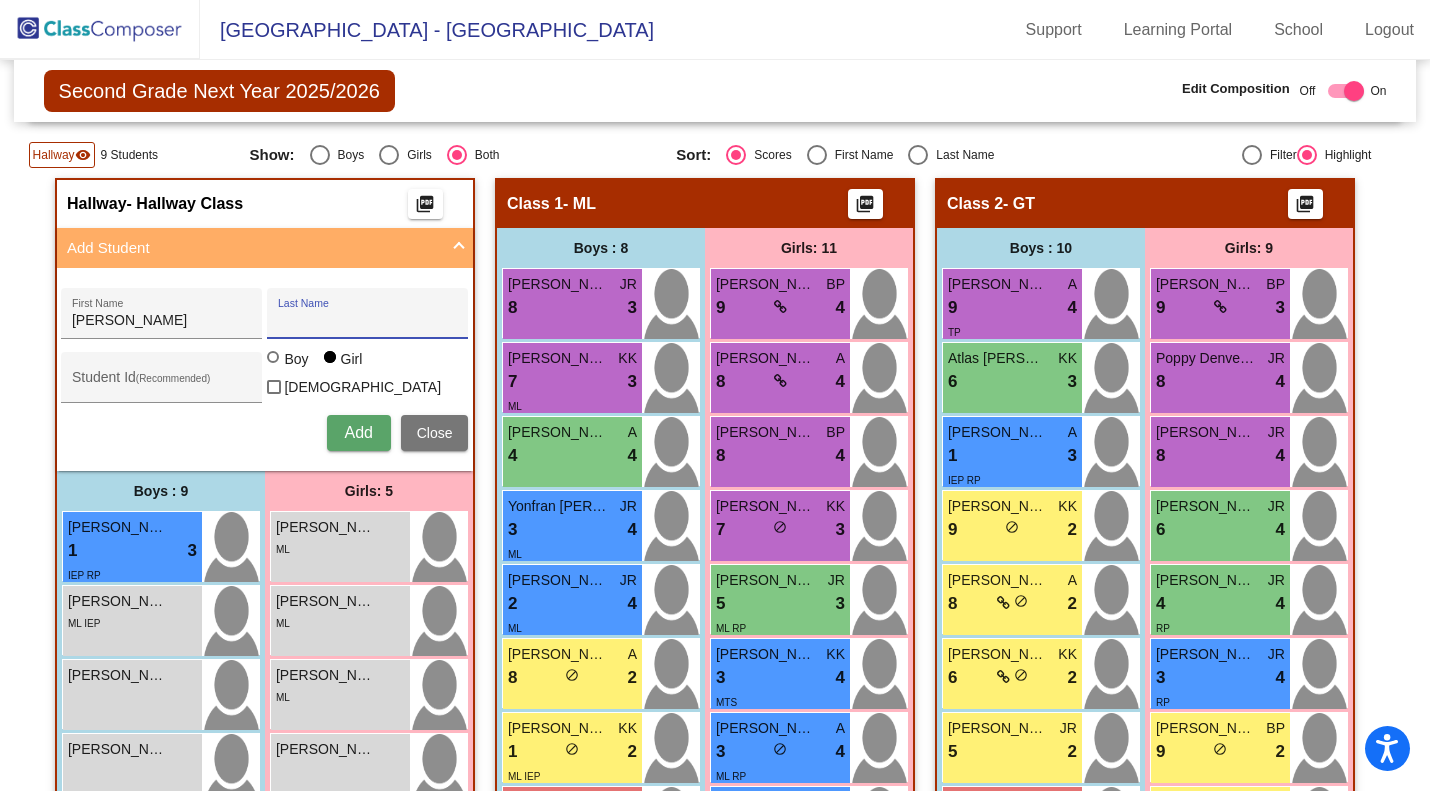 click on "Last Name" at bounding box center (368, 321) 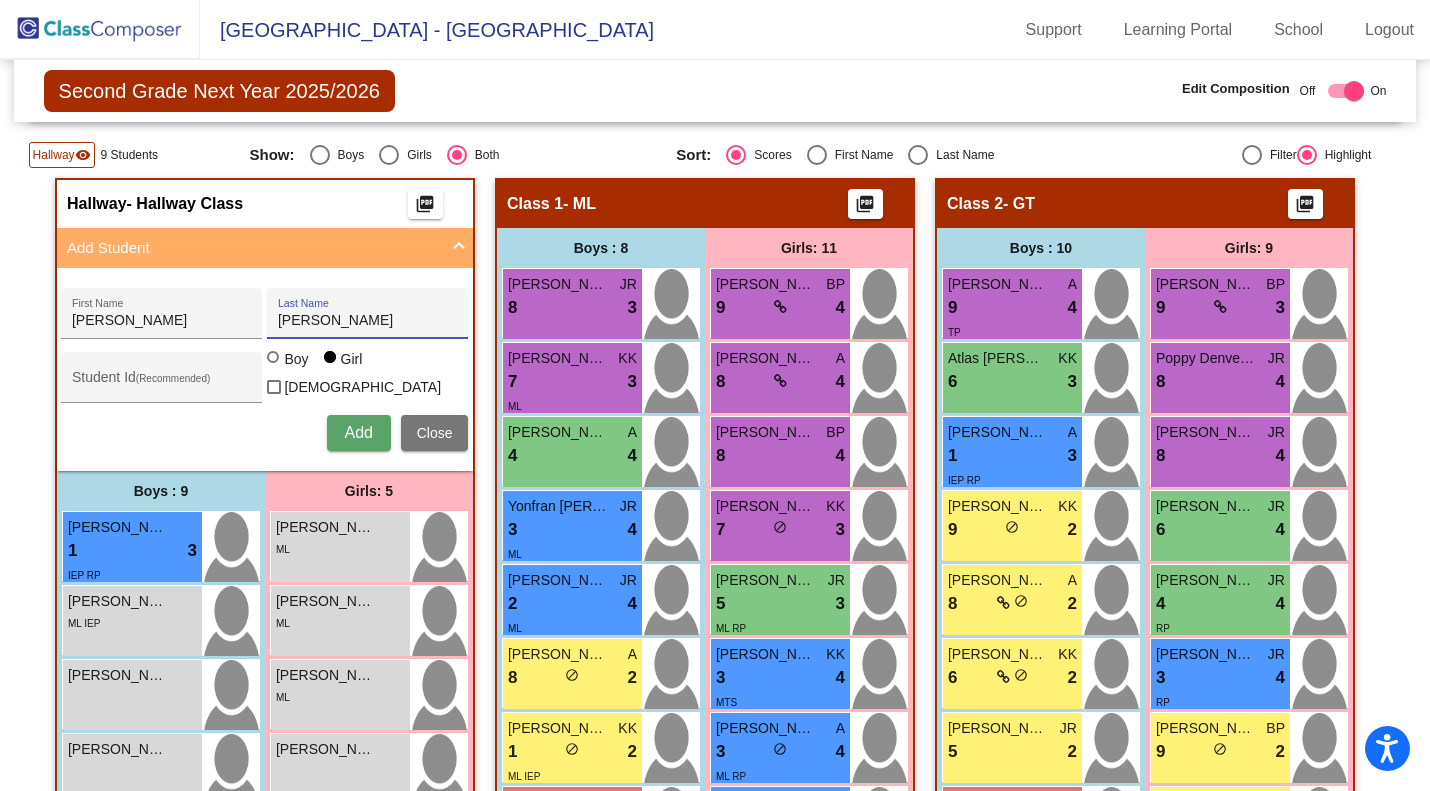 type on "Lopez" 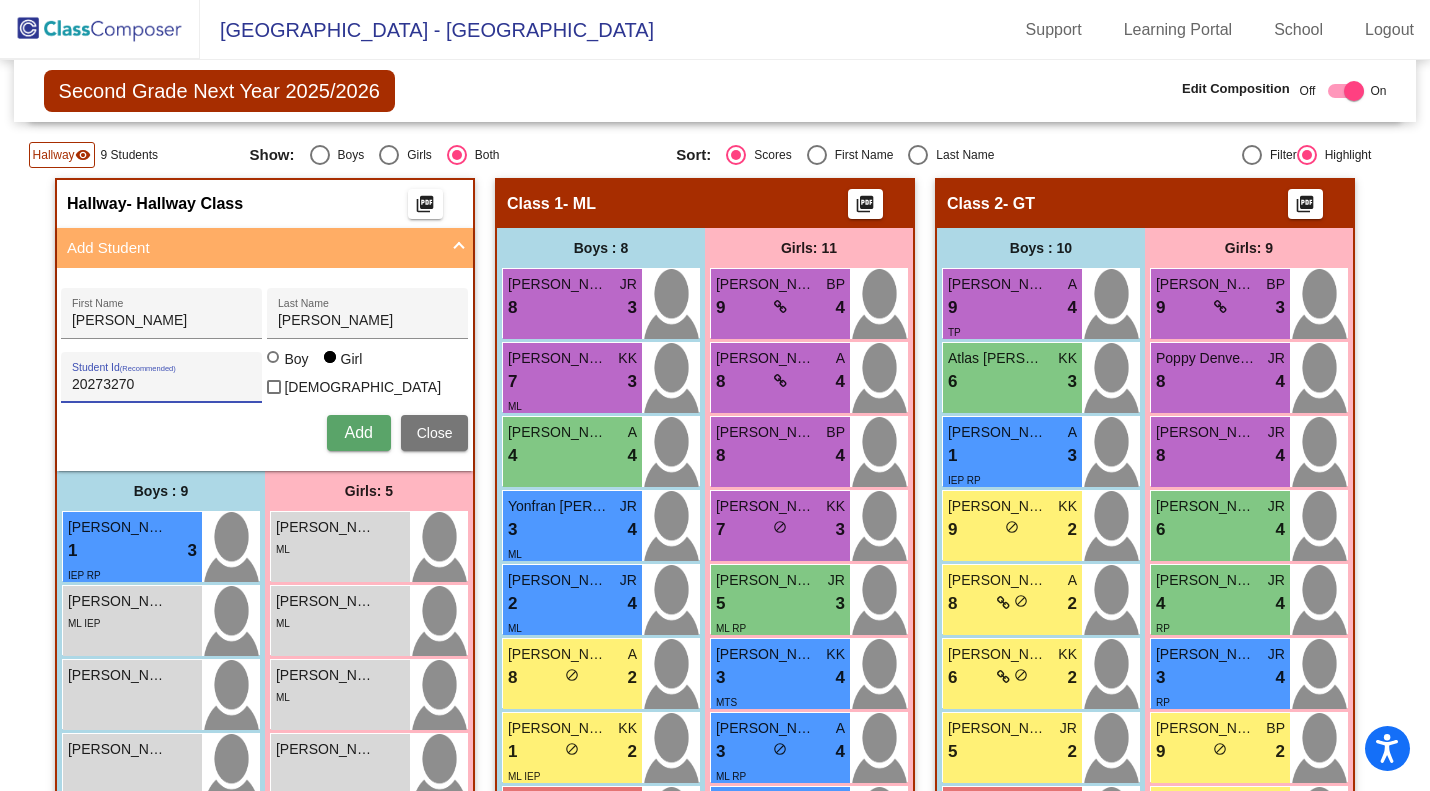 type on "20273270" 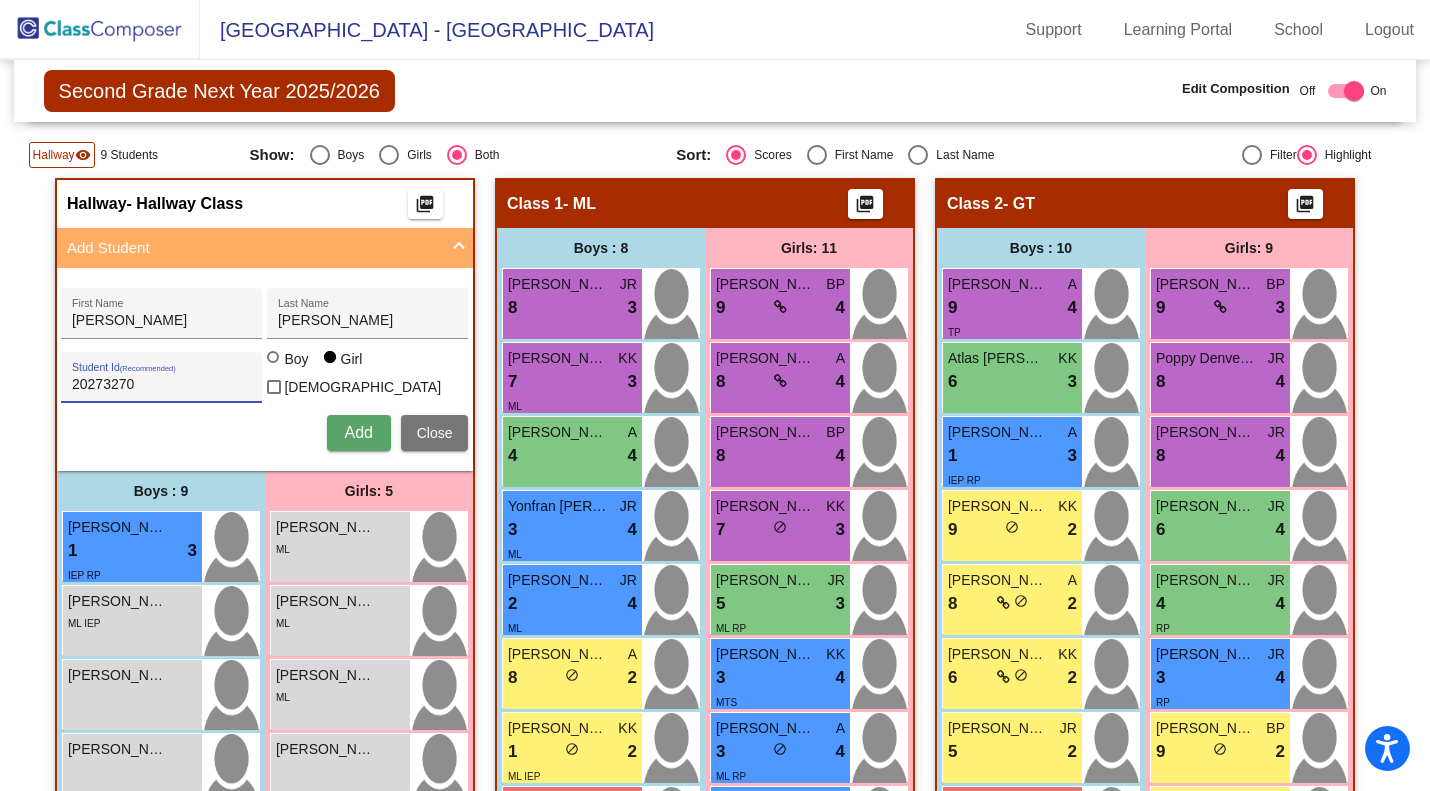 click on "Add" at bounding box center (358, 432) 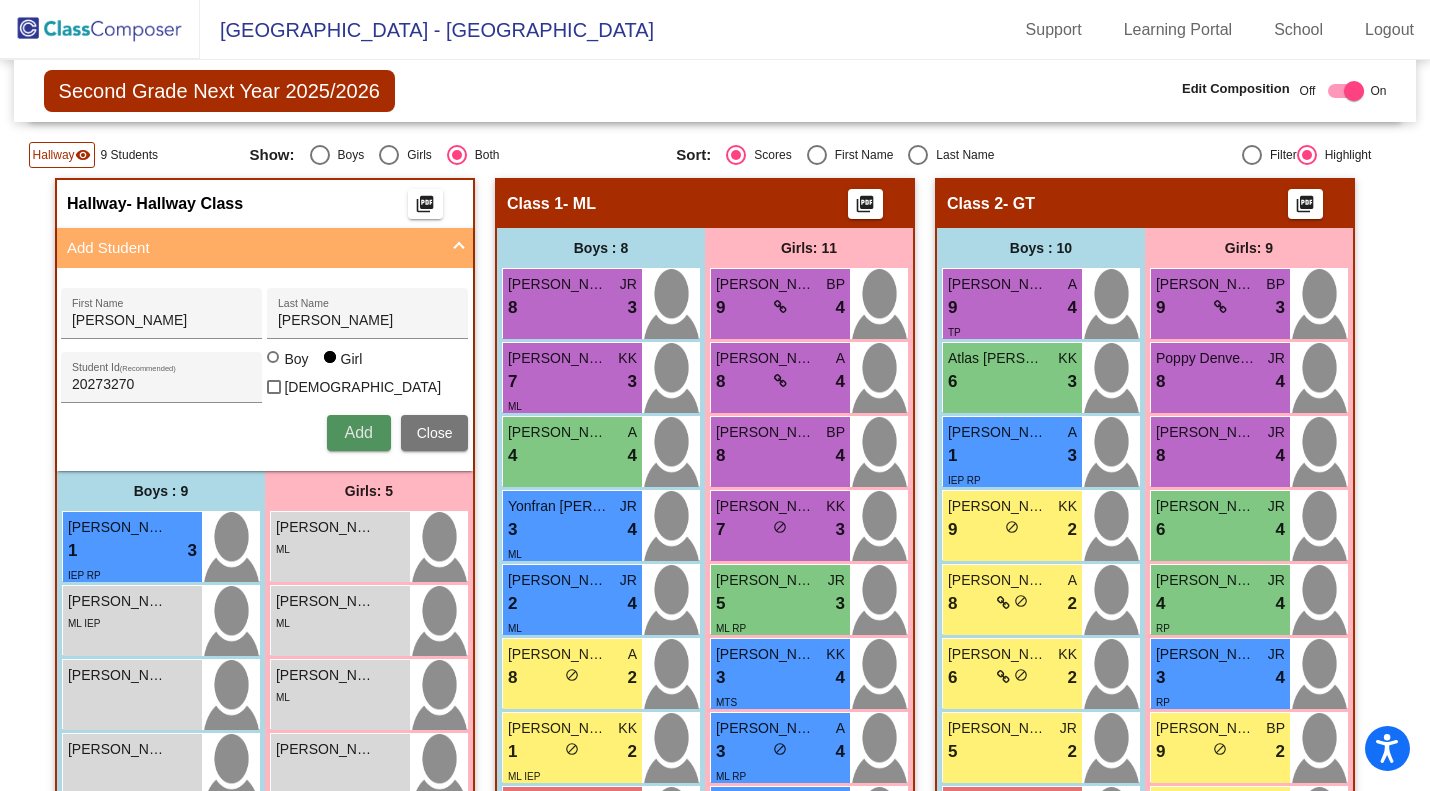 type 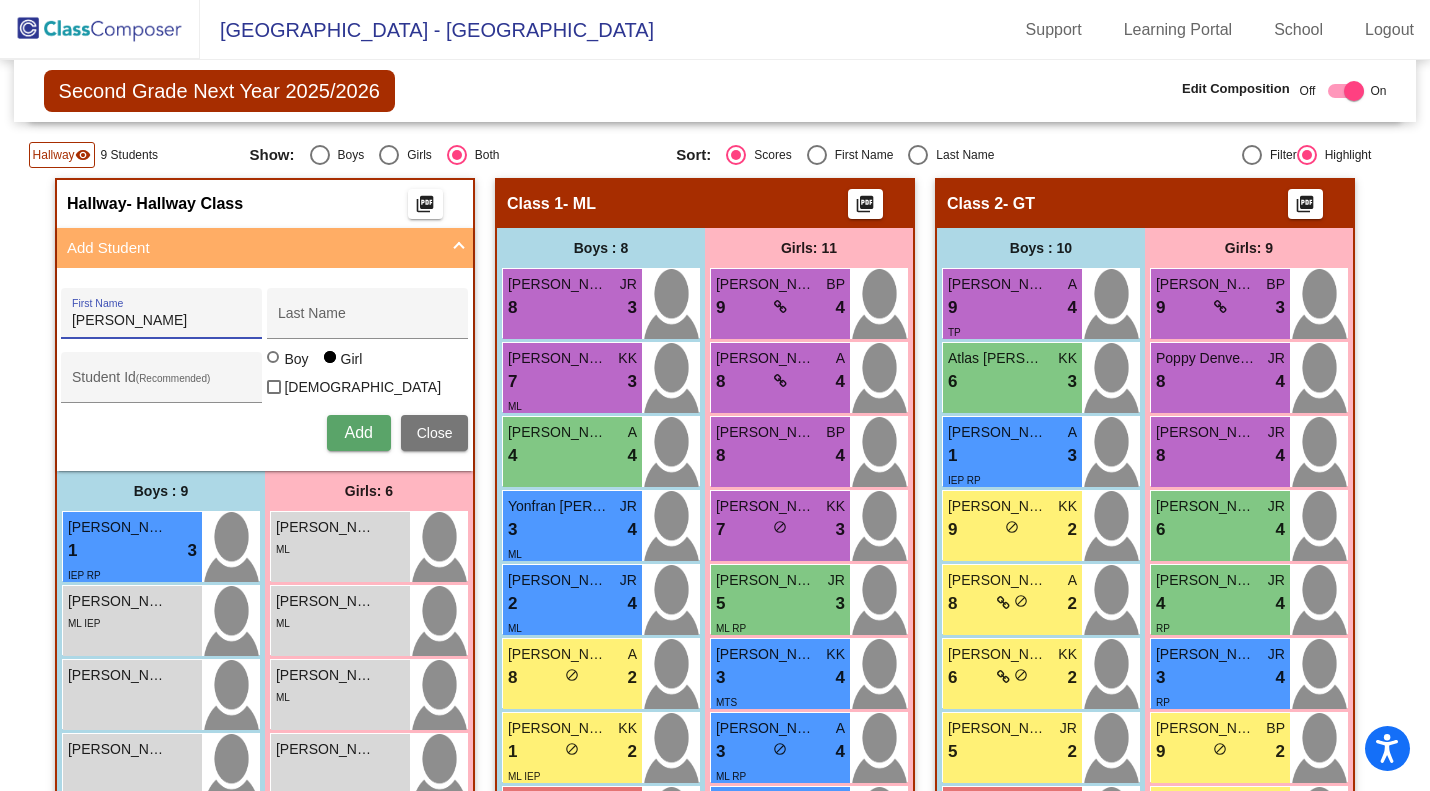 type on "Jacob" 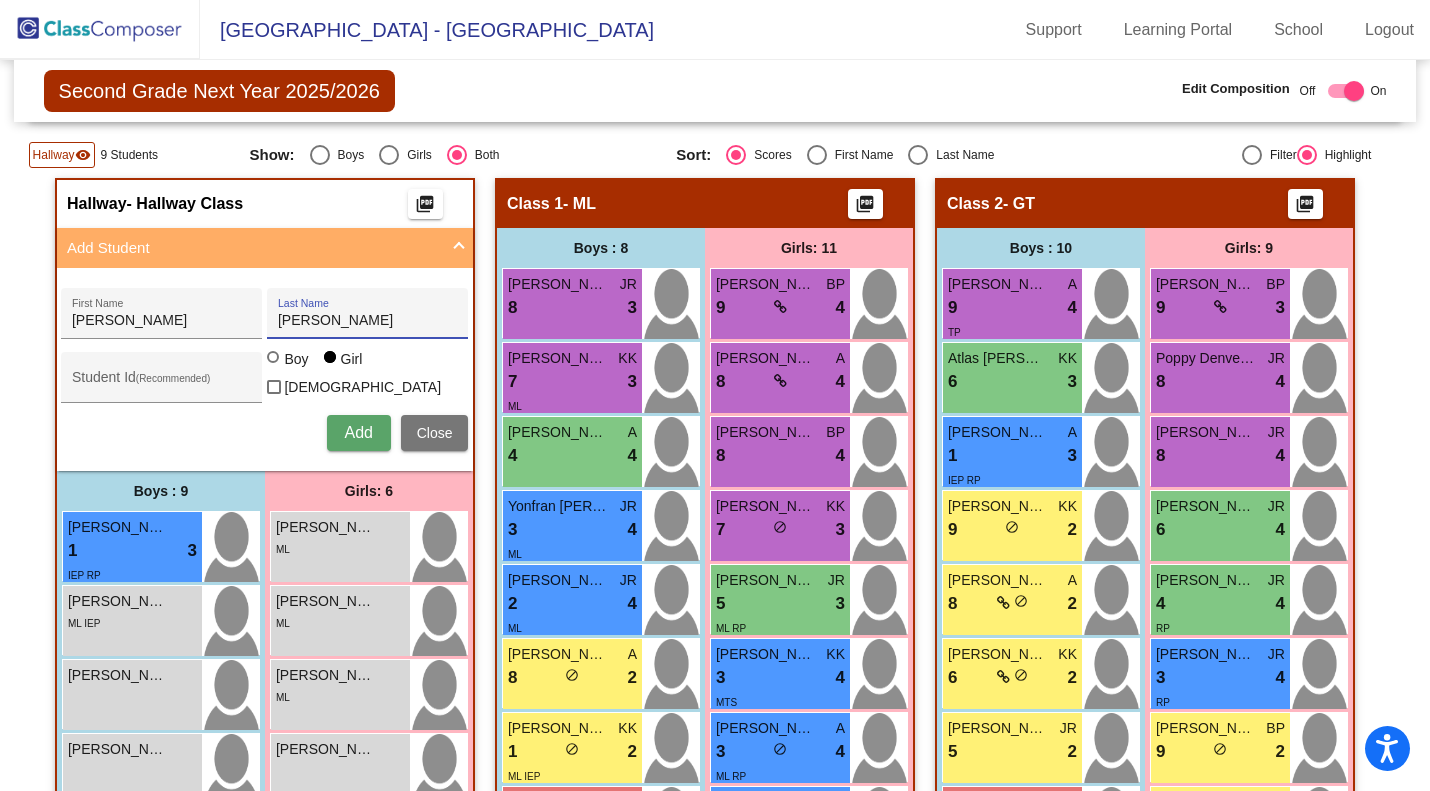 type on "Maack" 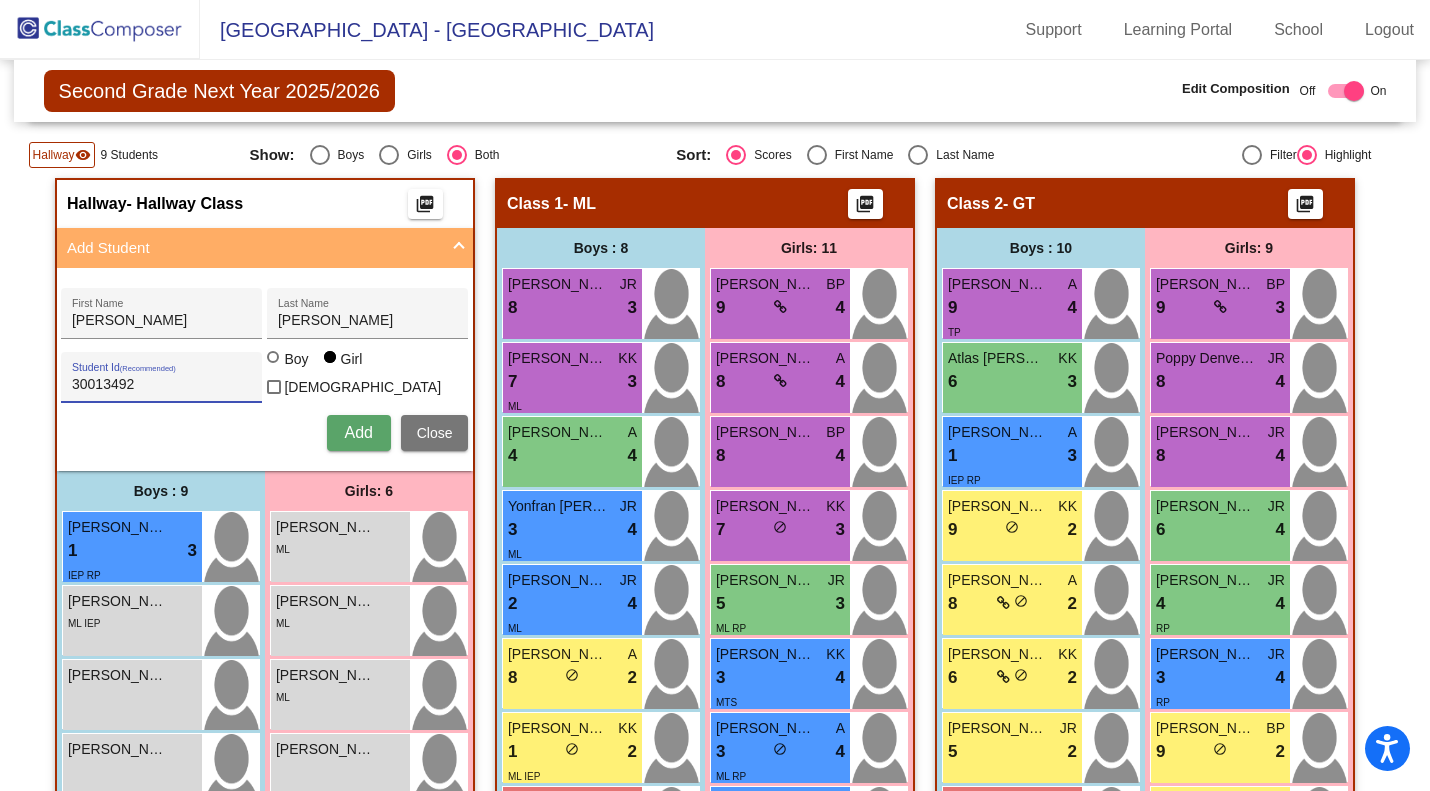type on "30013492" 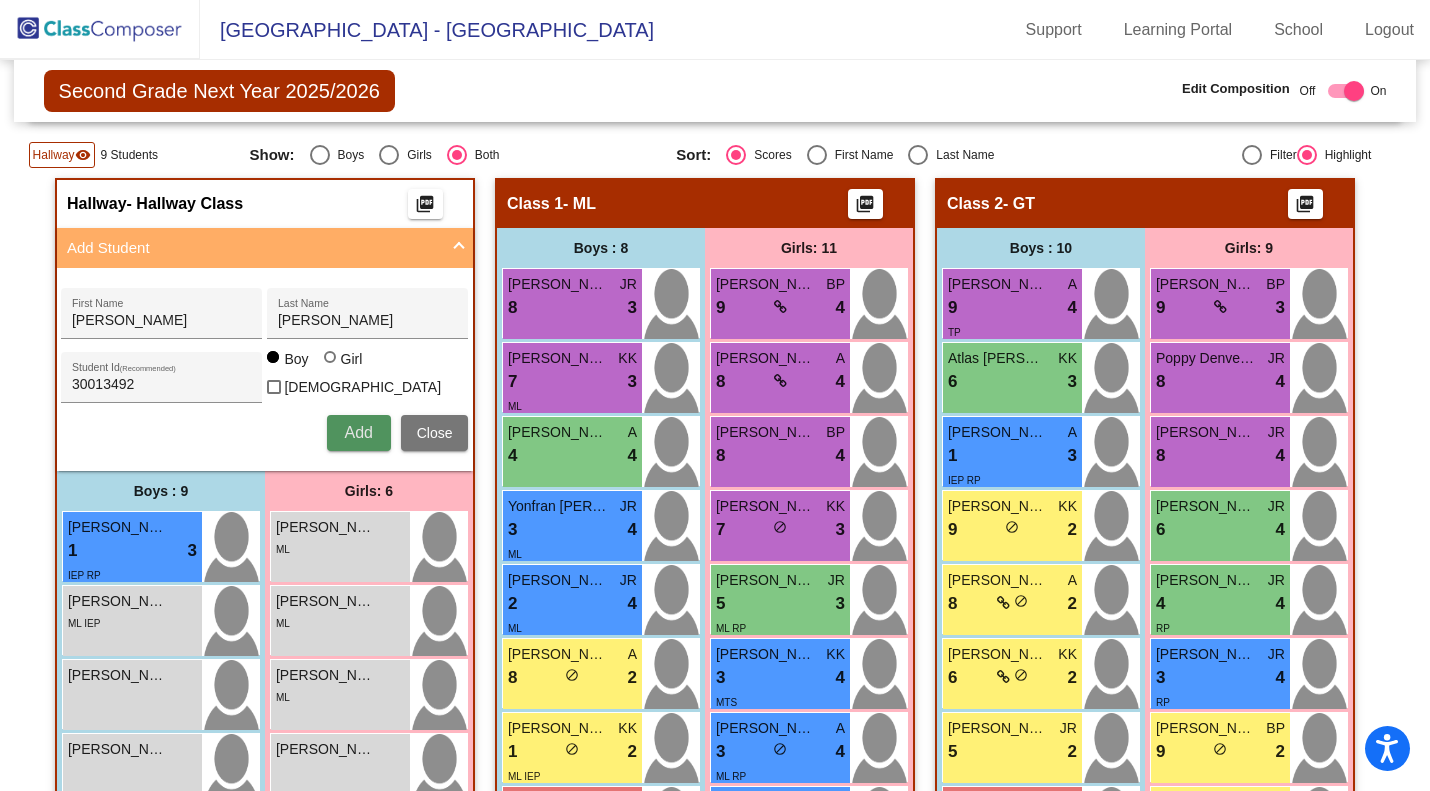 click on "Add" at bounding box center (358, 432) 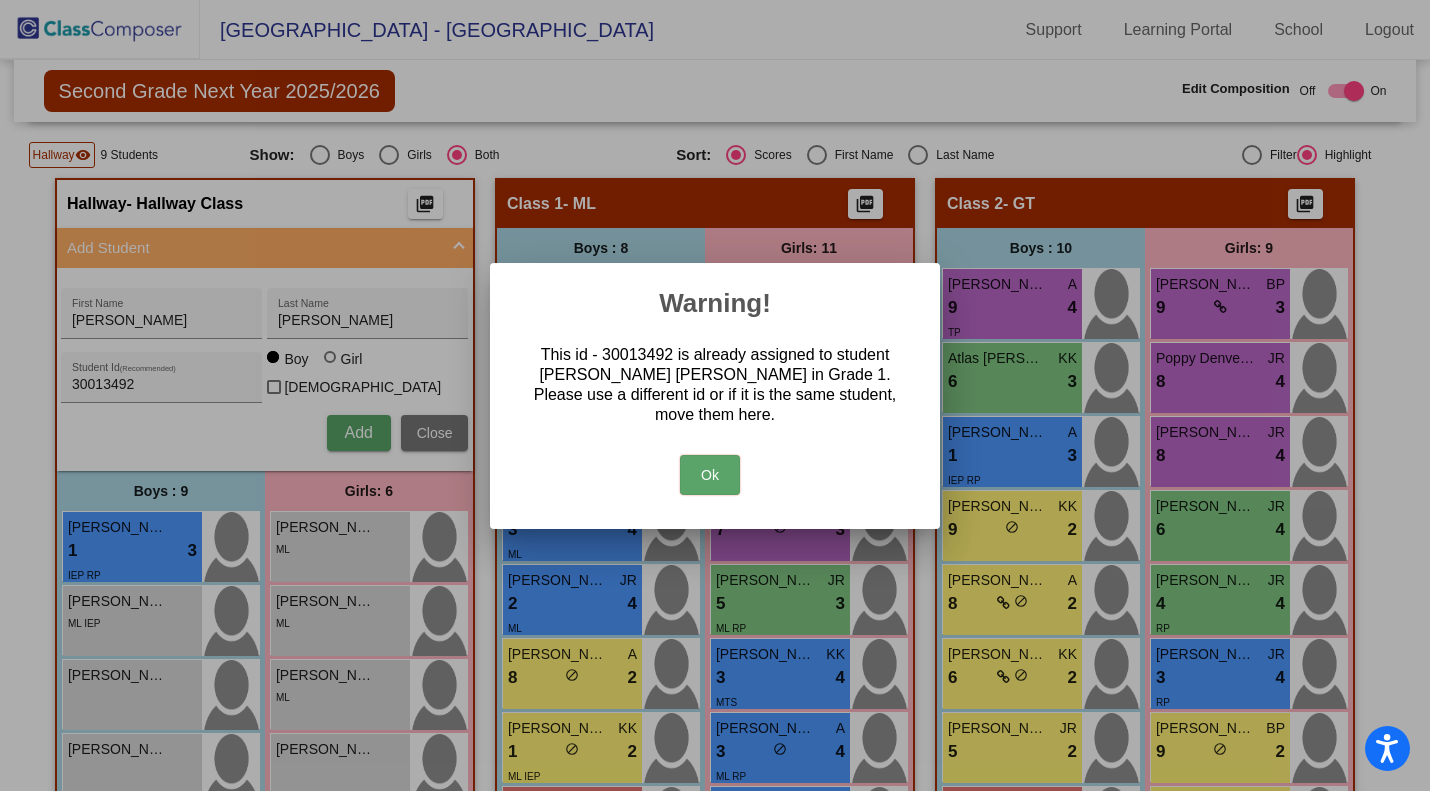 click on "Ok" at bounding box center [710, 475] 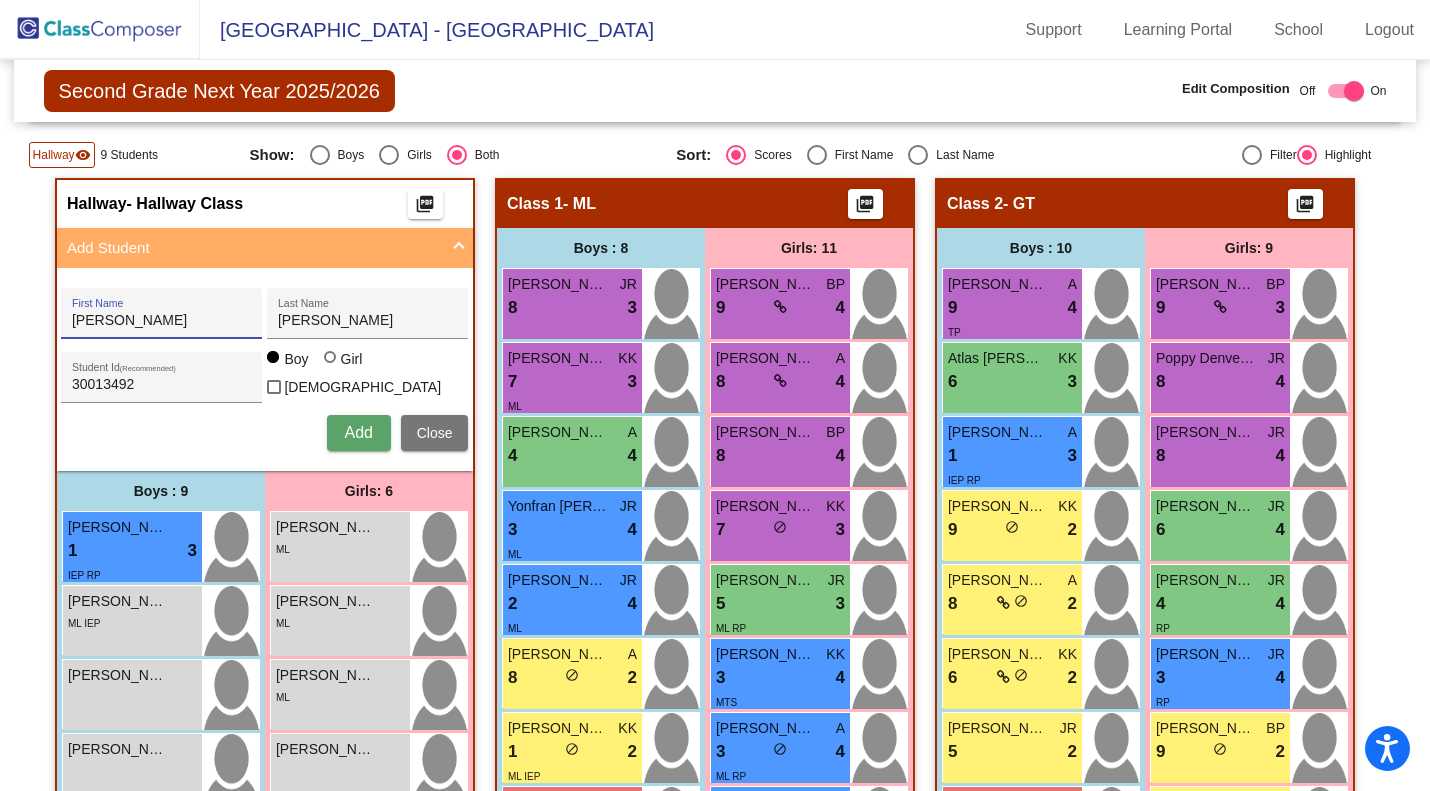 drag, startPoint x: 172, startPoint y: 323, endPoint x: 38, endPoint y: 334, distance: 134.45073 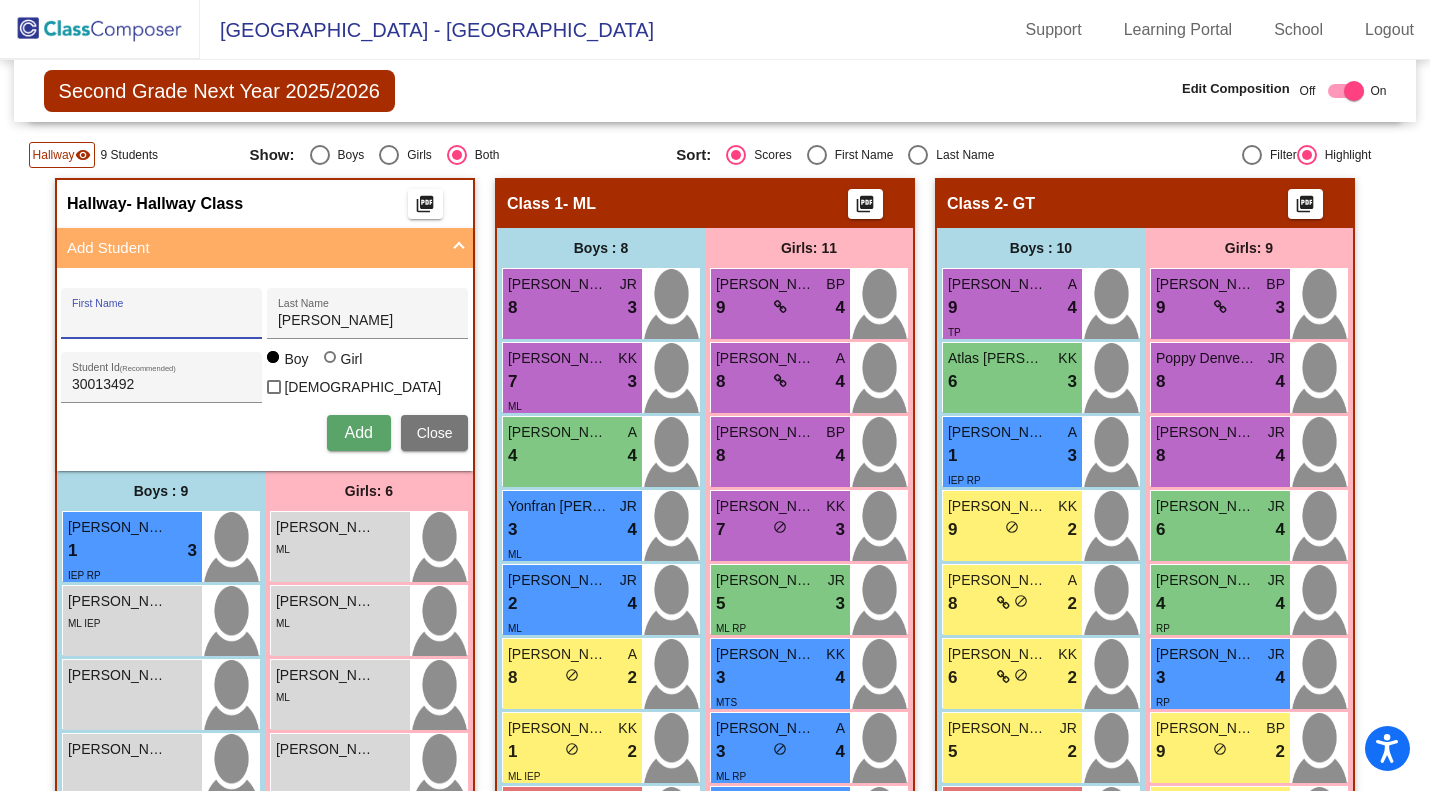 type 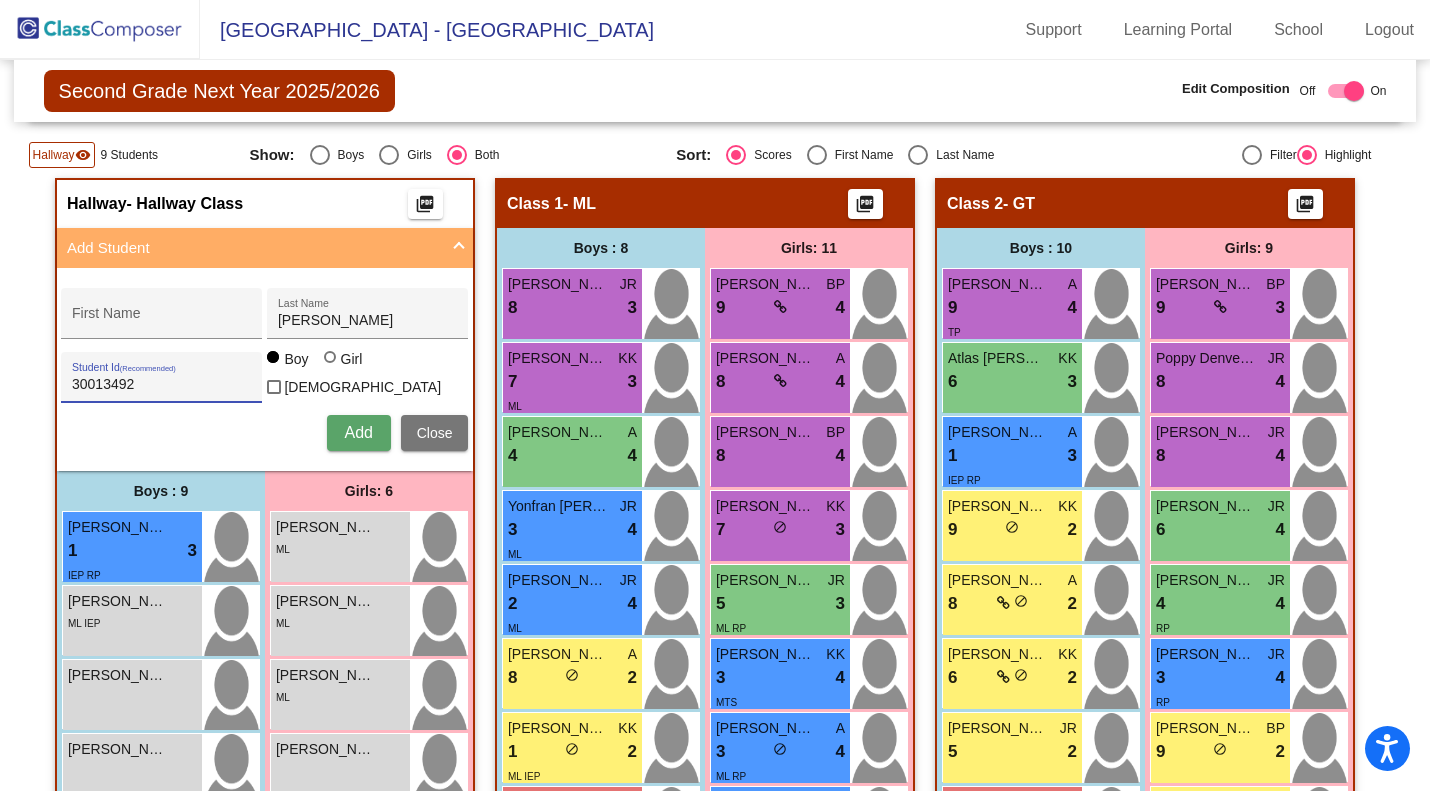 drag, startPoint x: 139, startPoint y: 384, endPoint x: 28, endPoint y: 389, distance: 111.11256 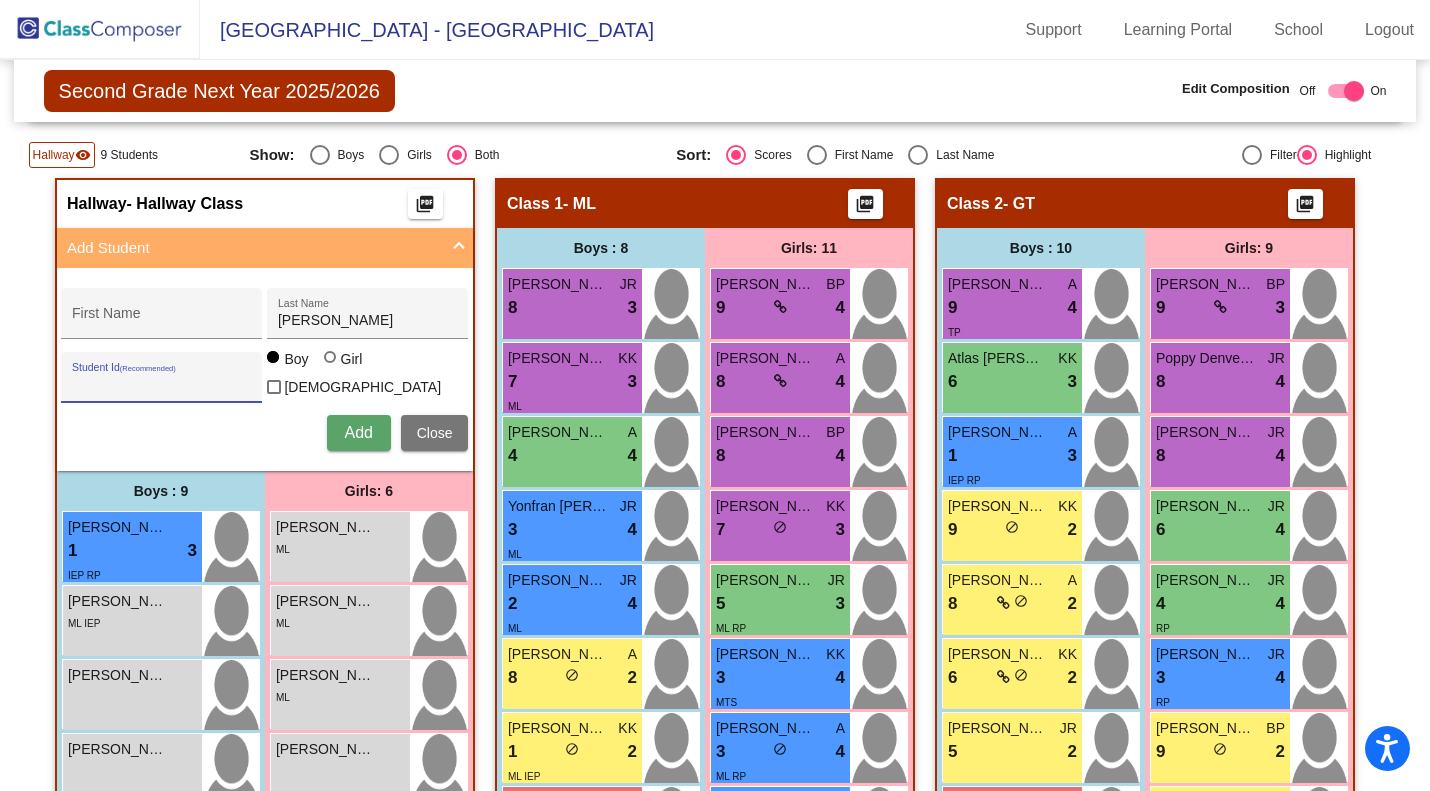 type 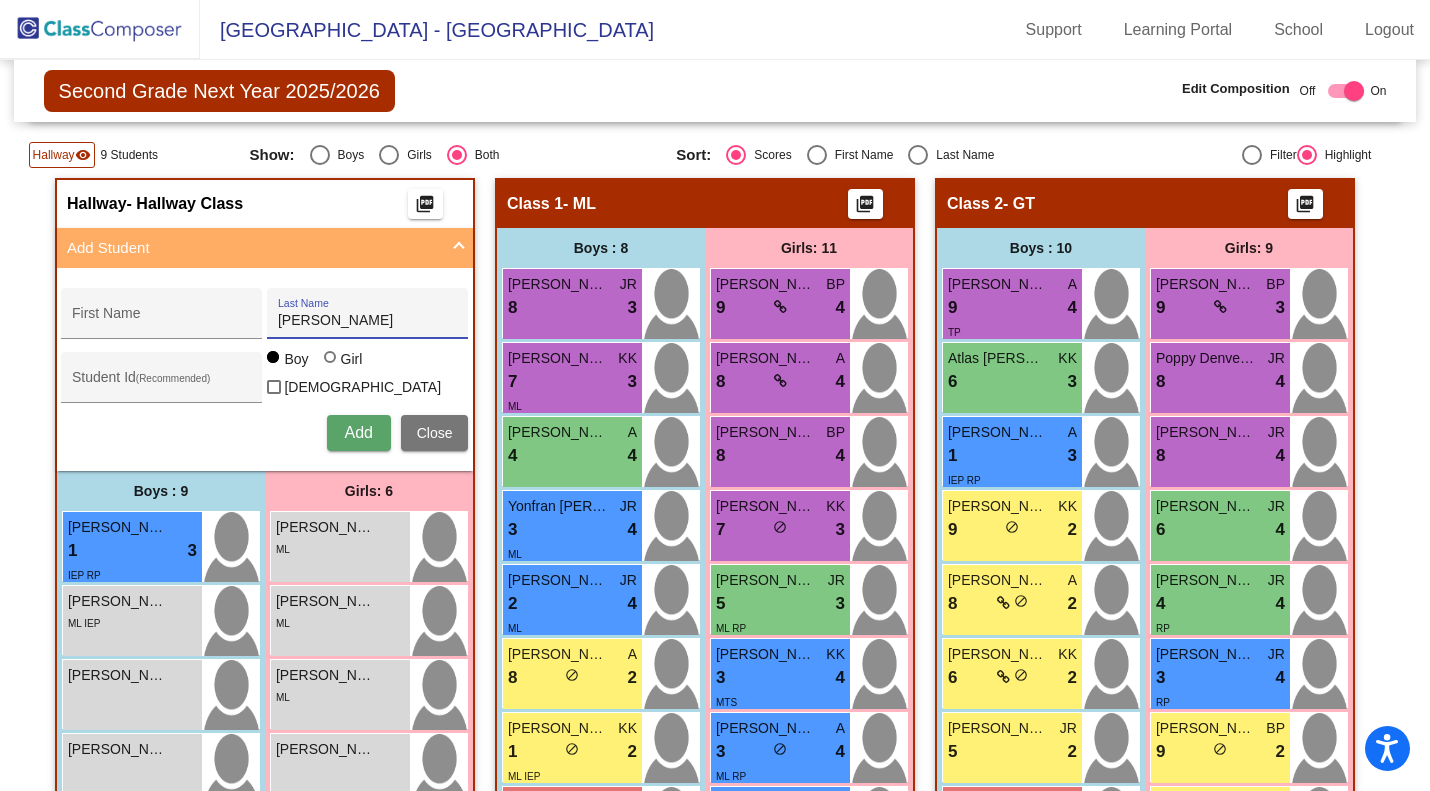 drag, startPoint x: 327, startPoint y: 320, endPoint x: 247, endPoint y: 318, distance: 80.024994 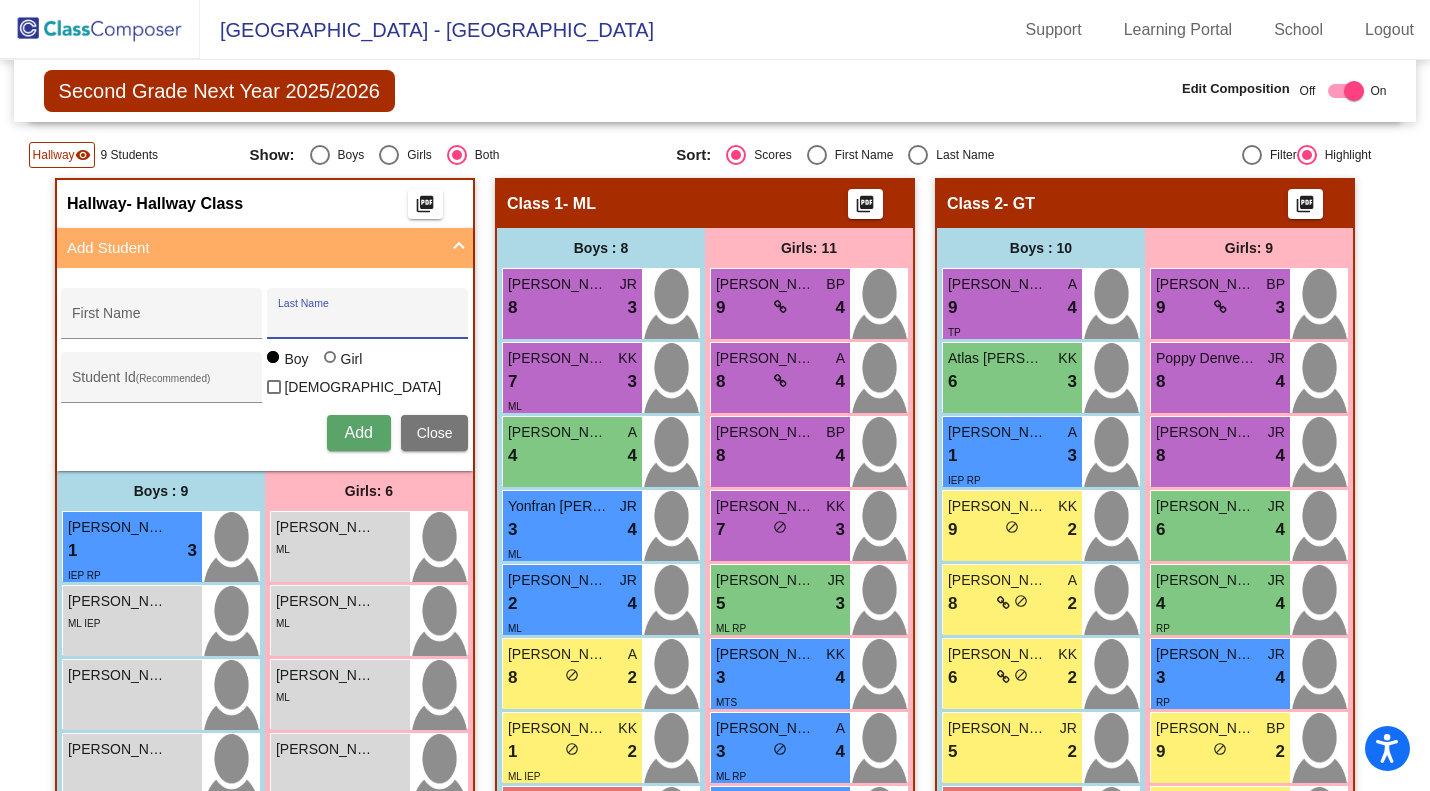 type 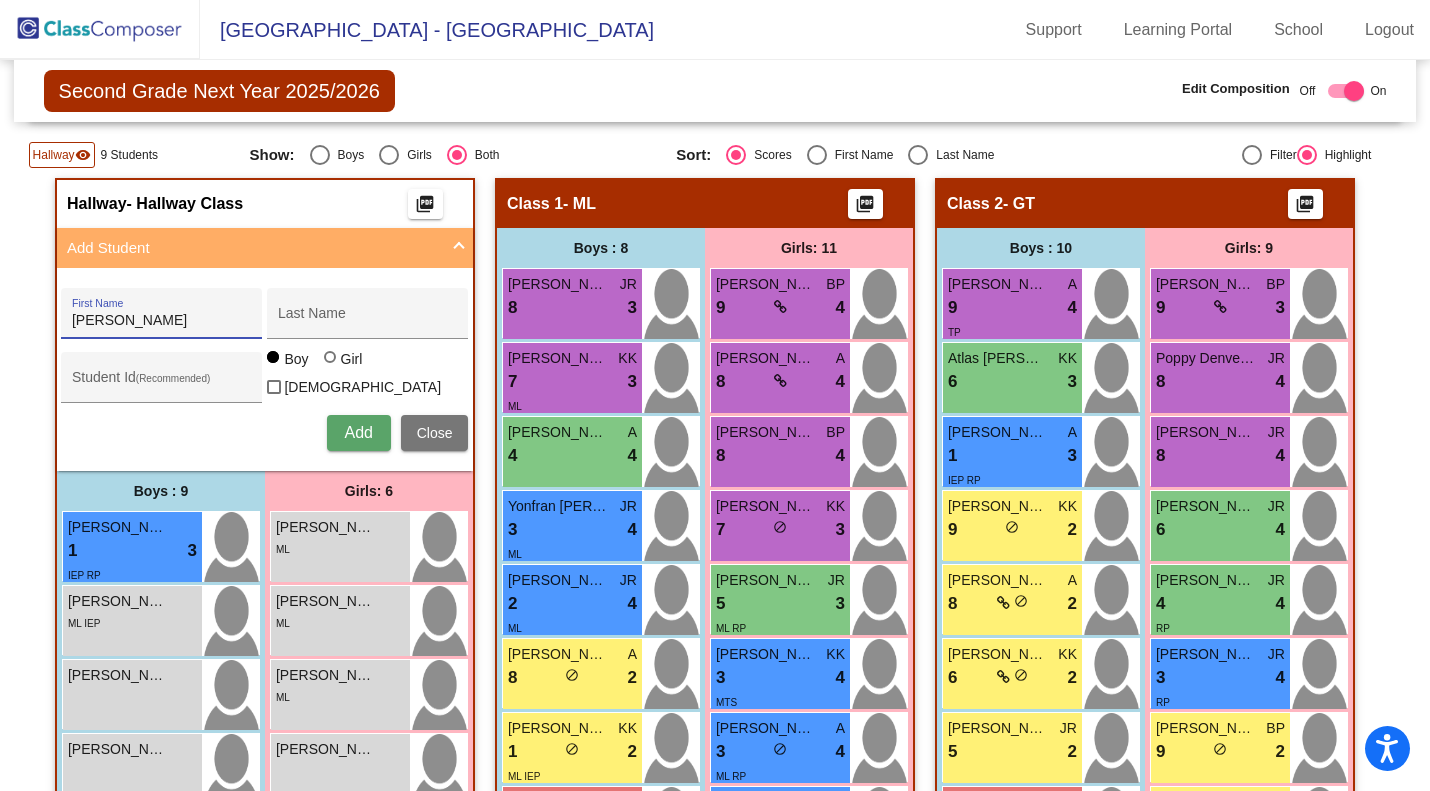 type on "Charles" 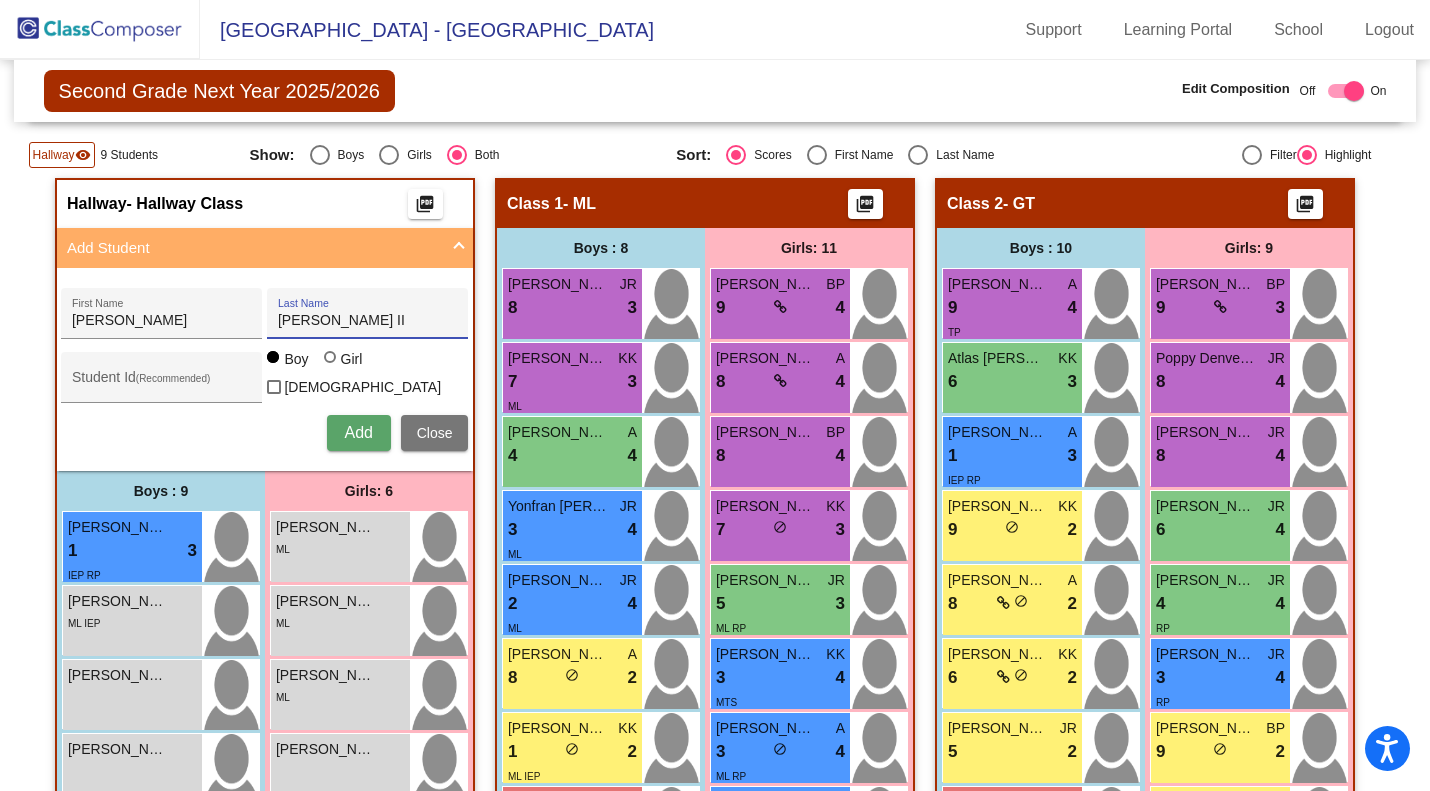 type on "Miller II" 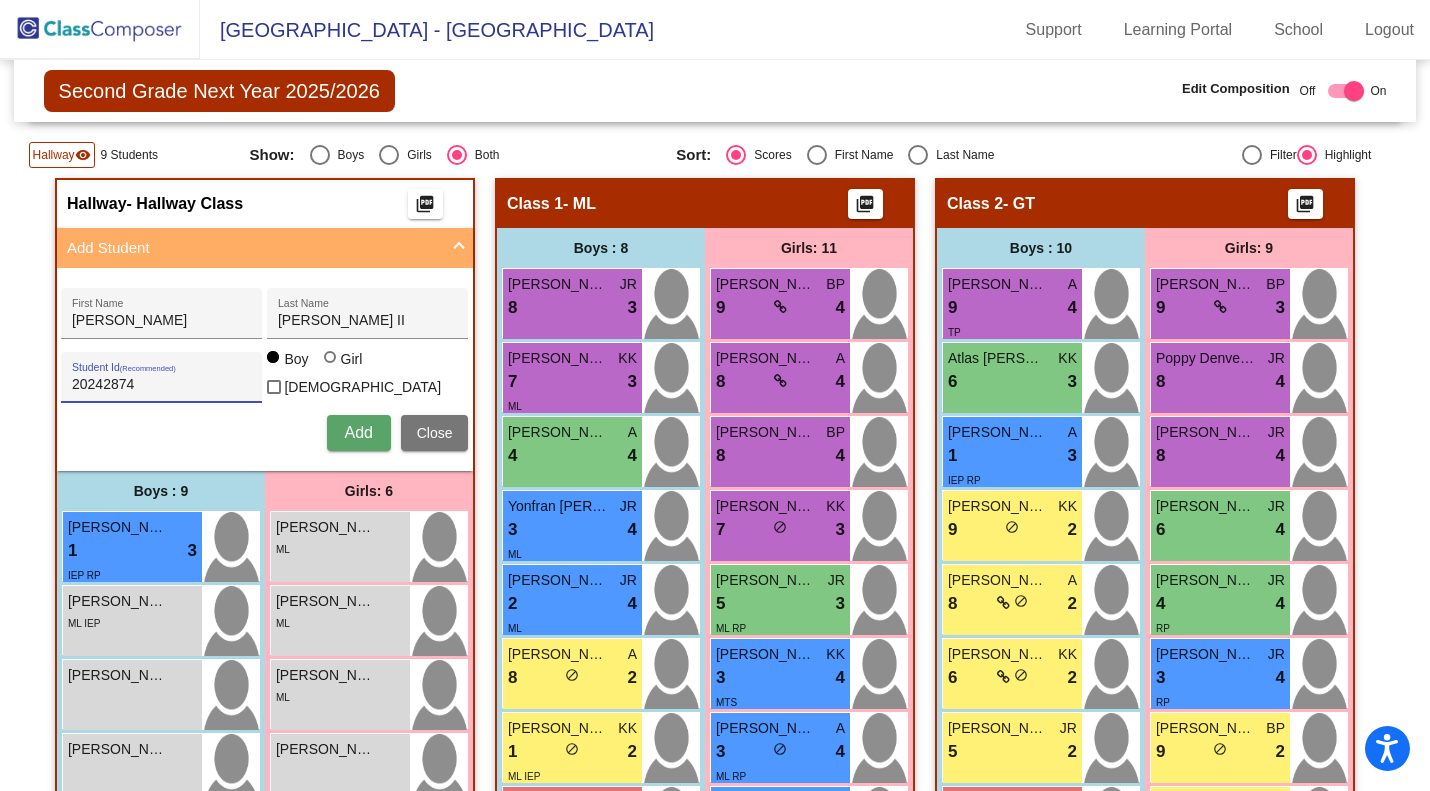 type on "20242874" 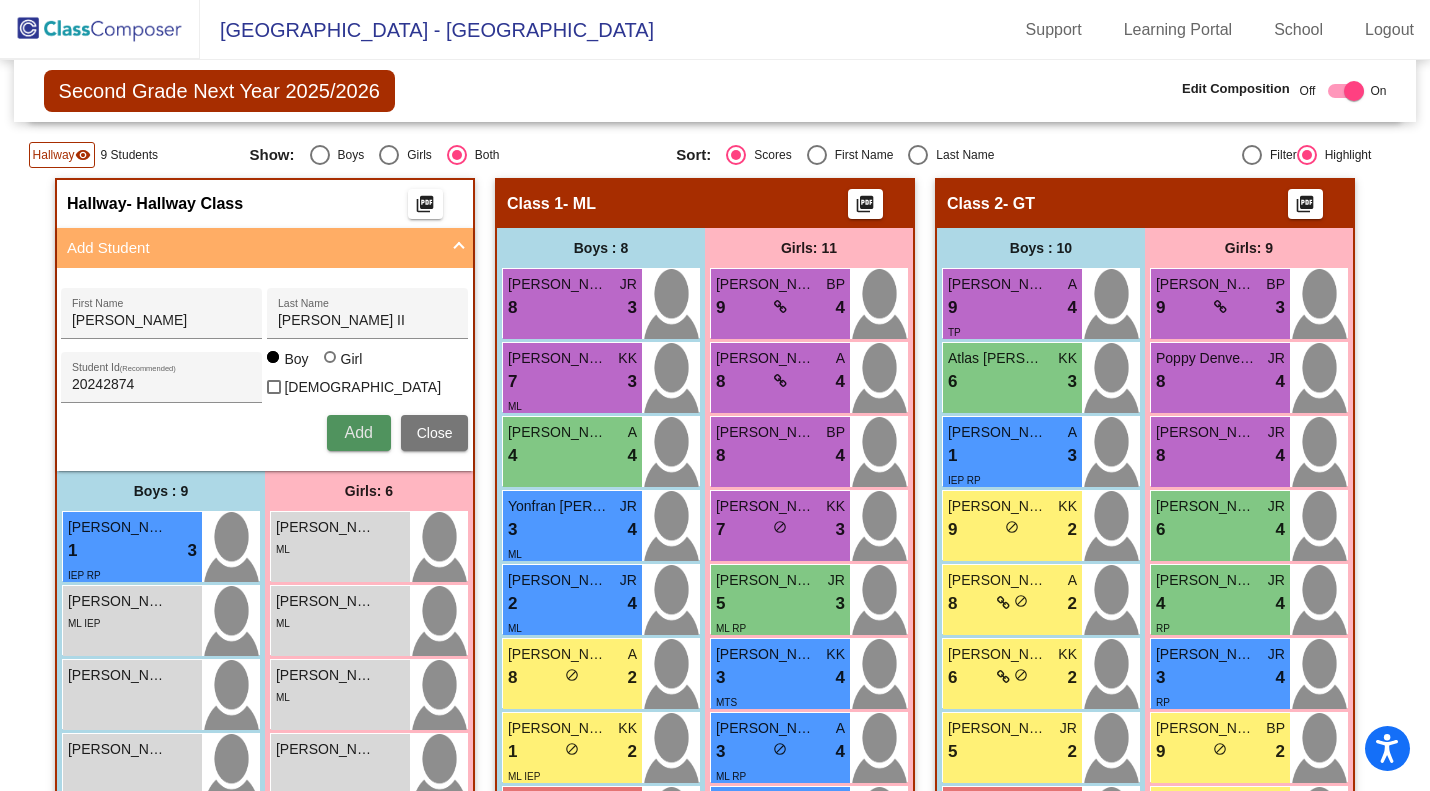 click on "Add" at bounding box center [359, 433] 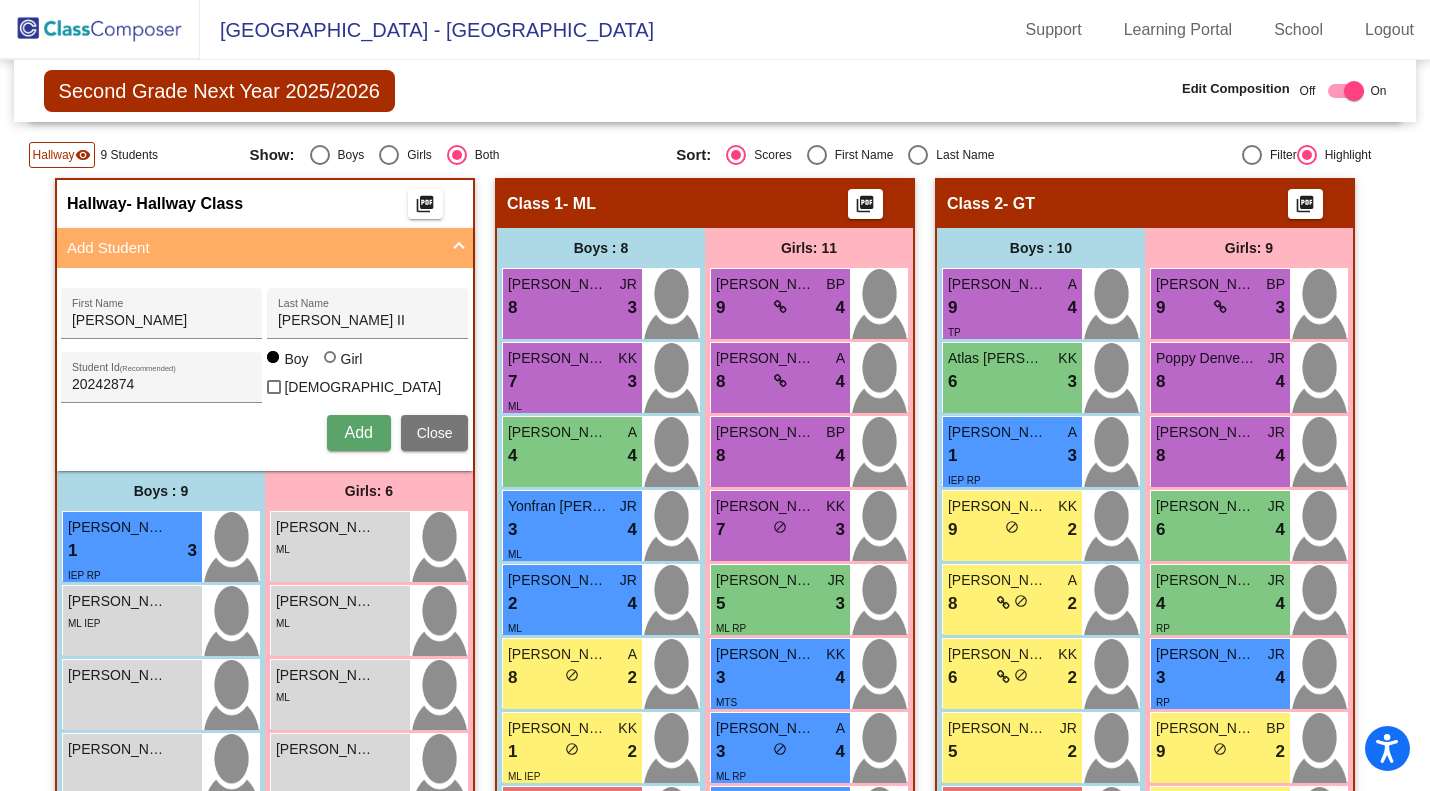 type 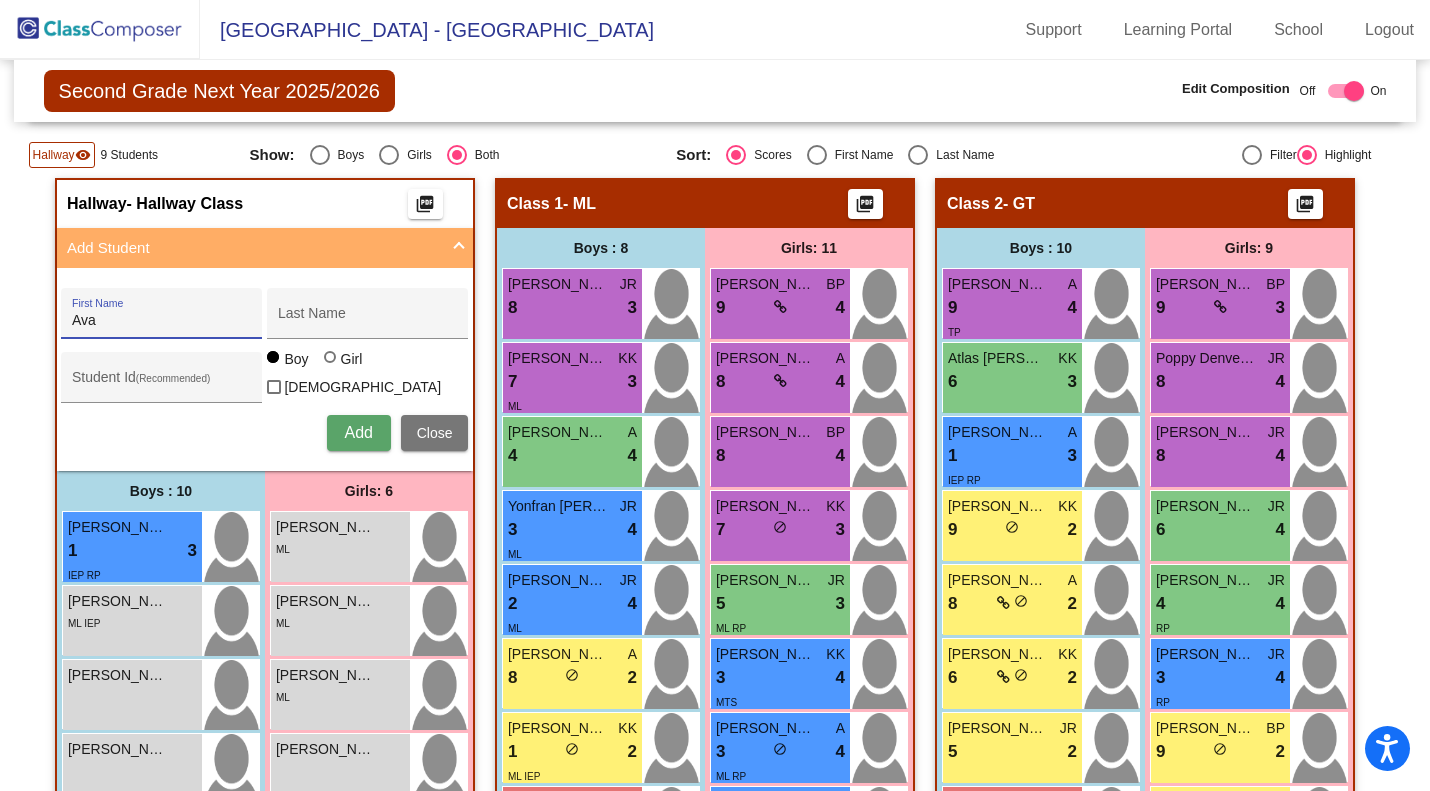 type on "Ava" 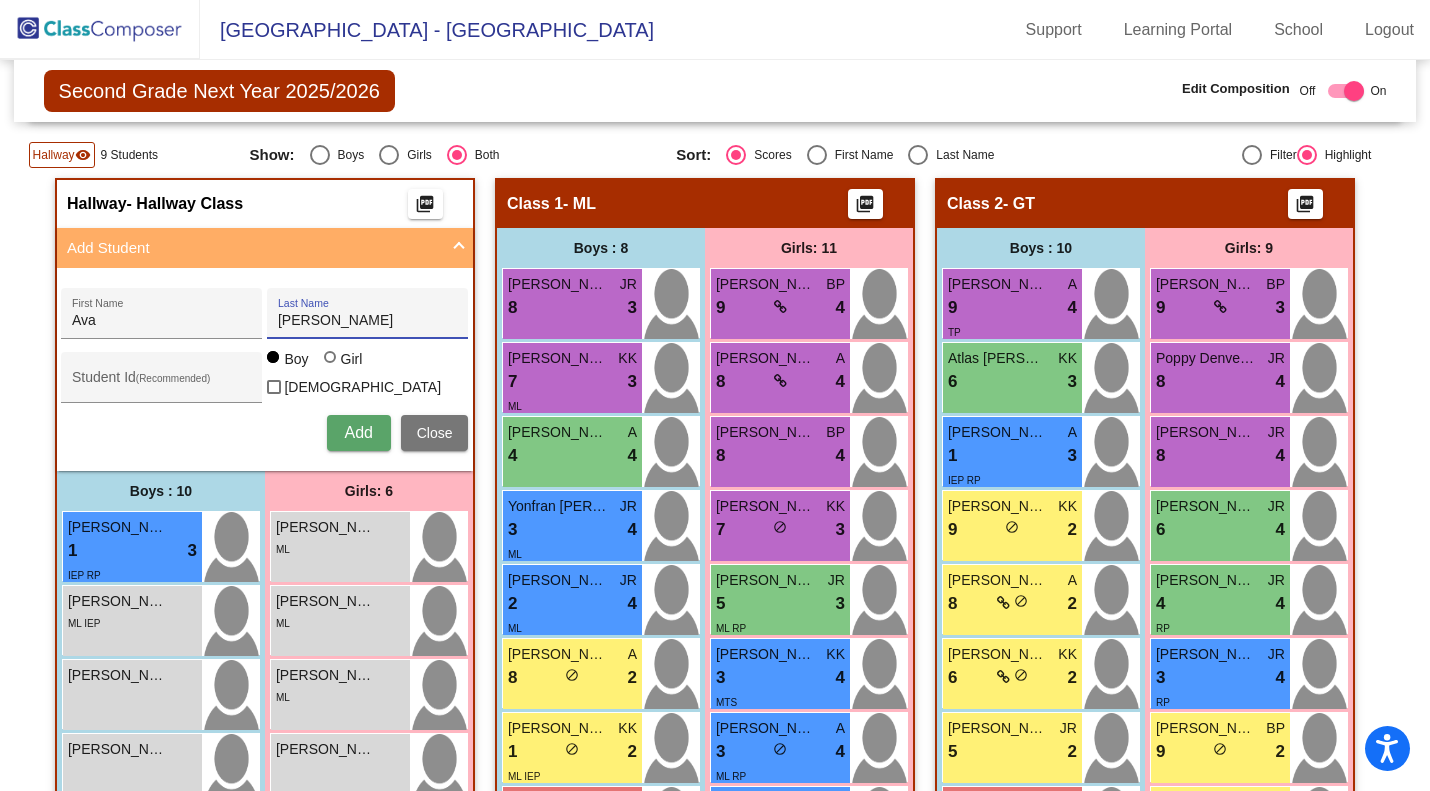type on "Miller" 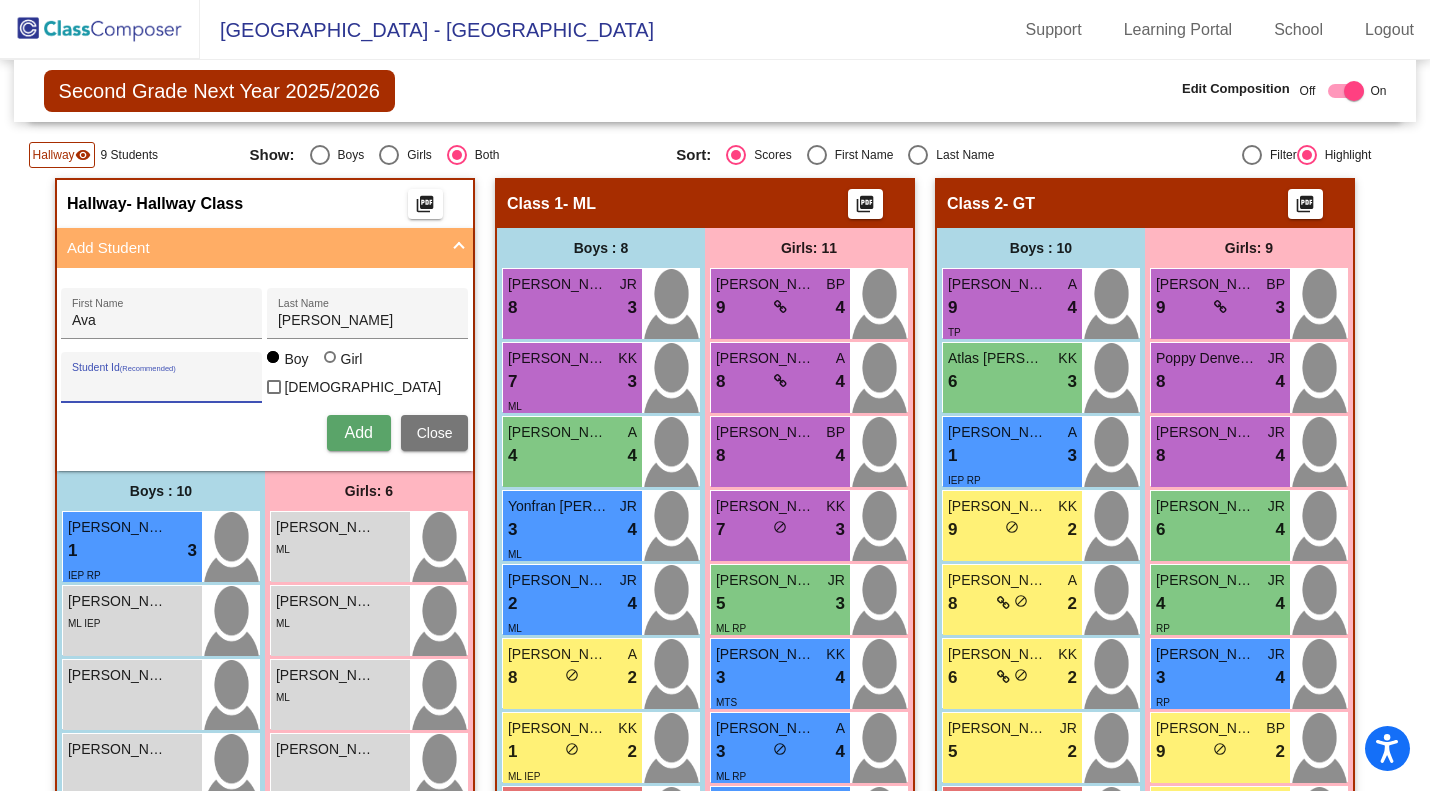 click on "Student Id  (Recommended)" at bounding box center [162, 385] 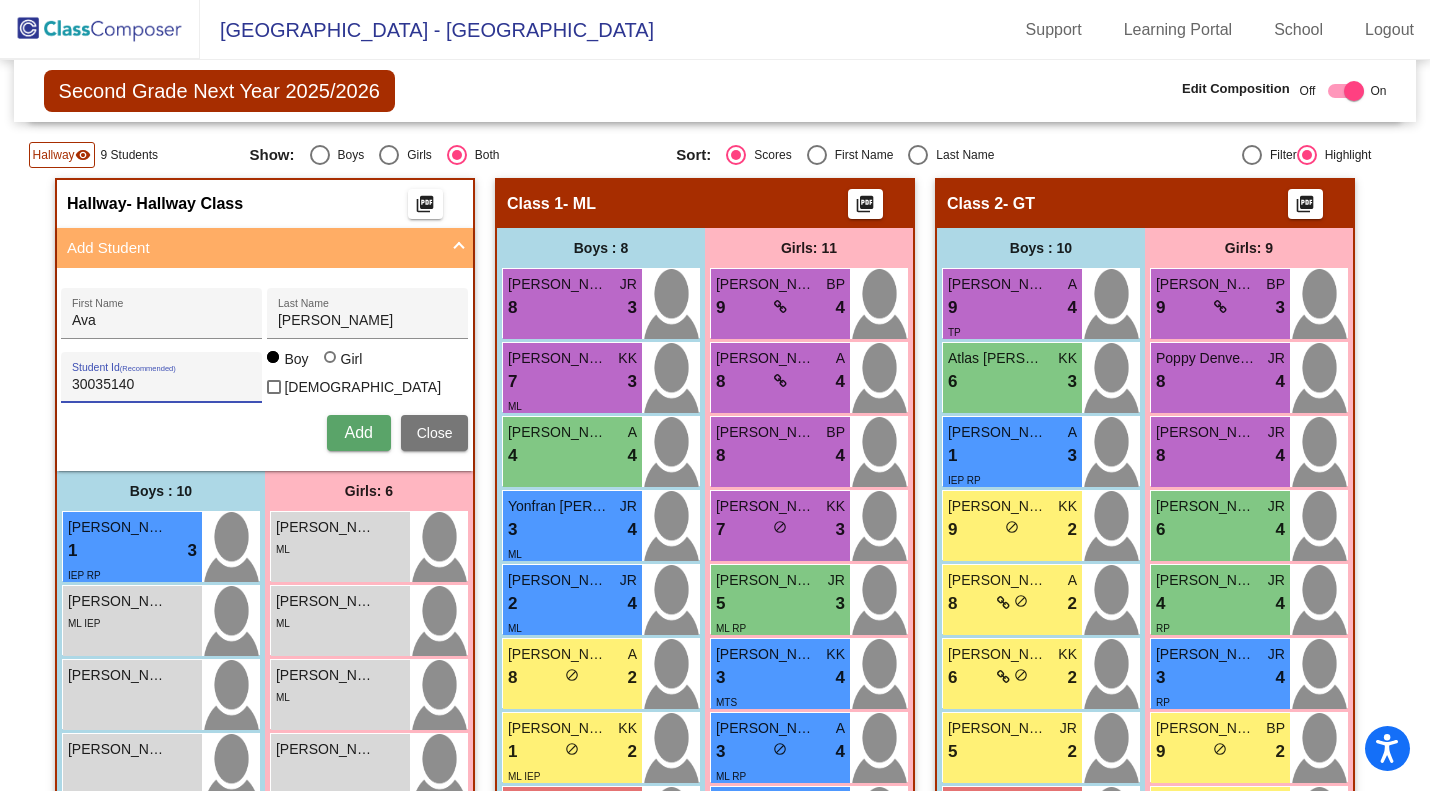 type on "30035140" 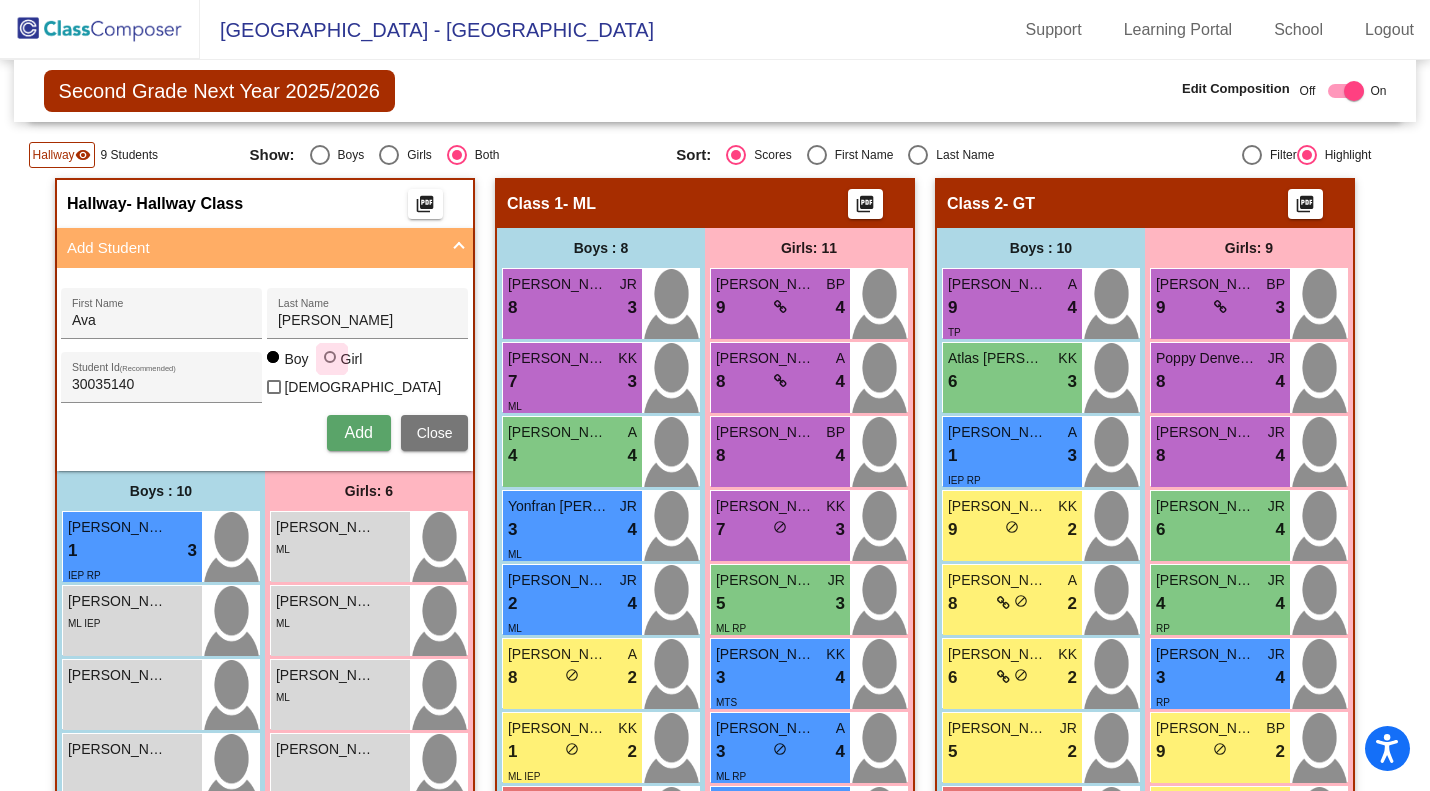 click at bounding box center [332, 359] 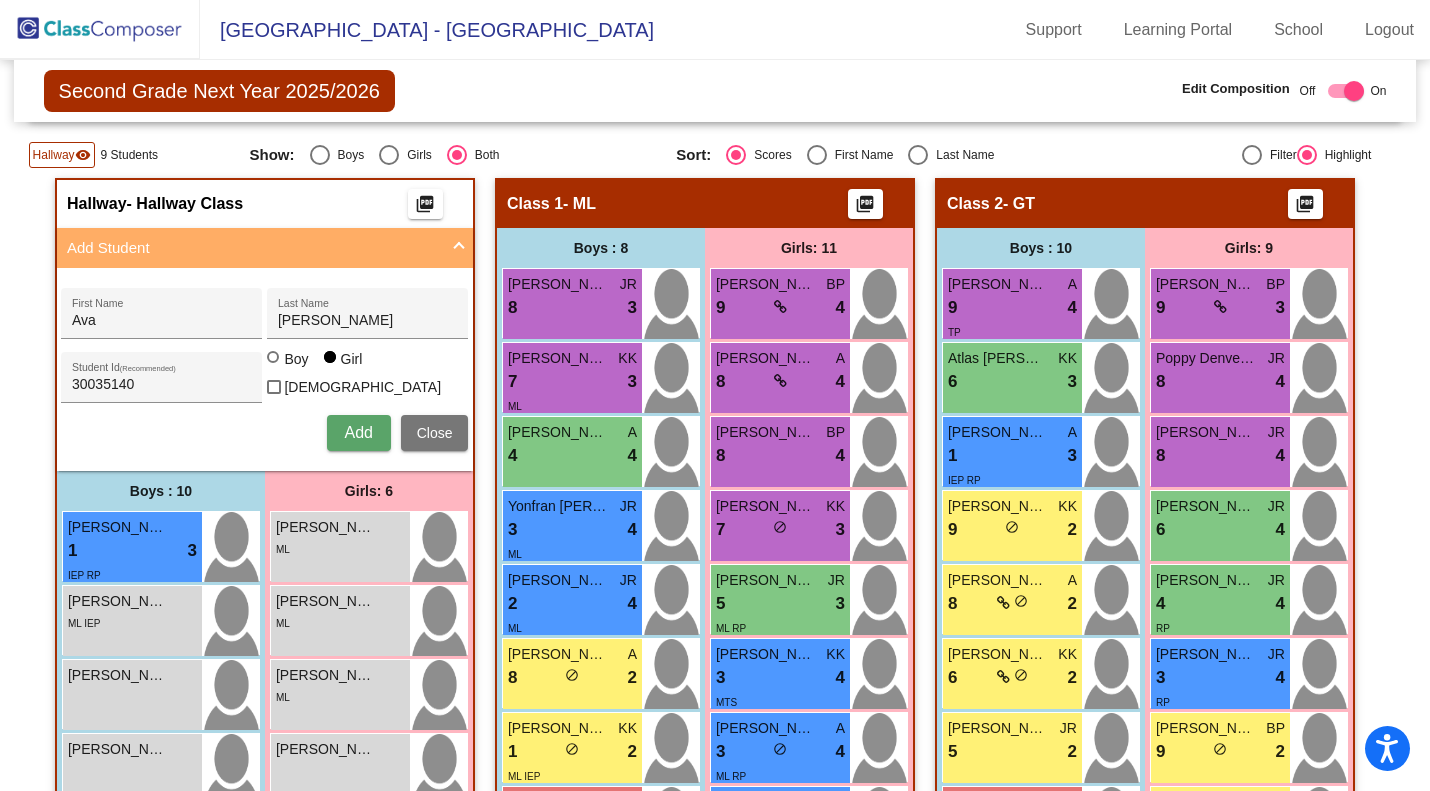 click on "Add" at bounding box center (359, 433) 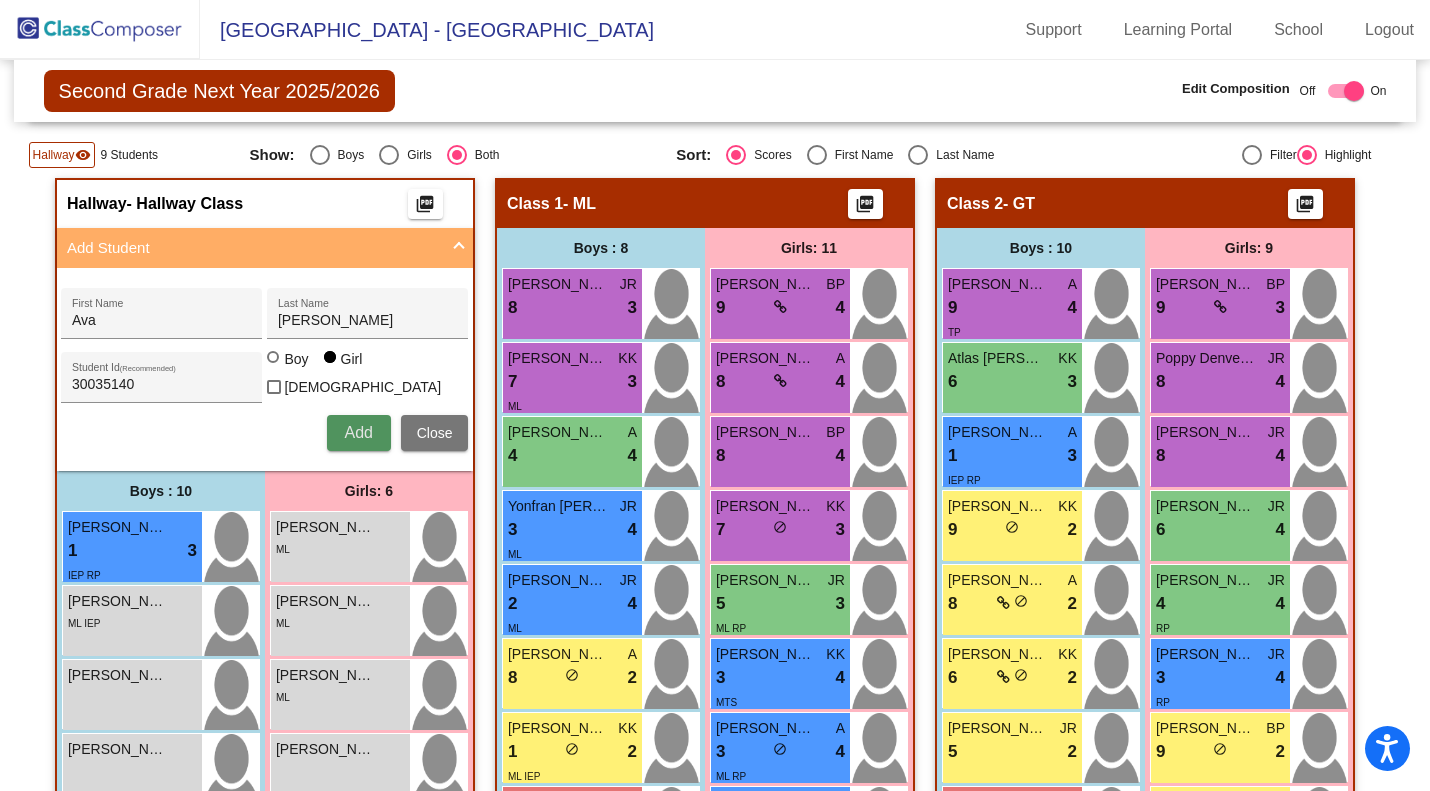 type 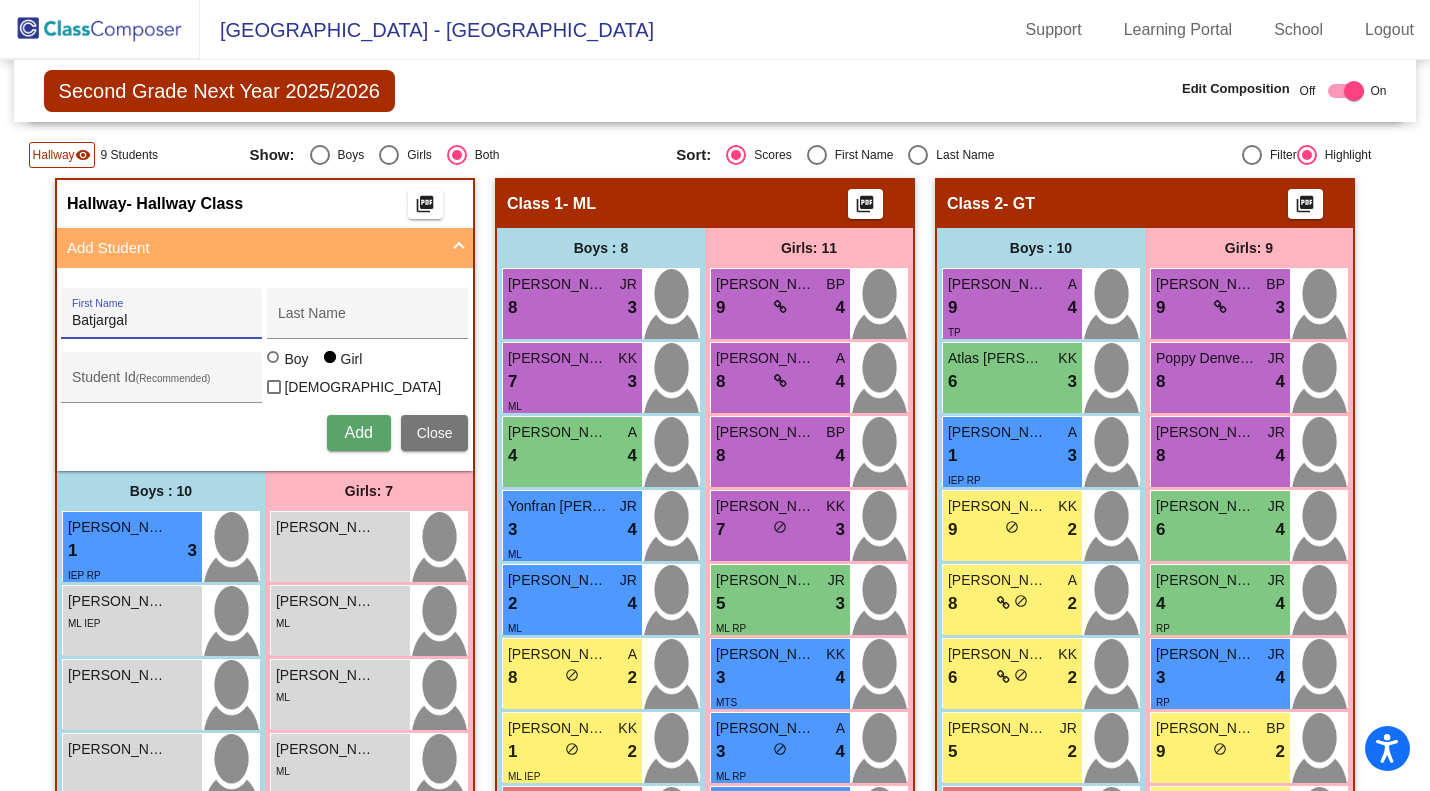 type on "Batjargal" 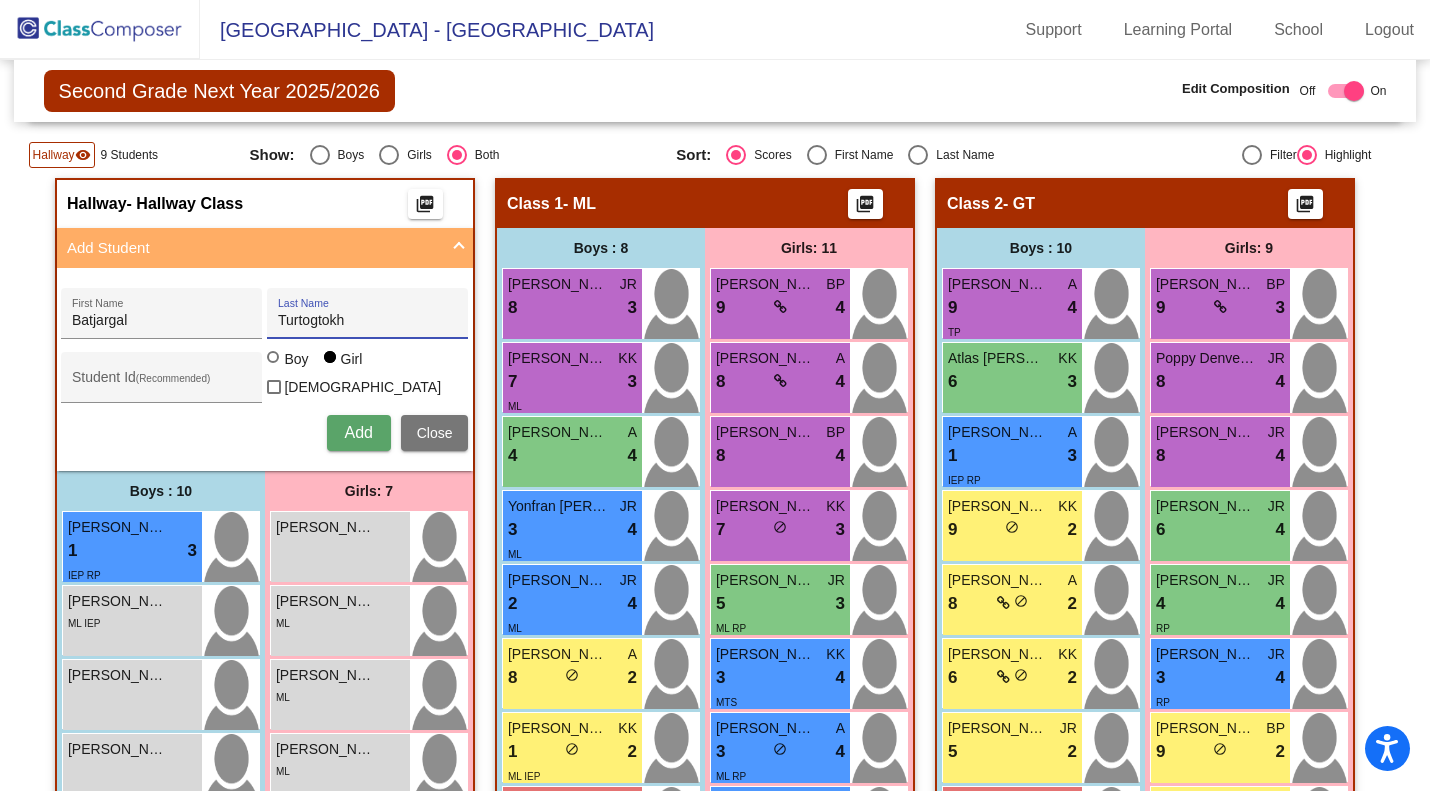 type on "Turtogtokh" 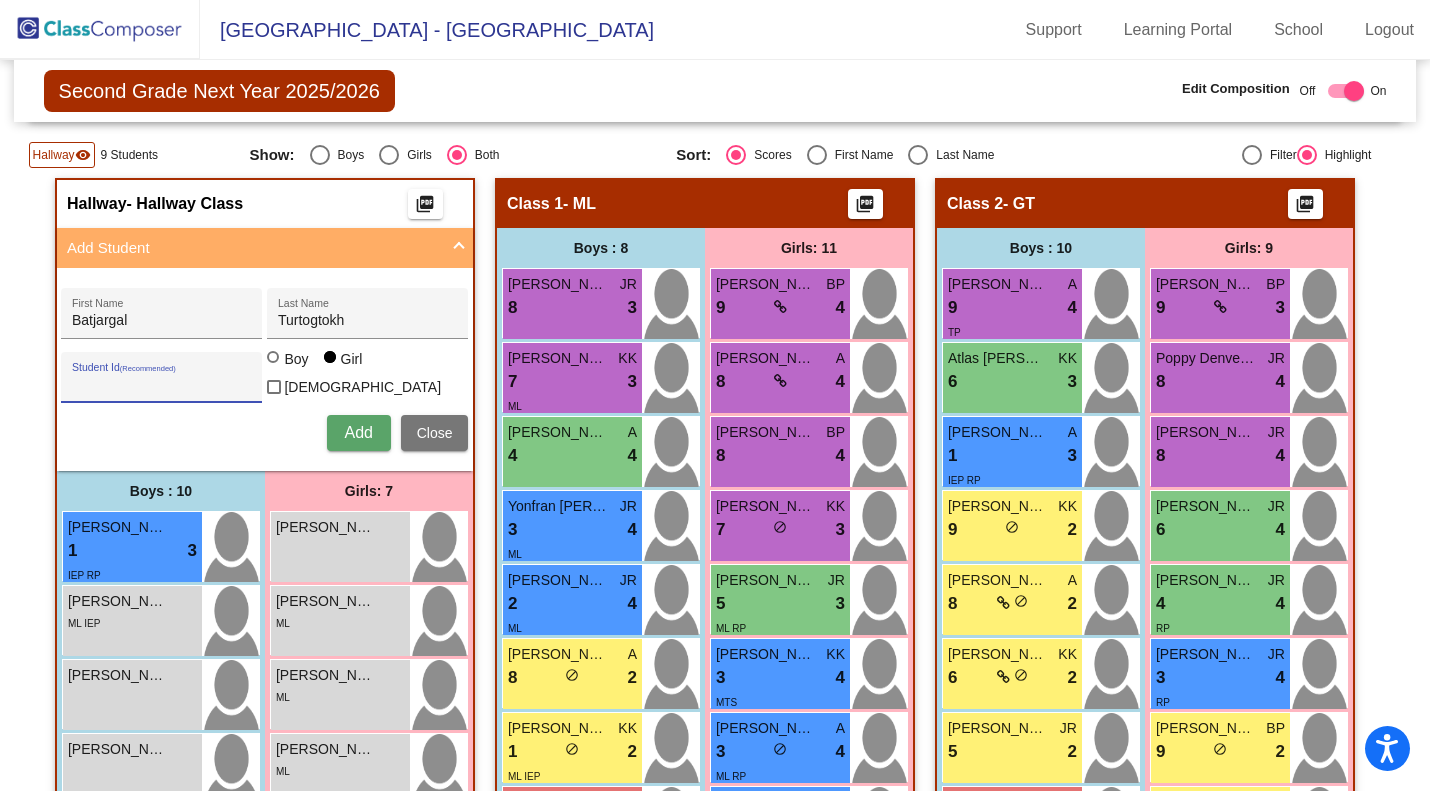 click on "Student Id  (Recommended)" at bounding box center [162, 385] 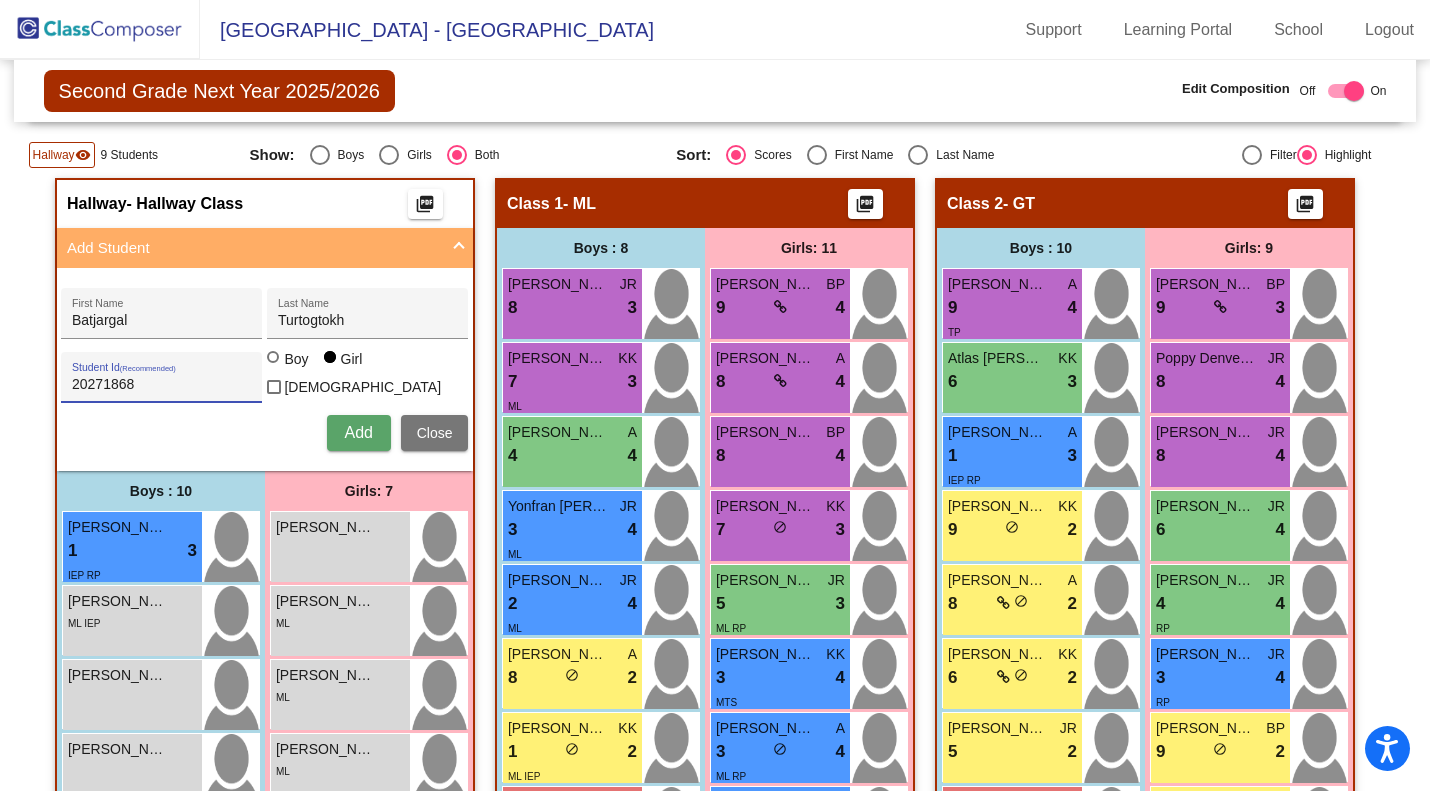 type on "20271868" 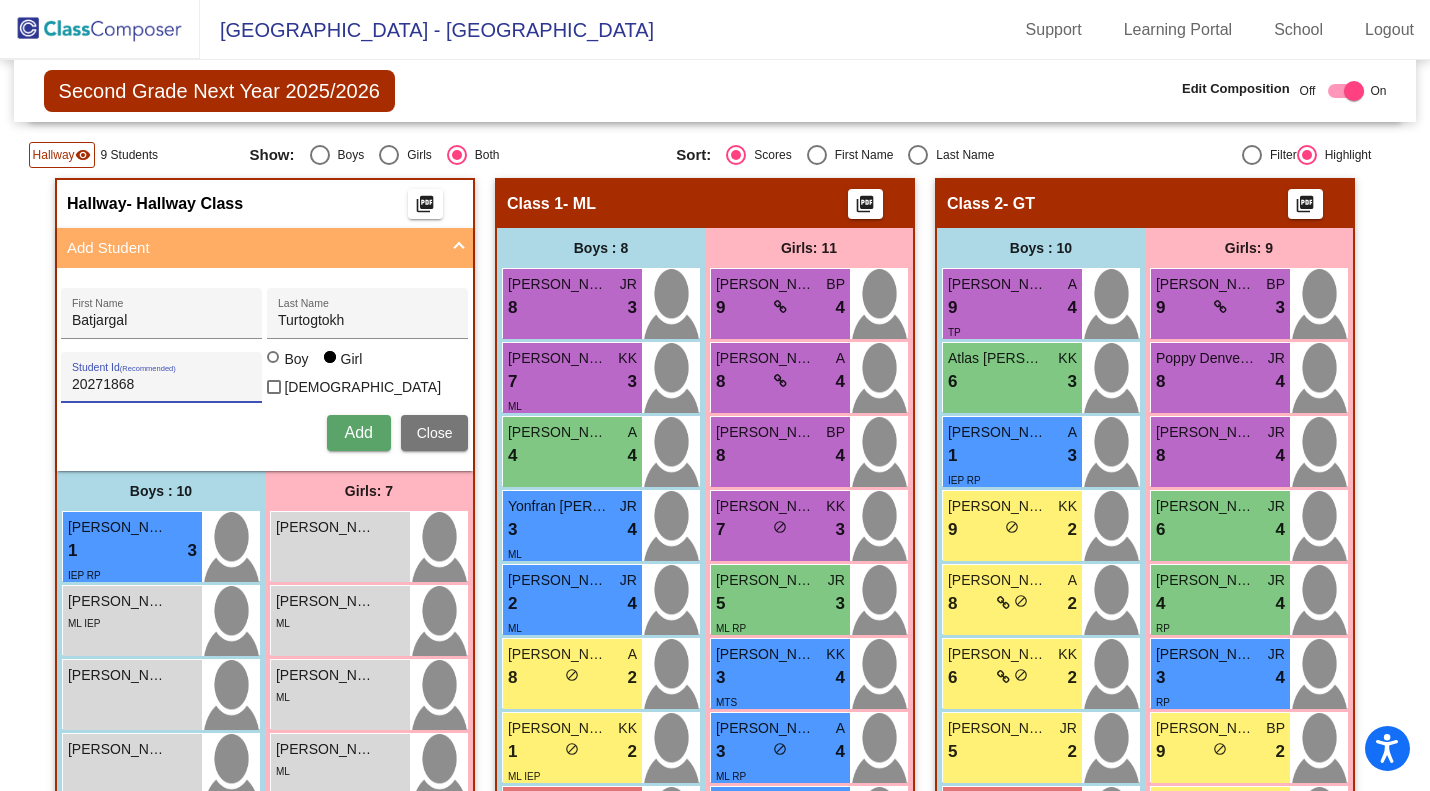 click on "Boy" at bounding box center [295, 359] 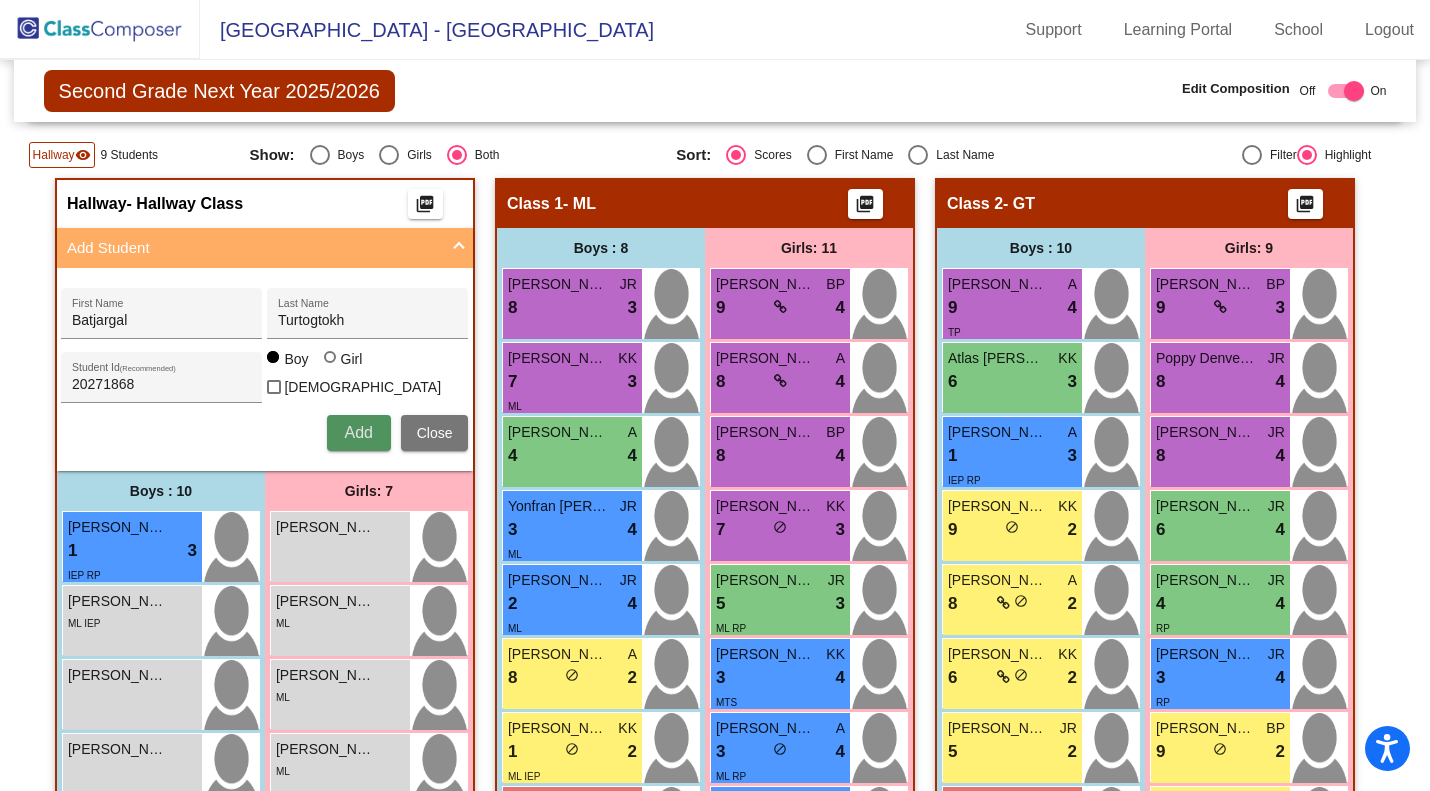 click on "Add" at bounding box center (359, 433) 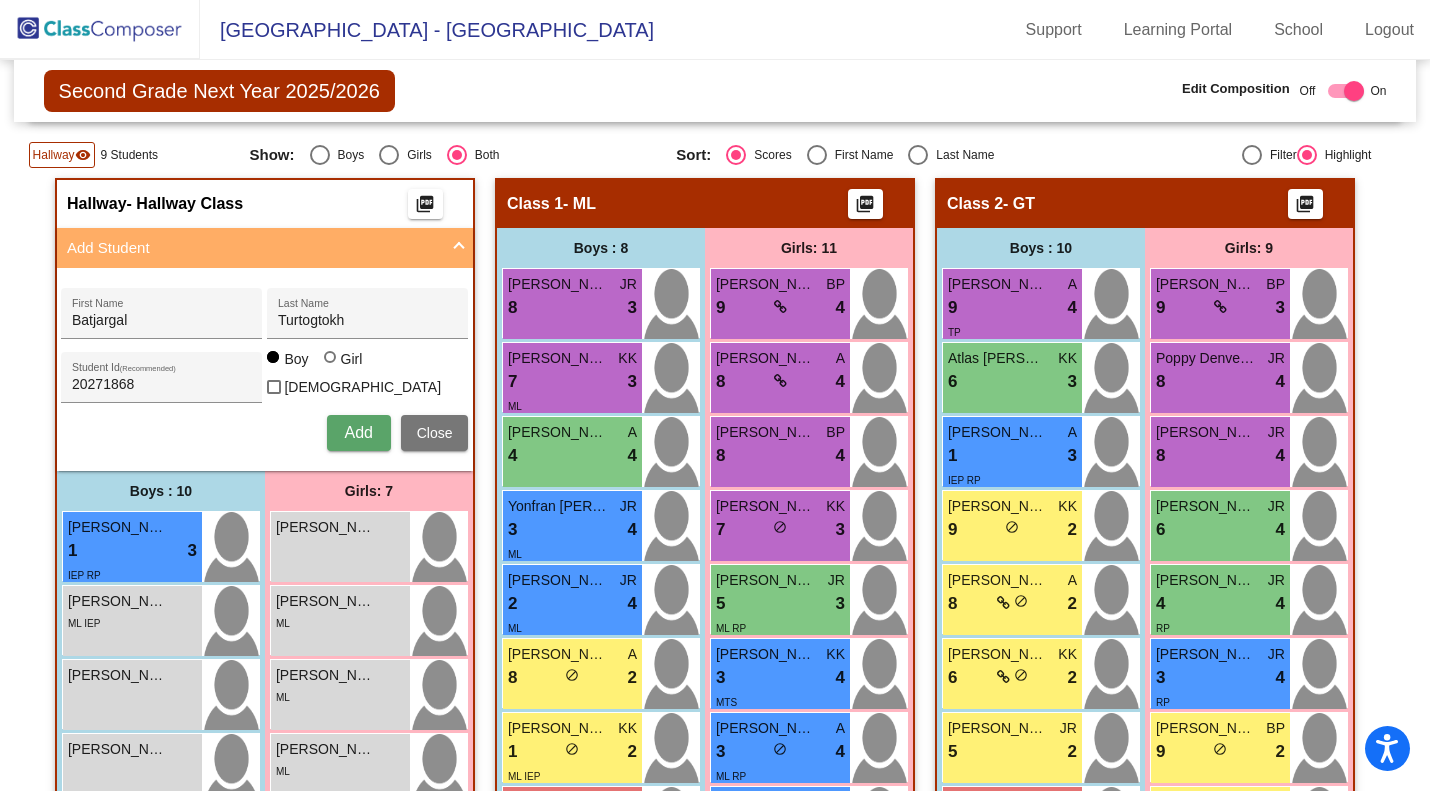 type 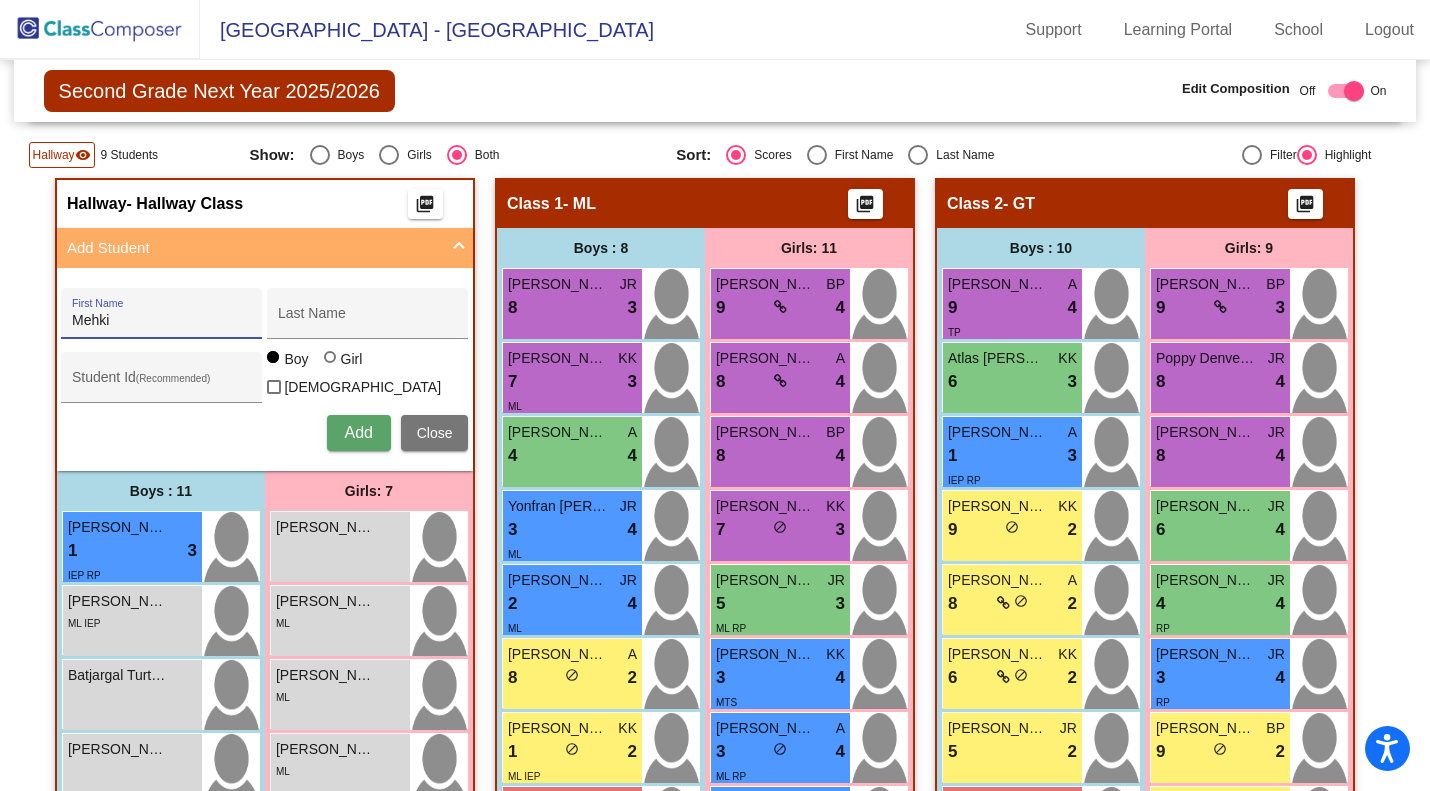 type on "Mehki" 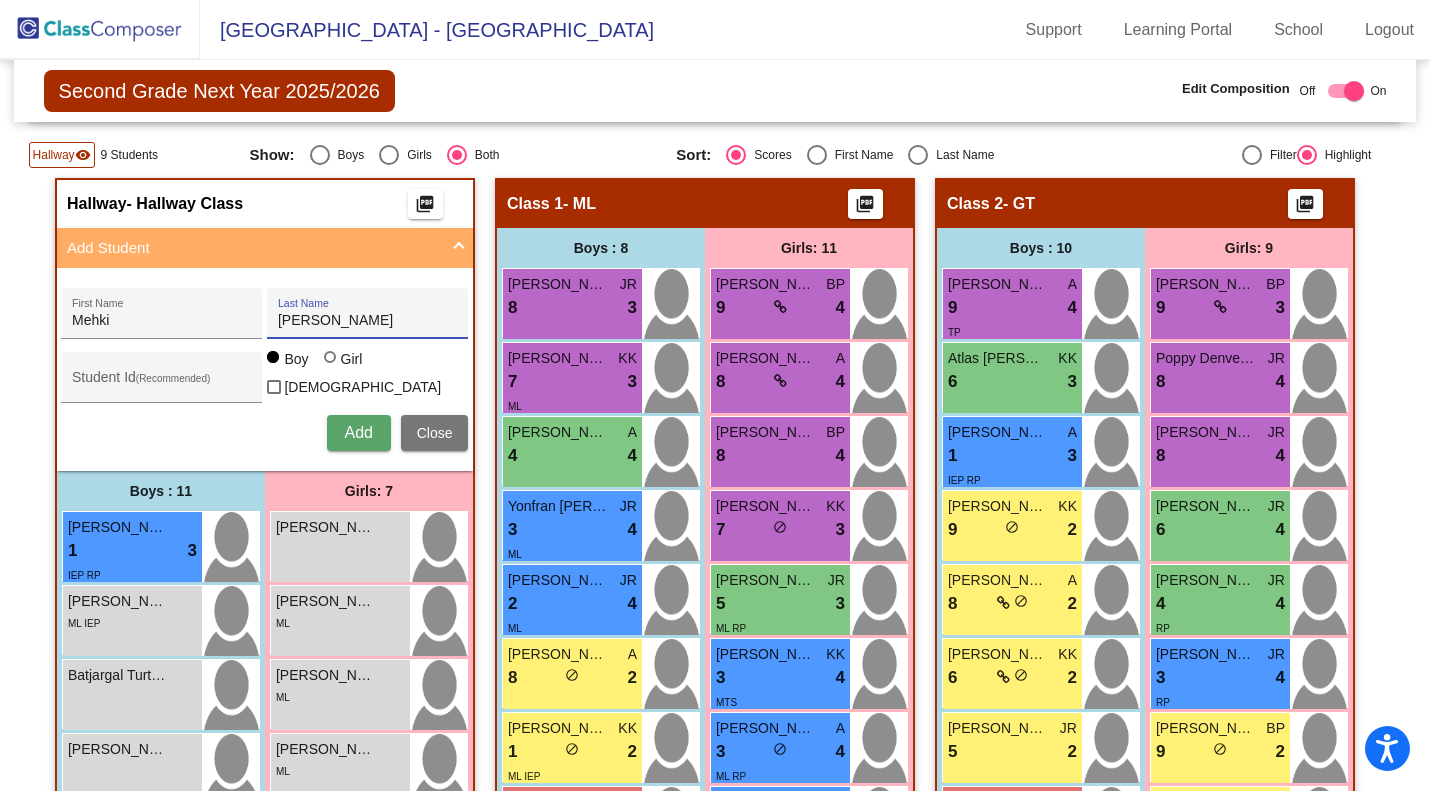 type on "Williams" 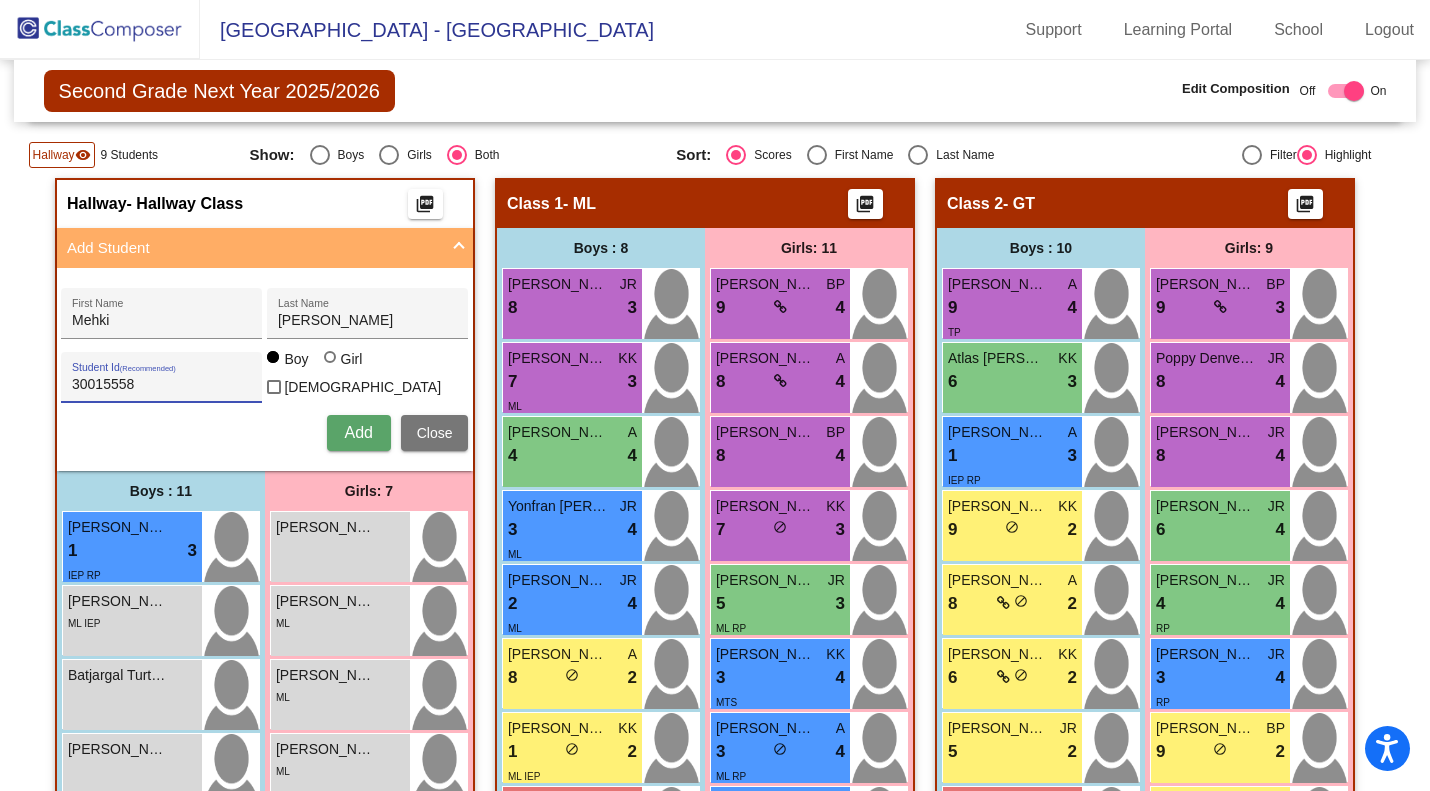 type on "30015558" 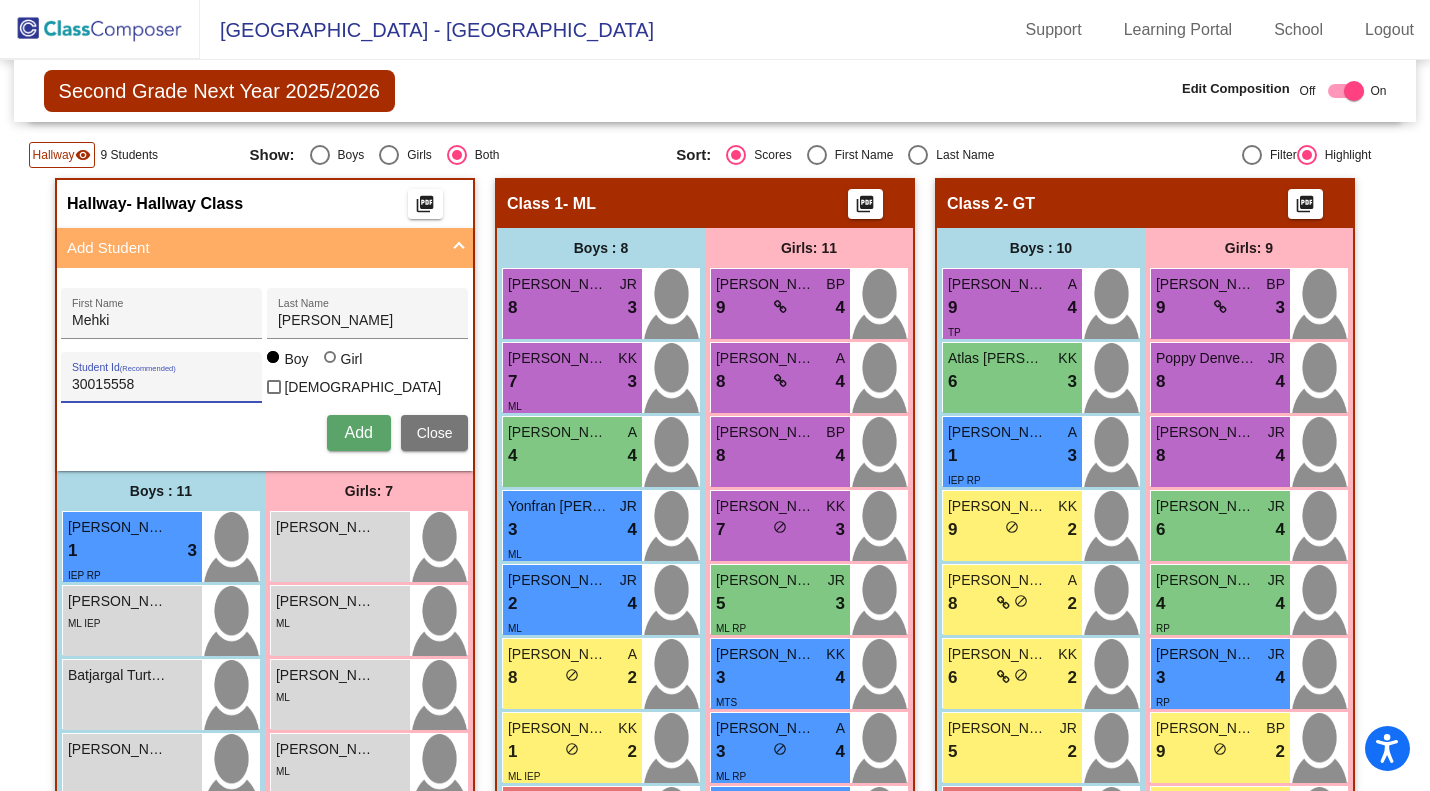 click on "Add" at bounding box center [359, 433] 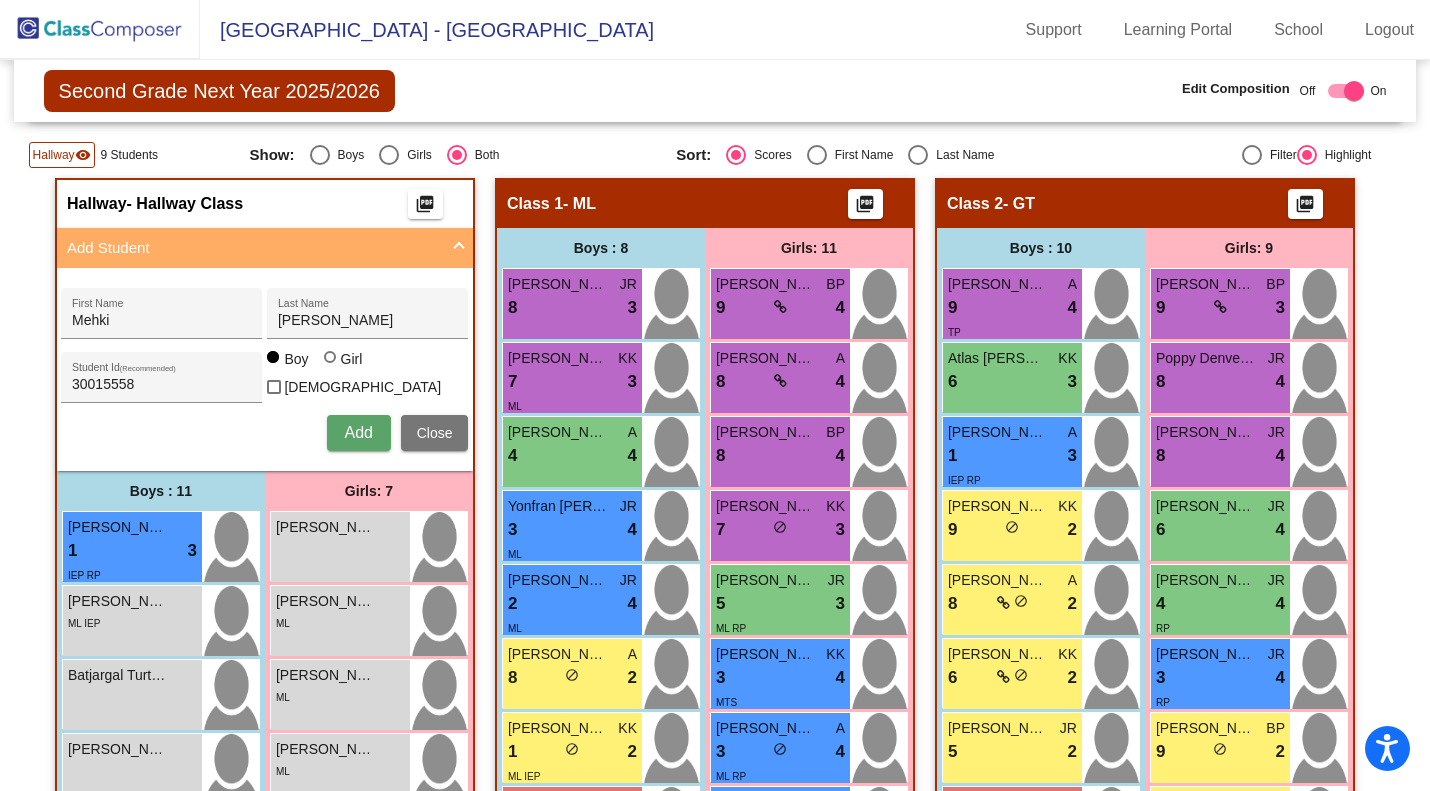 type 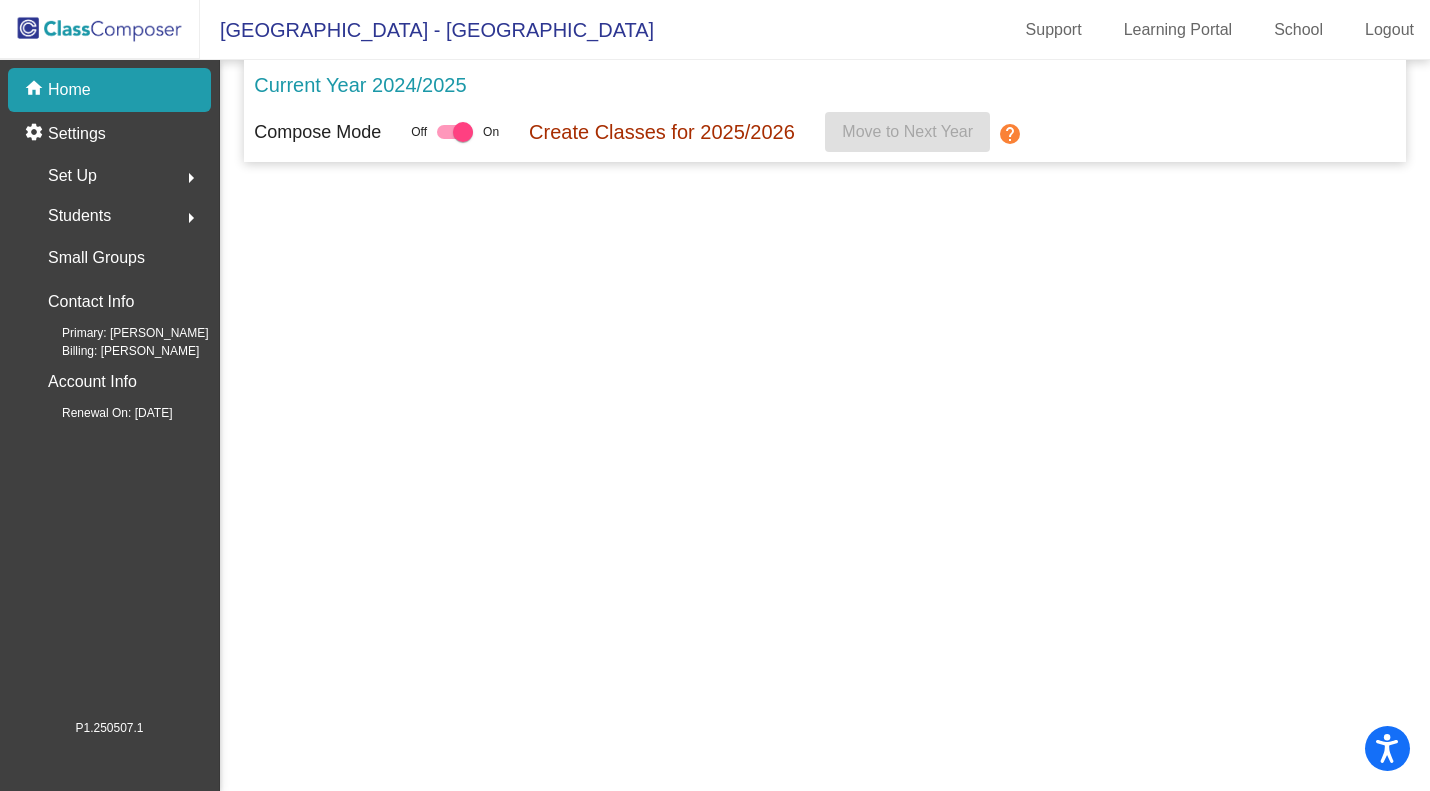 scroll, scrollTop: 0, scrollLeft: 0, axis: both 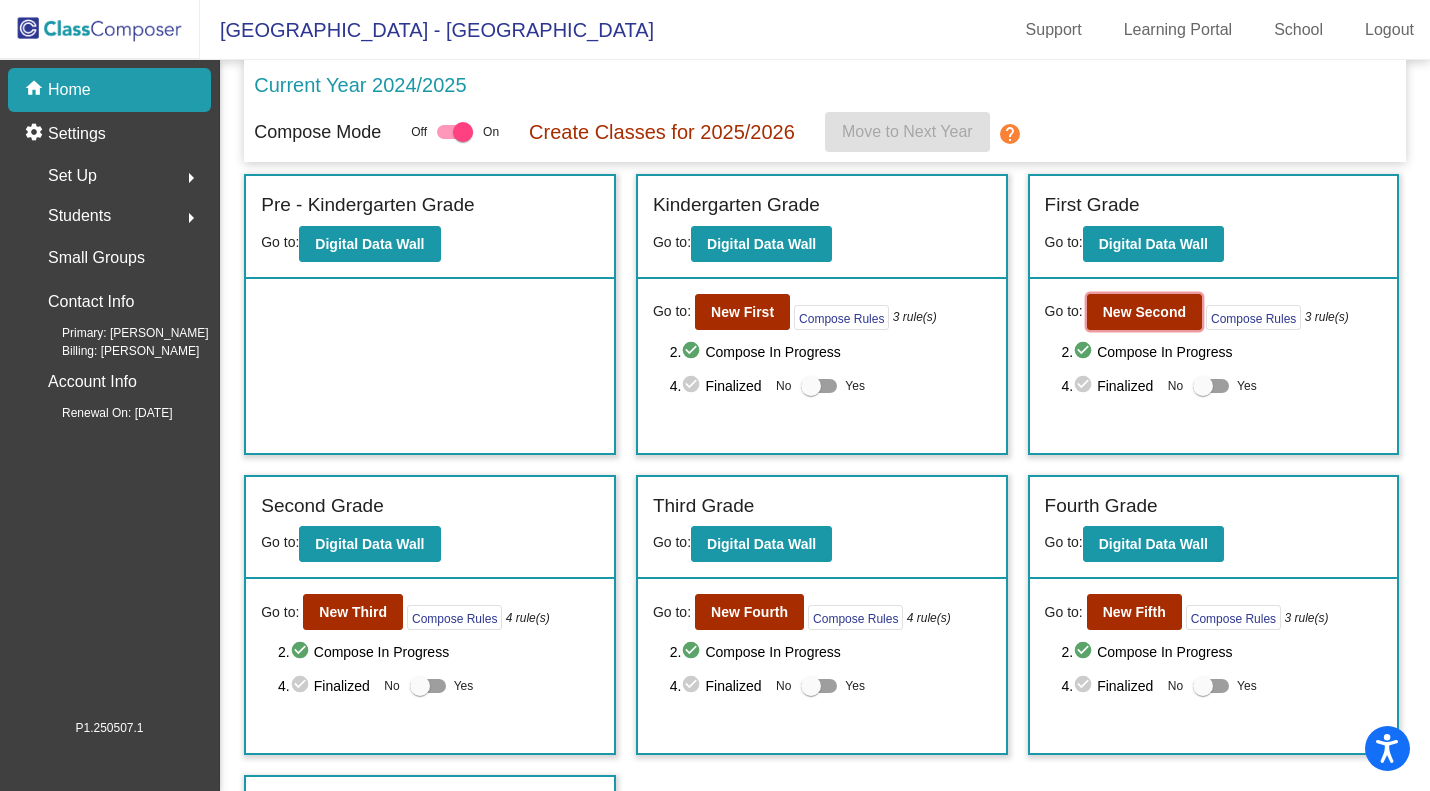 click on "New Second" 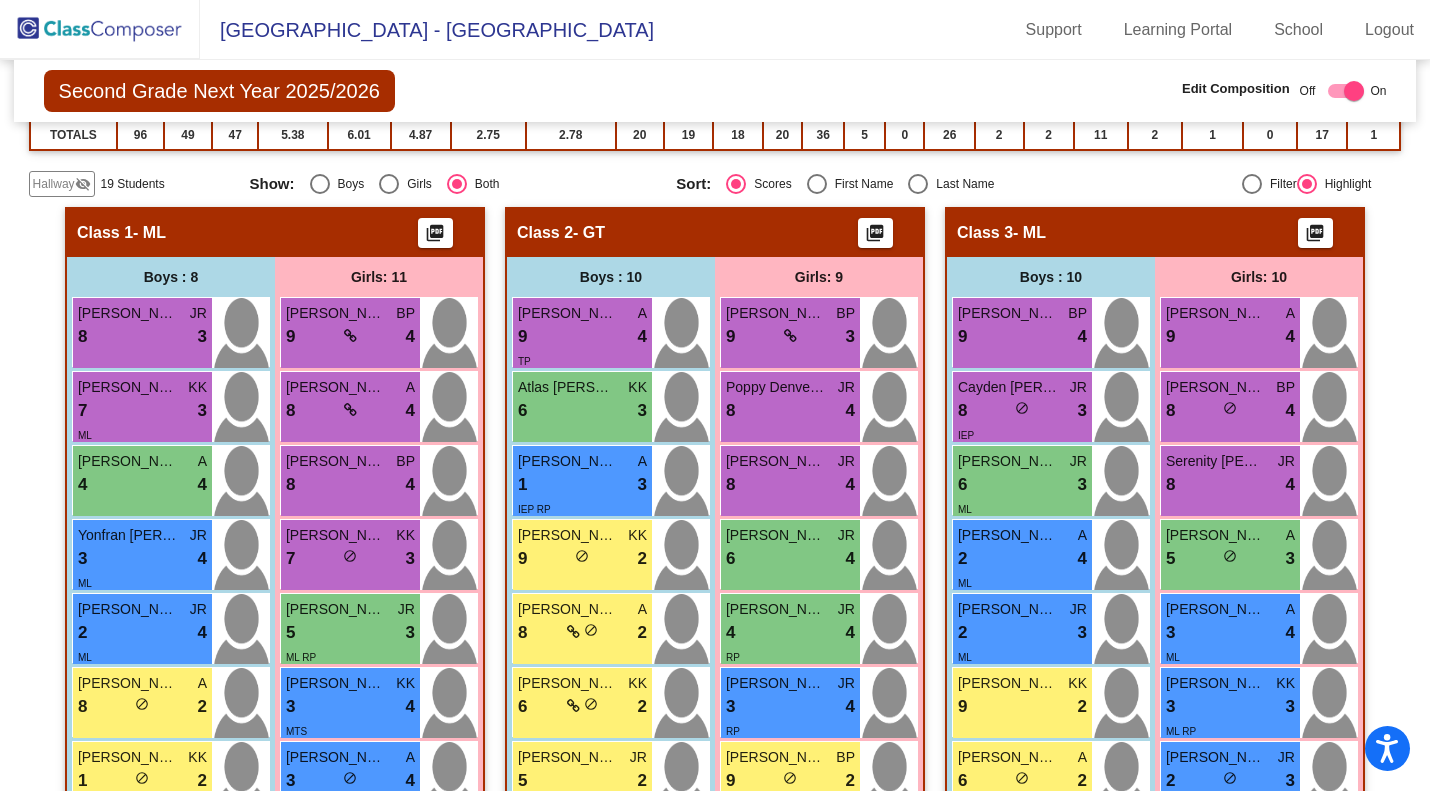 scroll, scrollTop: 230, scrollLeft: 0, axis: vertical 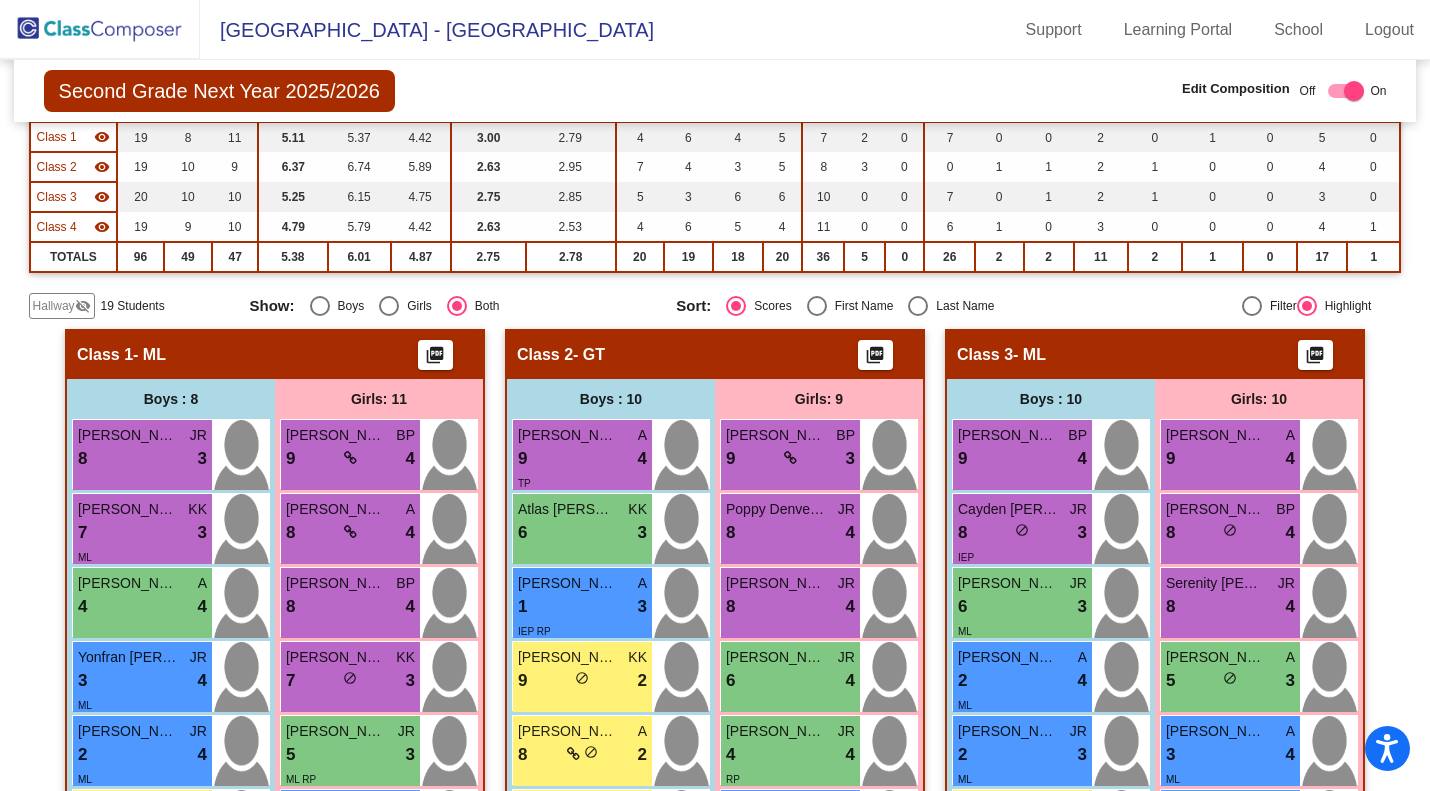 click on "Hallway" 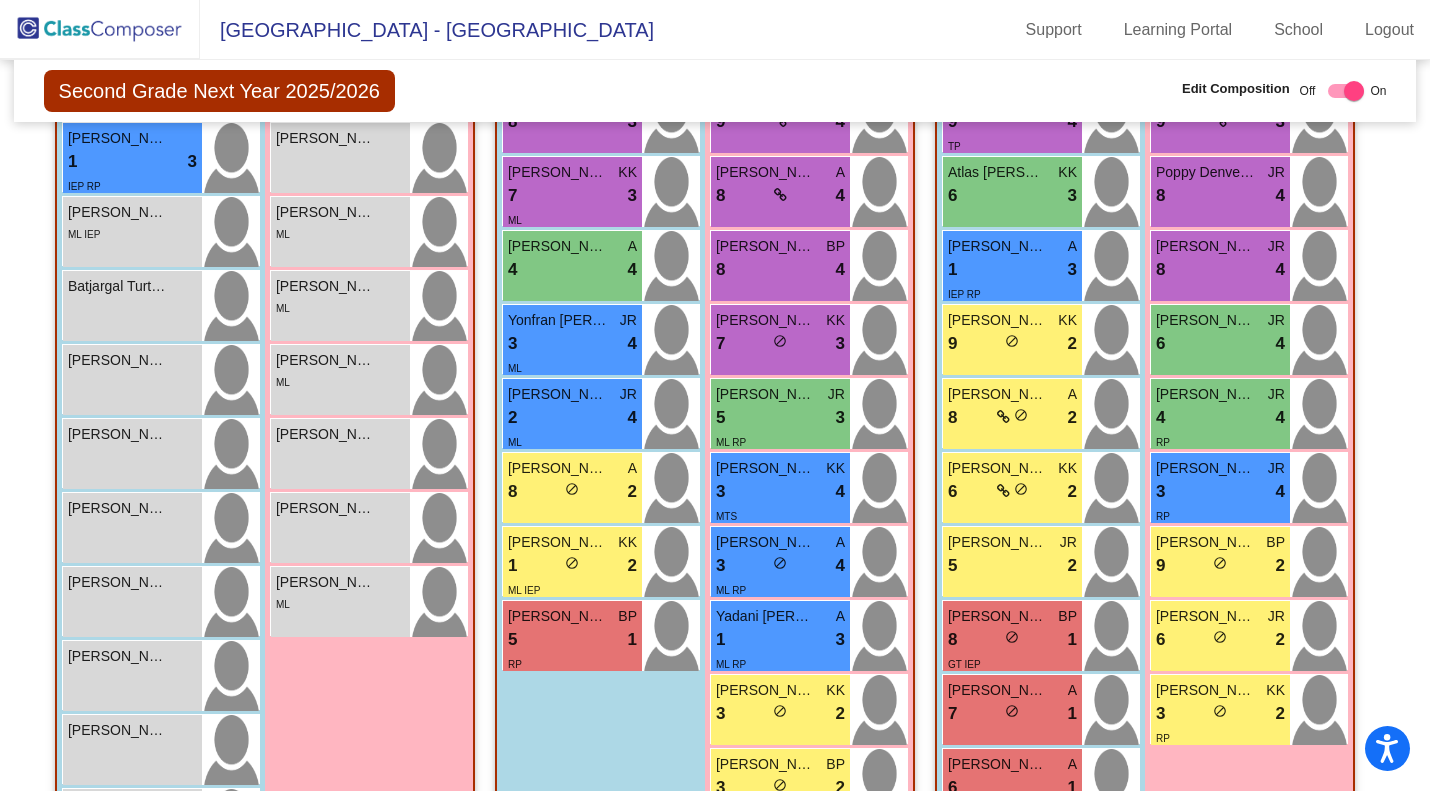 scroll, scrollTop: 572, scrollLeft: 0, axis: vertical 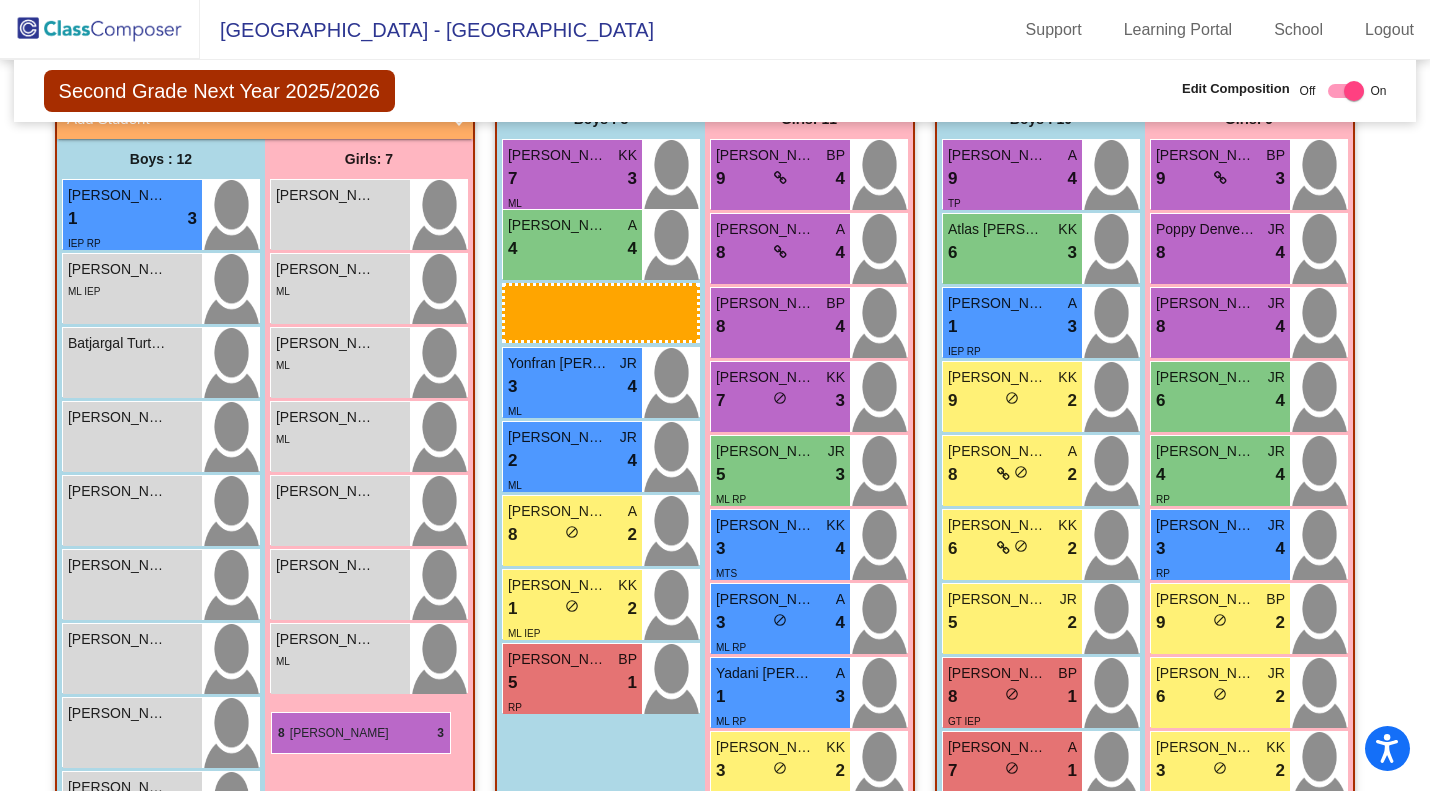 drag, startPoint x: 533, startPoint y: 183, endPoint x: 271, endPoint y: 712, distance: 590.3262 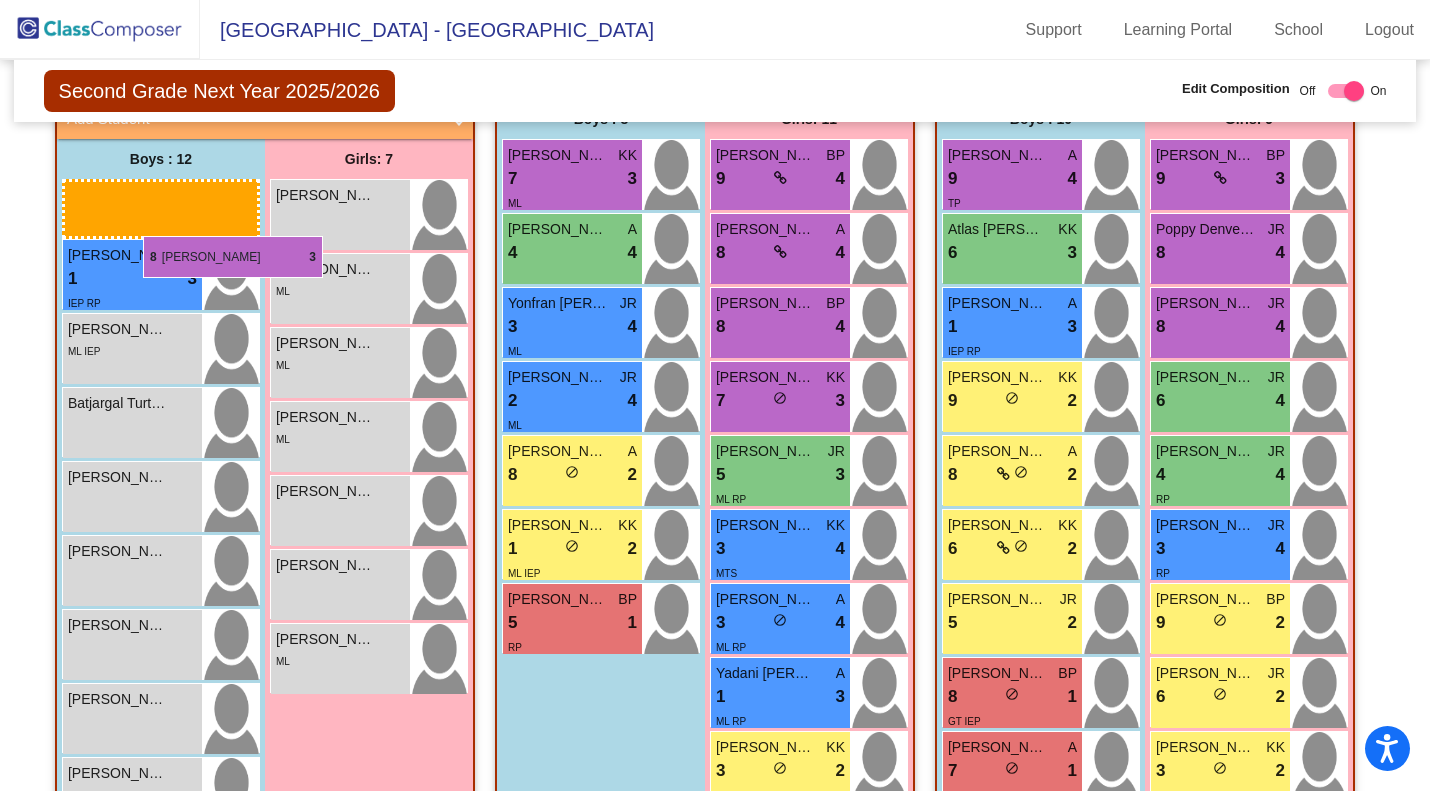 drag, startPoint x: 550, startPoint y: 179, endPoint x: 114, endPoint y: 235, distance: 439.58163 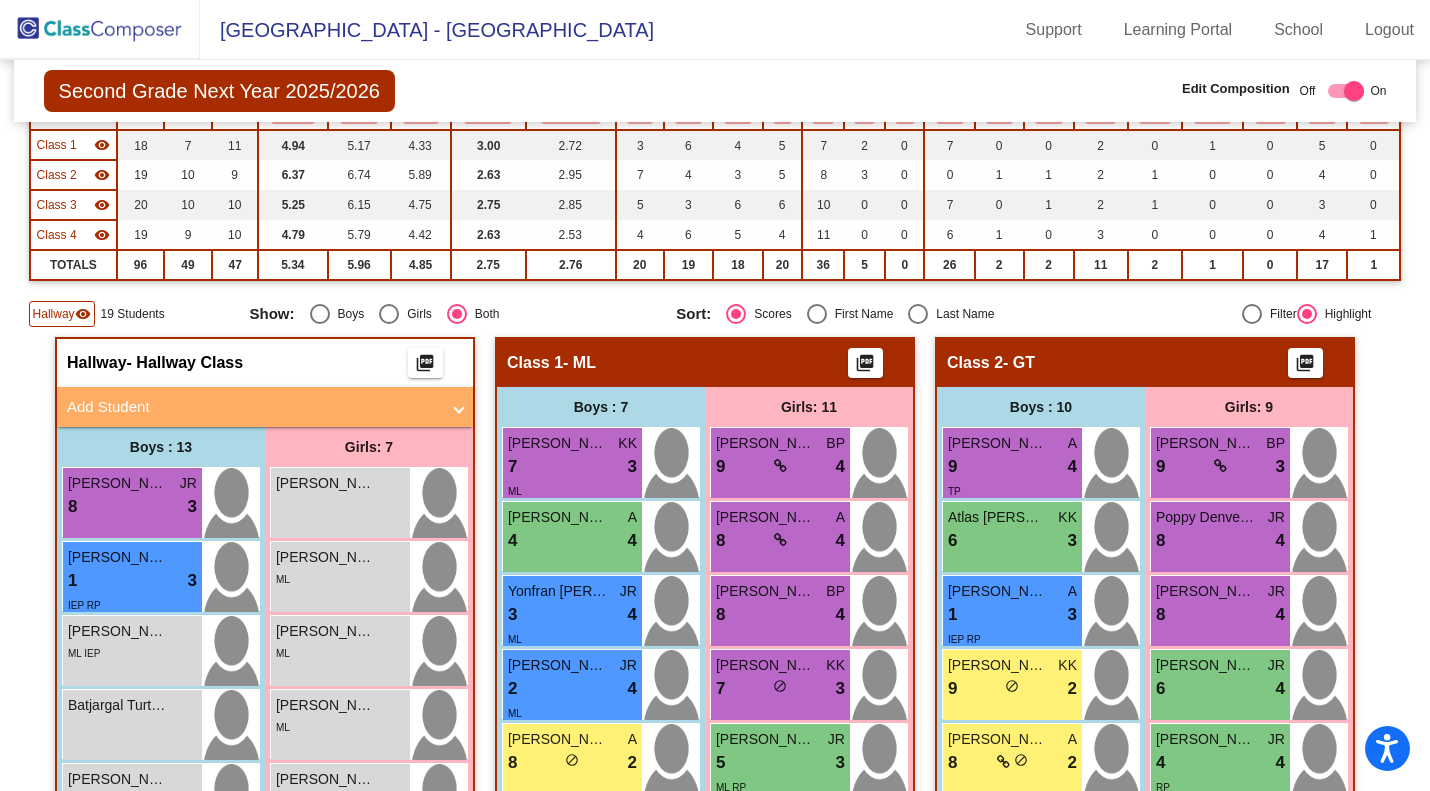 scroll, scrollTop: 0, scrollLeft: 0, axis: both 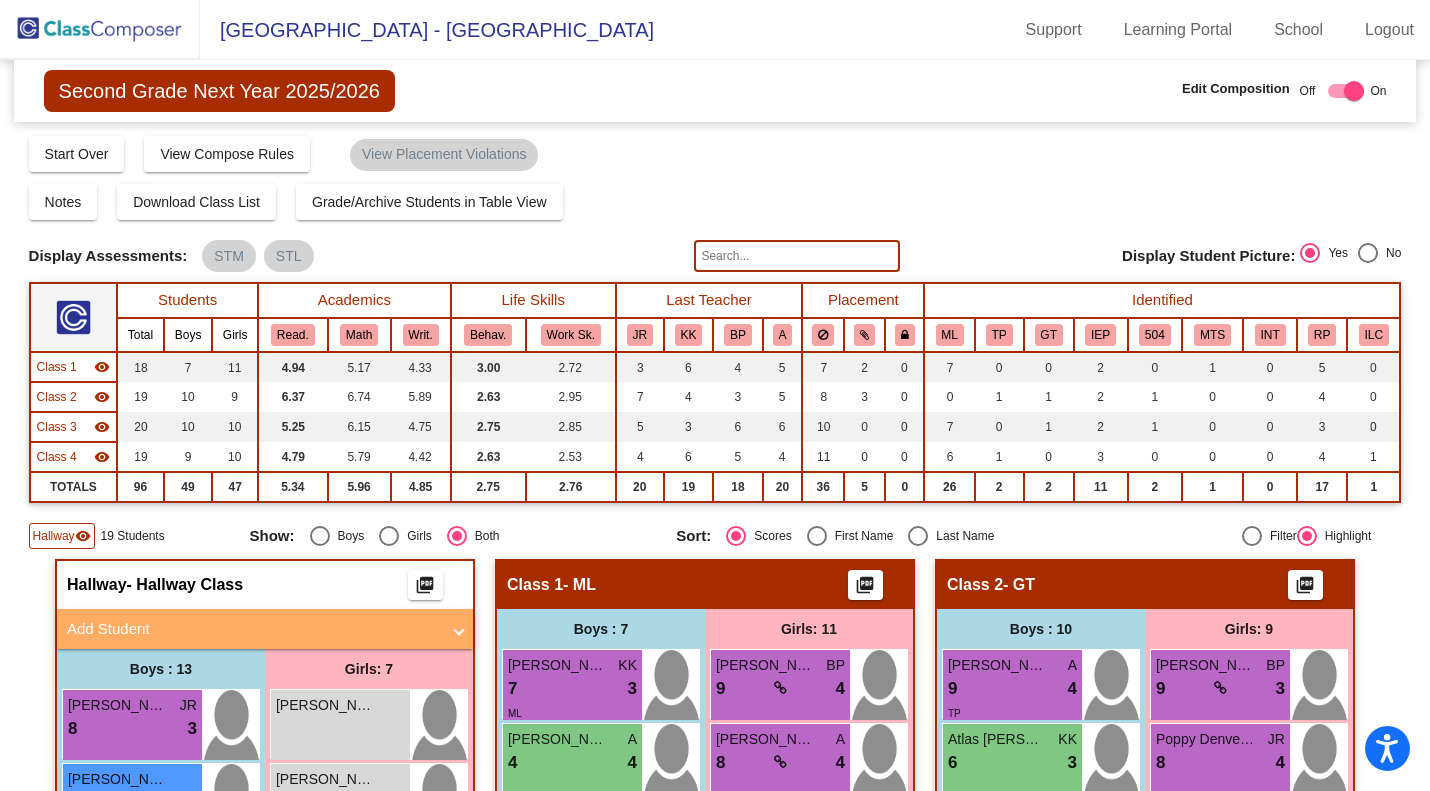 drag, startPoint x: 1419, startPoint y: 141, endPoint x: 1418, endPoint y: 189, distance: 48.010414 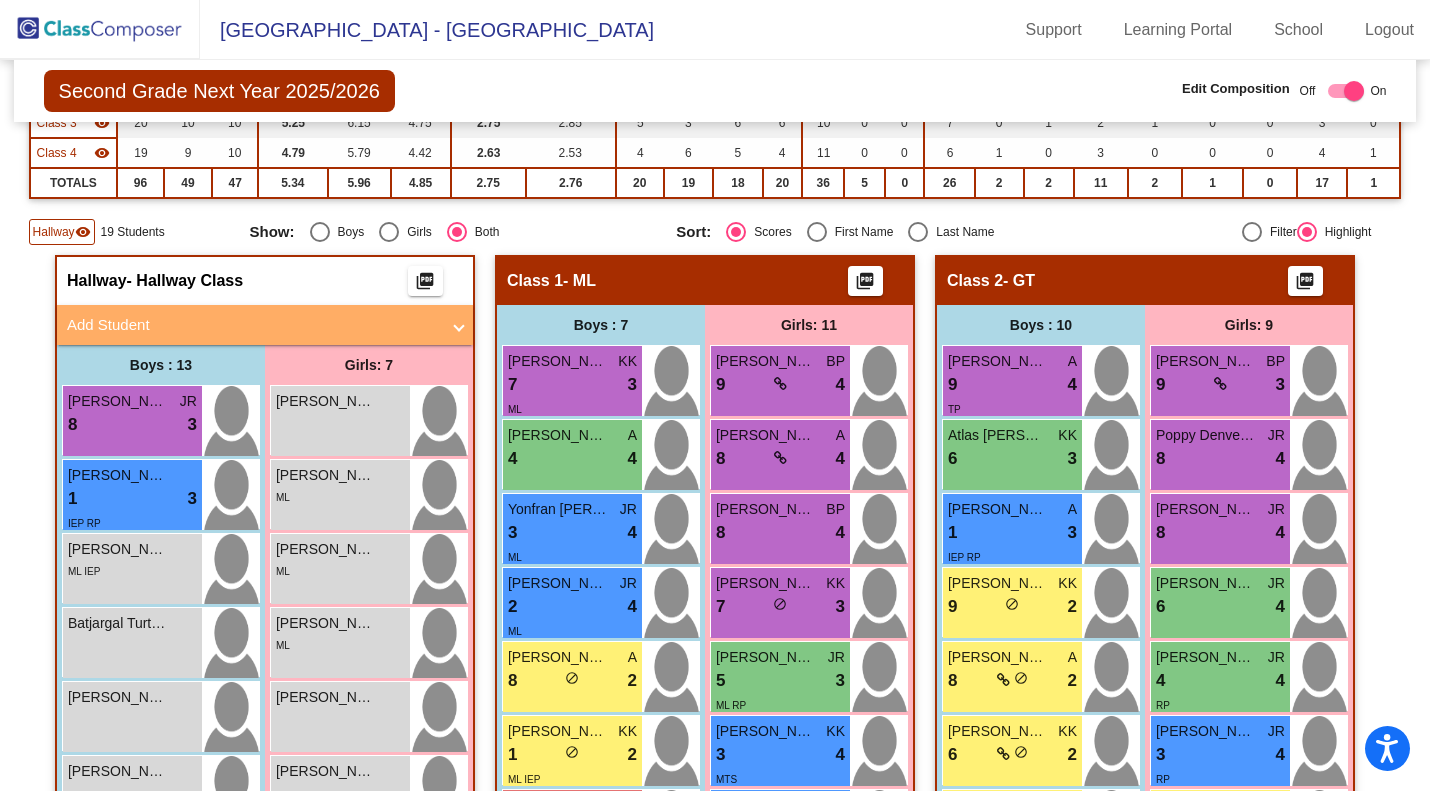 scroll, scrollTop: 324, scrollLeft: 0, axis: vertical 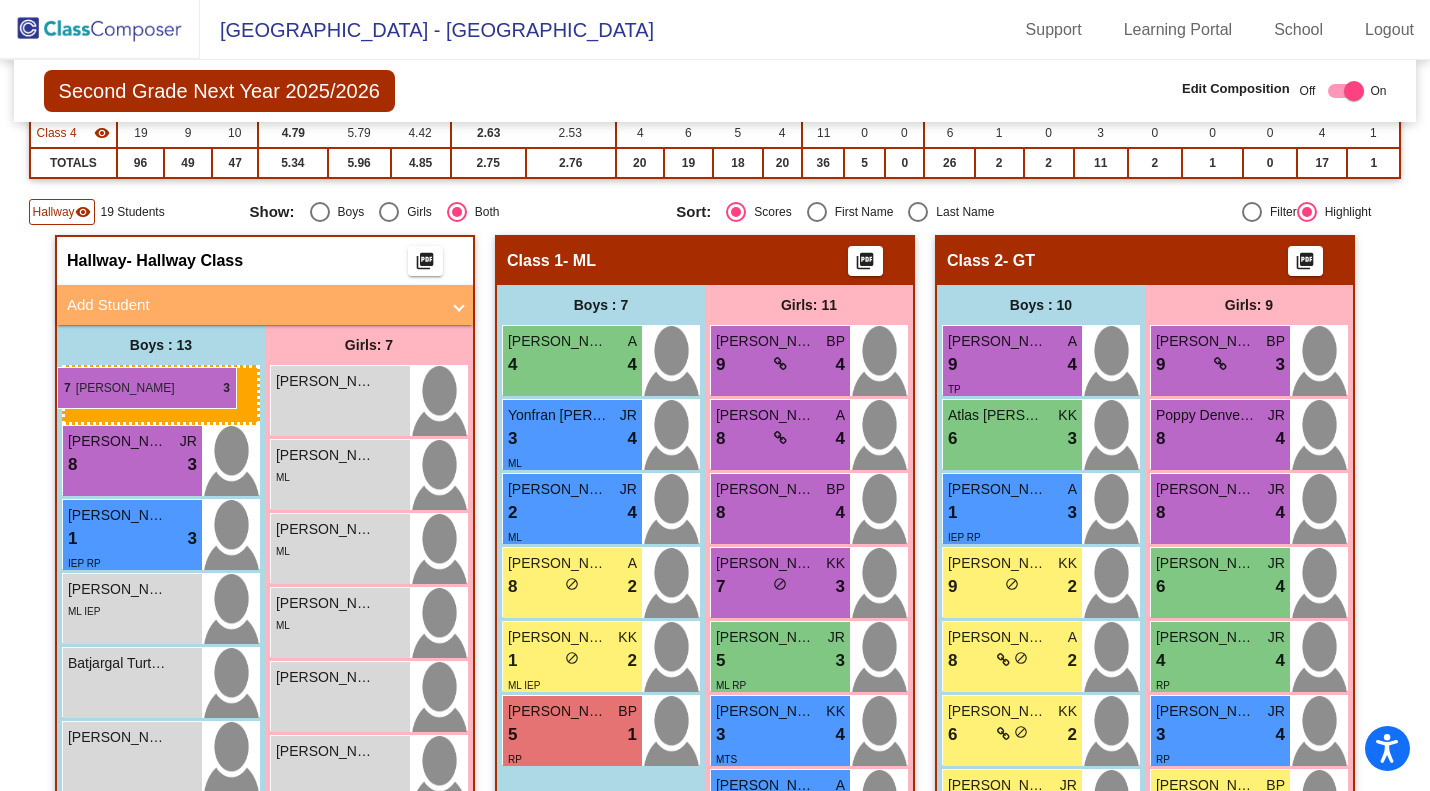 drag, startPoint x: 557, startPoint y: 374, endPoint x: 57, endPoint y: 368, distance: 500.036 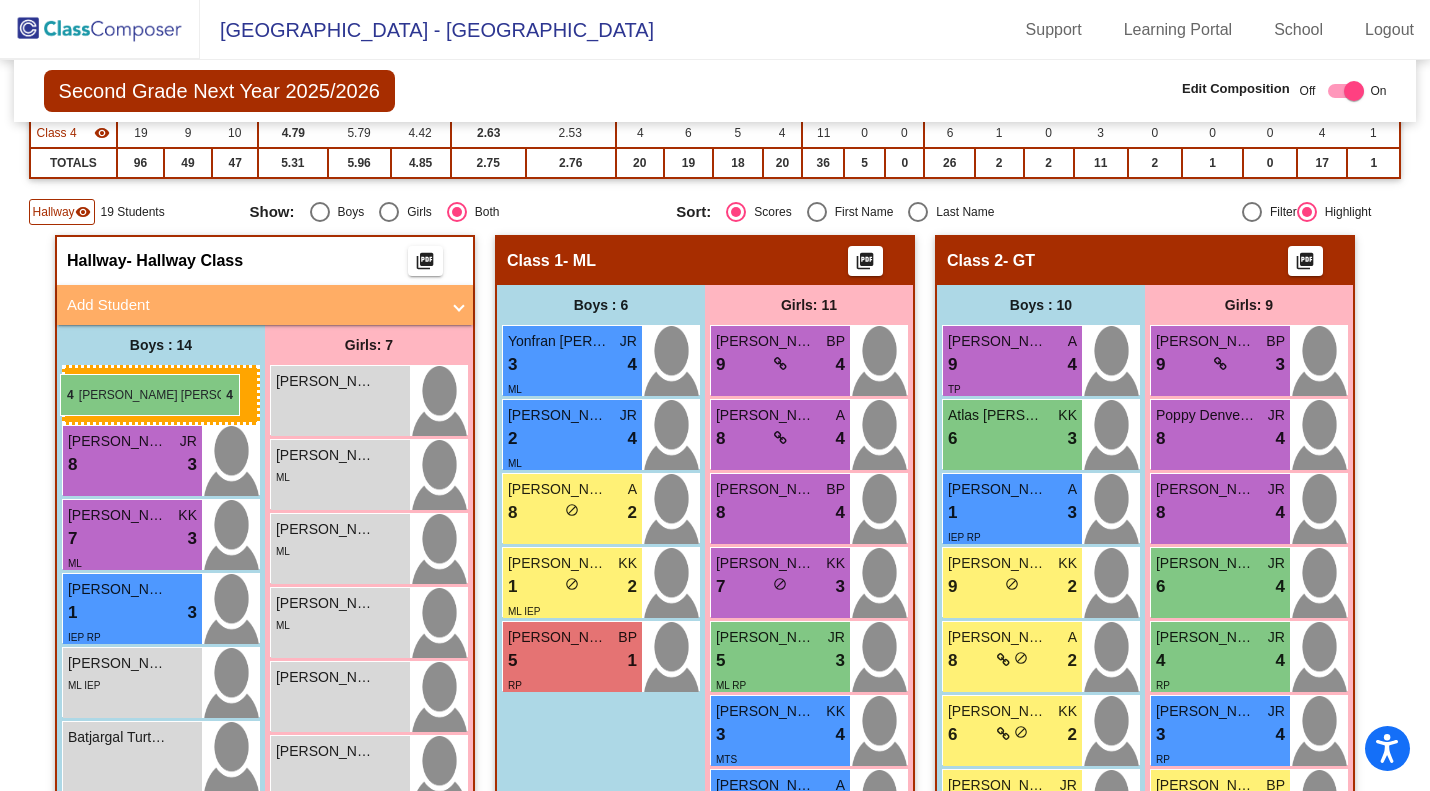 drag, startPoint x: 545, startPoint y: 351, endPoint x: 59, endPoint y: 372, distance: 486.4535 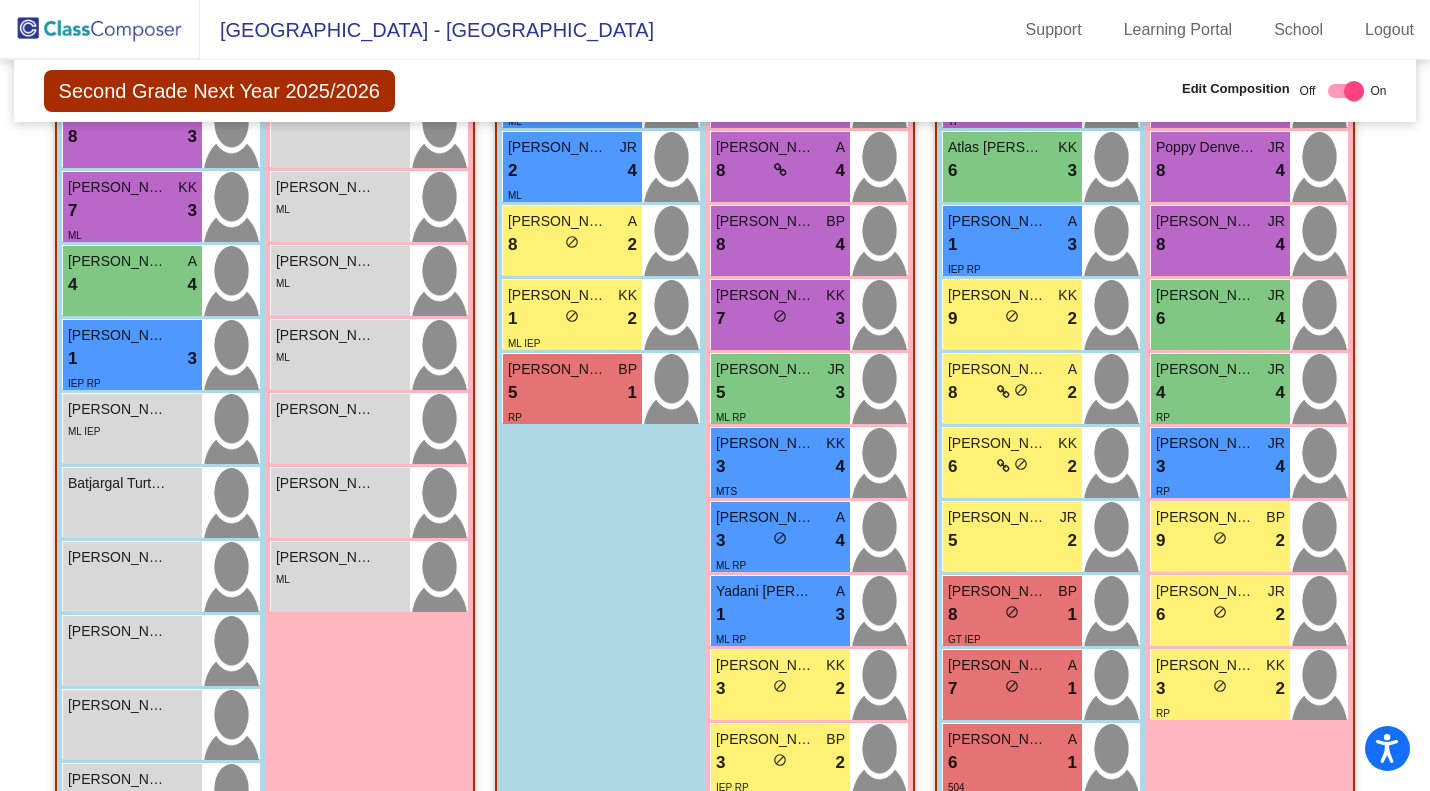 scroll, scrollTop: 594, scrollLeft: 0, axis: vertical 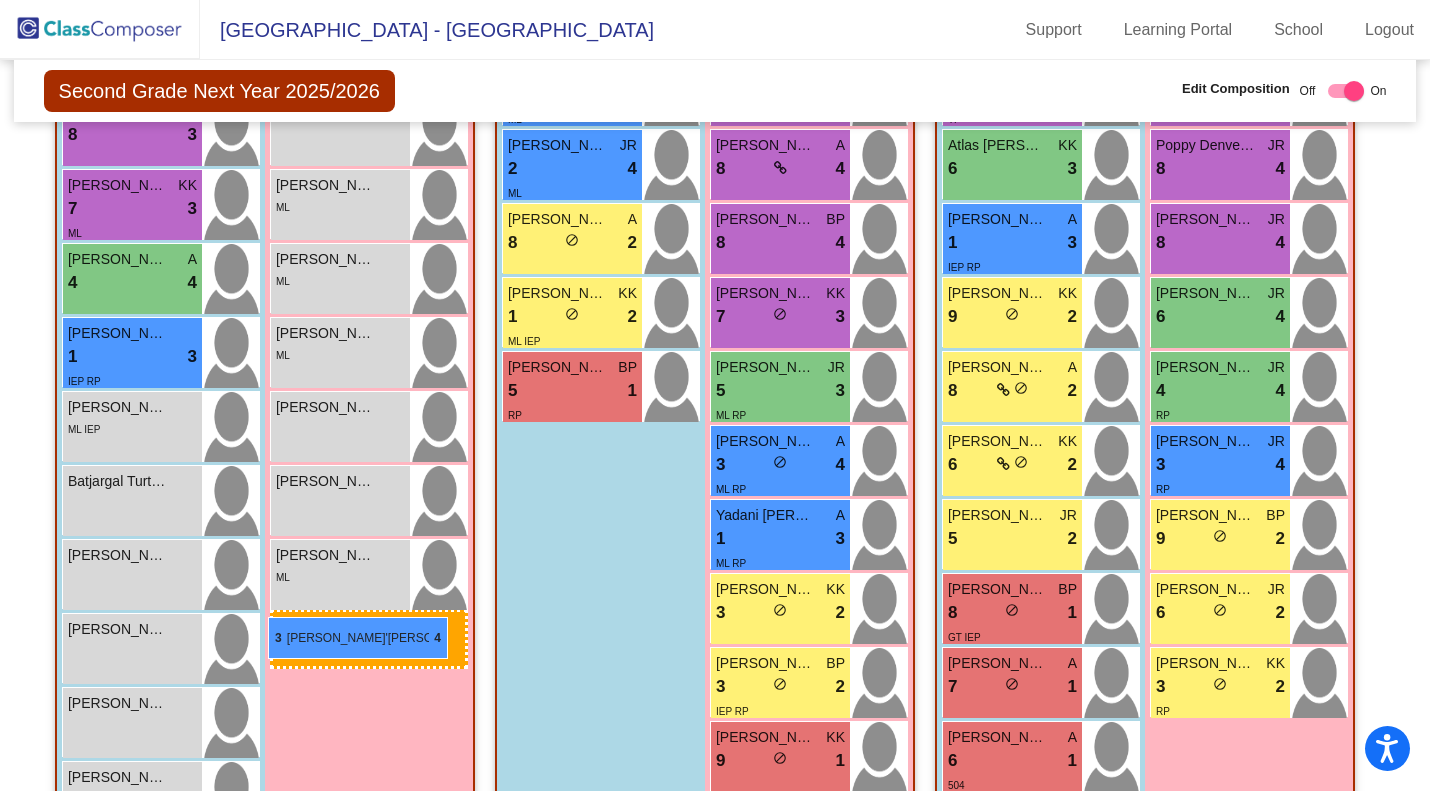 drag, startPoint x: 754, startPoint y: 474, endPoint x: 268, endPoint y: 616, distance: 506.32007 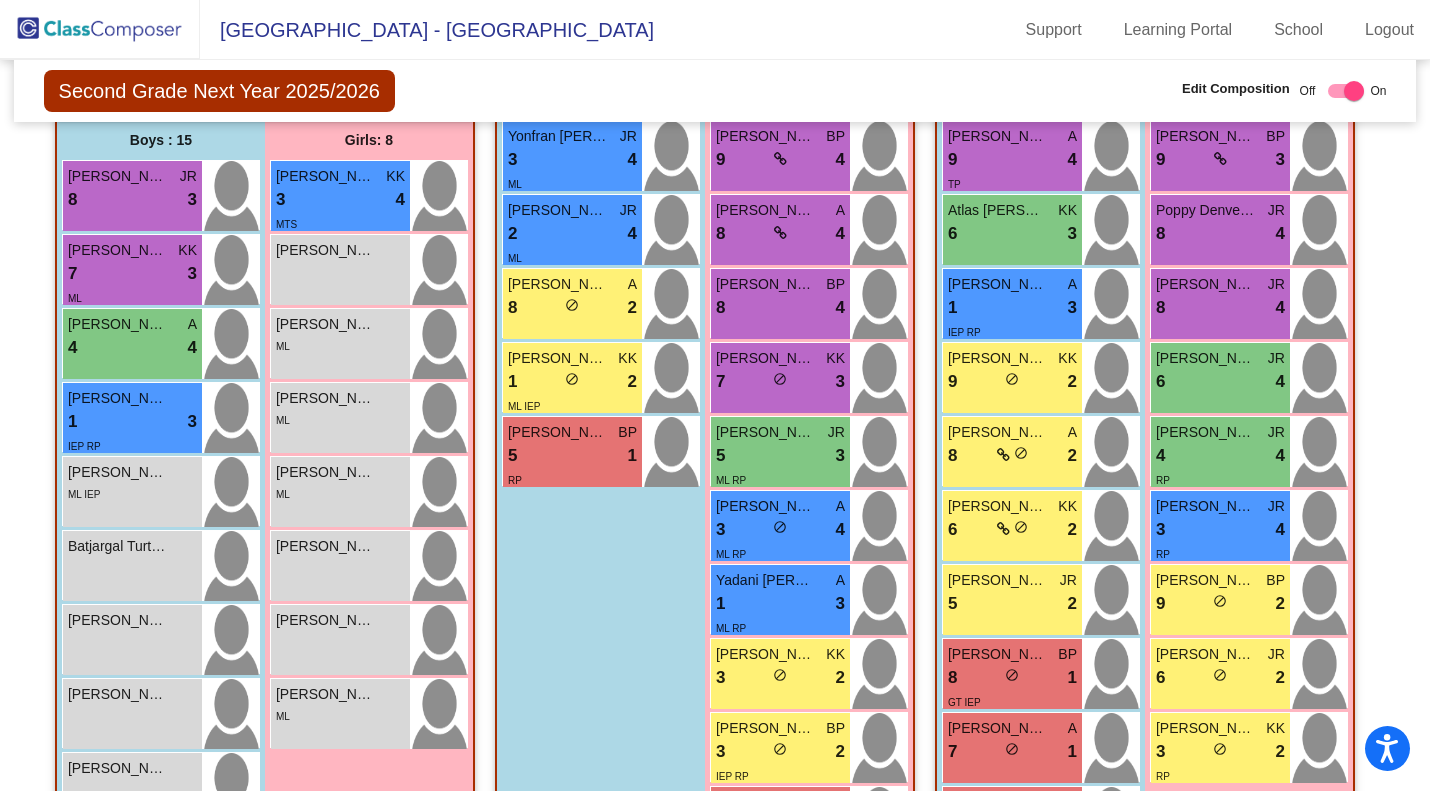 scroll, scrollTop: 596, scrollLeft: 0, axis: vertical 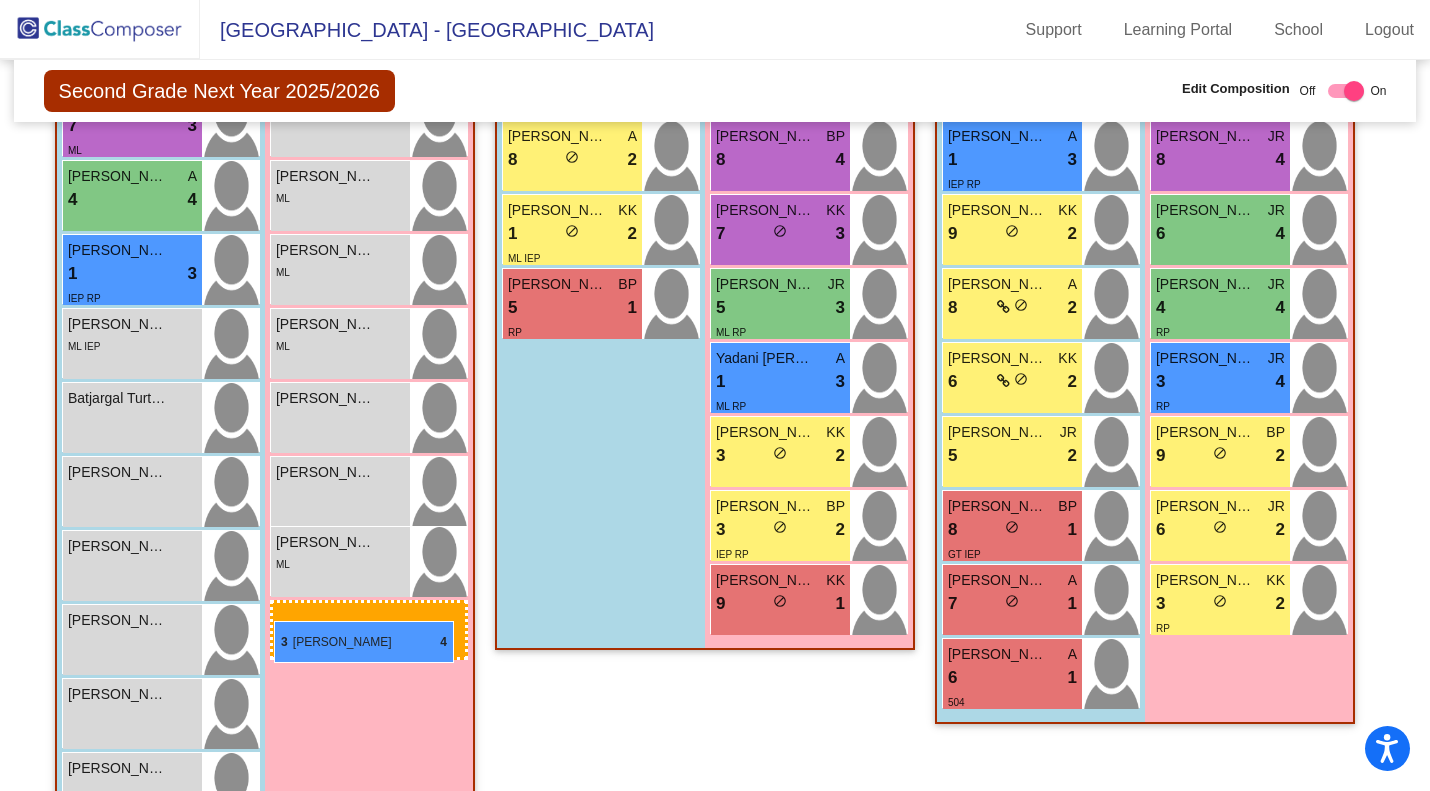 drag, startPoint x: 806, startPoint y: 359, endPoint x: 274, endPoint y: 620, distance: 592.5749 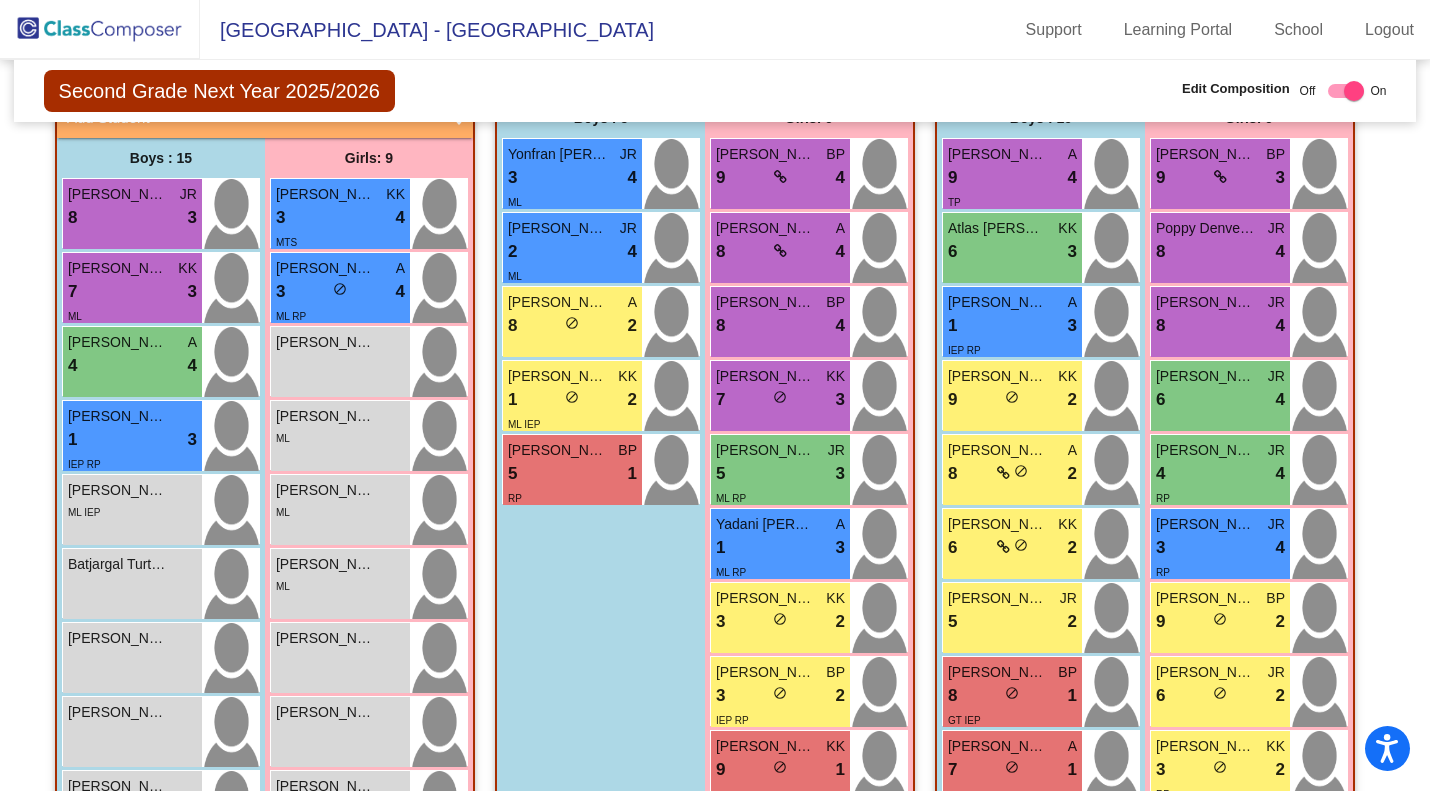 scroll, scrollTop: 515, scrollLeft: 0, axis: vertical 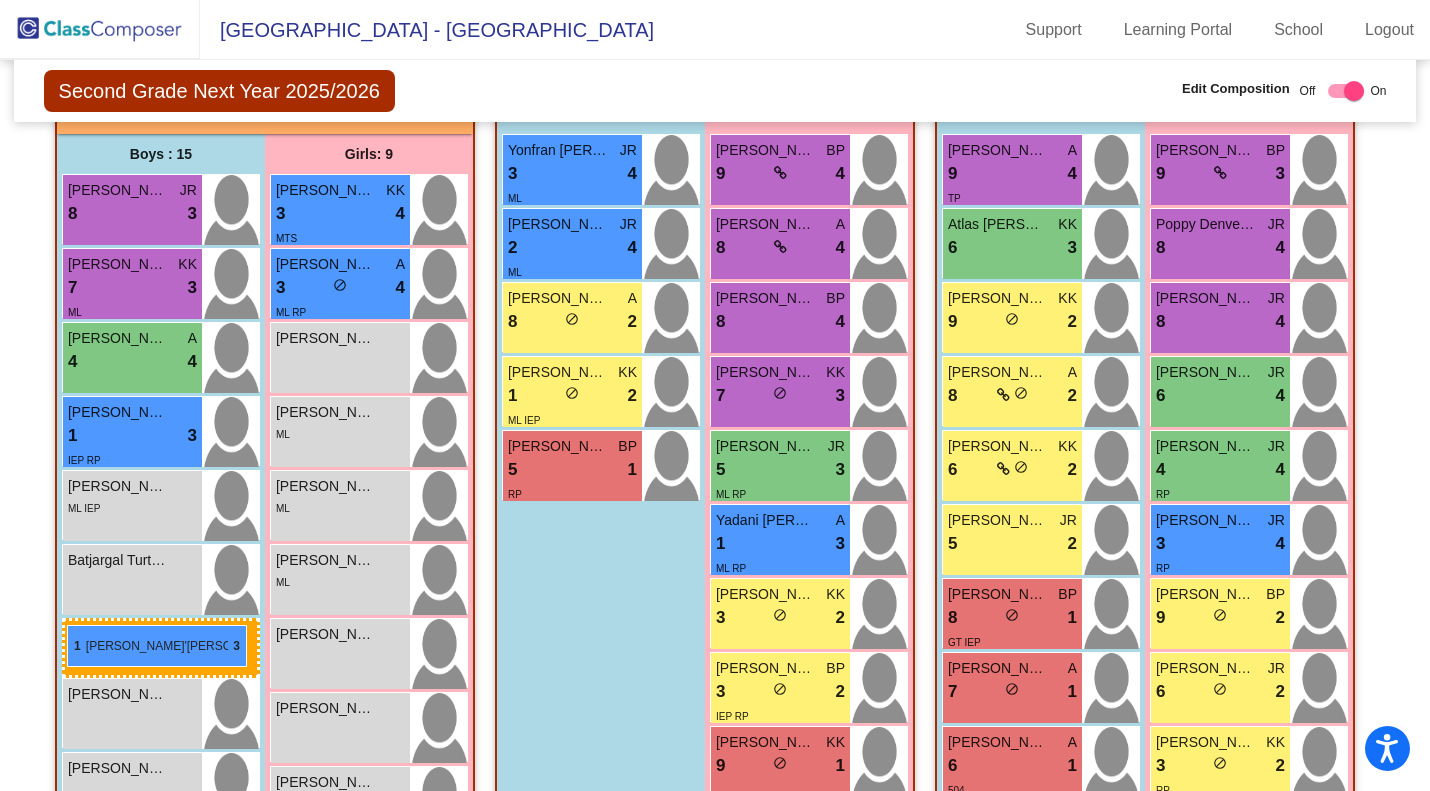 drag, startPoint x: 976, startPoint y: 328, endPoint x: 67, endPoint y: 624, distance: 955.9796 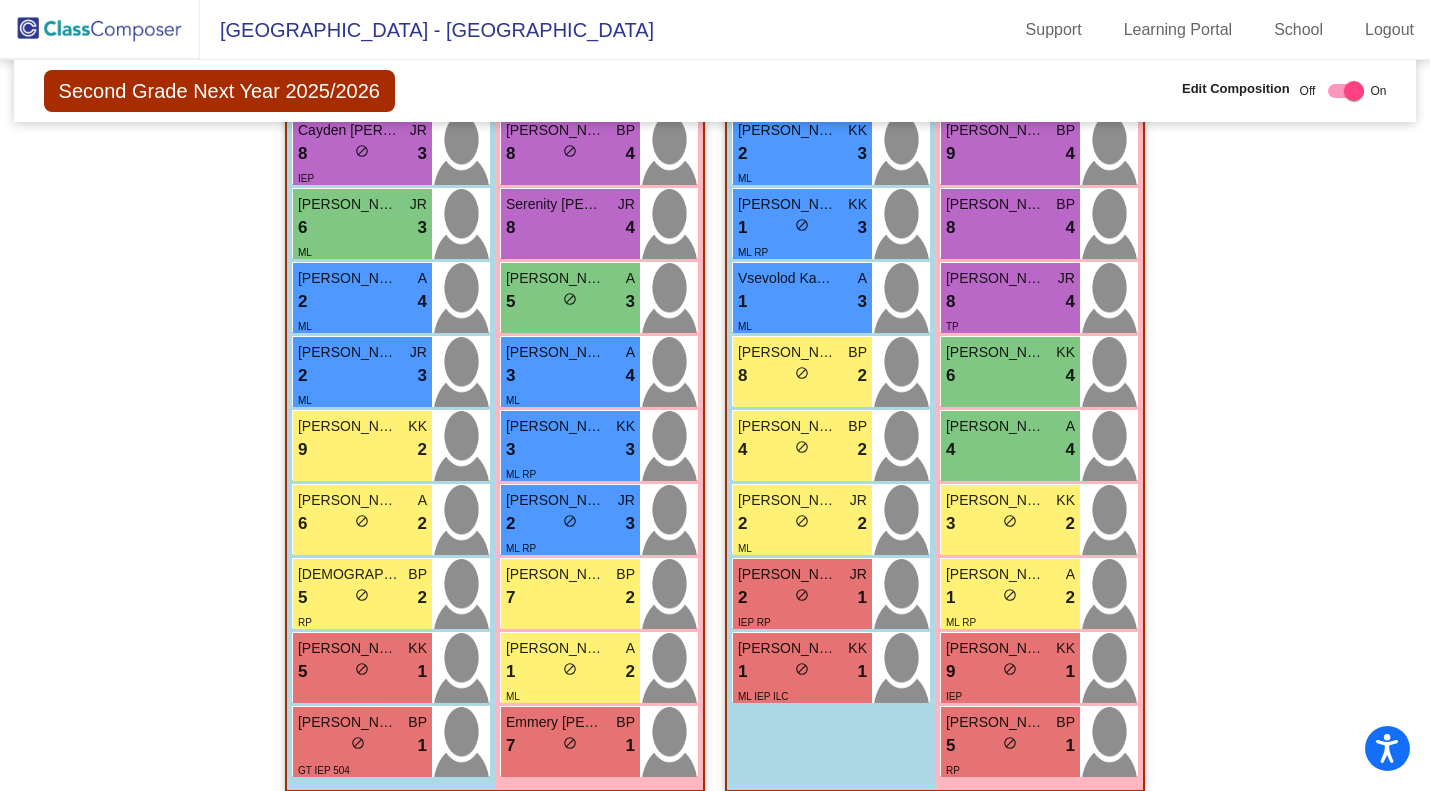 scroll, scrollTop: 1975, scrollLeft: 0, axis: vertical 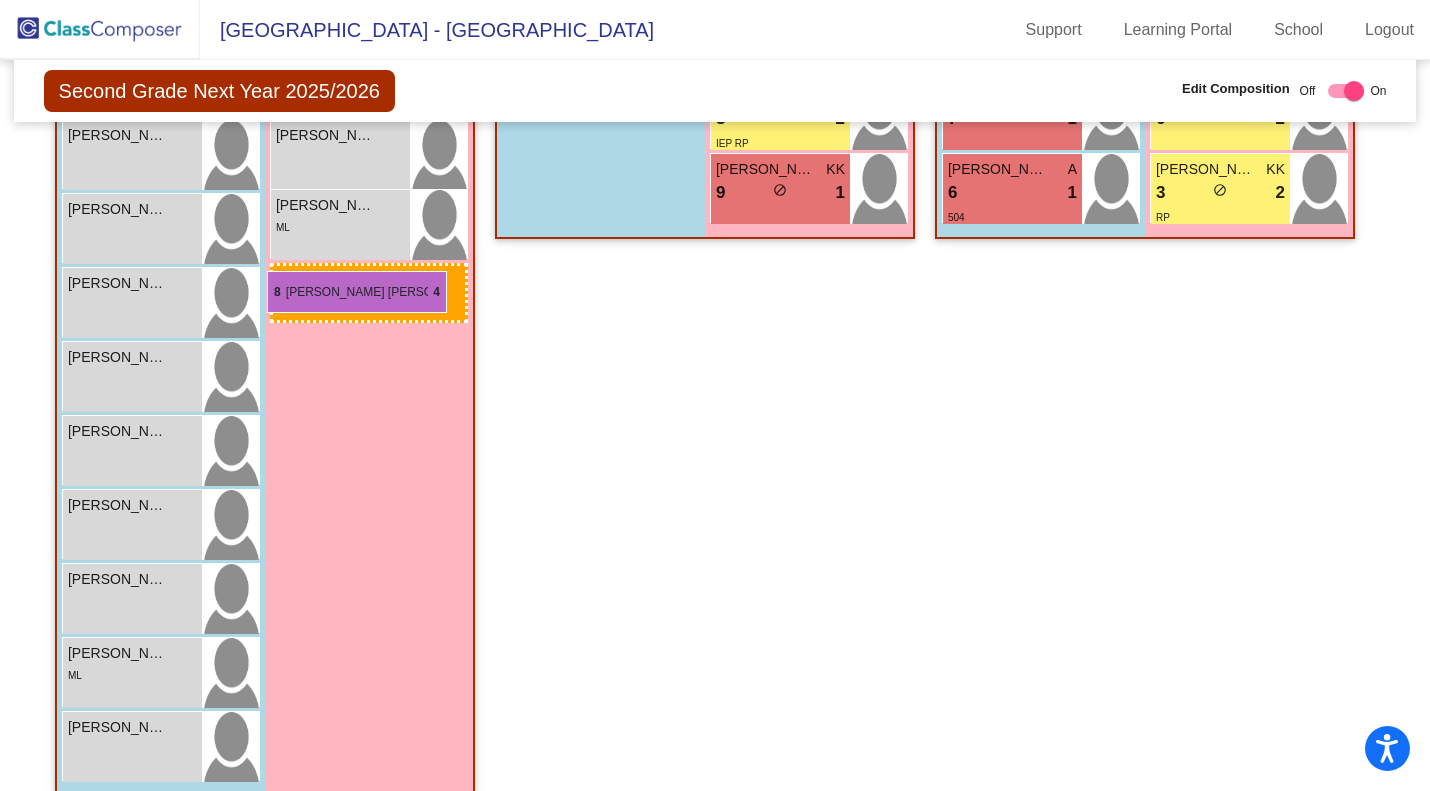 drag, startPoint x: 971, startPoint y: 276, endPoint x: 267, endPoint y: 271, distance: 704.01776 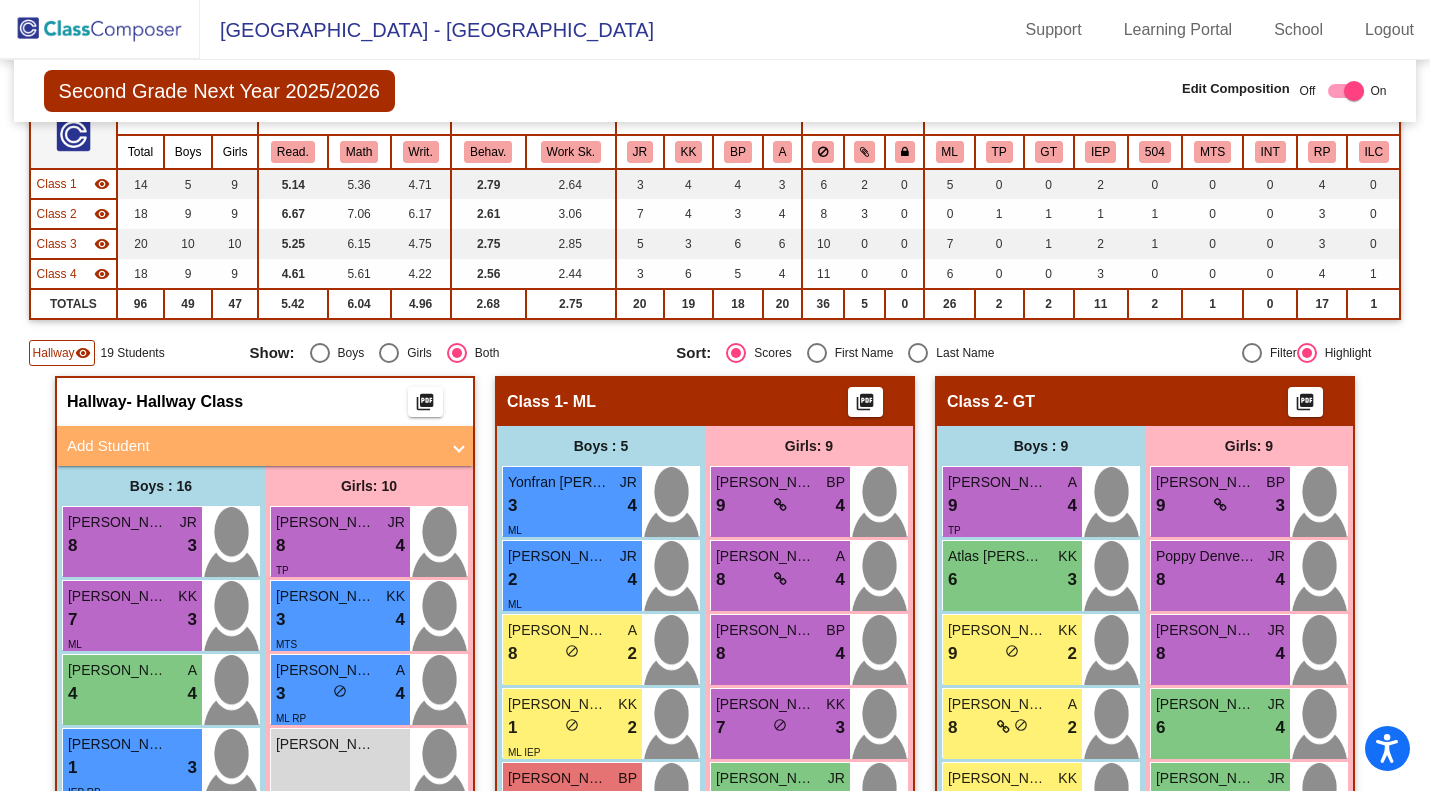 scroll, scrollTop: 0, scrollLeft: 0, axis: both 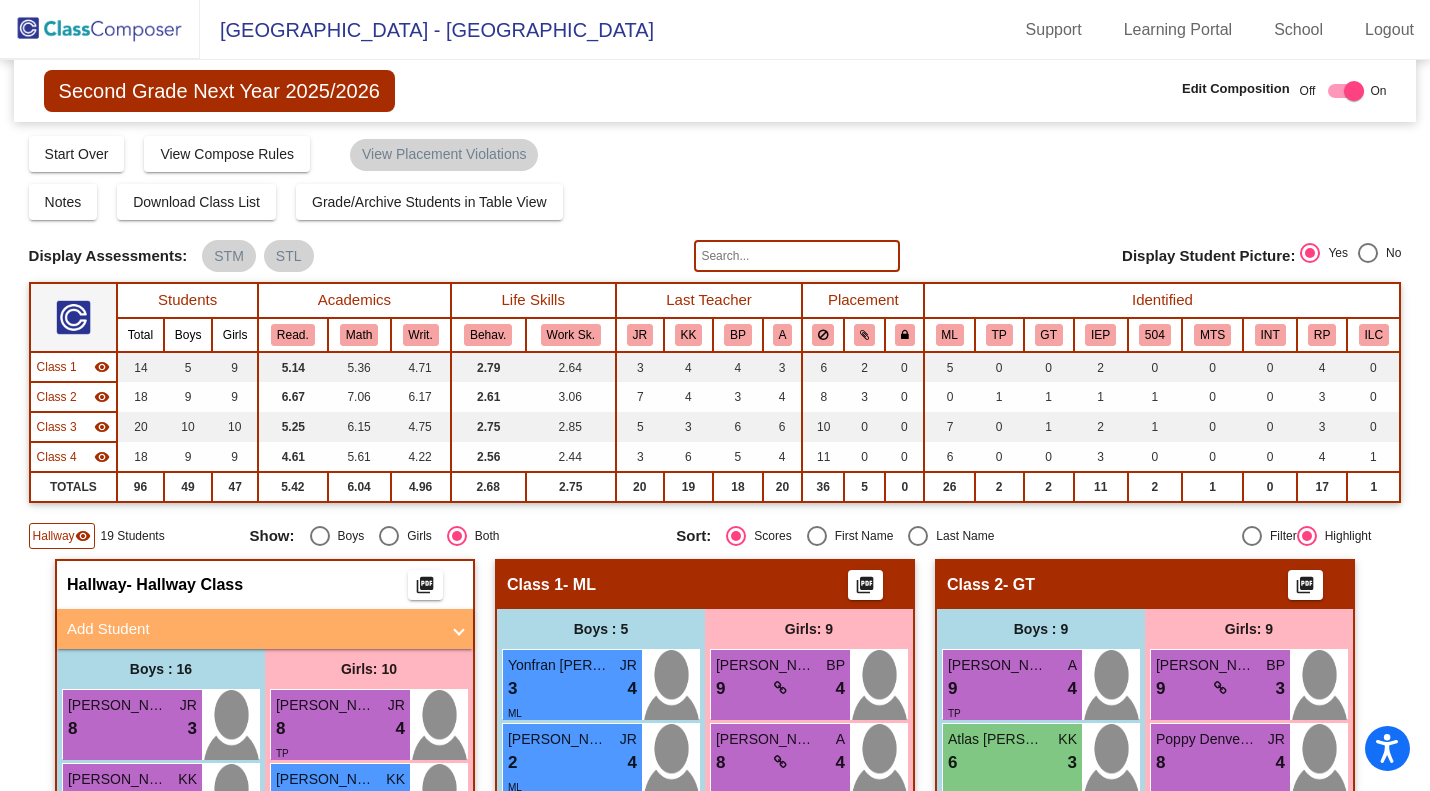 click 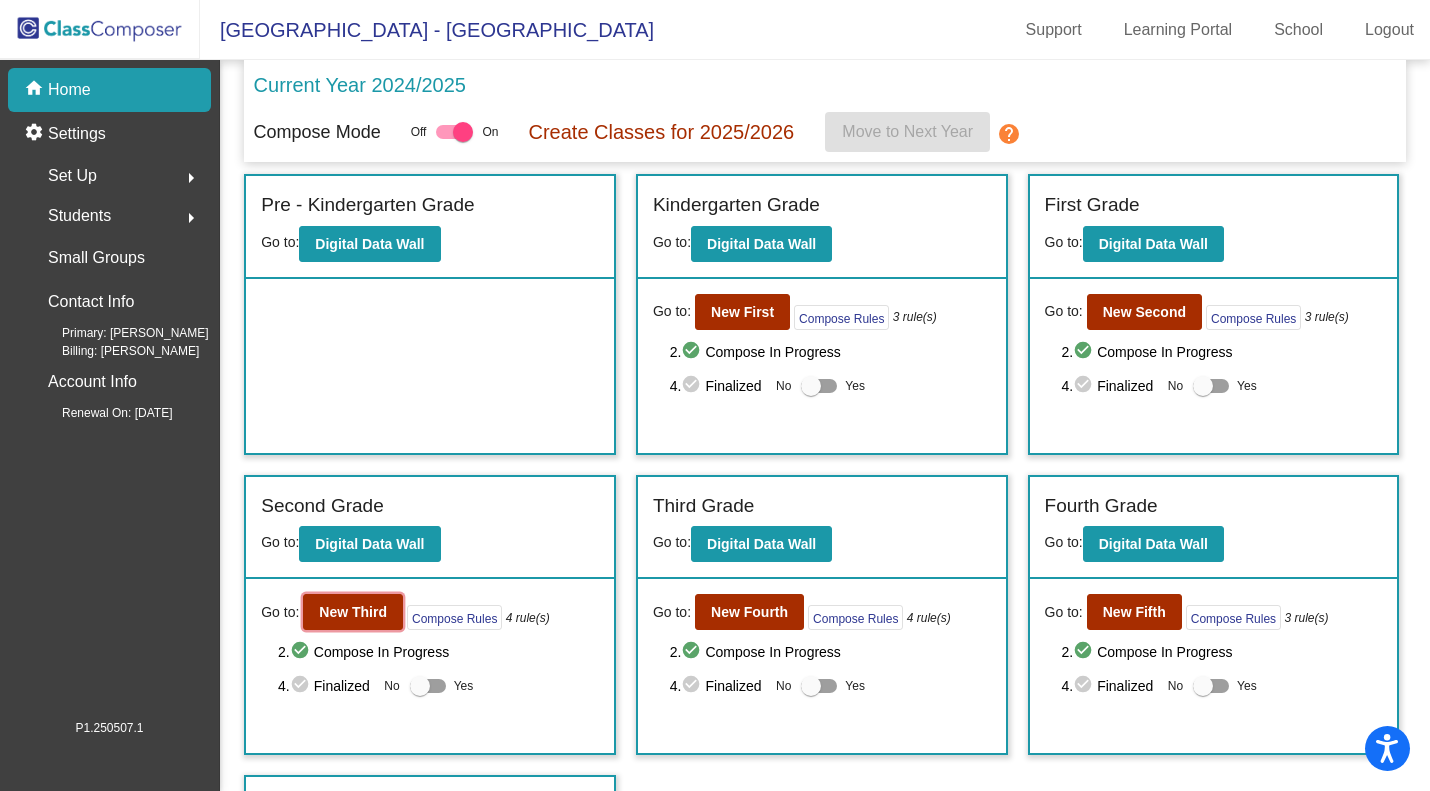 click on "New Third" 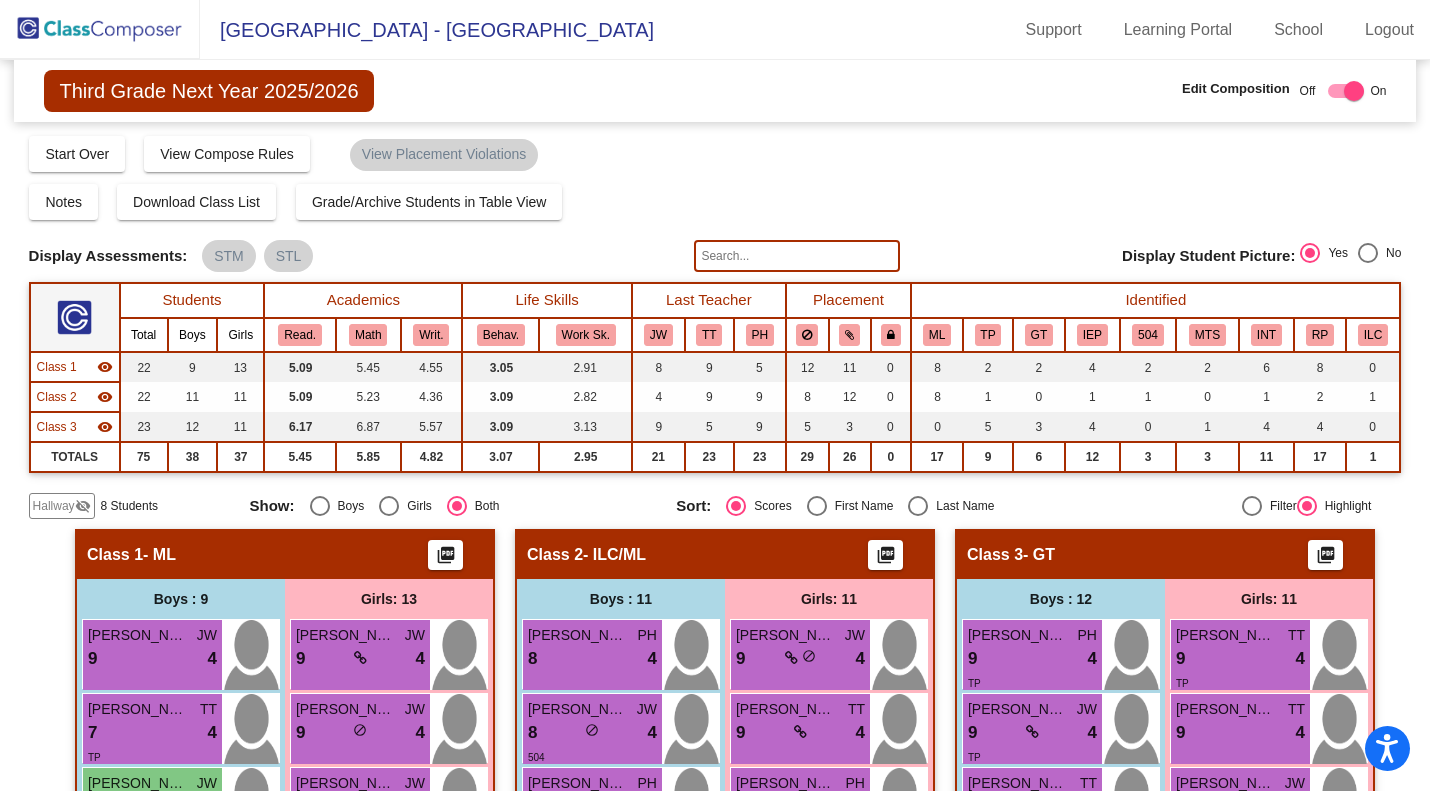 click on "visibility_off" 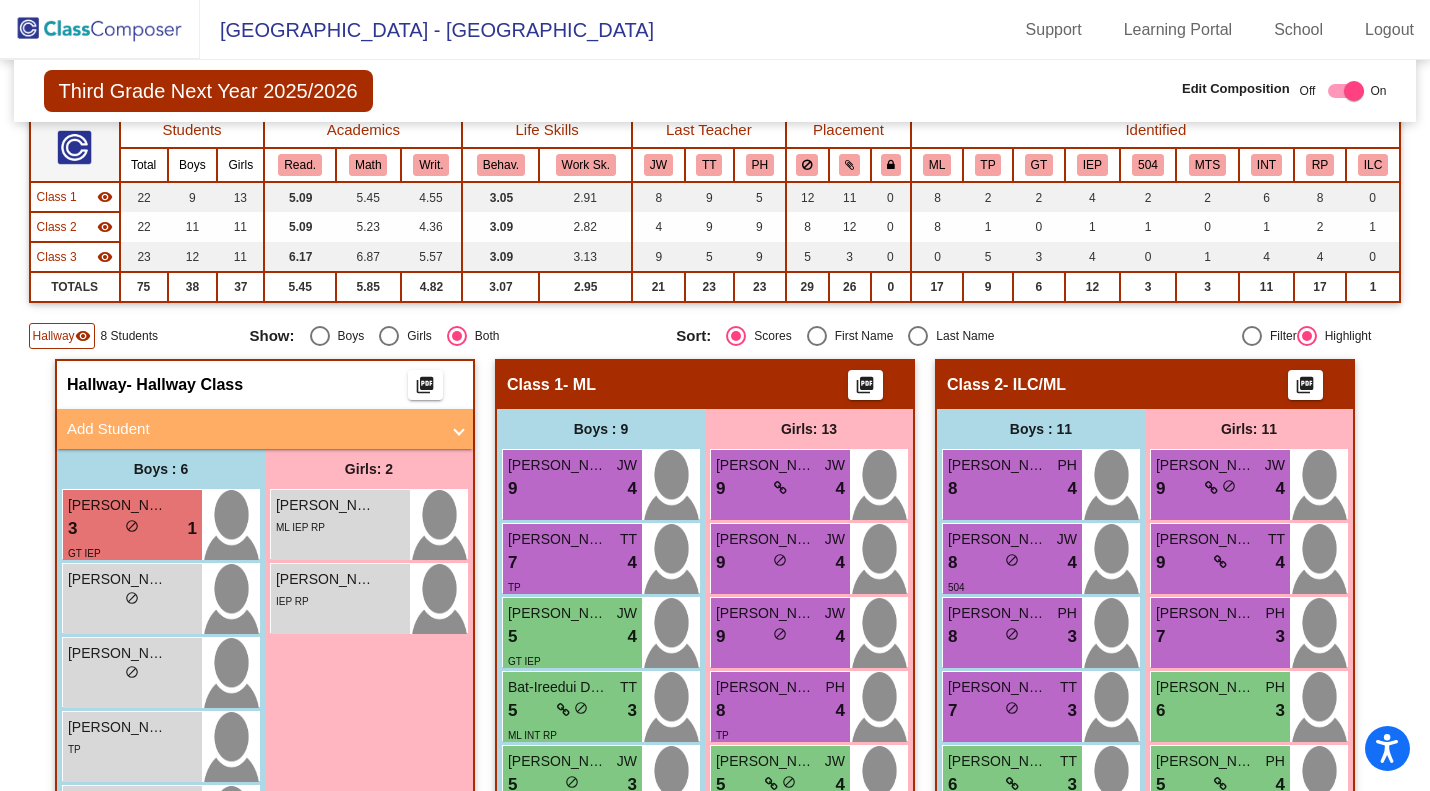 scroll, scrollTop: 138, scrollLeft: 0, axis: vertical 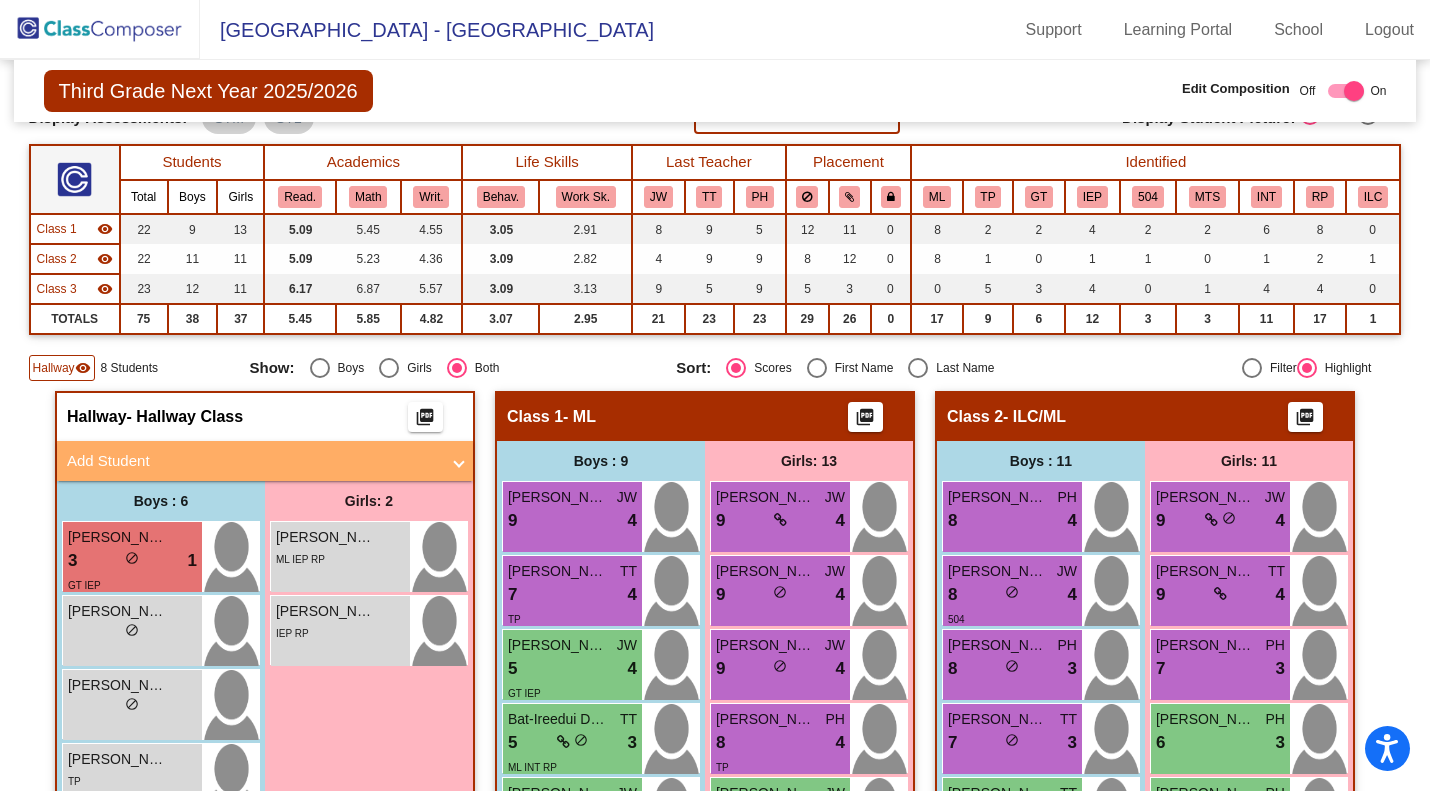 click on "Add Student" at bounding box center (253, 461) 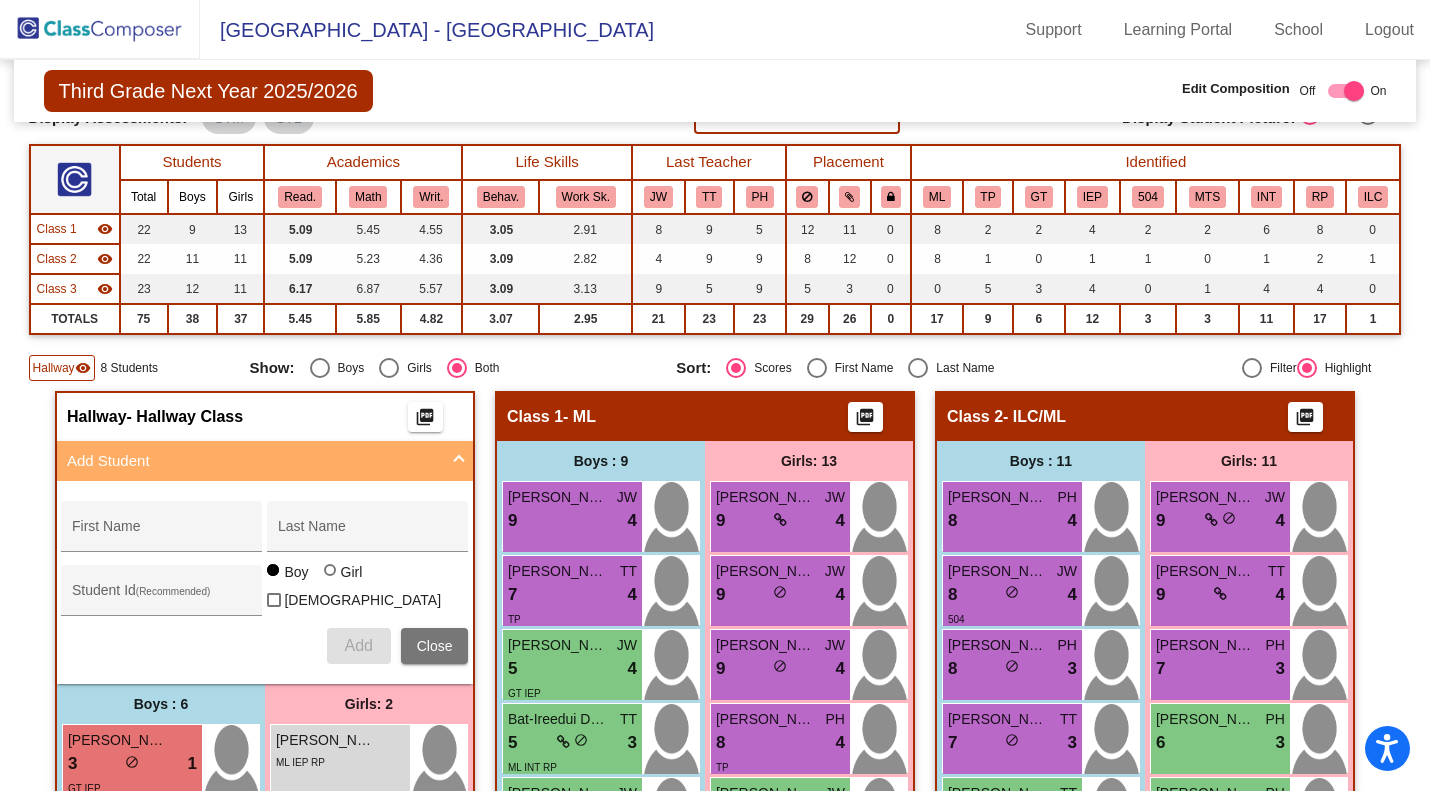 click on "First Name" at bounding box center [162, 534] 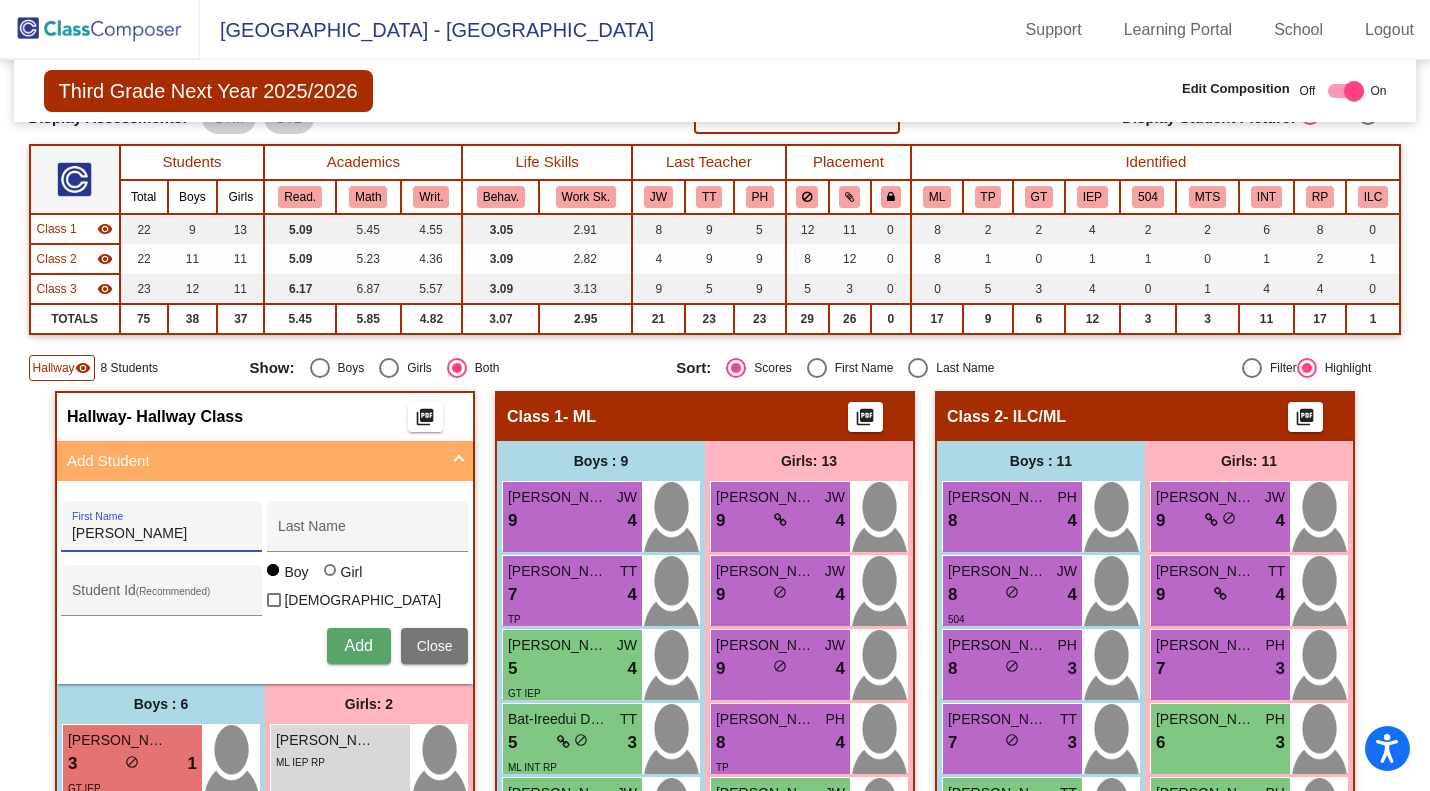 type on "Hazel" 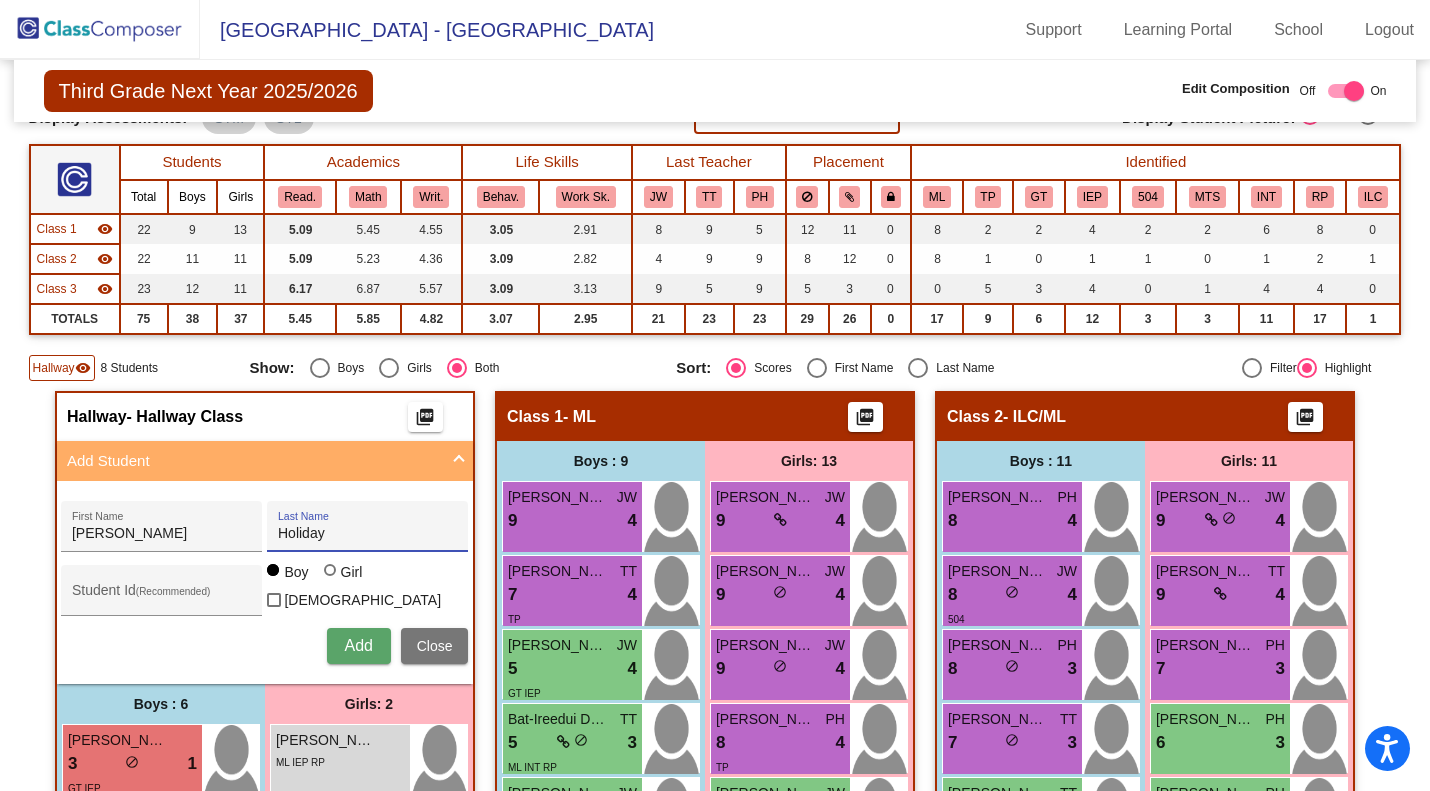 type on "Holiday" 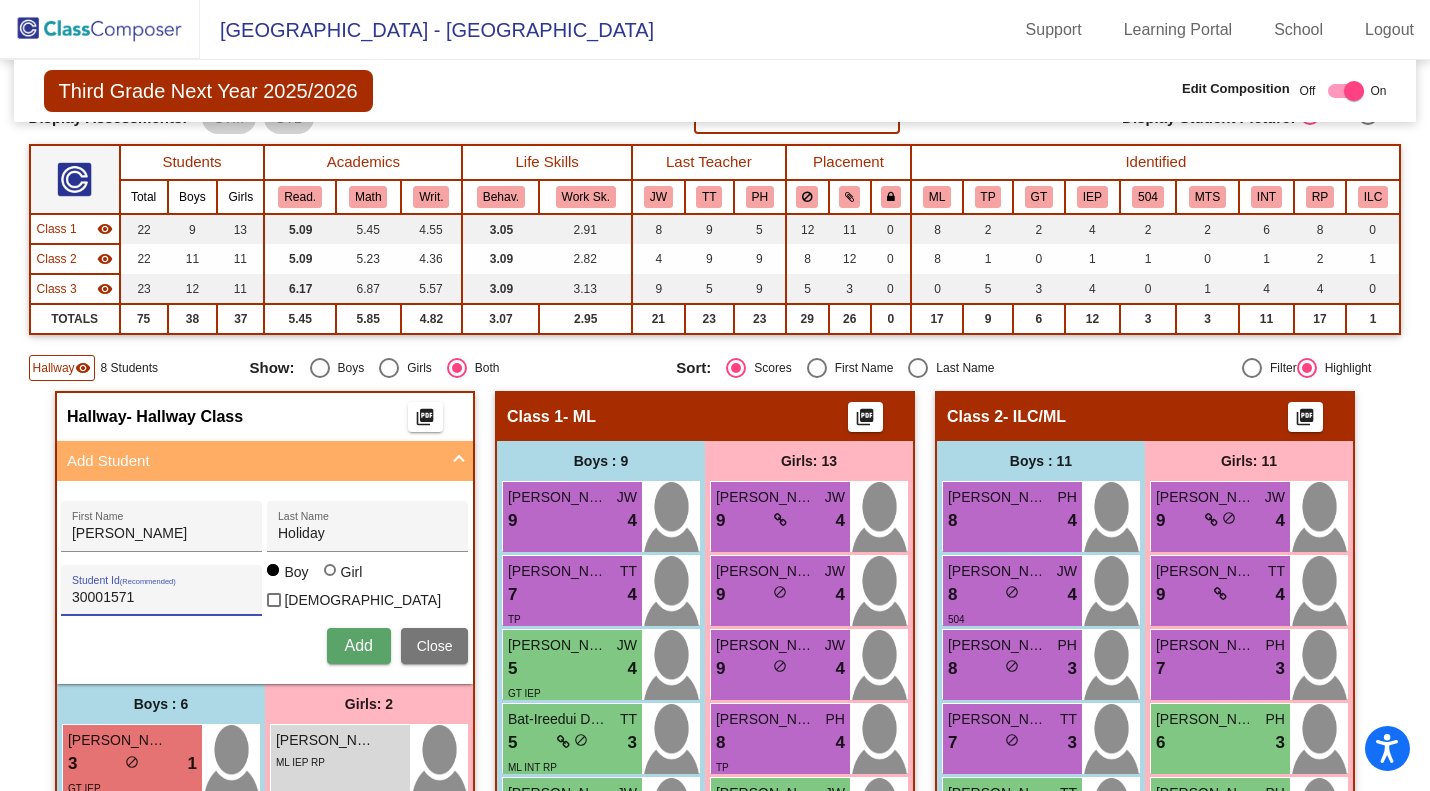 type on "30001571" 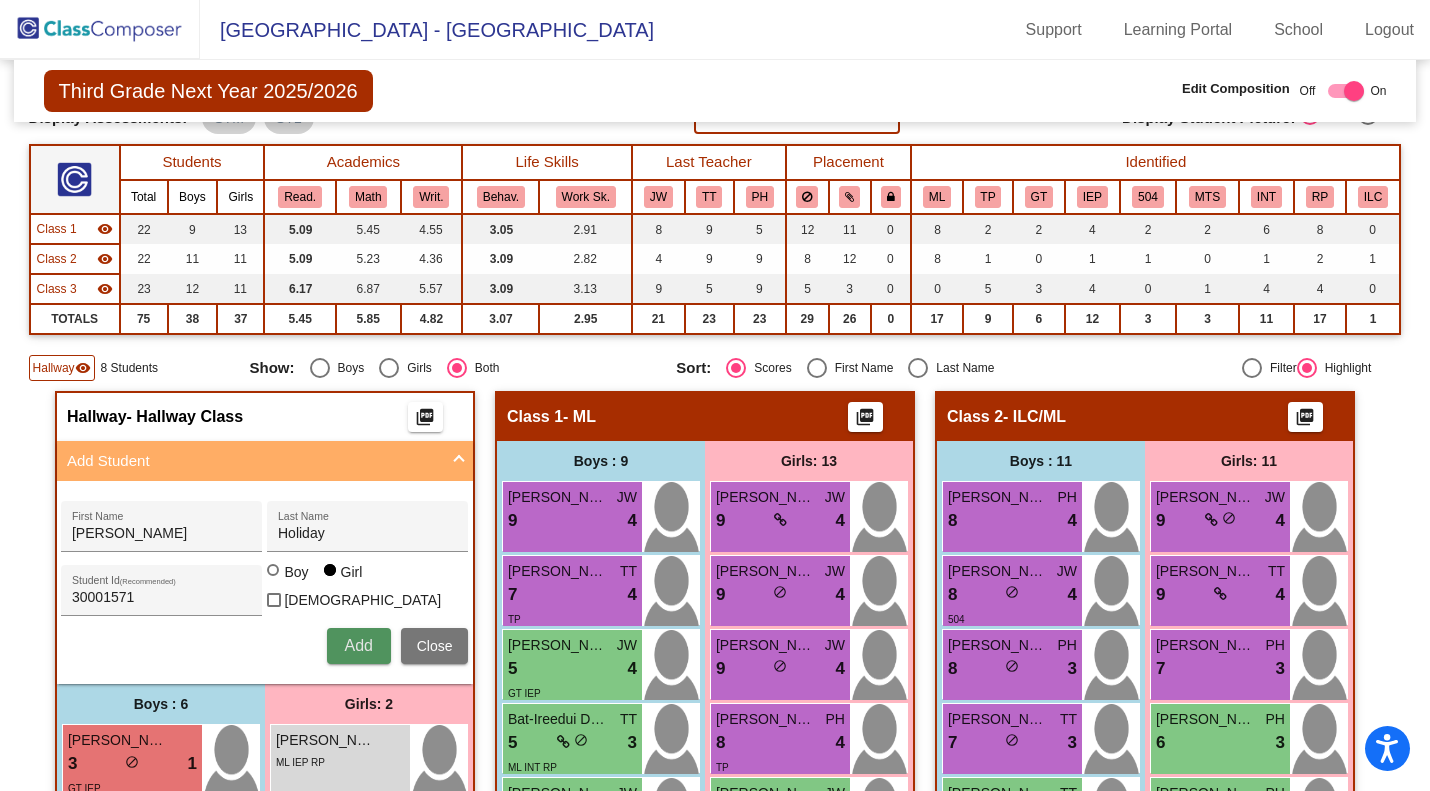 click on "Add" at bounding box center [358, 645] 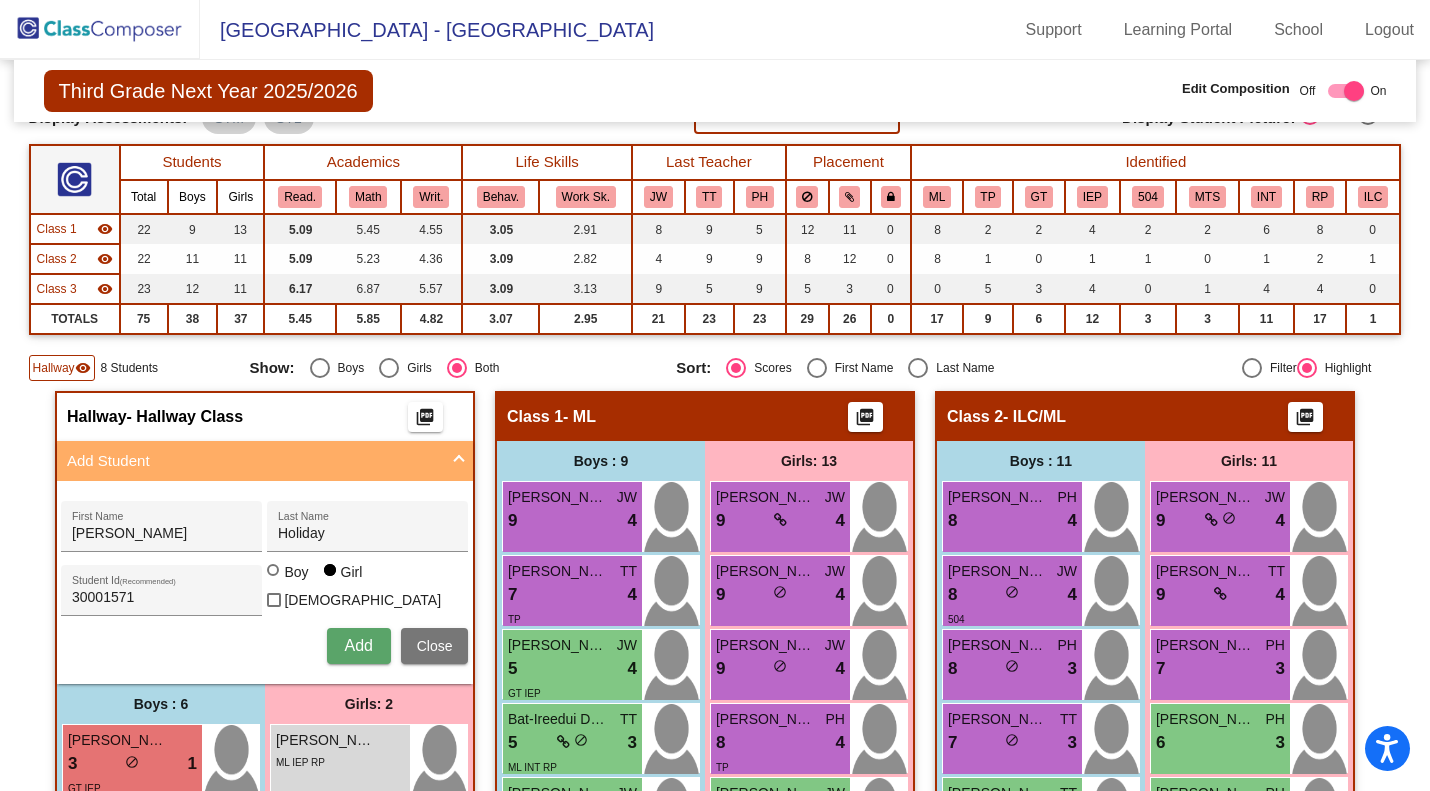 type 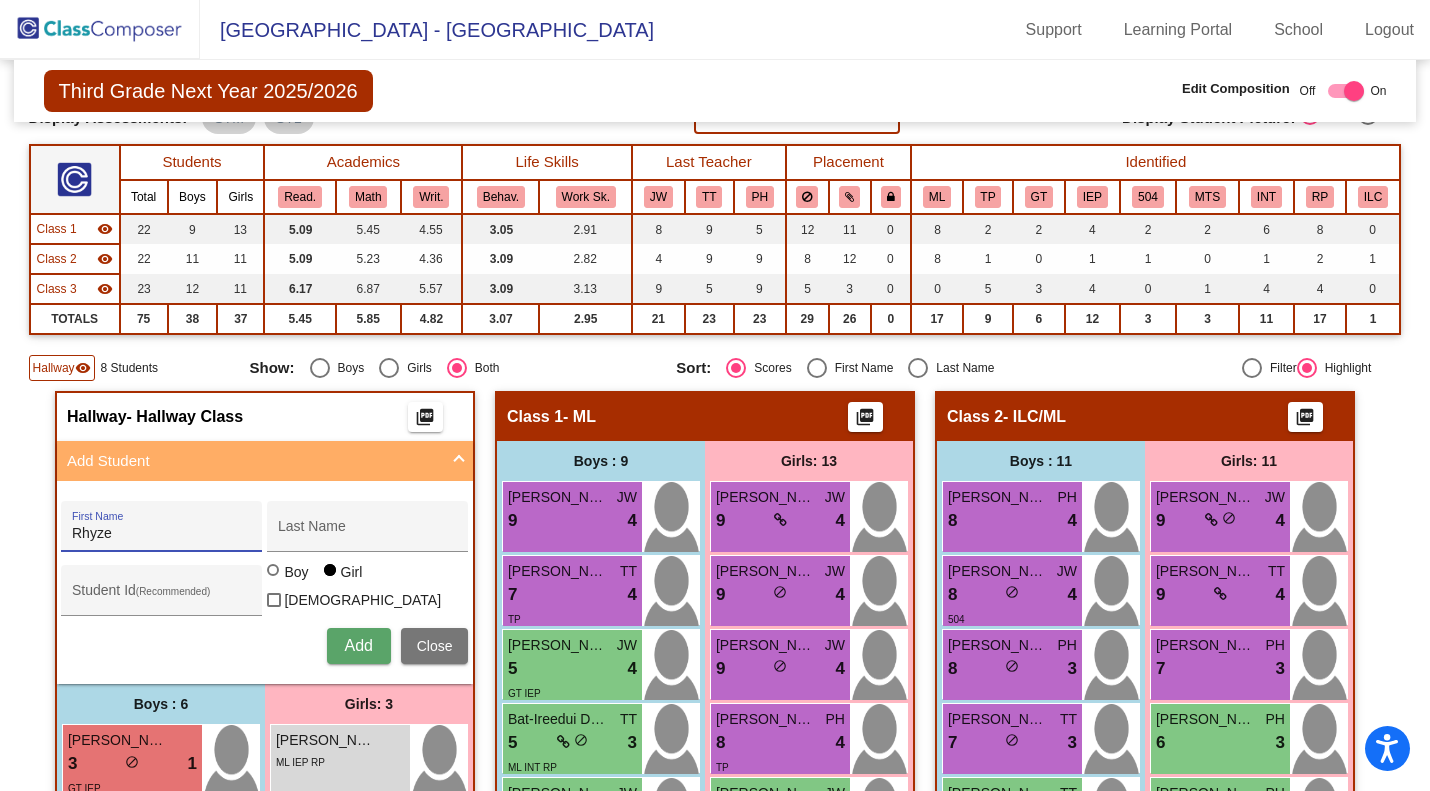 type on "Rhyze" 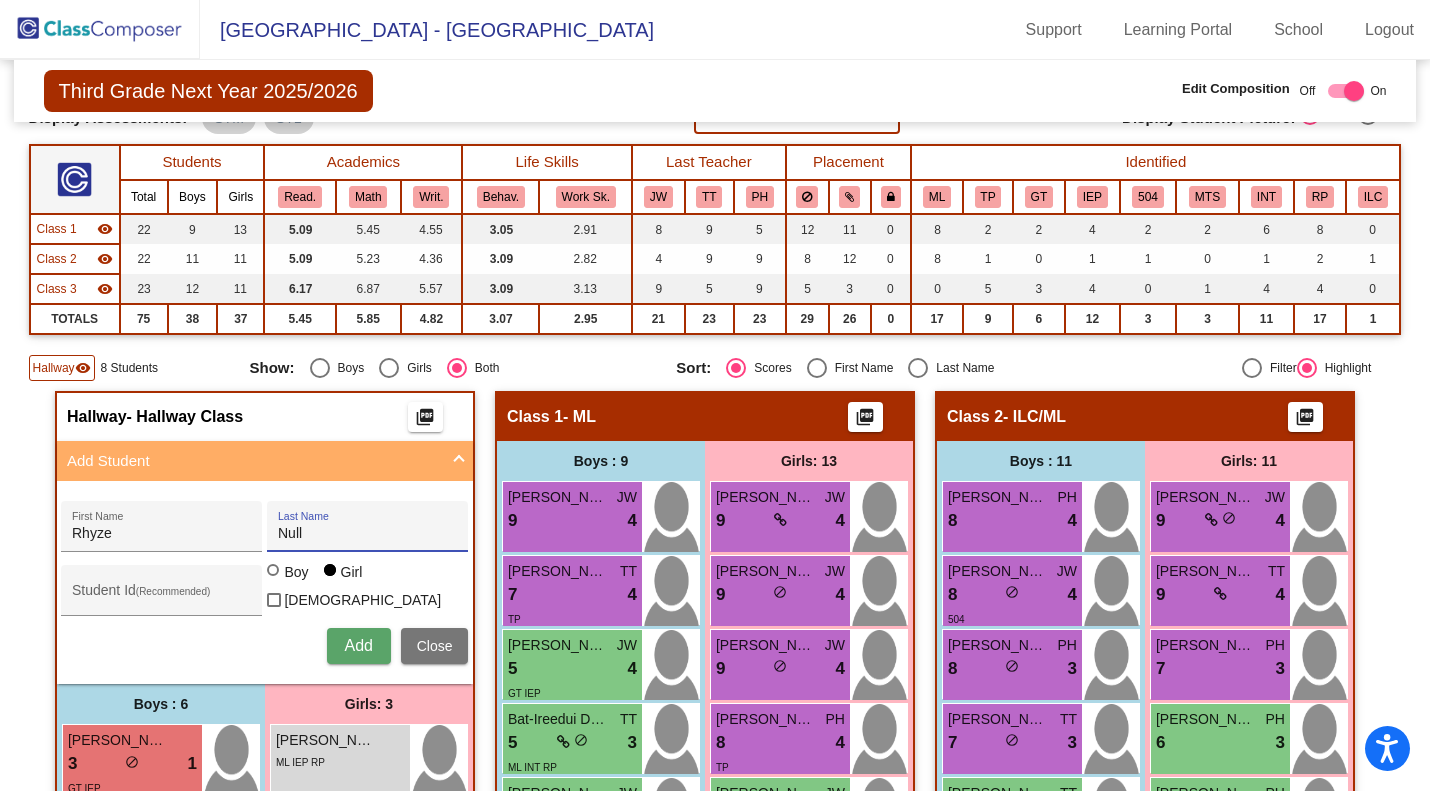 type on "Null" 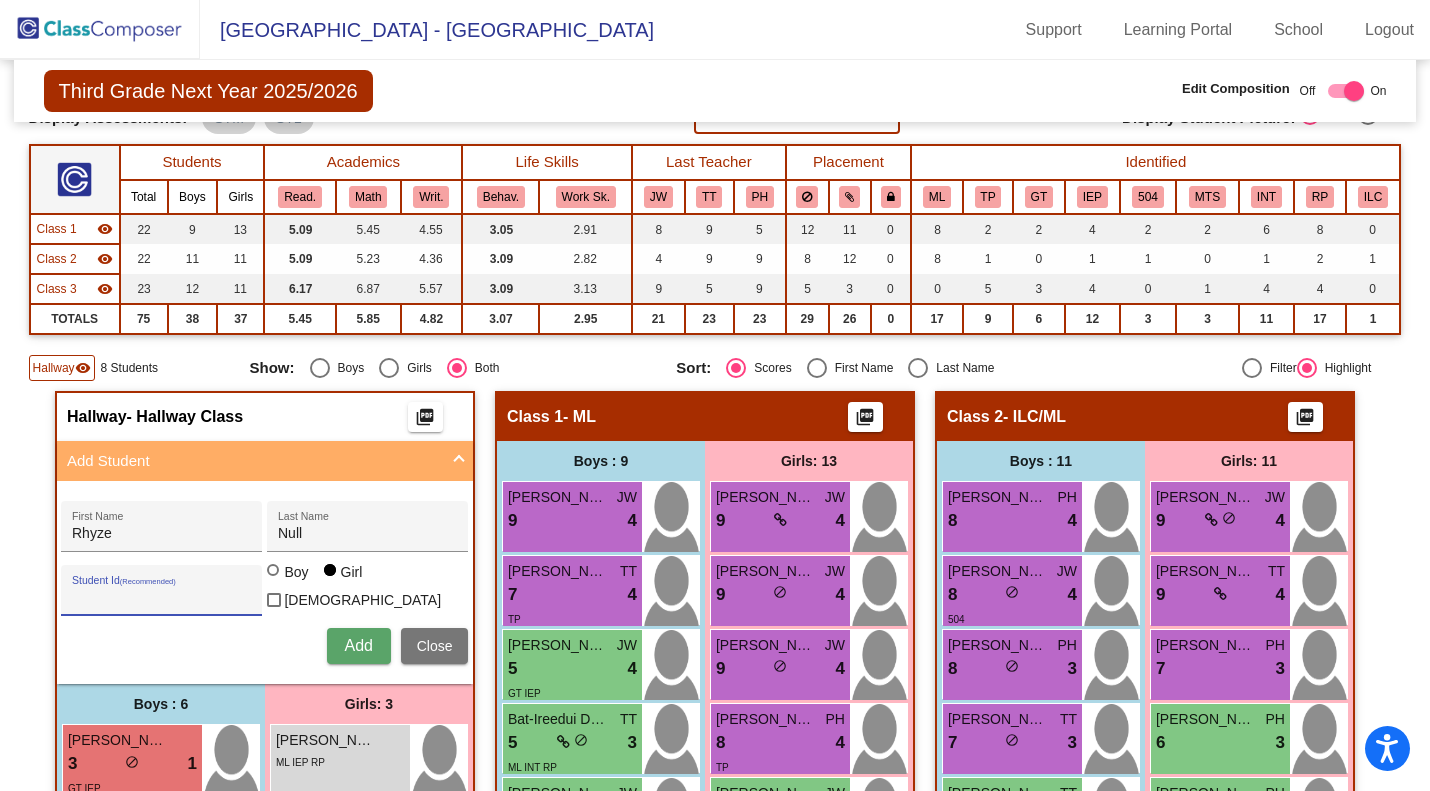 click on "Student Id  (Recommended)" at bounding box center [162, 598] 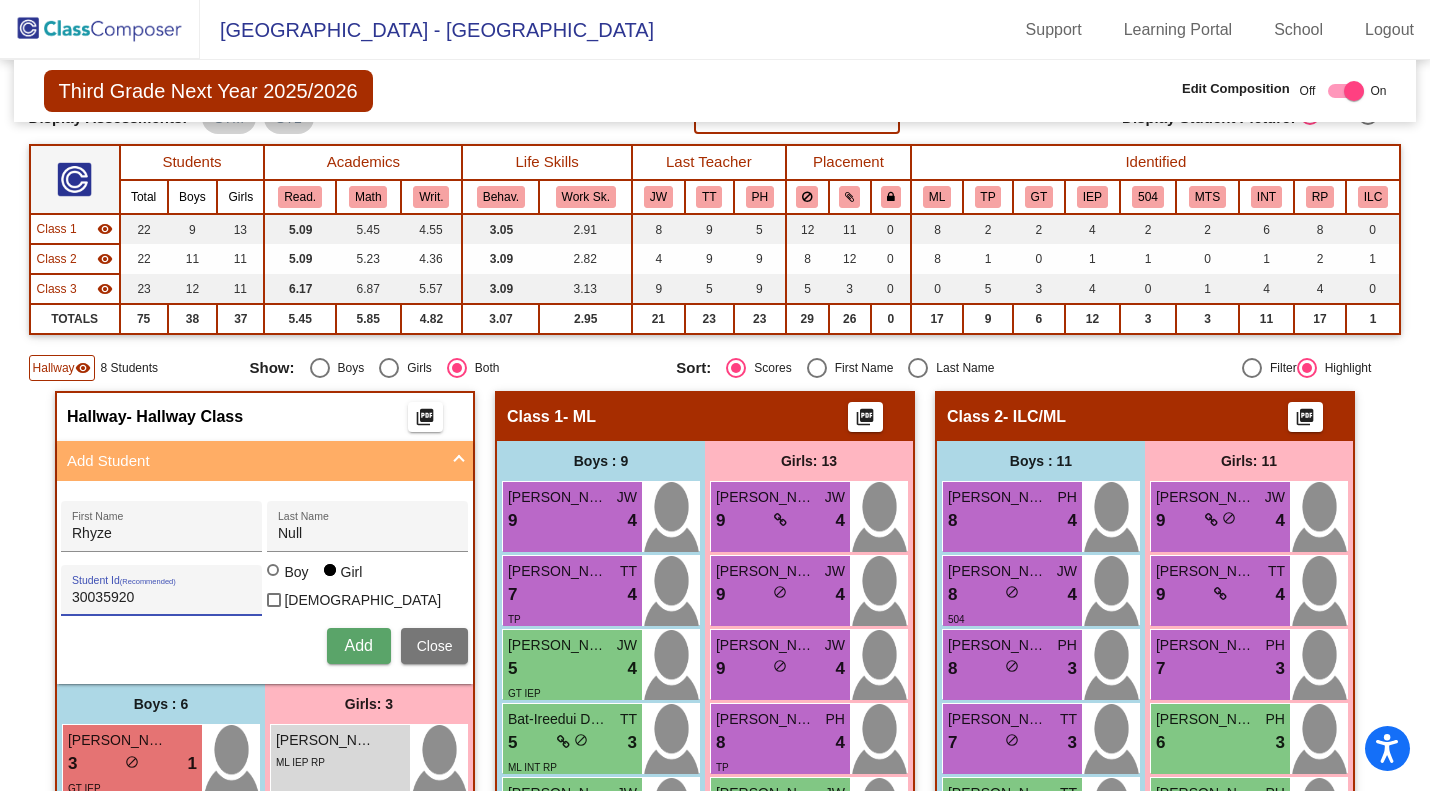 type on "30035920" 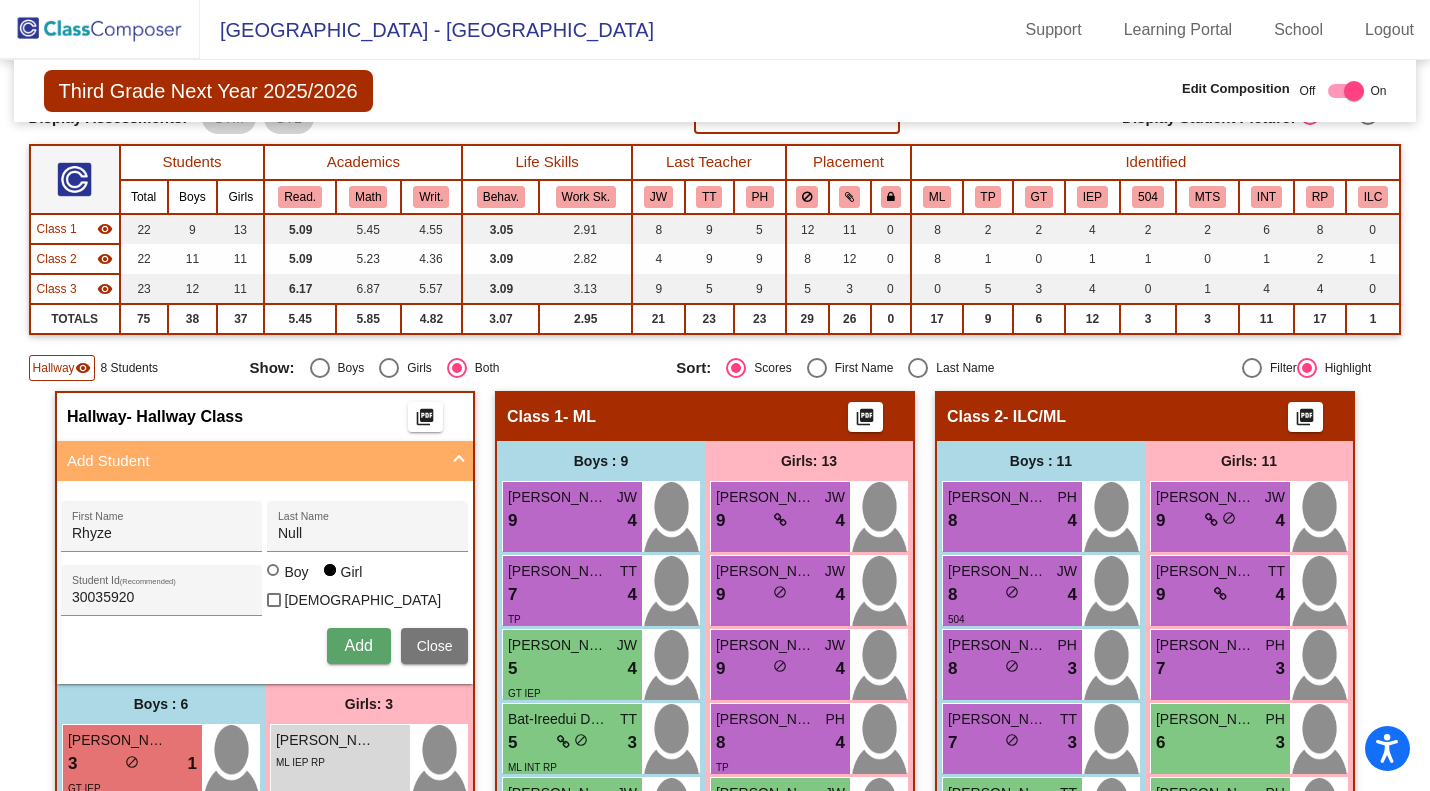 type 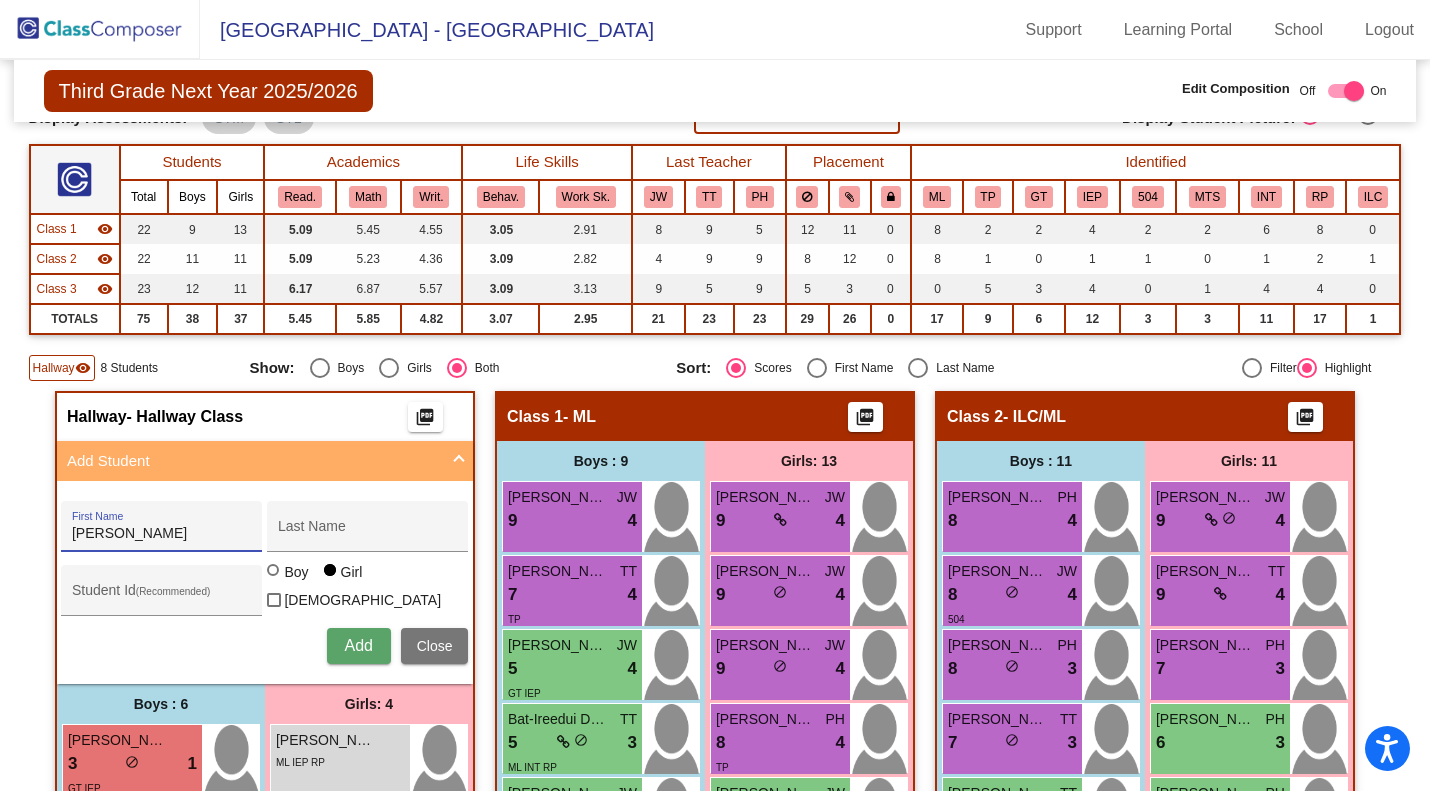 type on "Elijah" 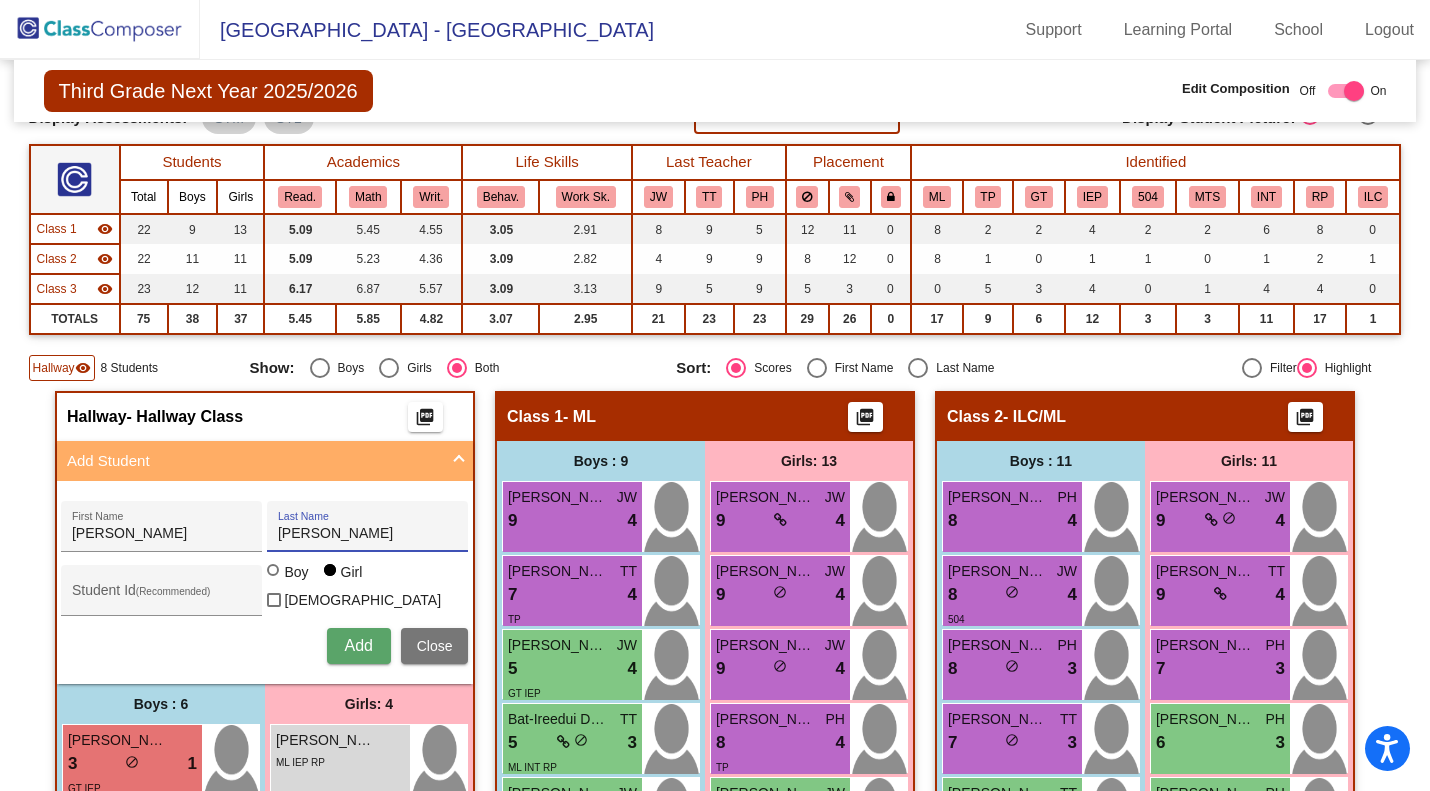 type on "Scott-Coleman" 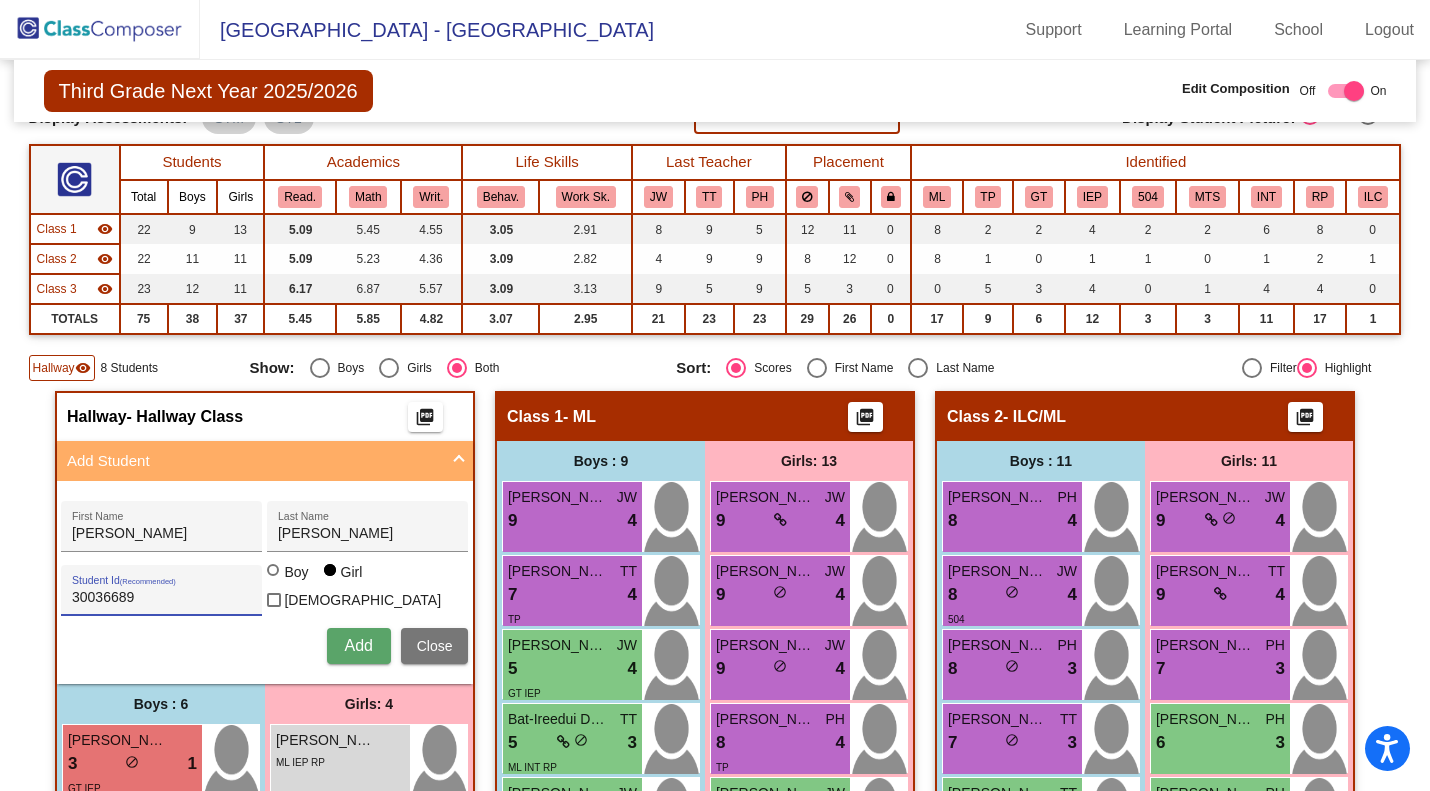 type on "30036689" 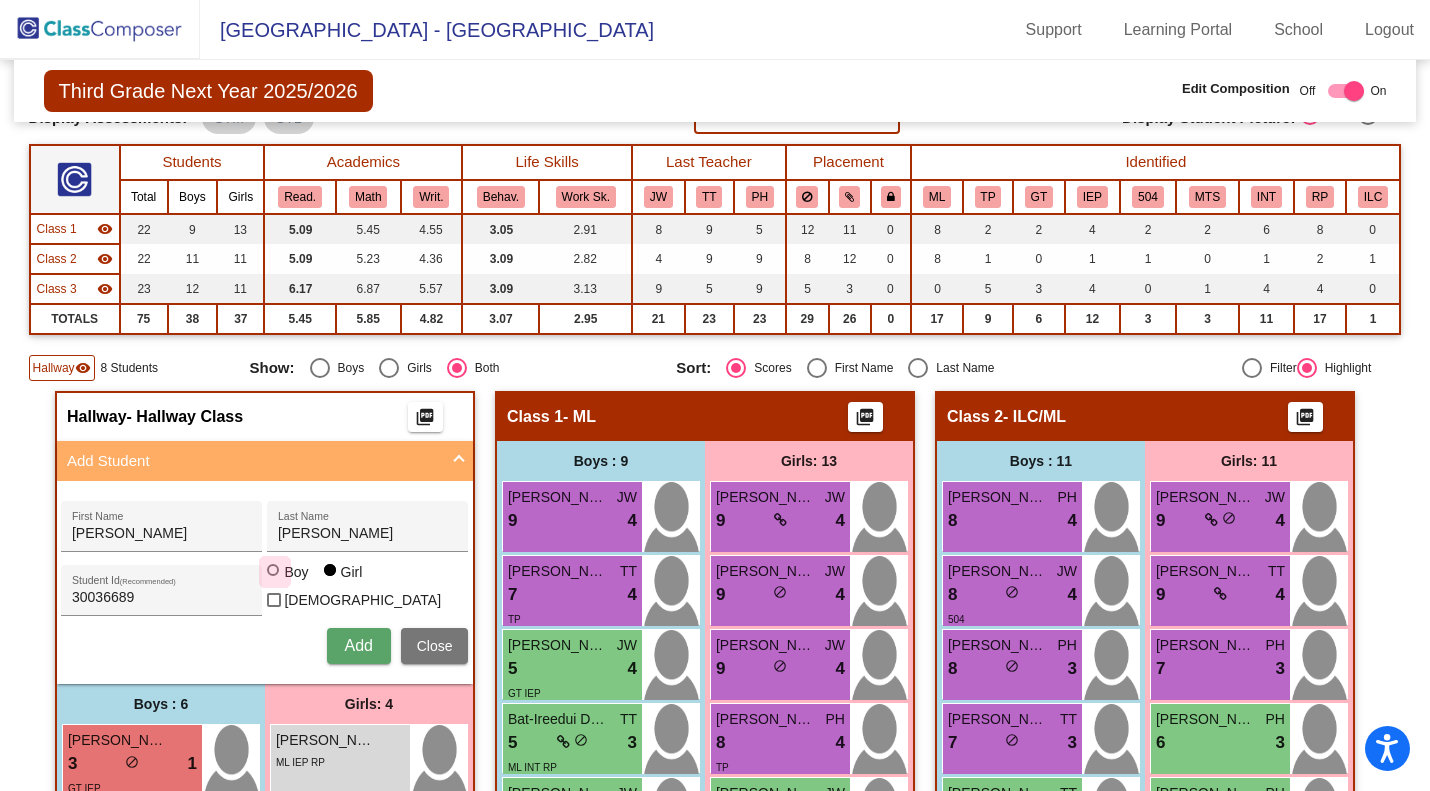 click at bounding box center (273, 570) 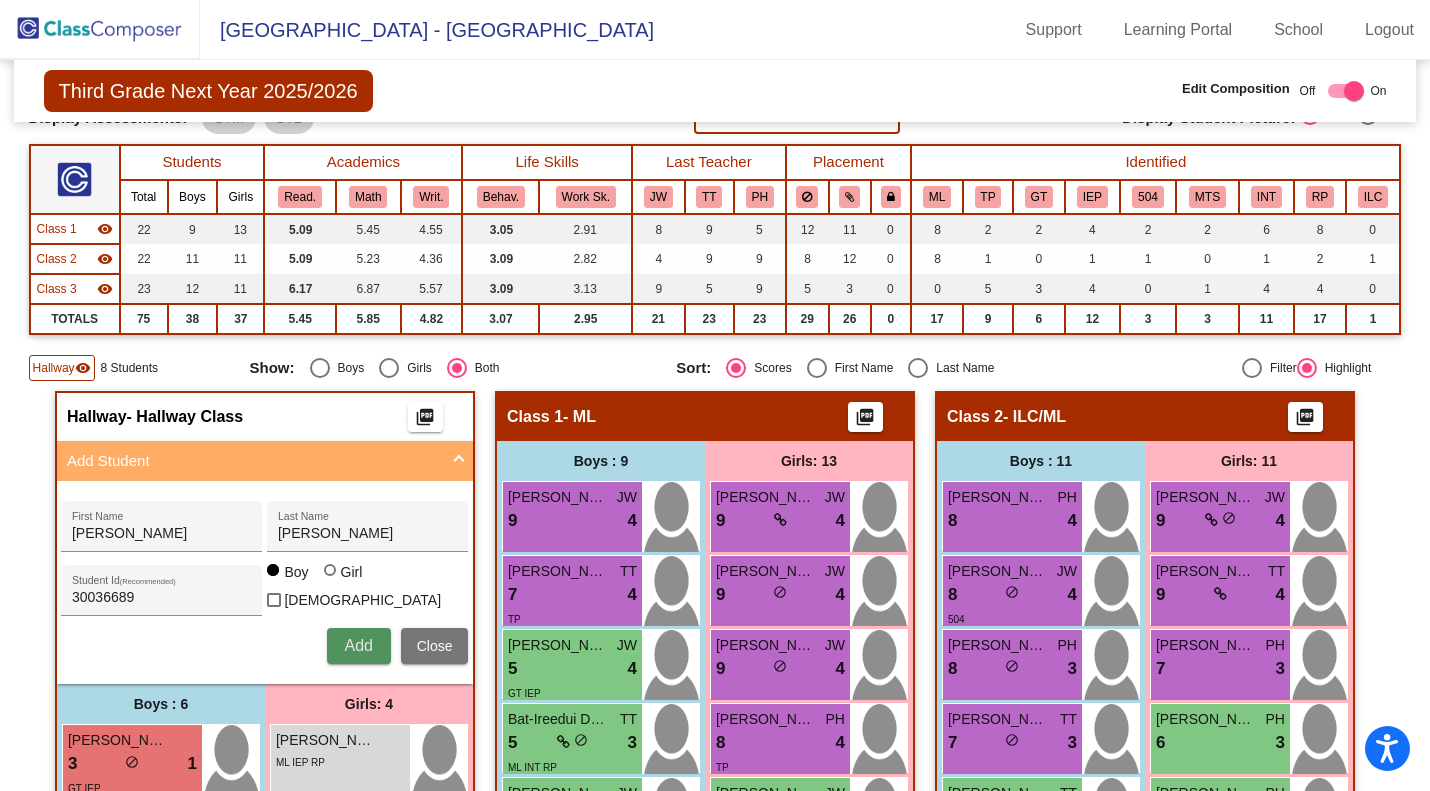 click on "Add" at bounding box center [358, 645] 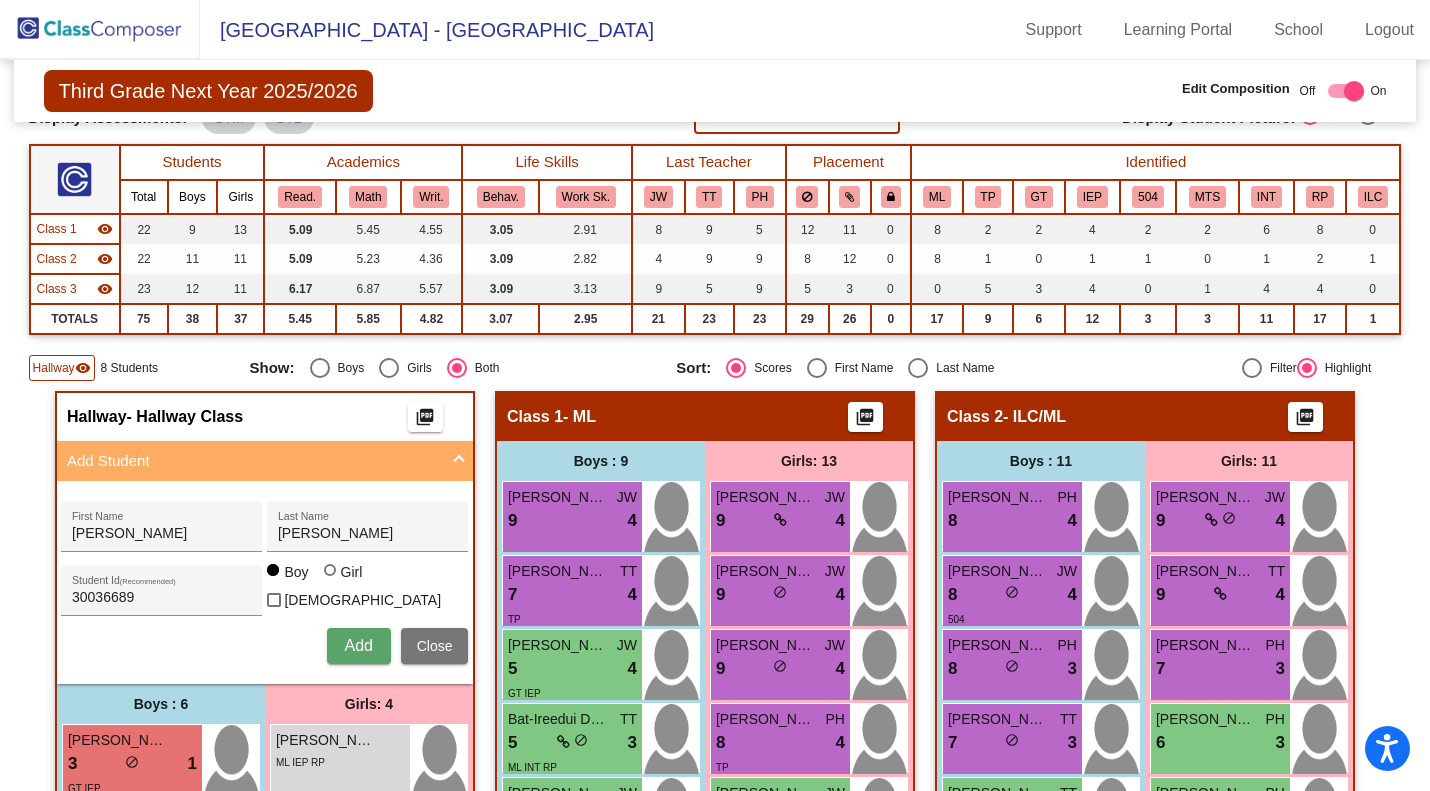 type 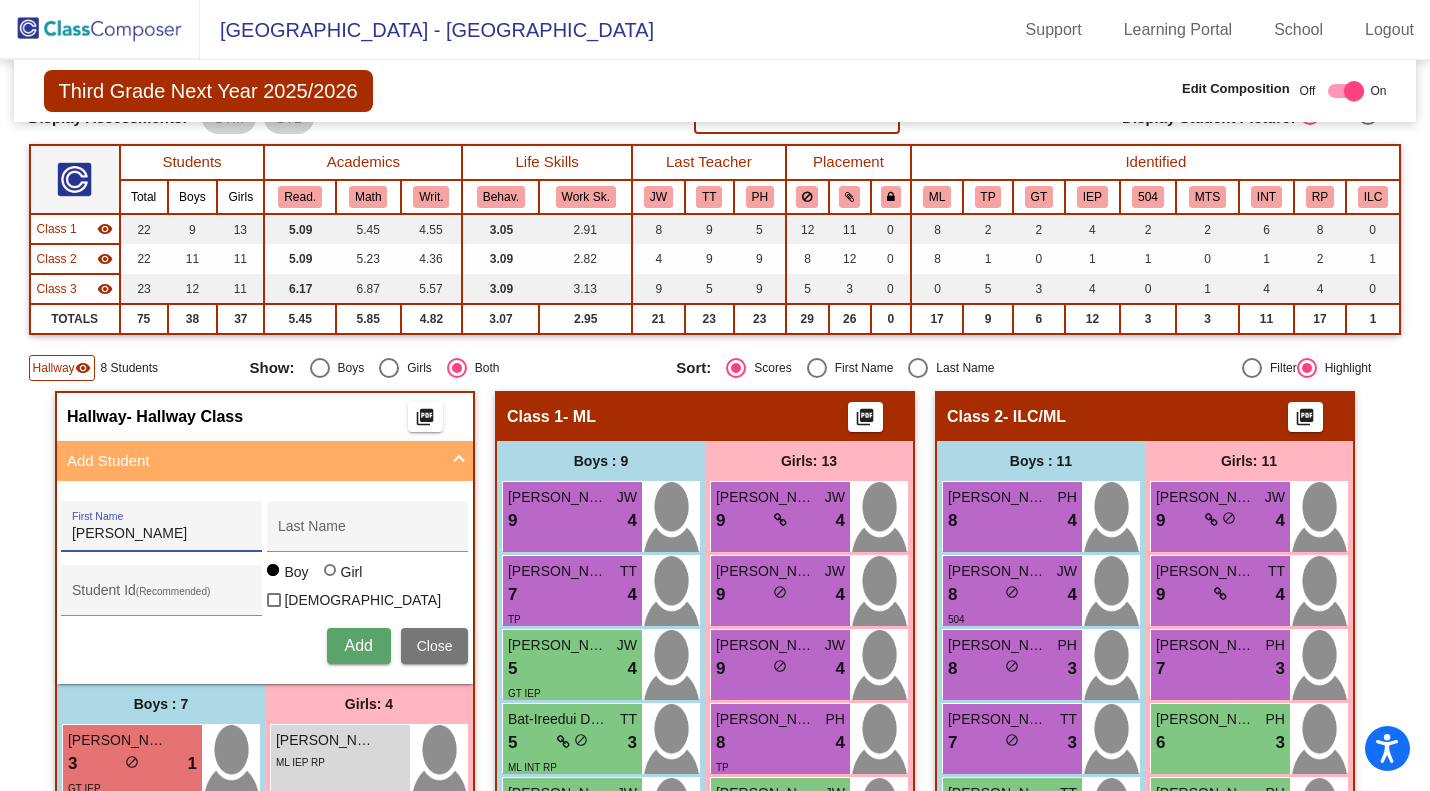 type on "Emily" 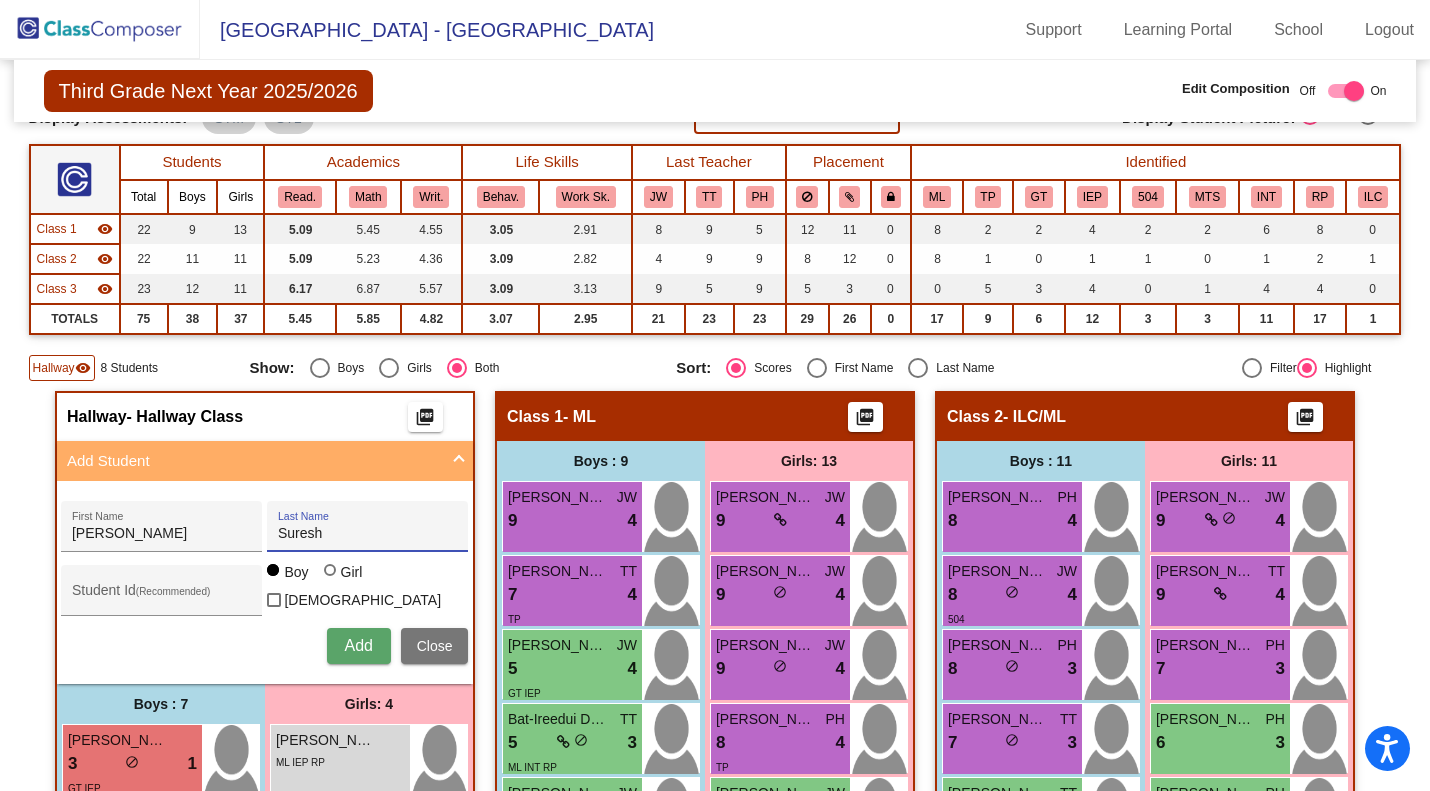 type on "Suresh" 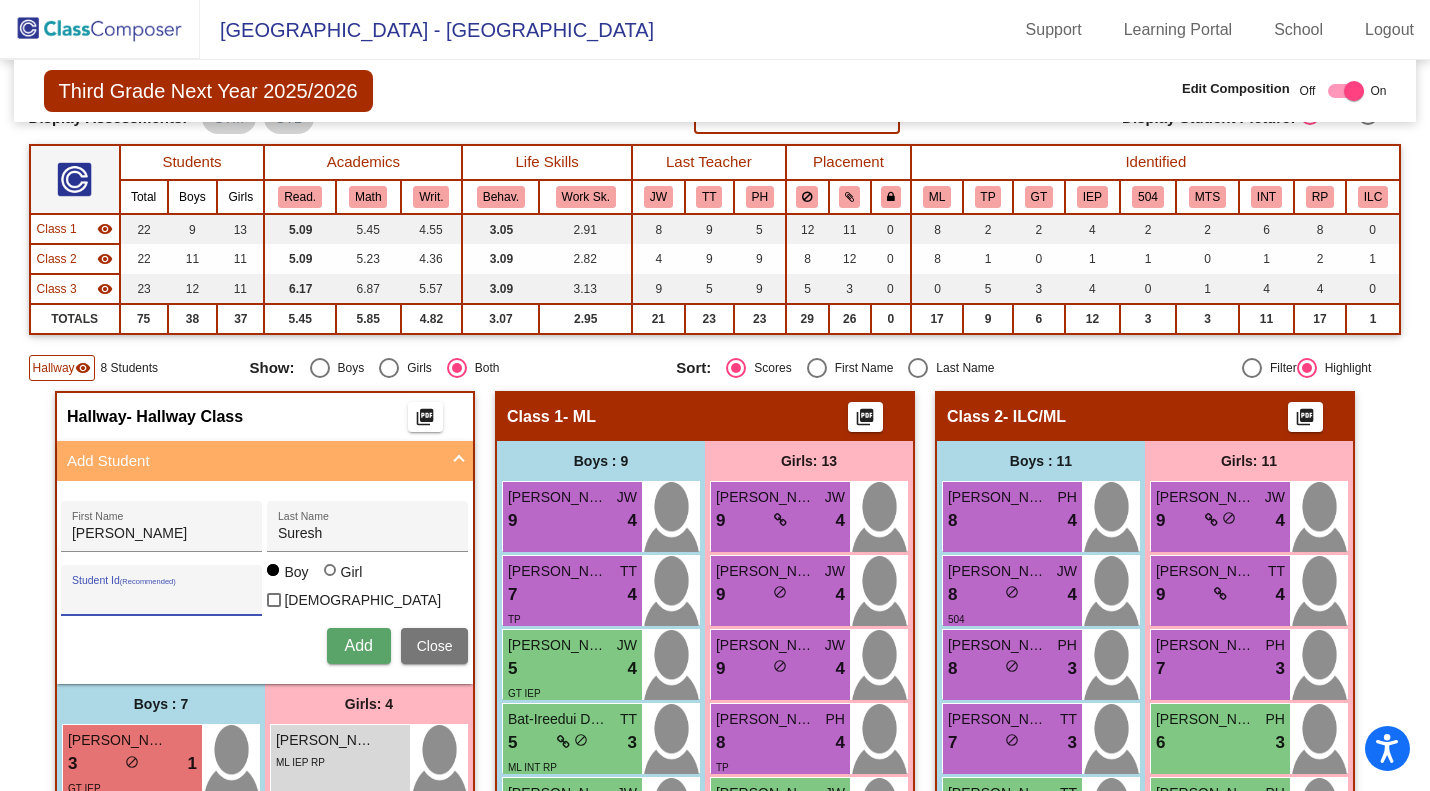 click on "Student Id  (Recommended)" at bounding box center (162, 598) 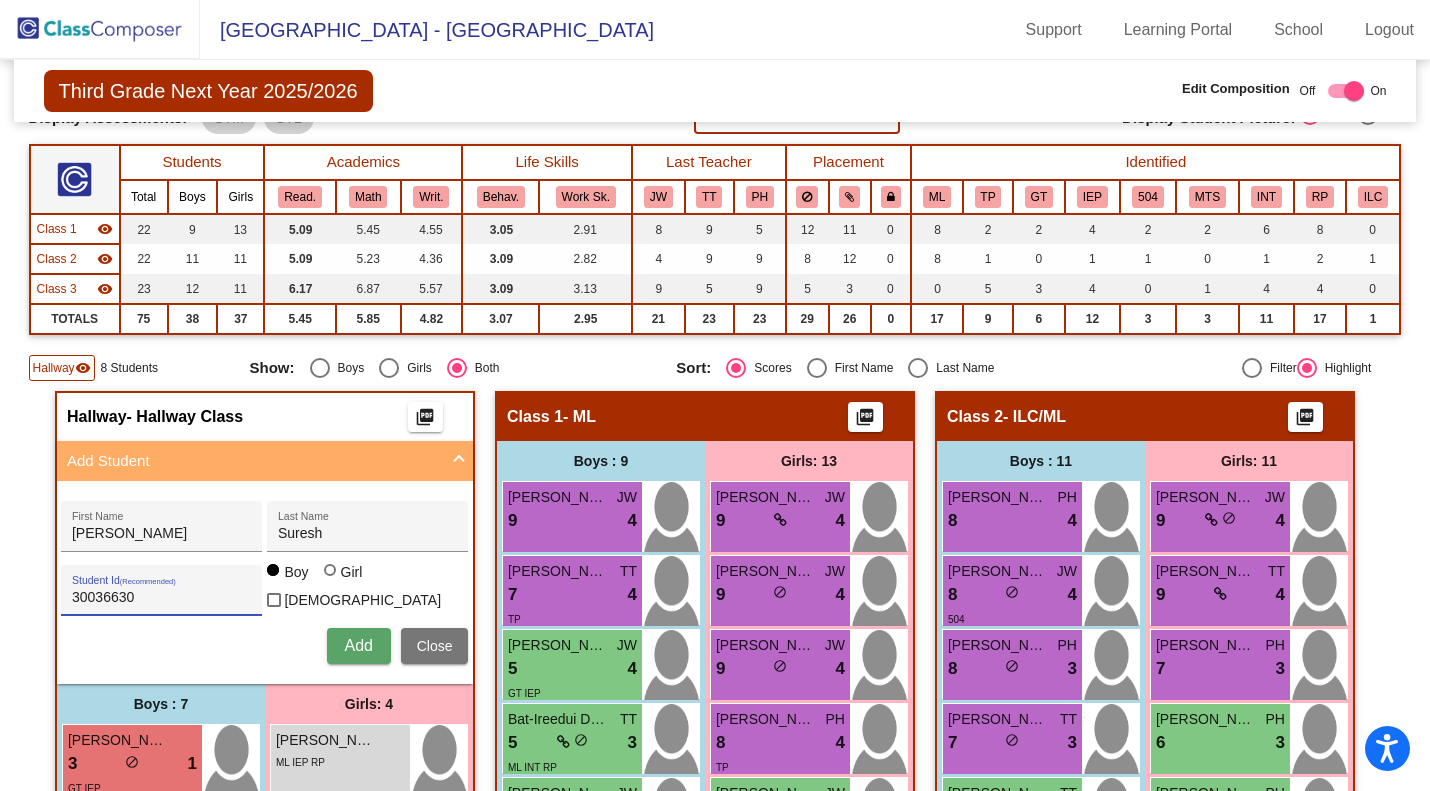 type on "30036630" 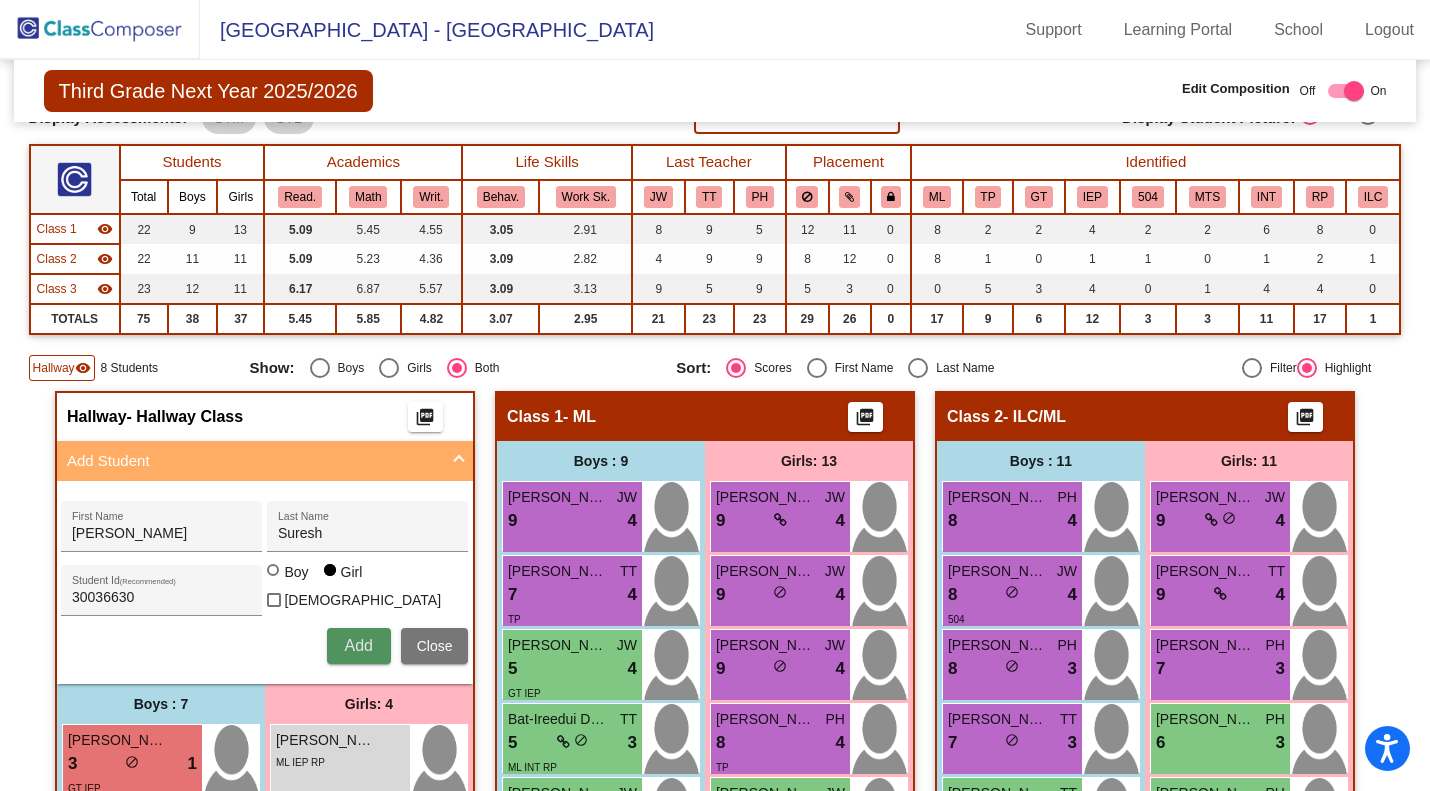 click on "Add" at bounding box center [358, 645] 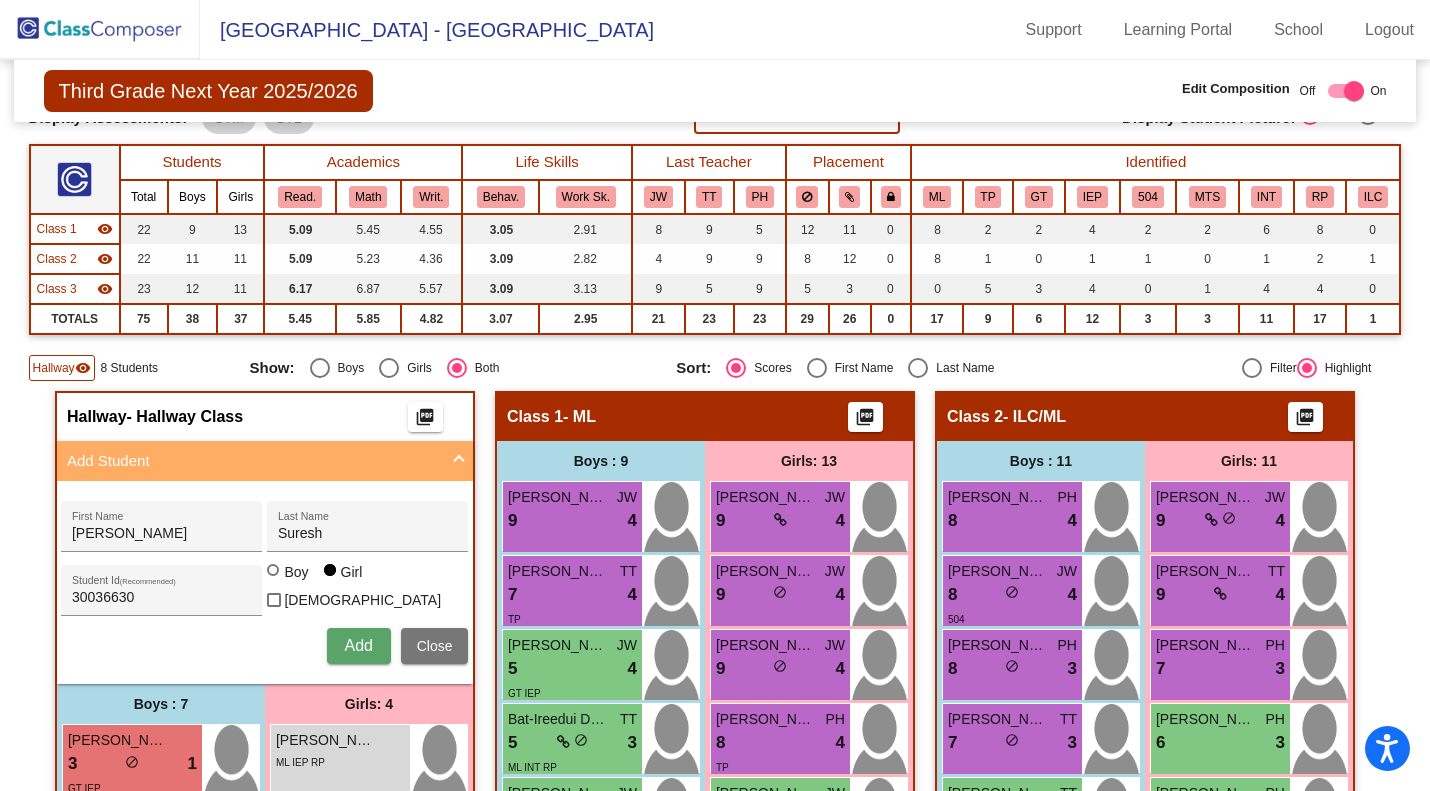 type 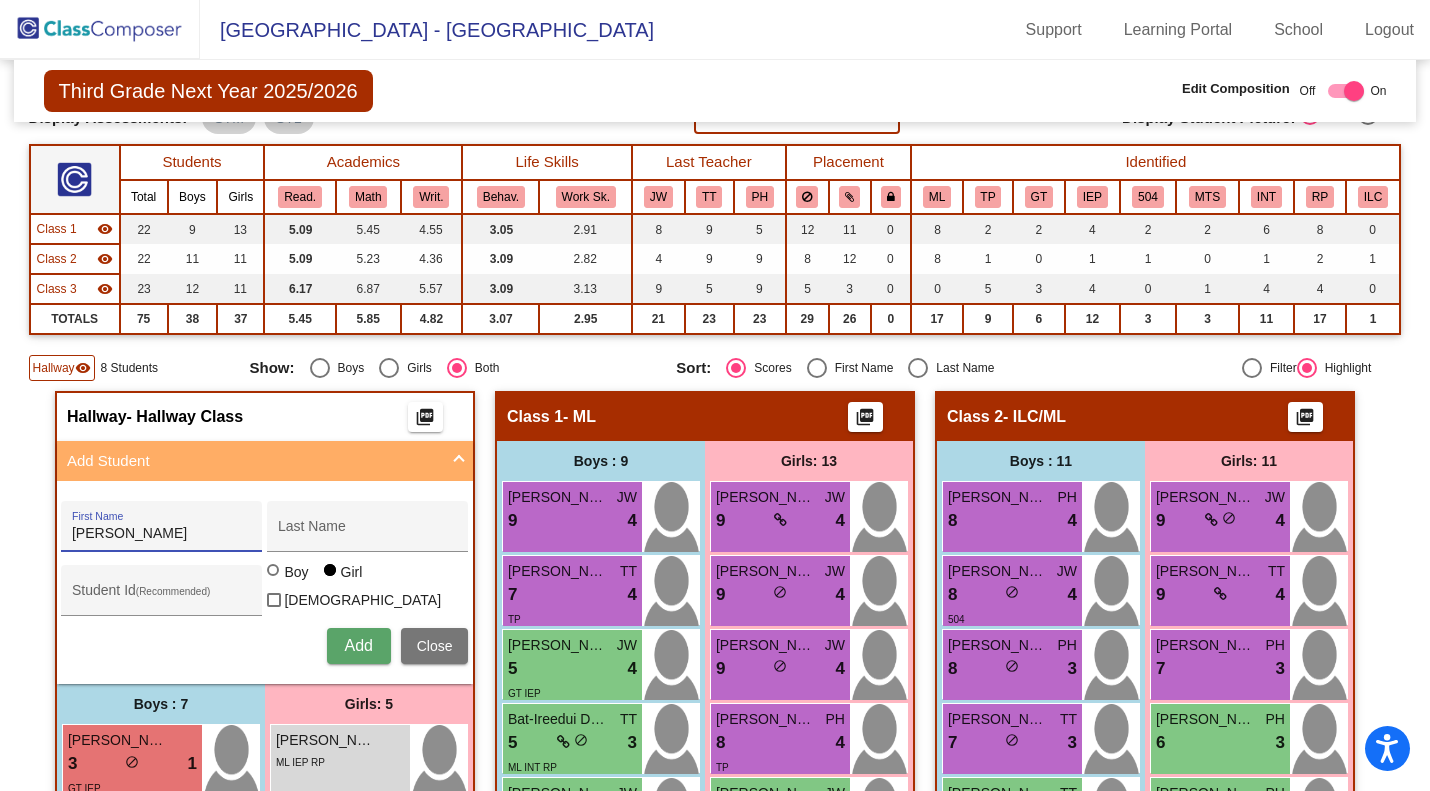 type on "Sadie" 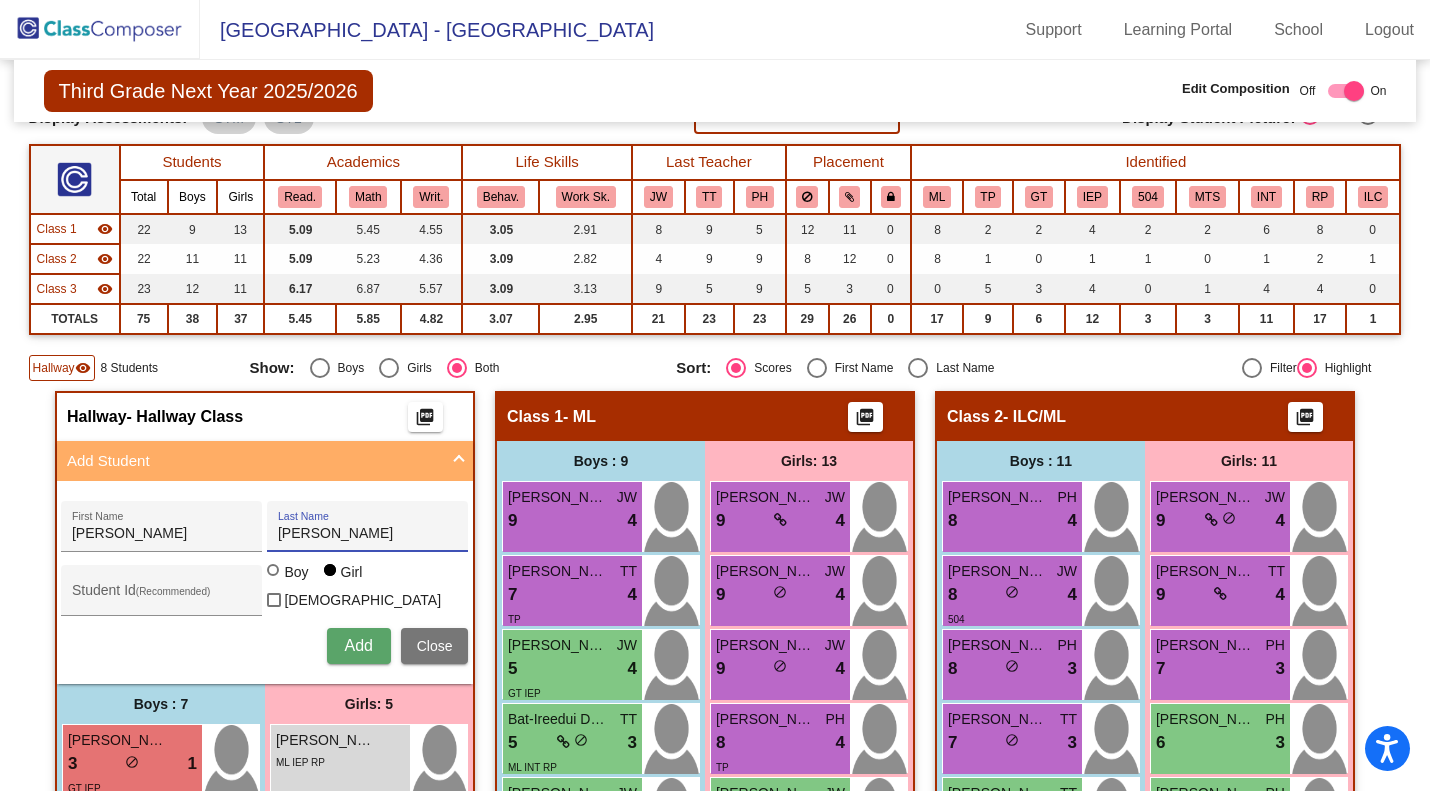 type on "Zwisler" 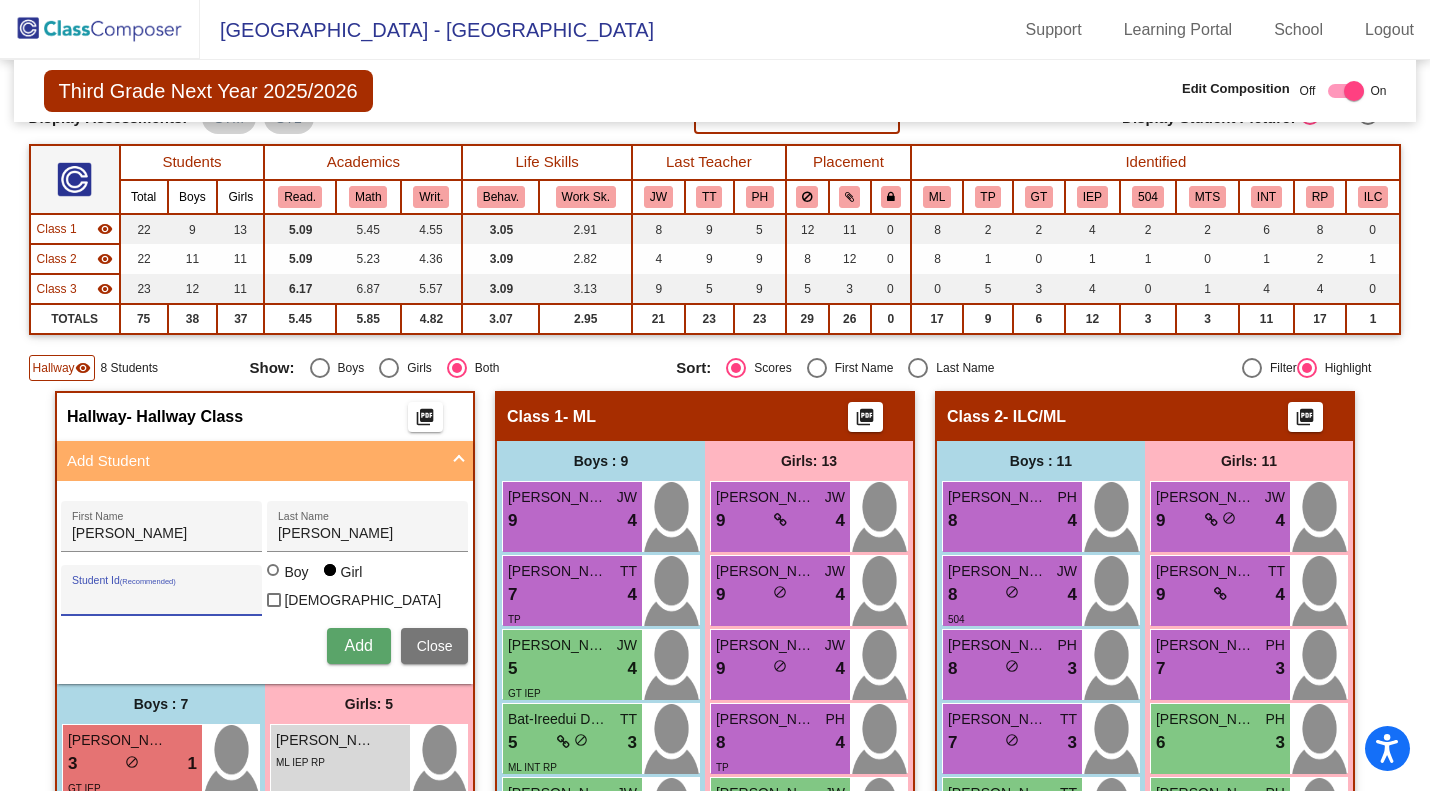 click on "Student Id  (Recommended)" at bounding box center (162, 598) 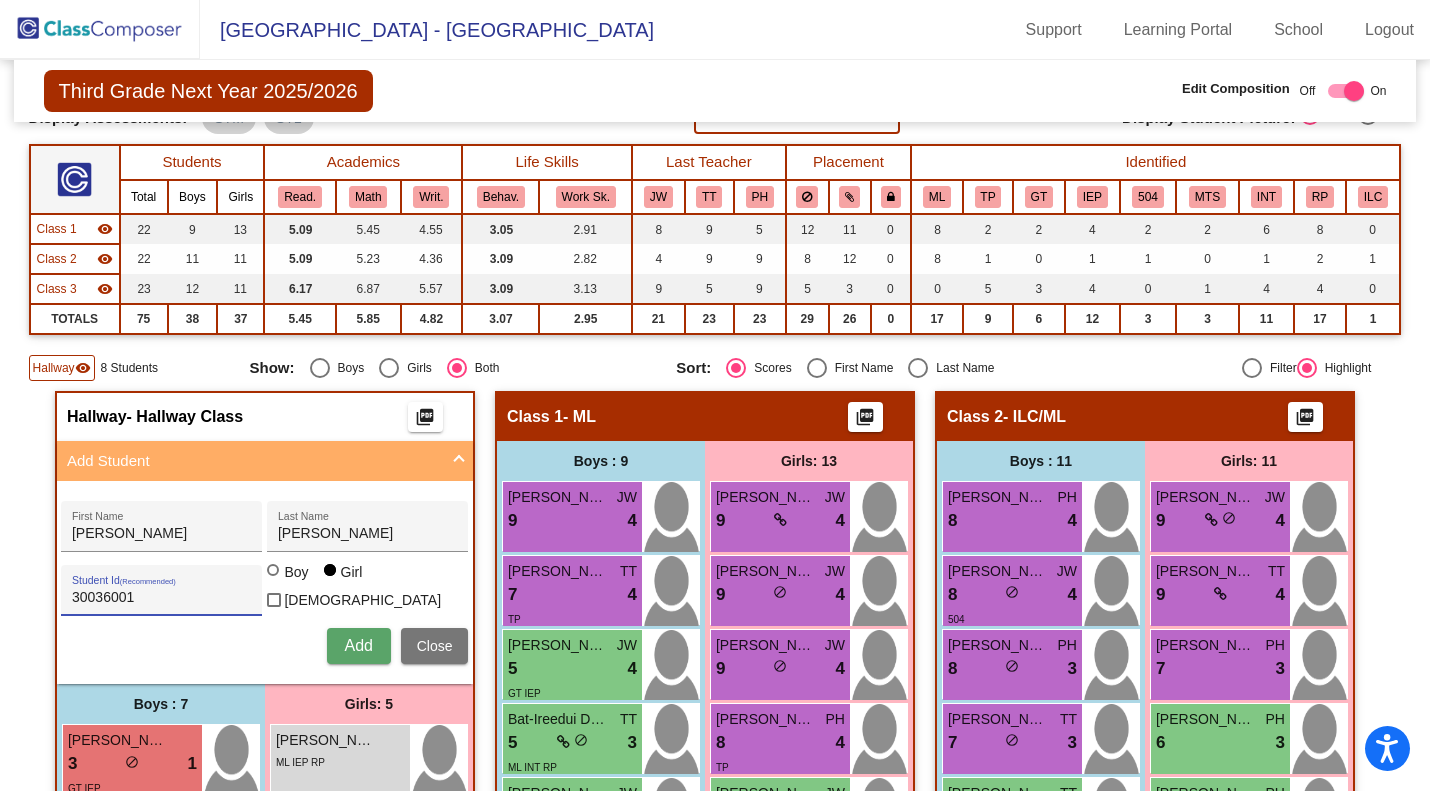 type on "30036001" 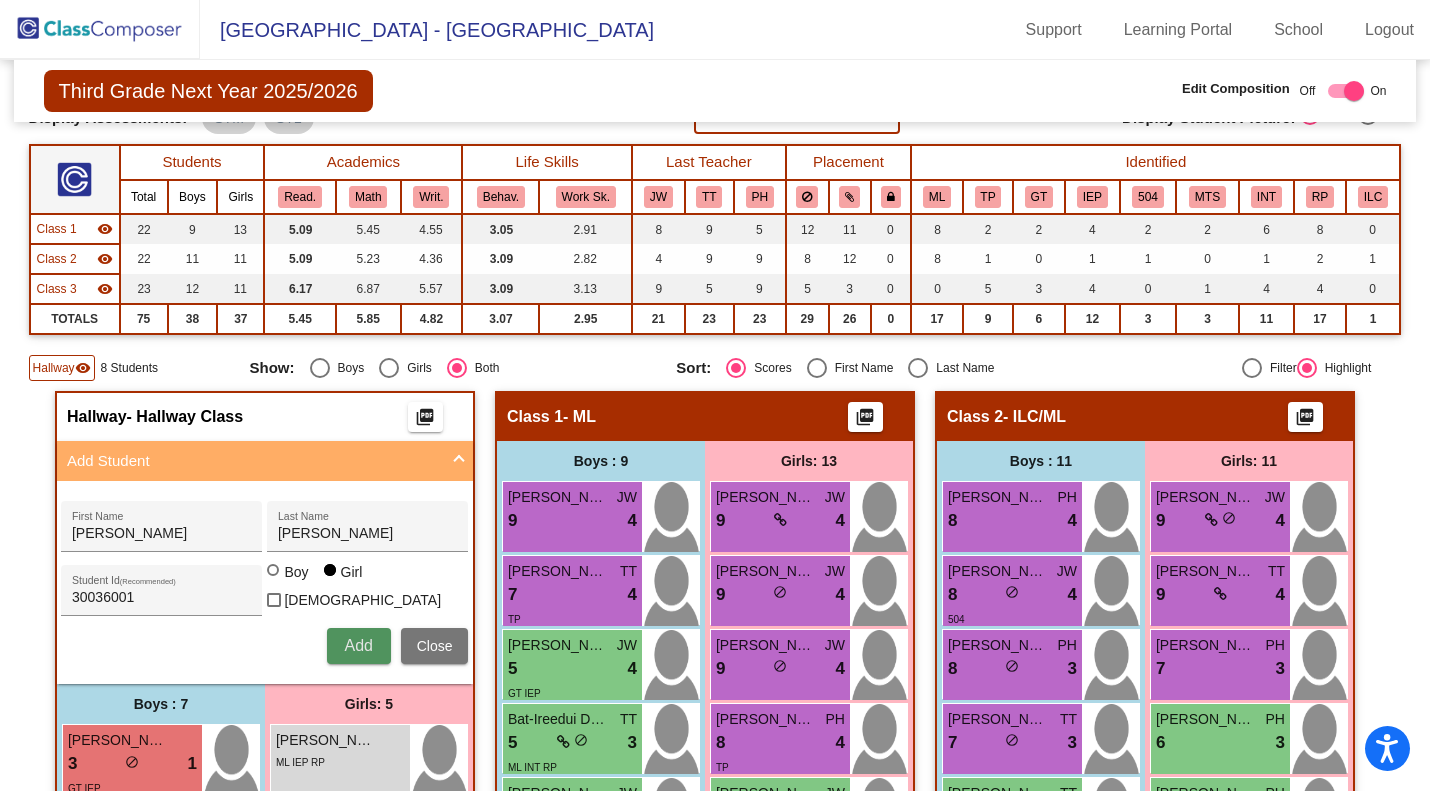 click on "Add" at bounding box center [358, 645] 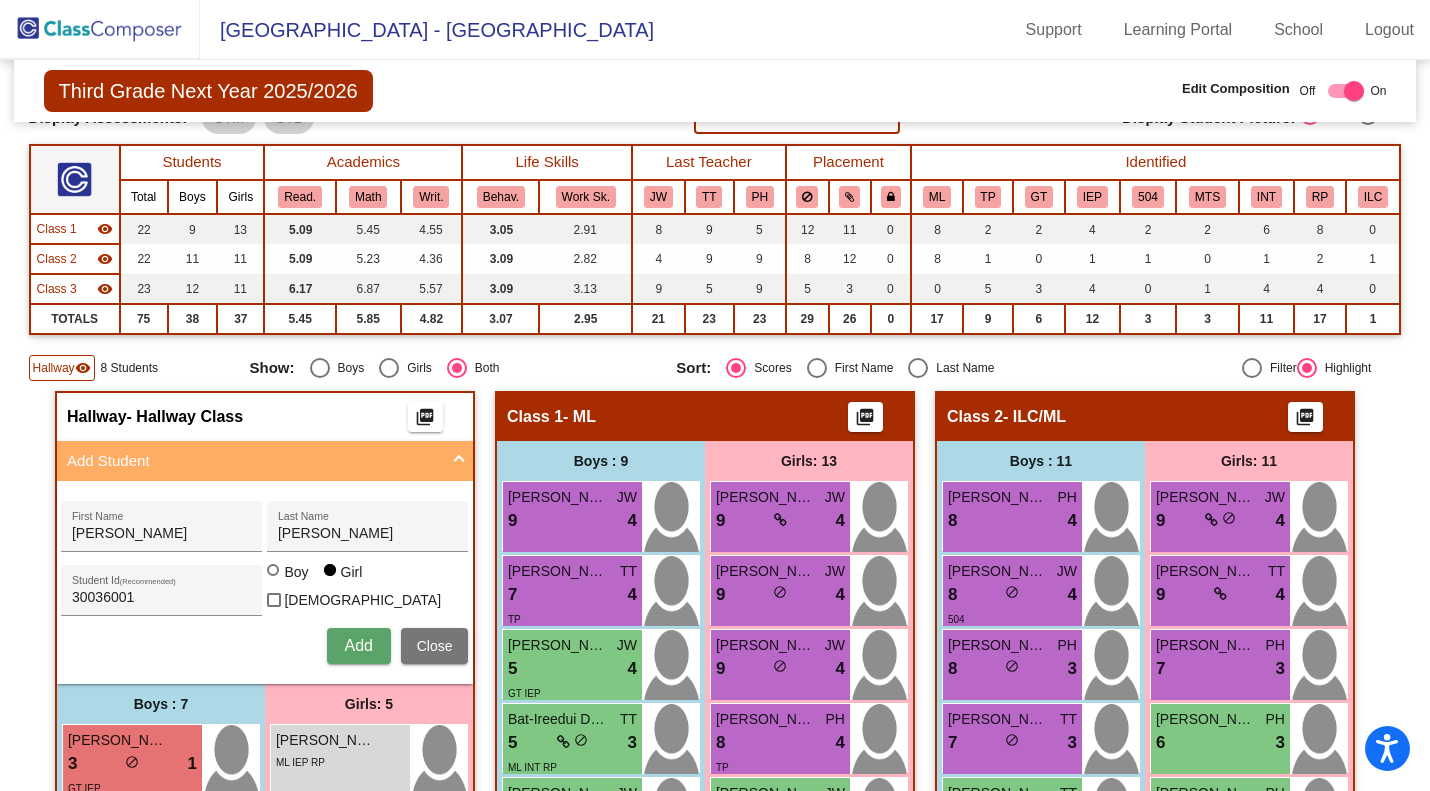 type 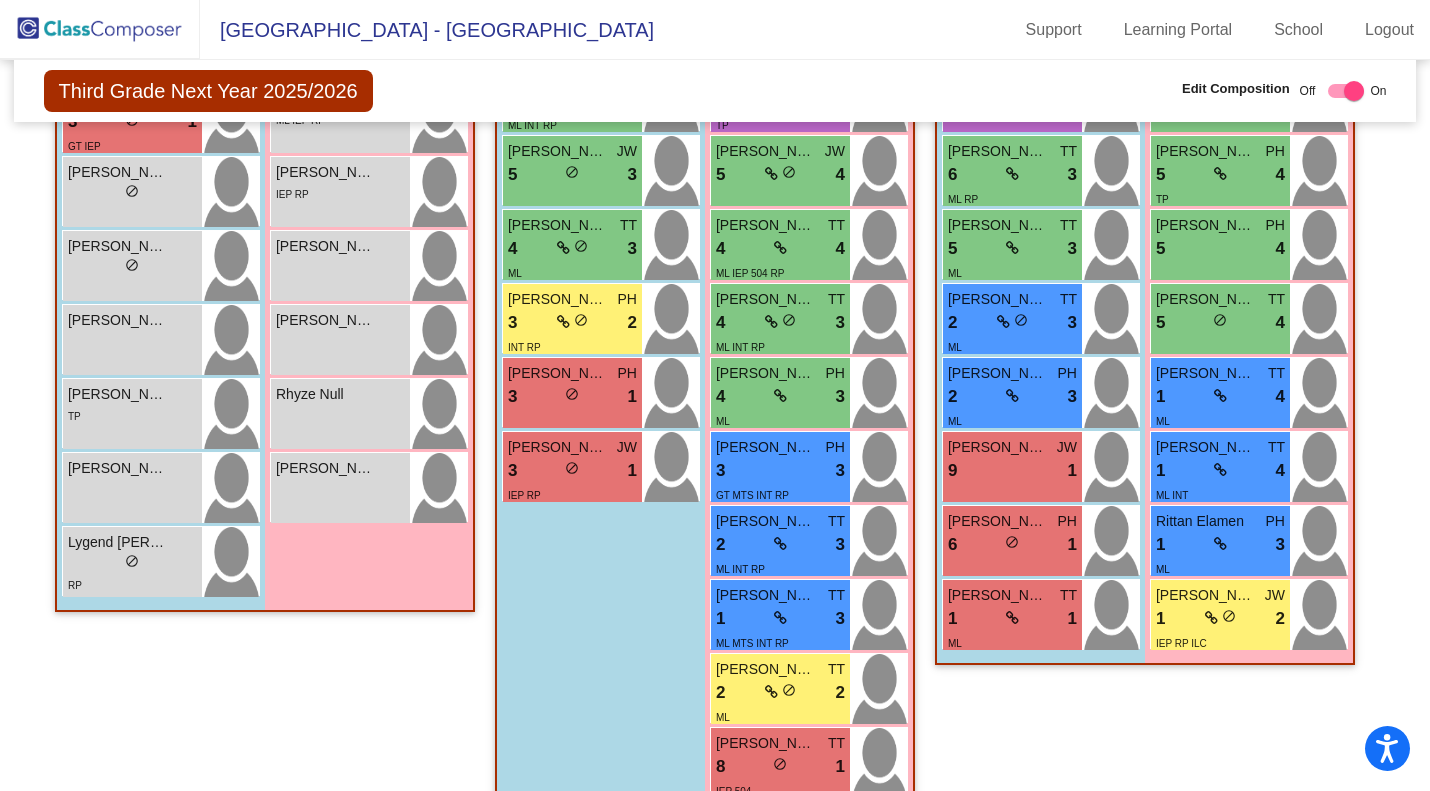 scroll, scrollTop: 787, scrollLeft: 0, axis: vertical 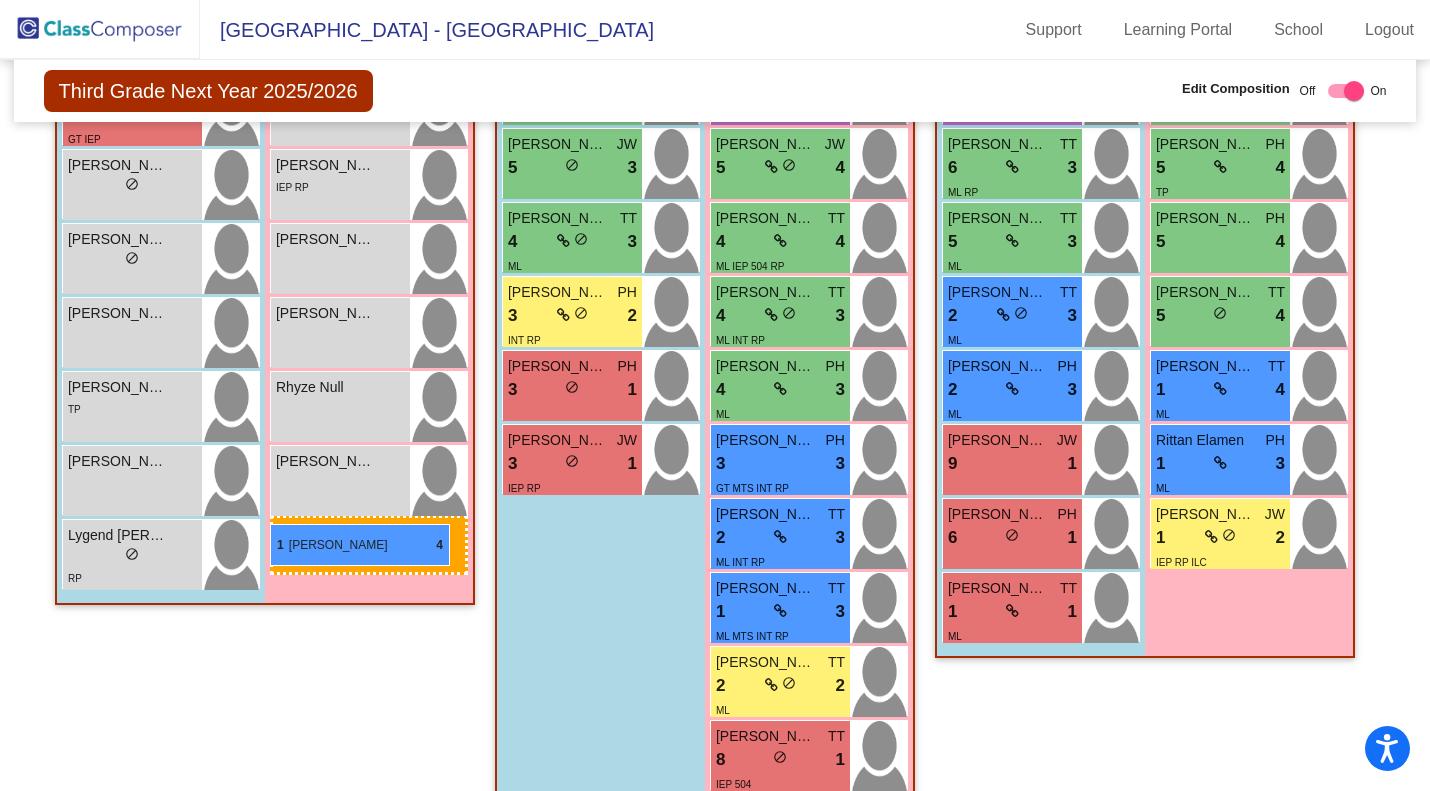 drag, startPoint x: 1188, startPoint y: 470, endPoint x: 270, endPoint y: 523, distance: 919.5287 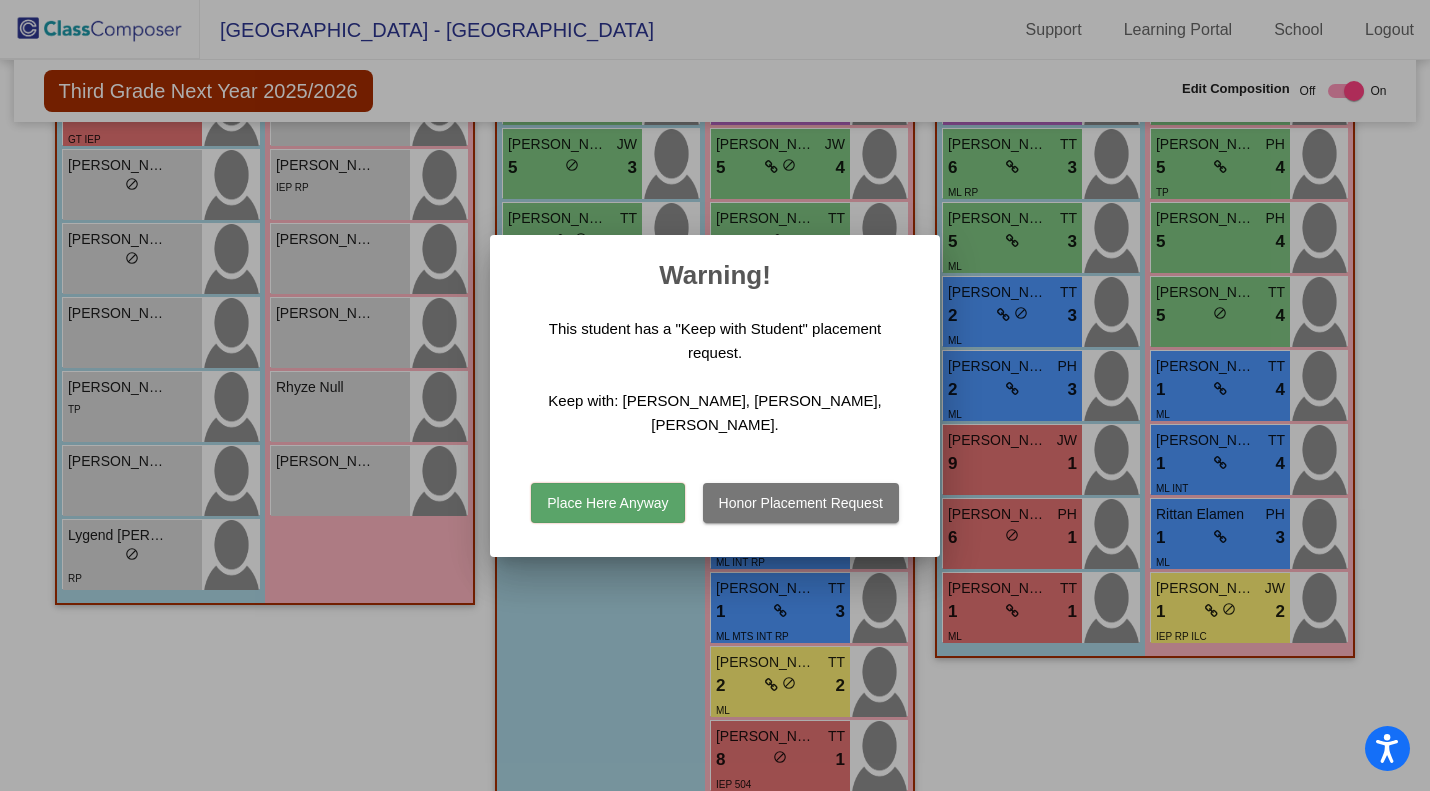 click on "Honor Placement Request" at bounding box center (801, 503) 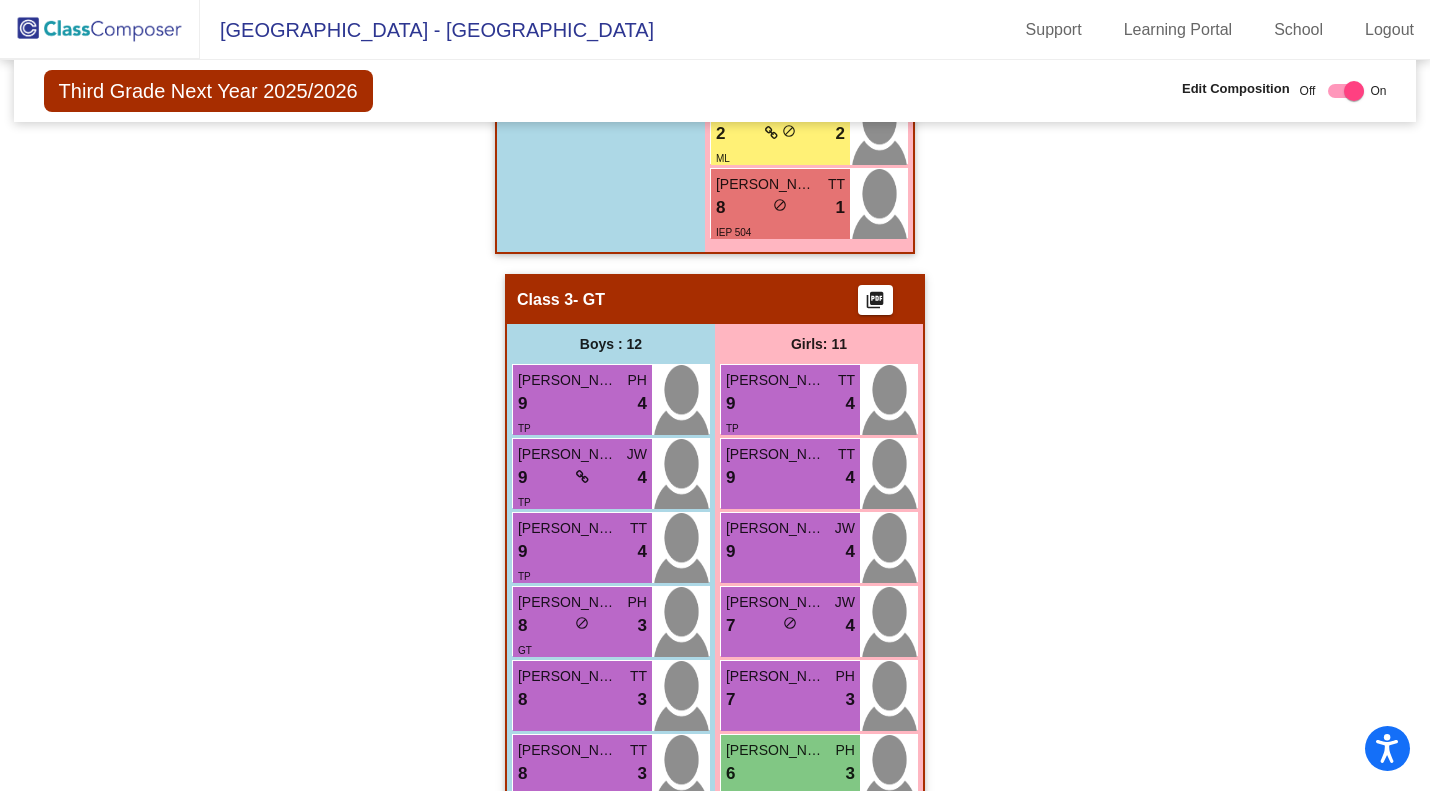 scroll, scrollTop: 1223, scrollLeft: 0, axis: vertical 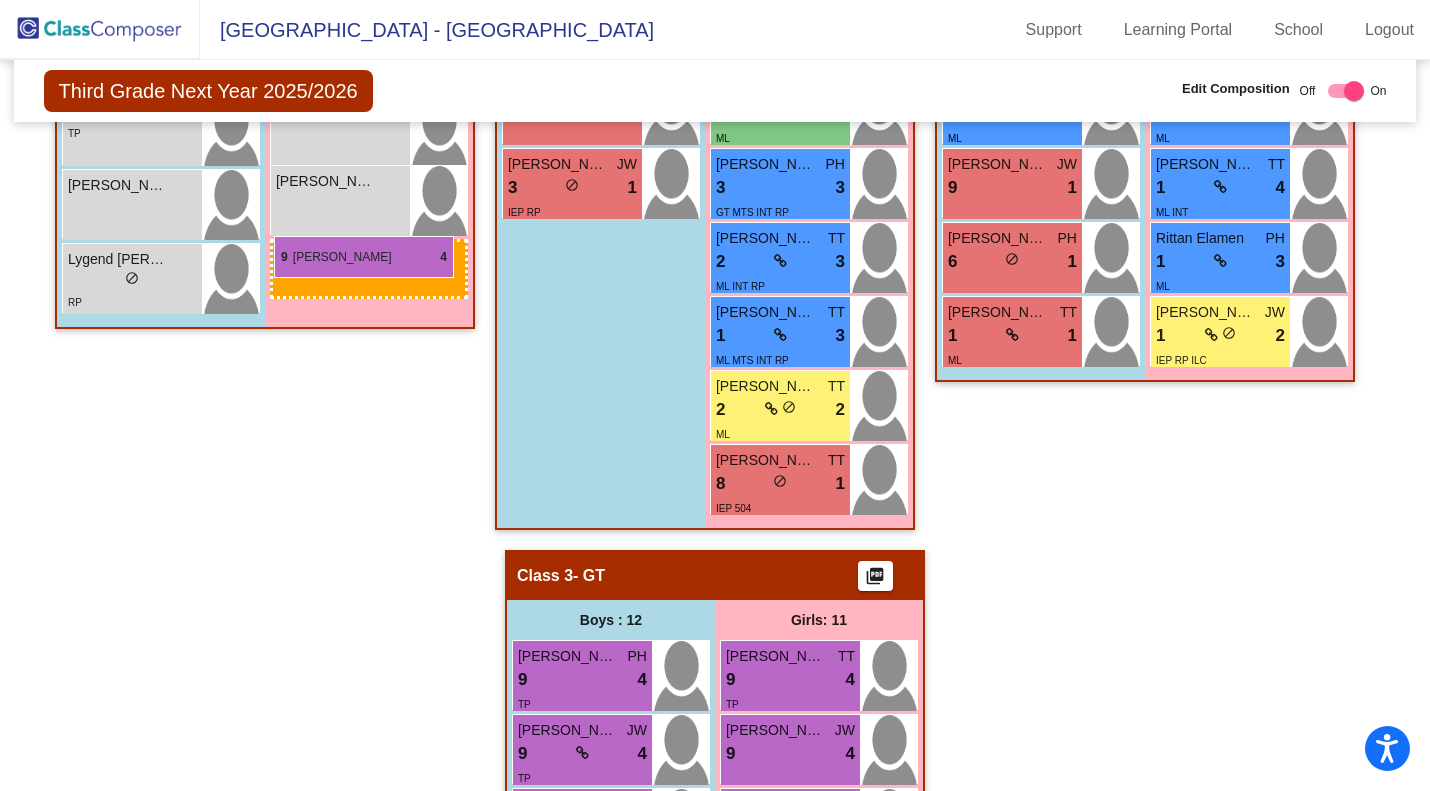 drag, startPoint x: 787, startPoint y: 558, endPoint x: 274, endPoint y: 235, distance: 606.2161 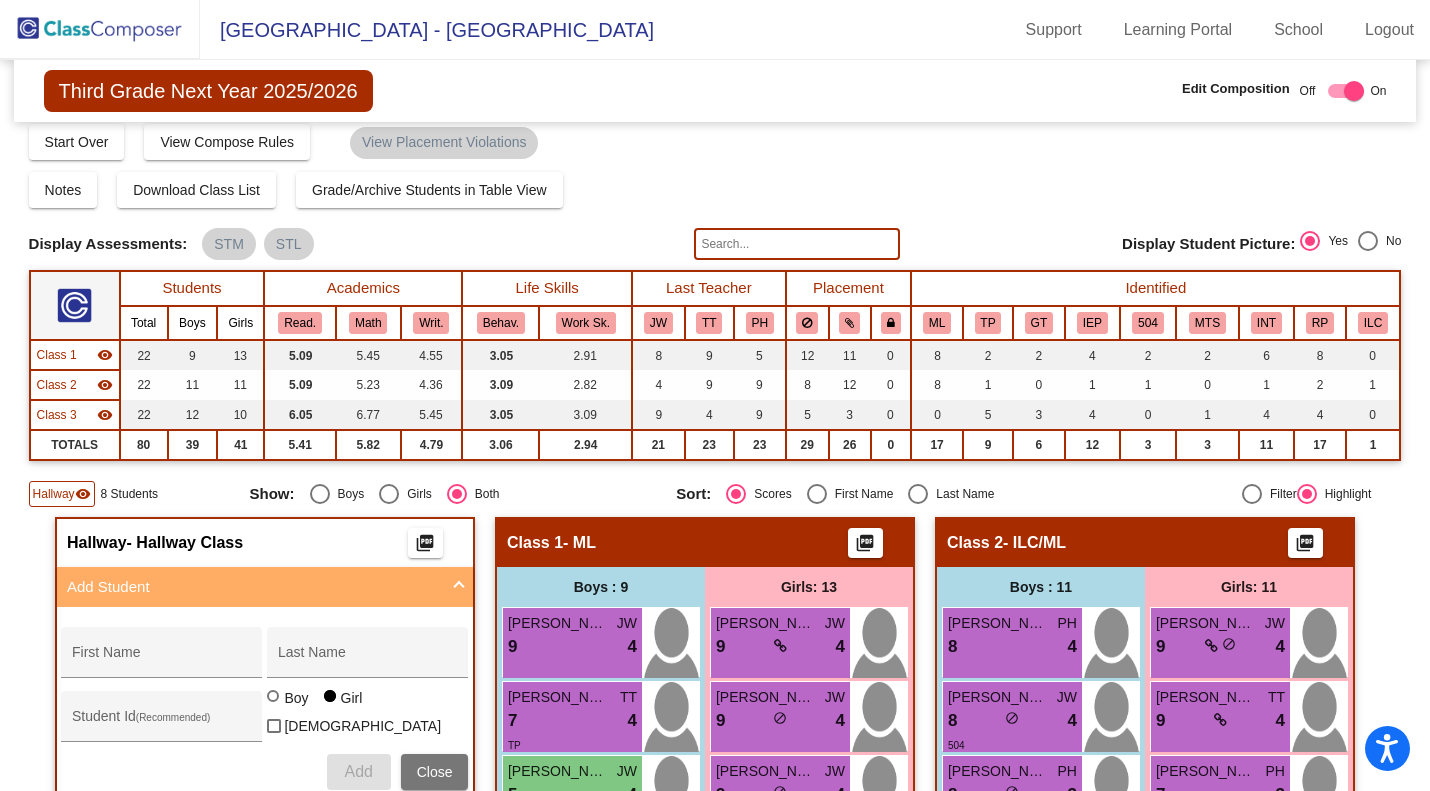 scroll, scrollTop: 0, scrollLeft: 0, axis: both 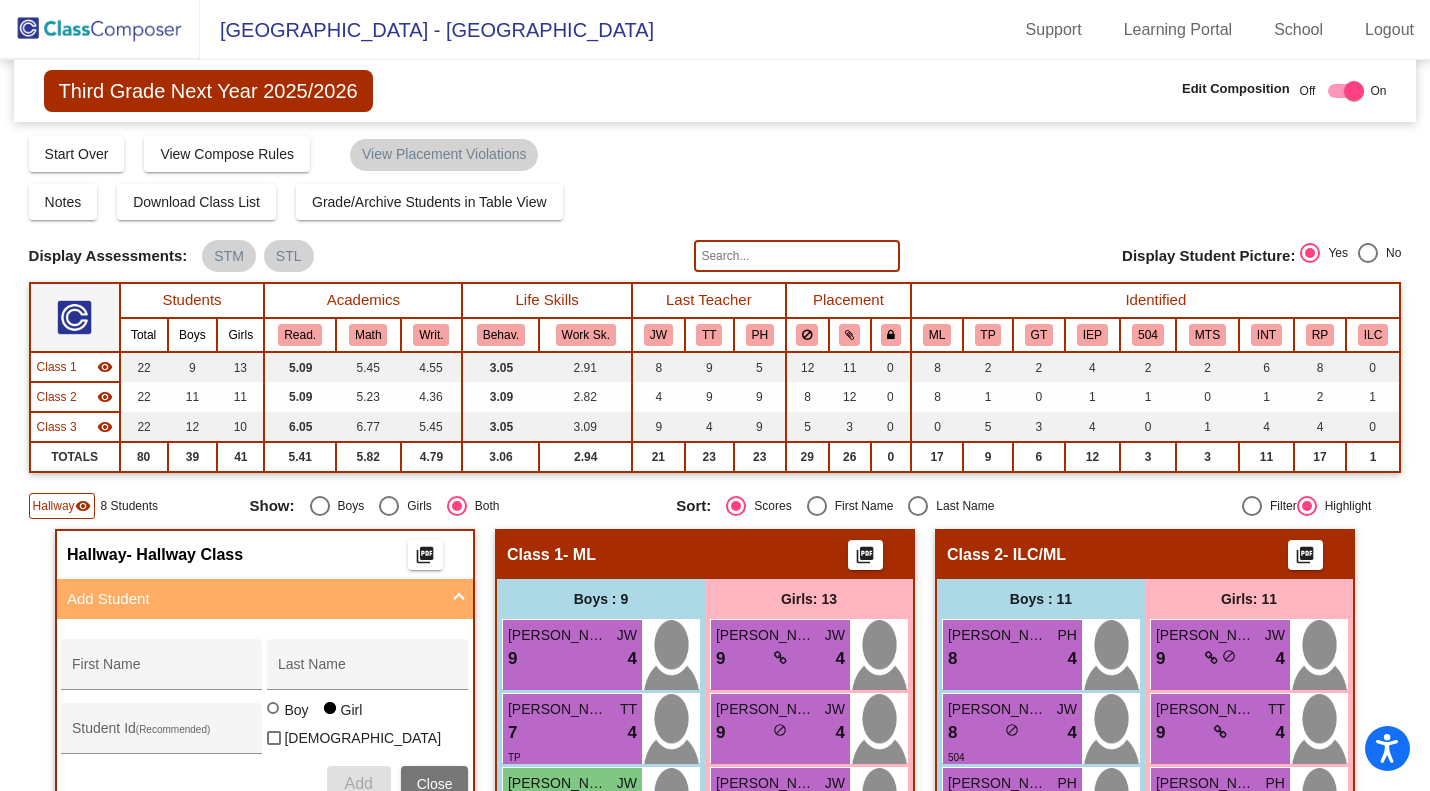 click 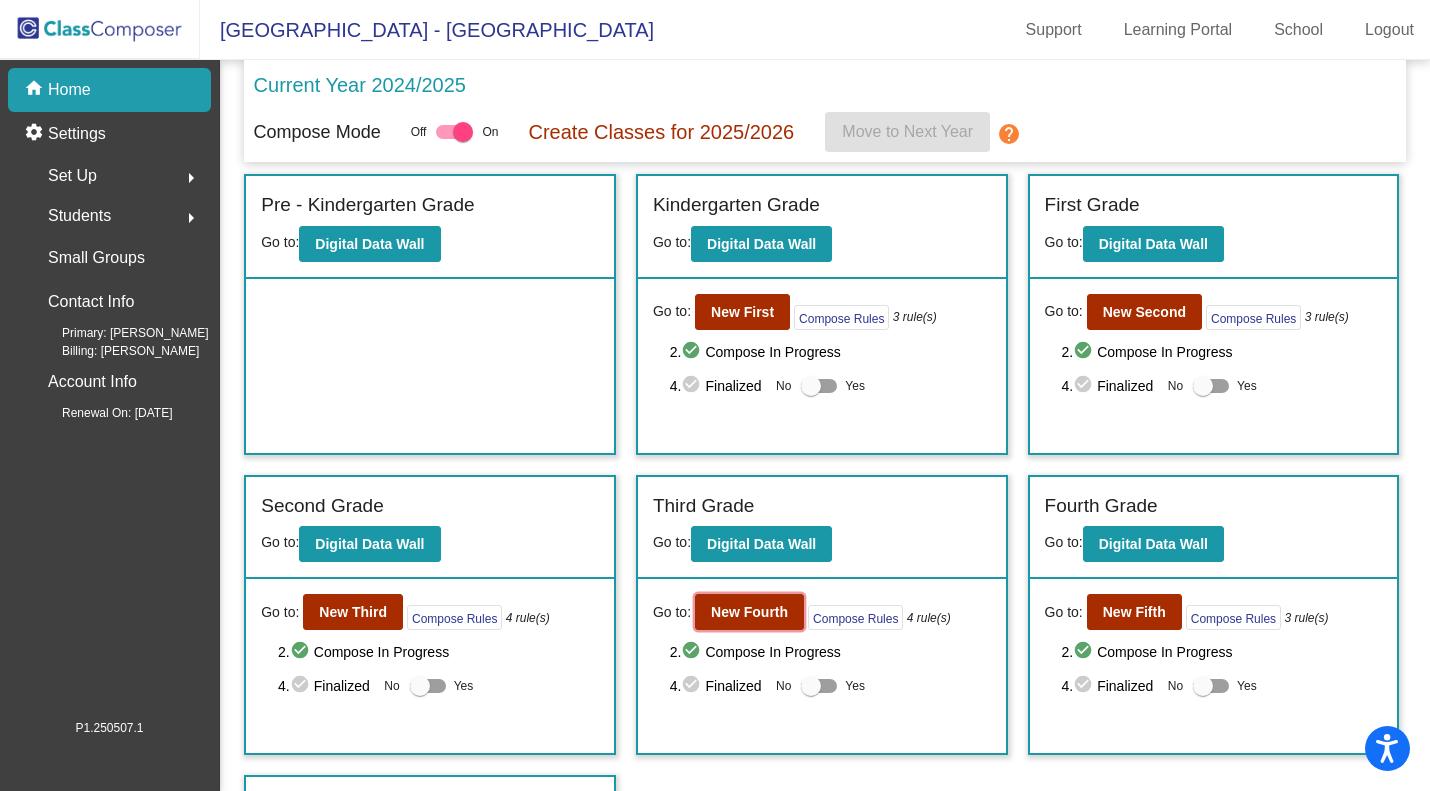 click on "New Fourth" 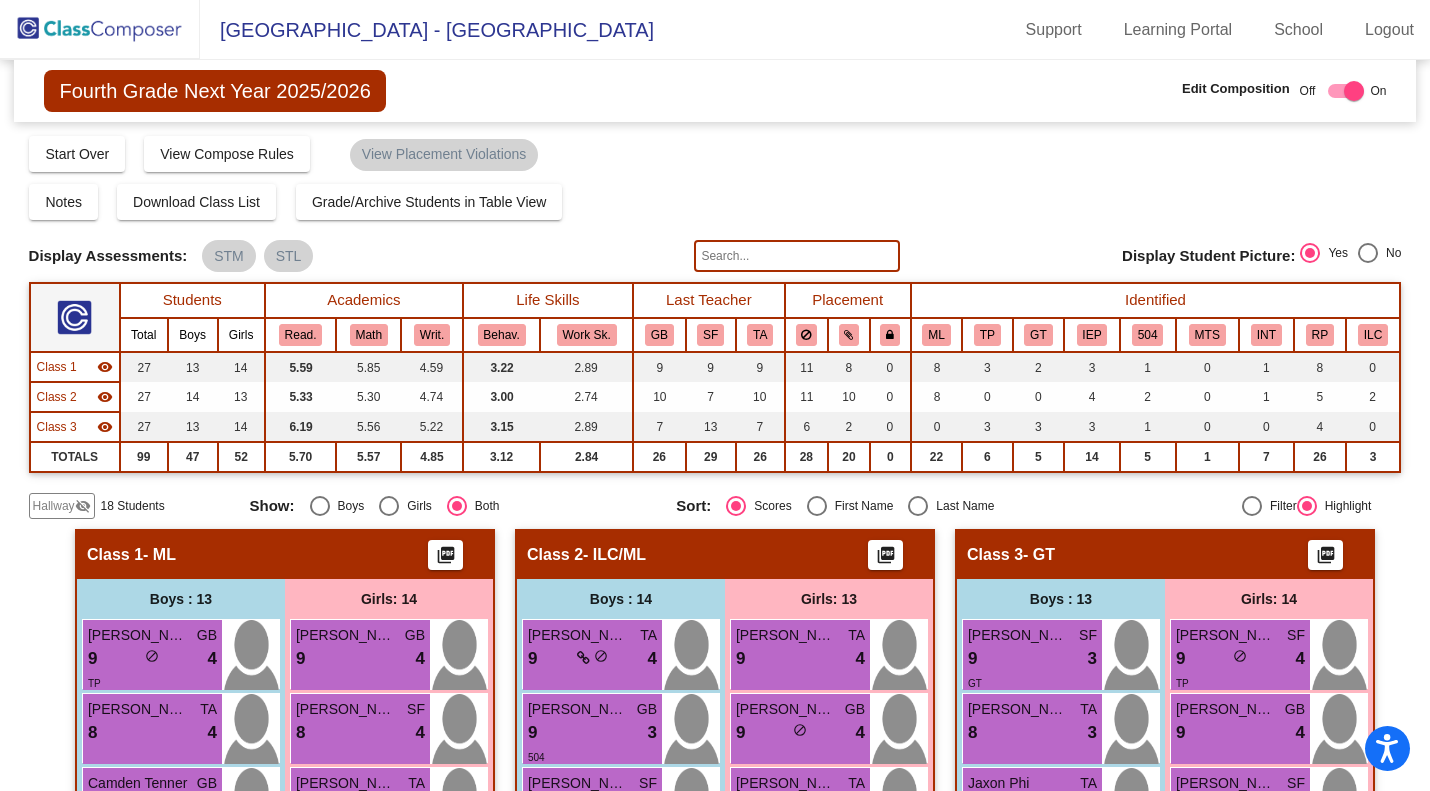 click on "18 Students" 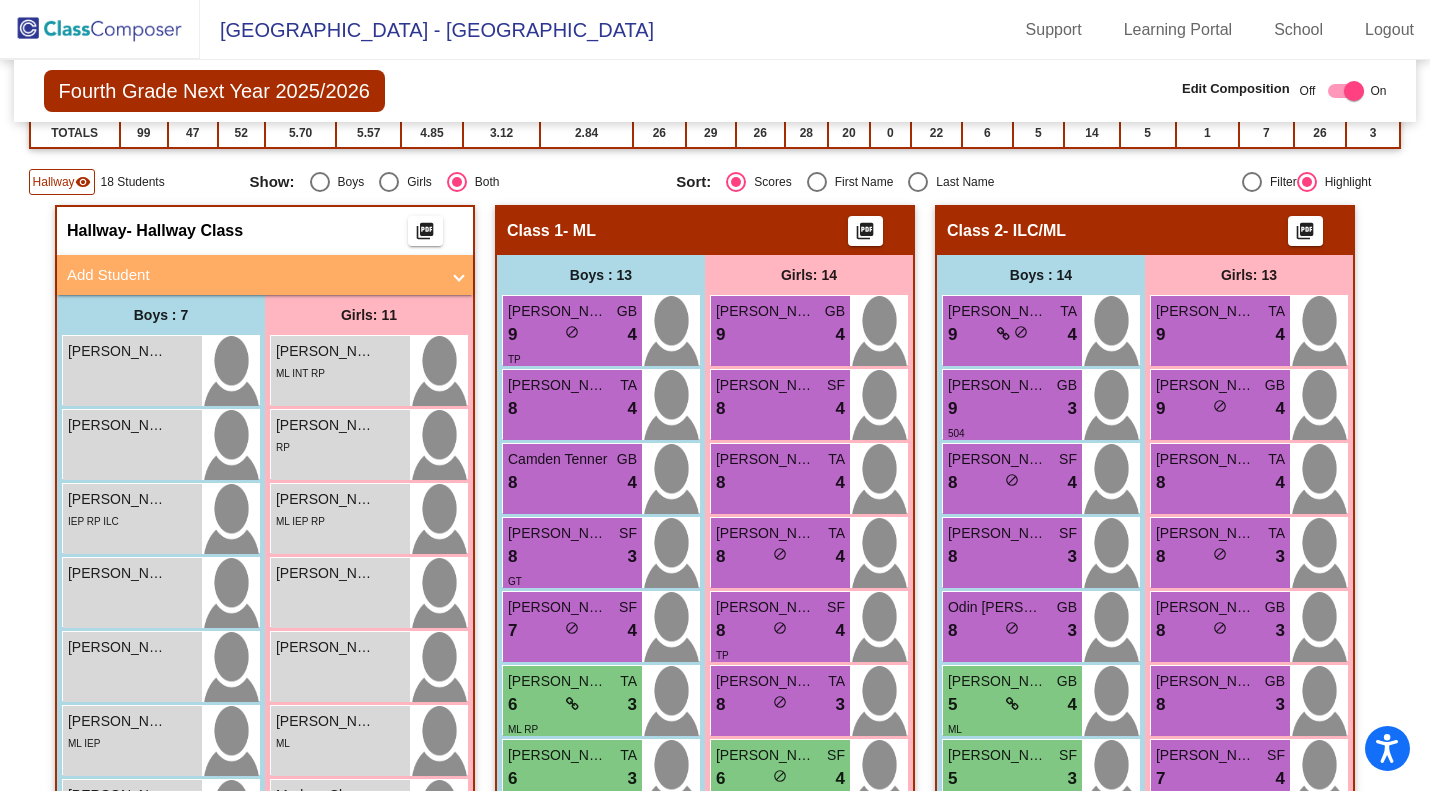 scroll, scrollTop: 320, scrollLeft: 0, axis: vertical 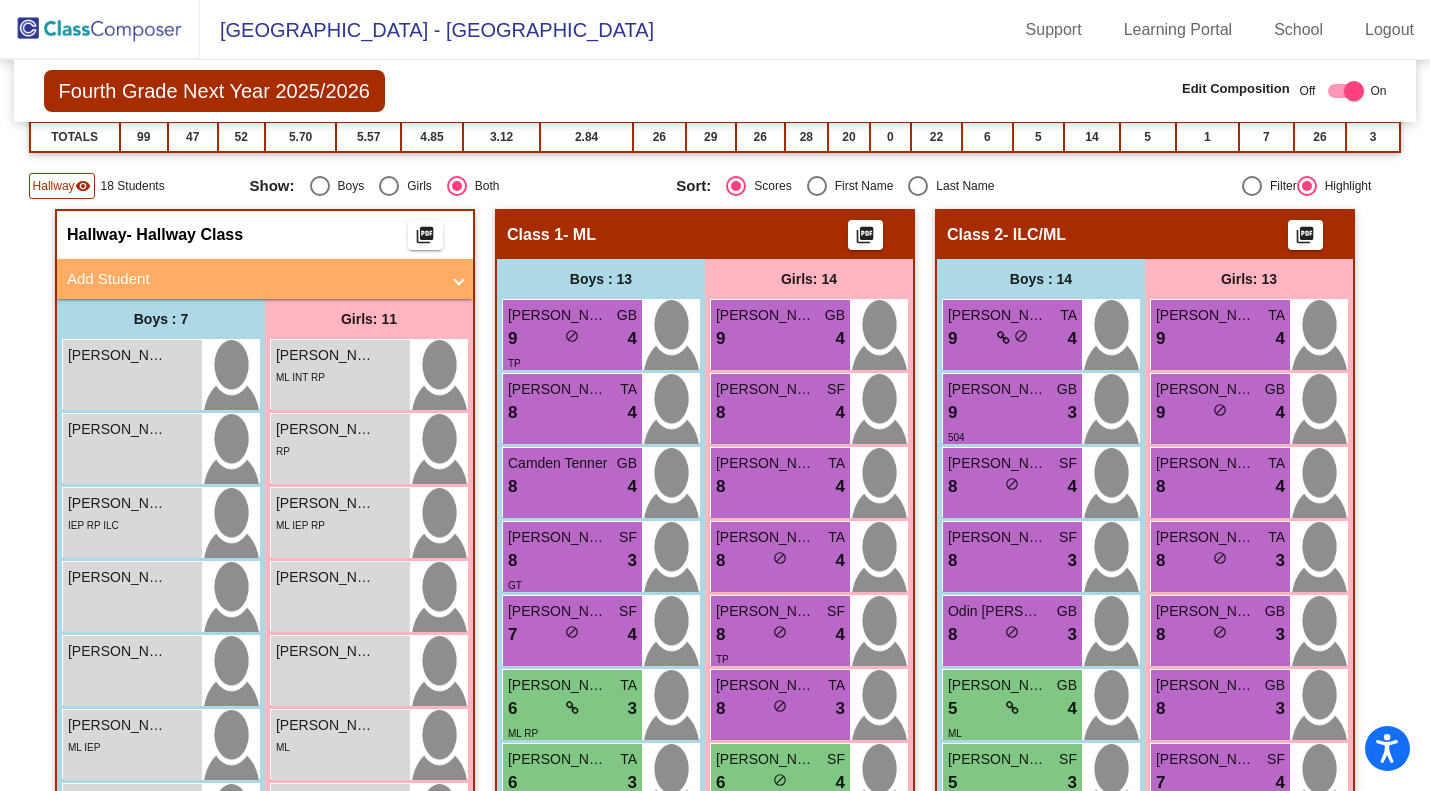 click on "Add Student" at bounding box center (253, 279) 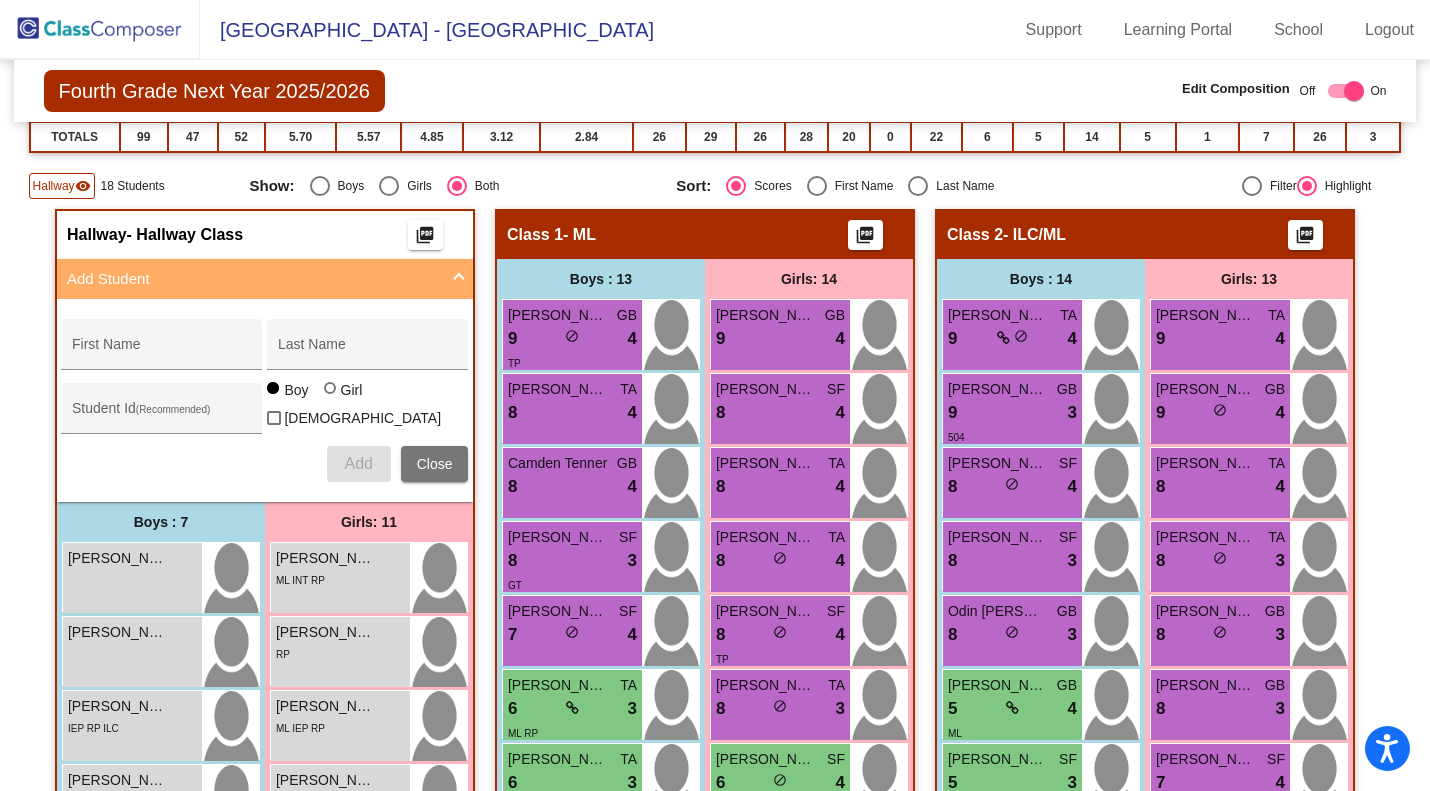 click on "First Name" at bounding box center [162, 350] 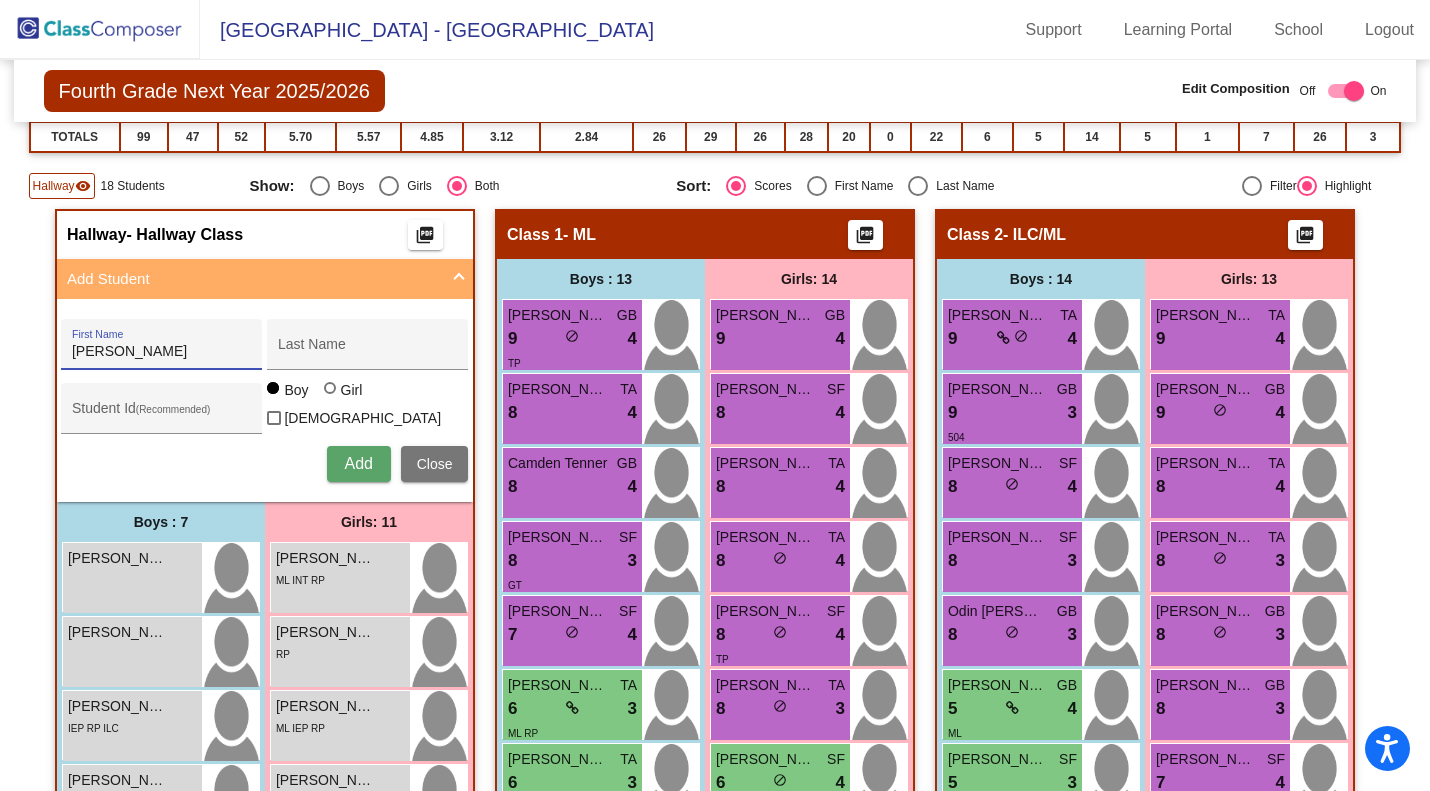 type on "Carter" 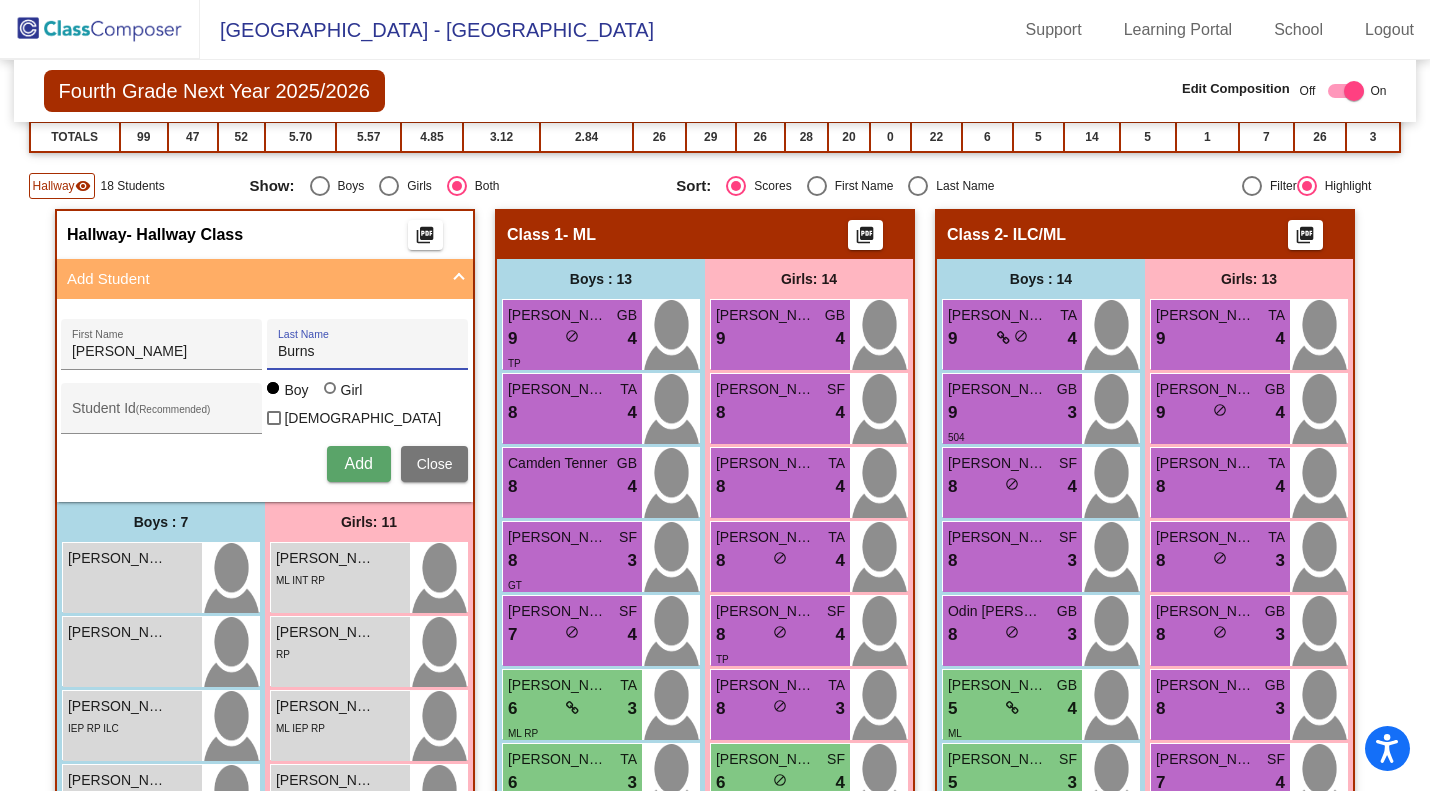 type on "Burns" 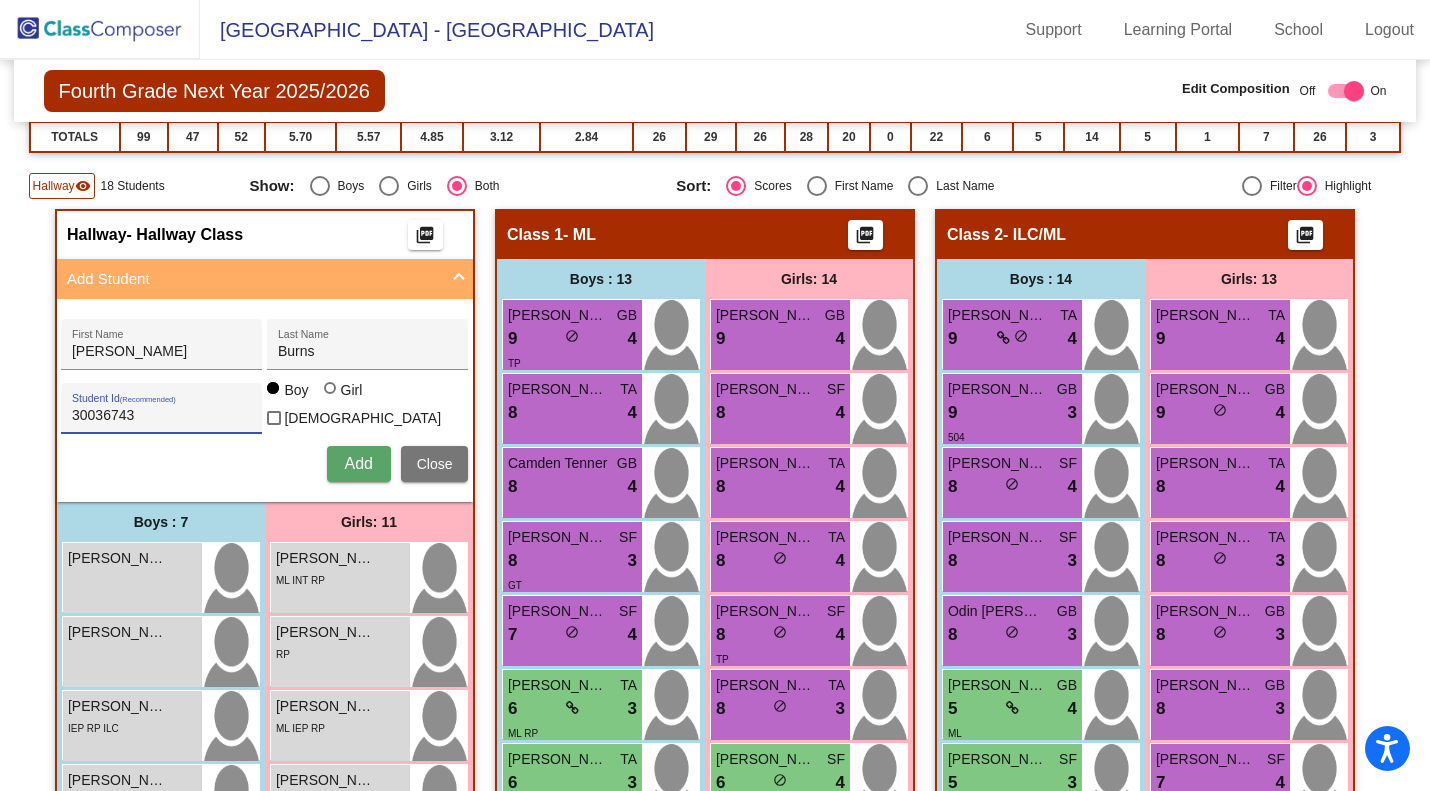 type on "30036743" 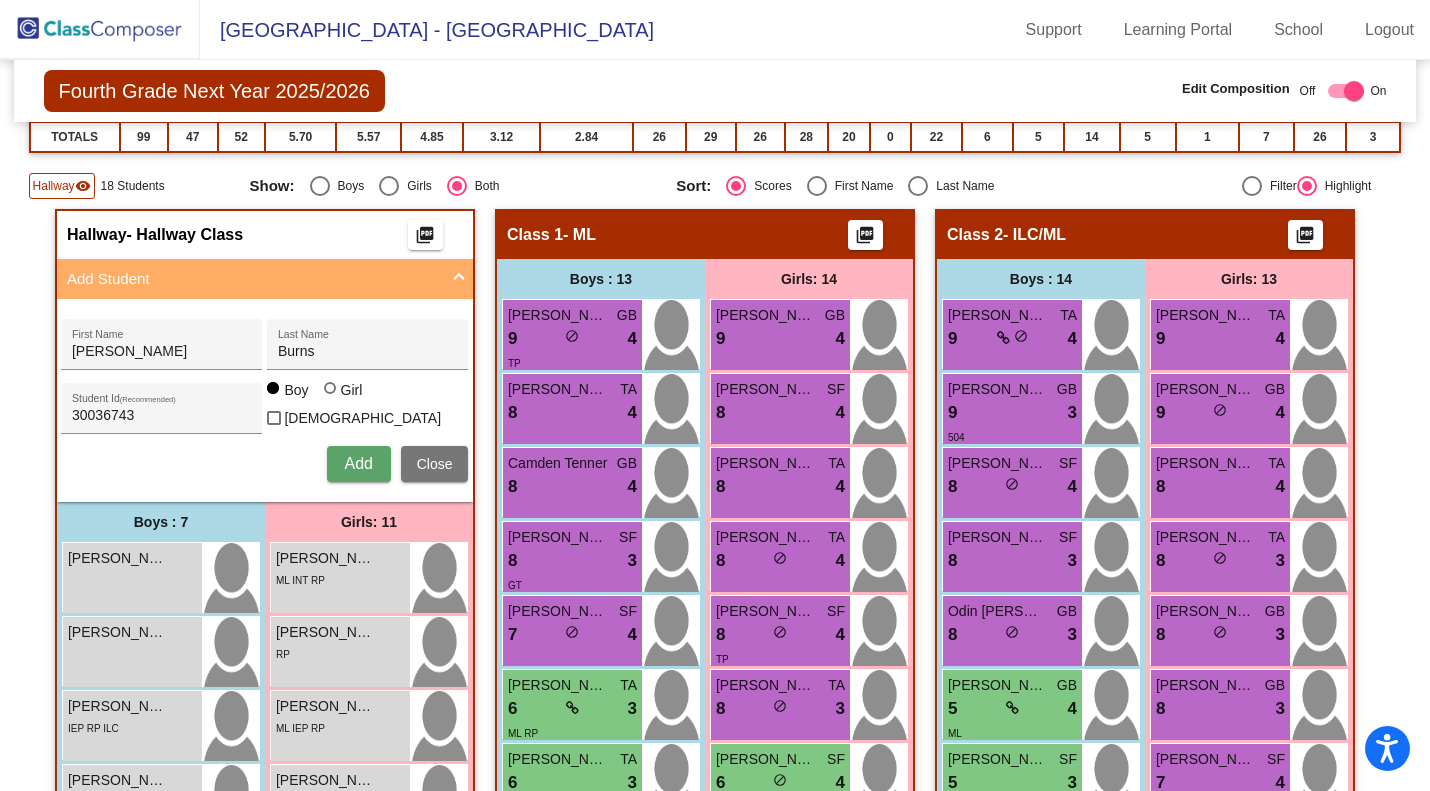 type 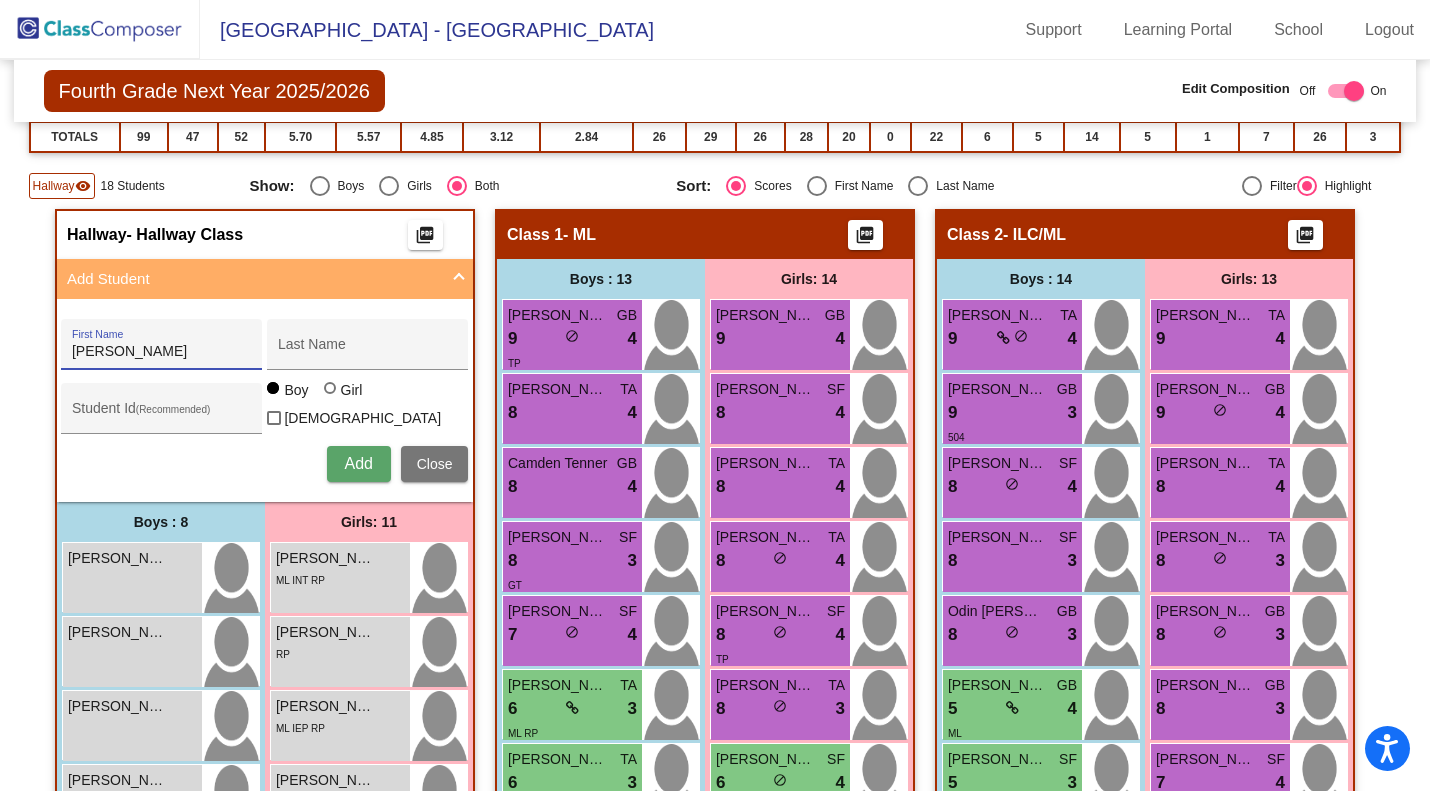 type on "Alizee" 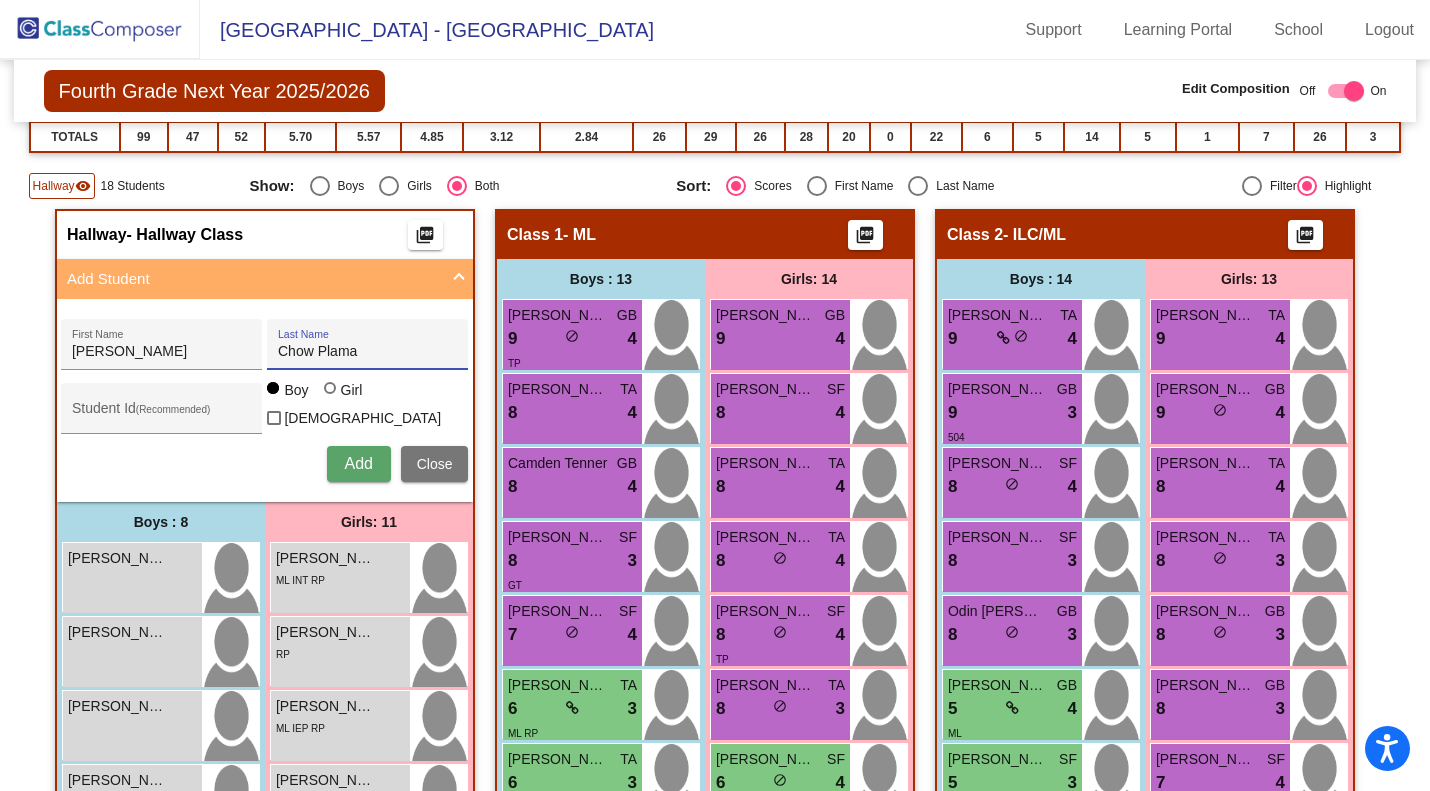 type on "Chow Plama" 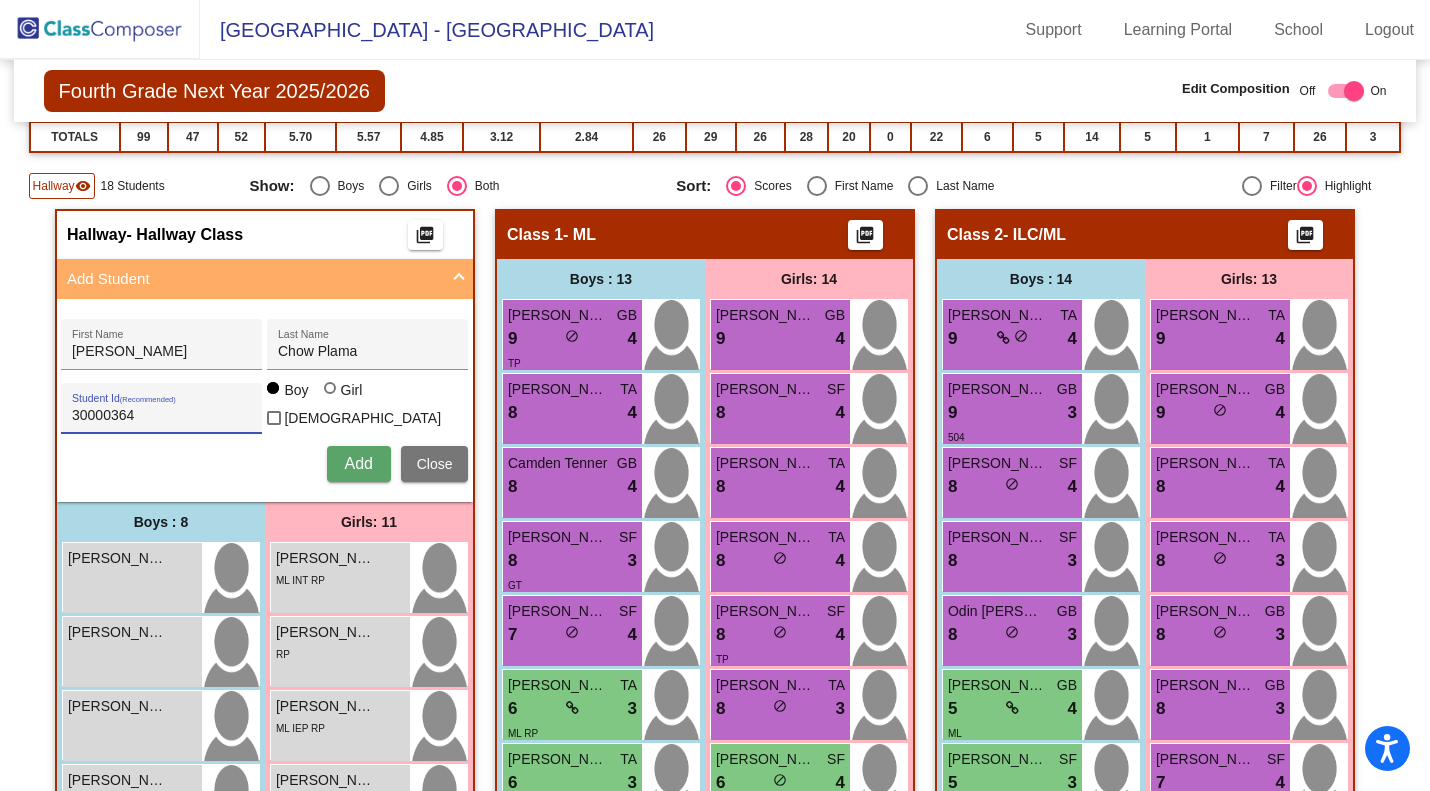 type on "30000364" 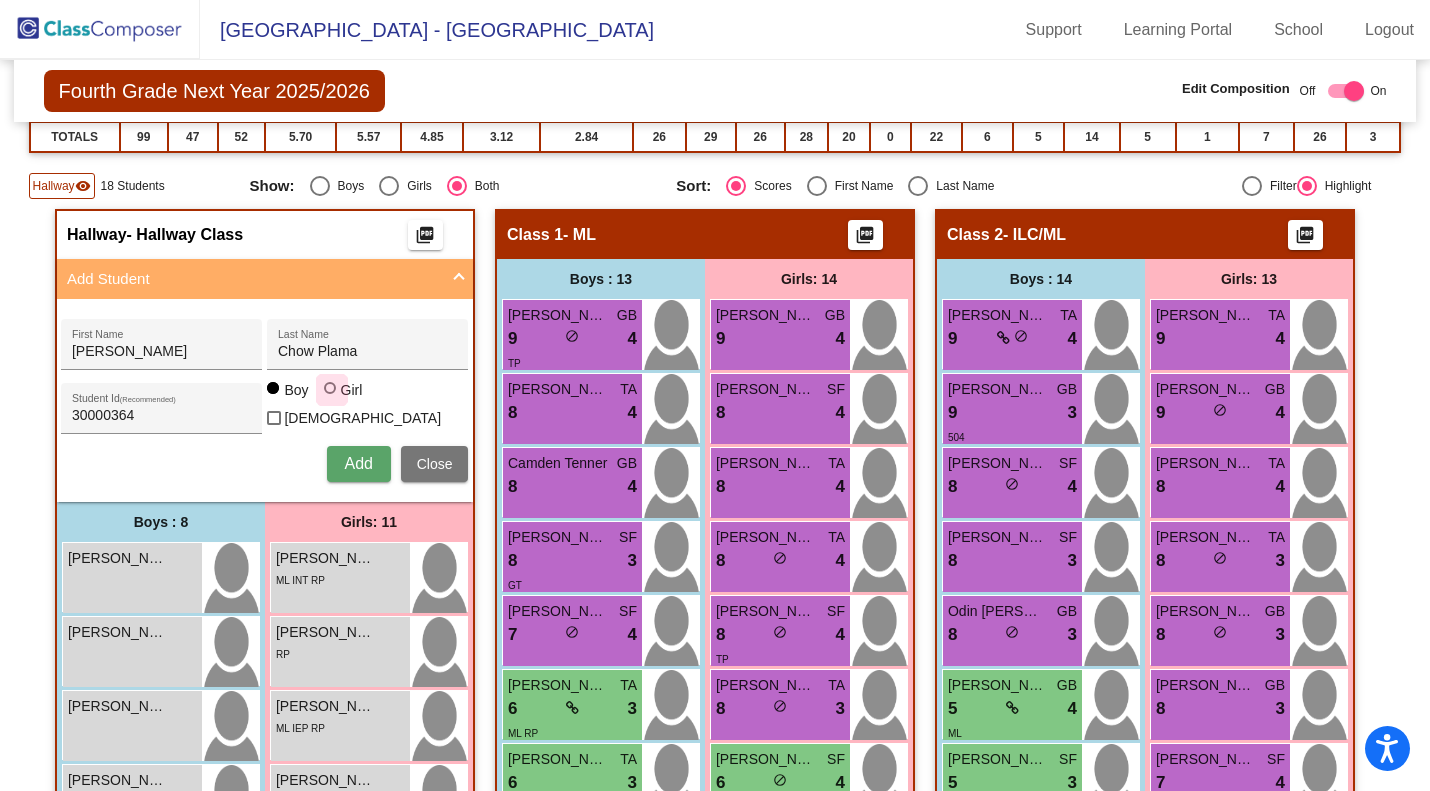 click at bounding box center (332, 390) 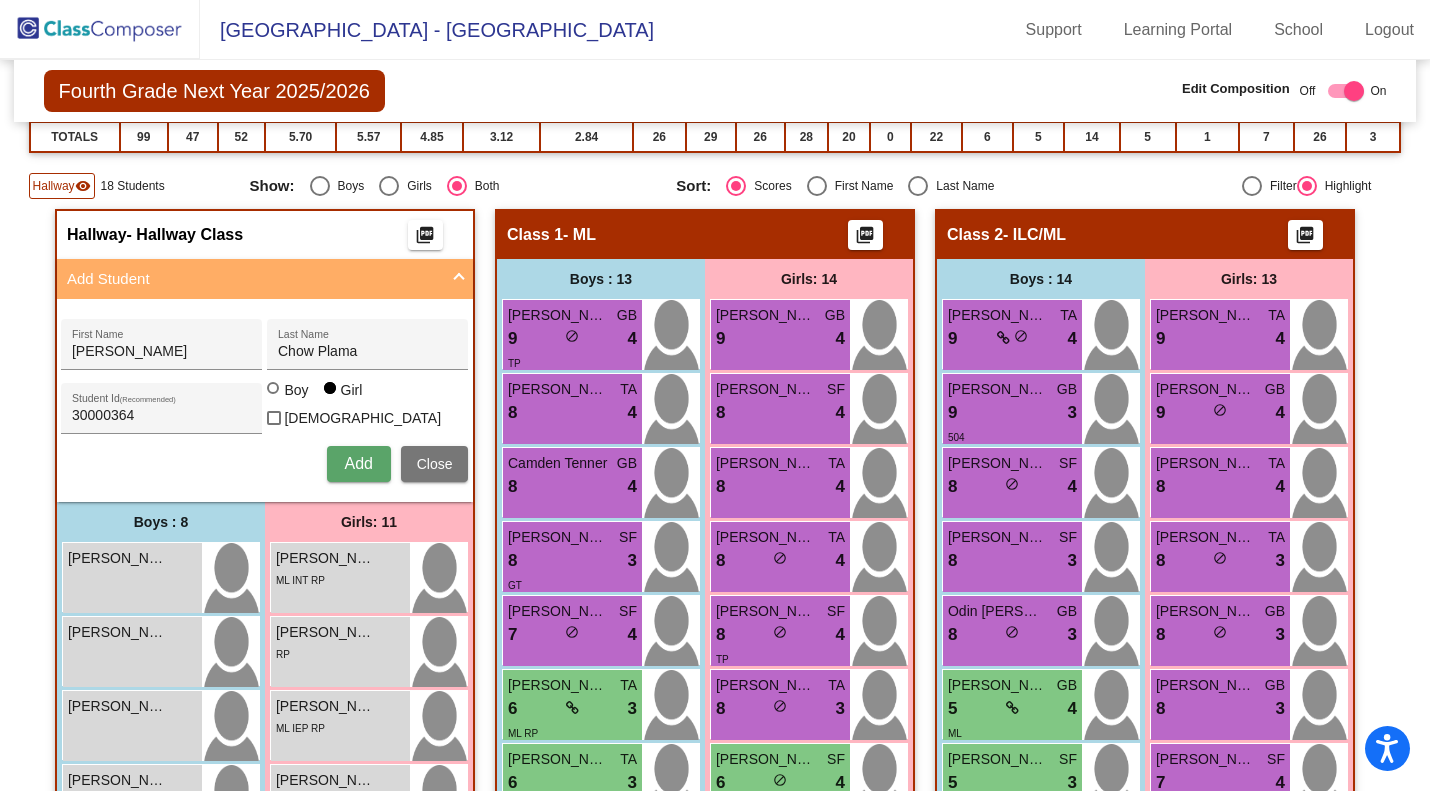 click on "Add" at bounding box center [358, 463] 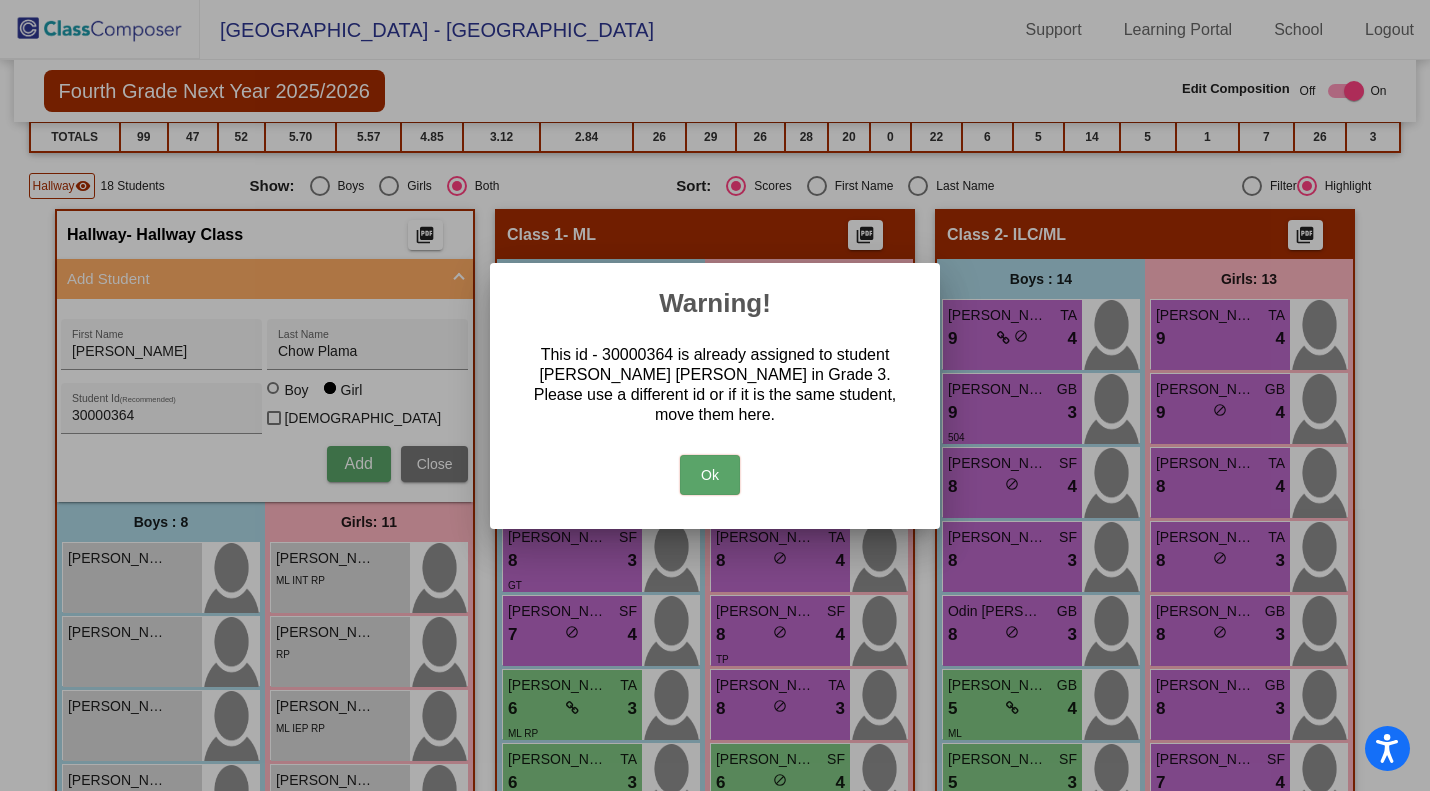 click on "Ok" at bounding box center (710, 475) 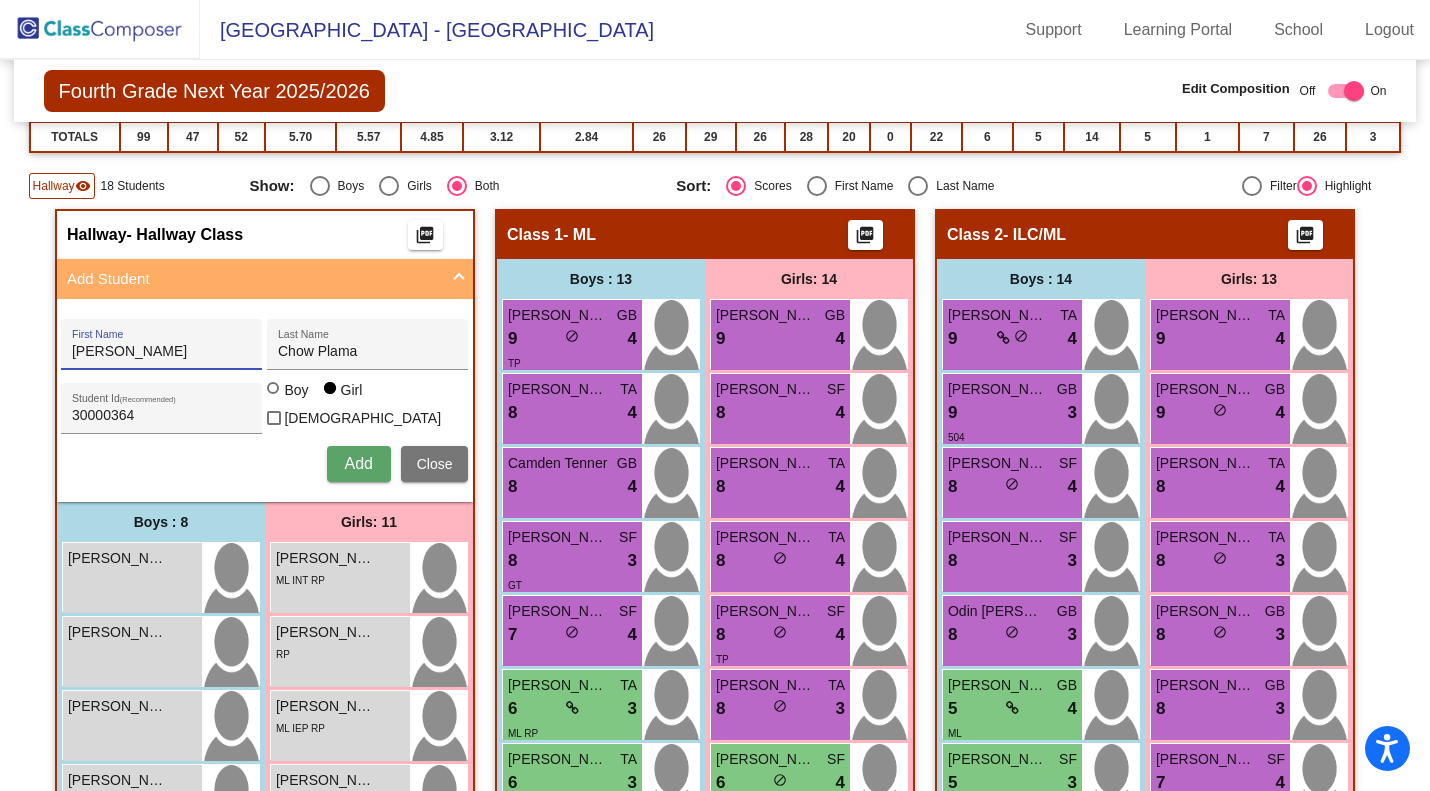 drag, startPoint x: 116, startPoint y: 357, endPoint x: 58, endPoint y: 350, distance: 58.420887 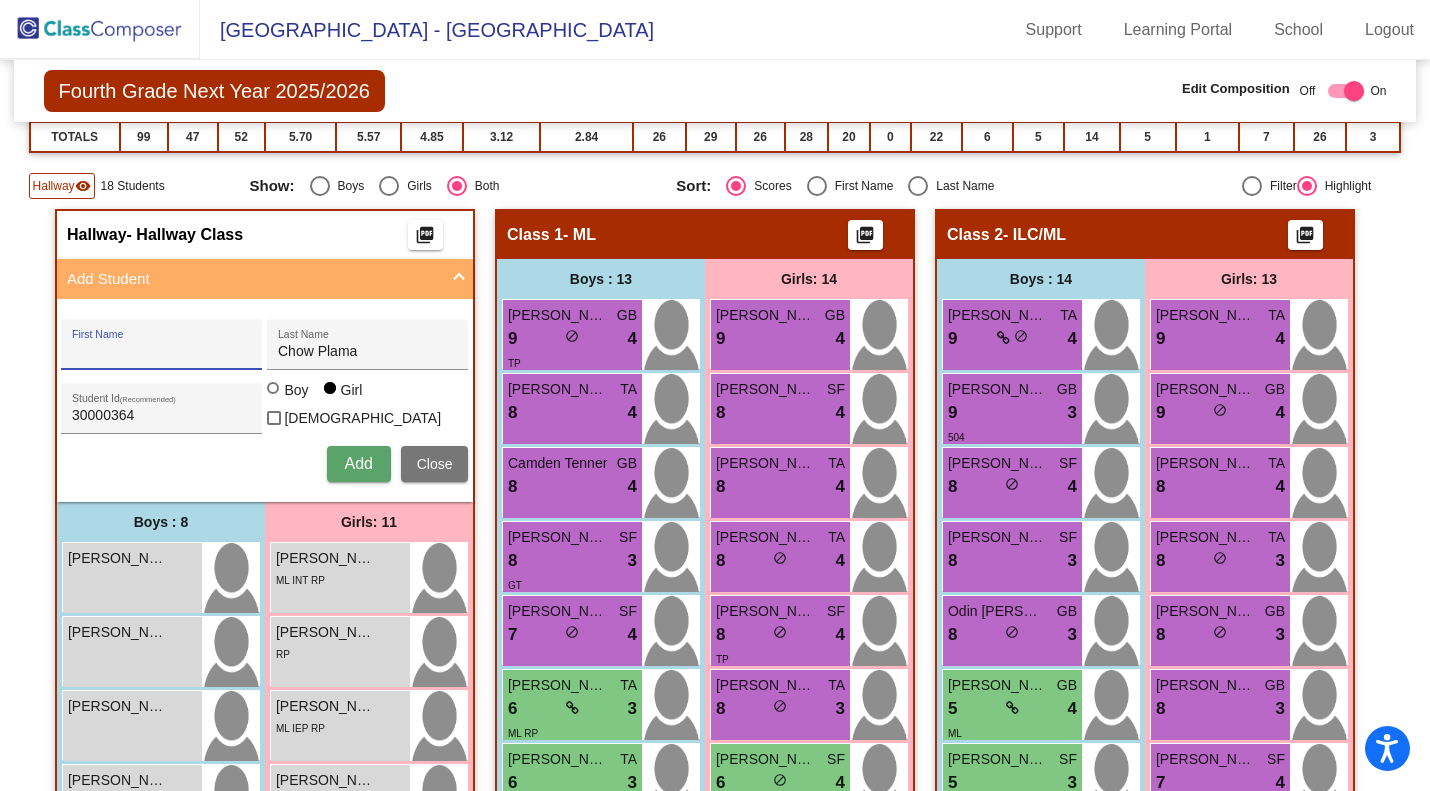 type 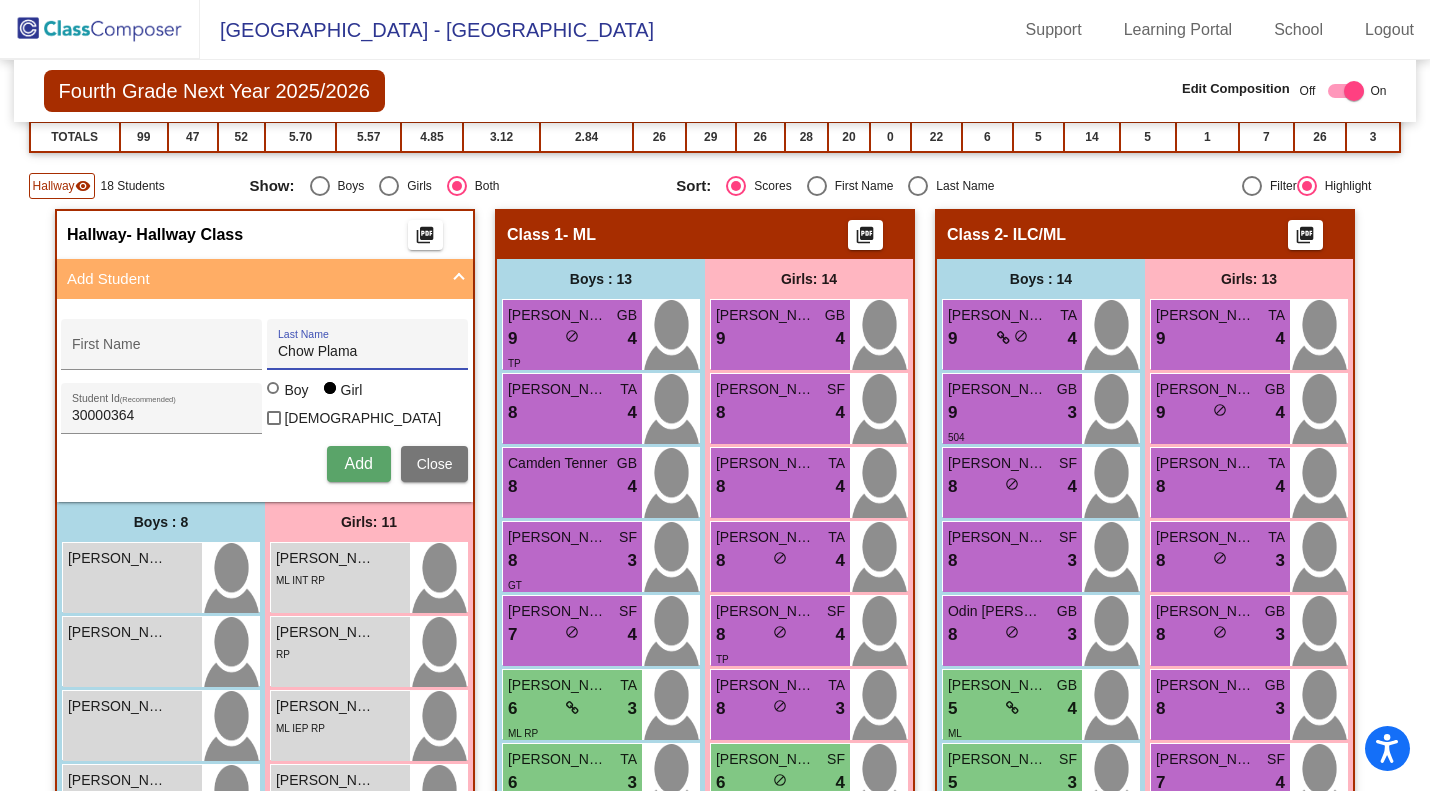 drag, startPoint x: 393, startPoint y: 355, endPoint x: 233, endPoint y: 346, distance: 160.25293 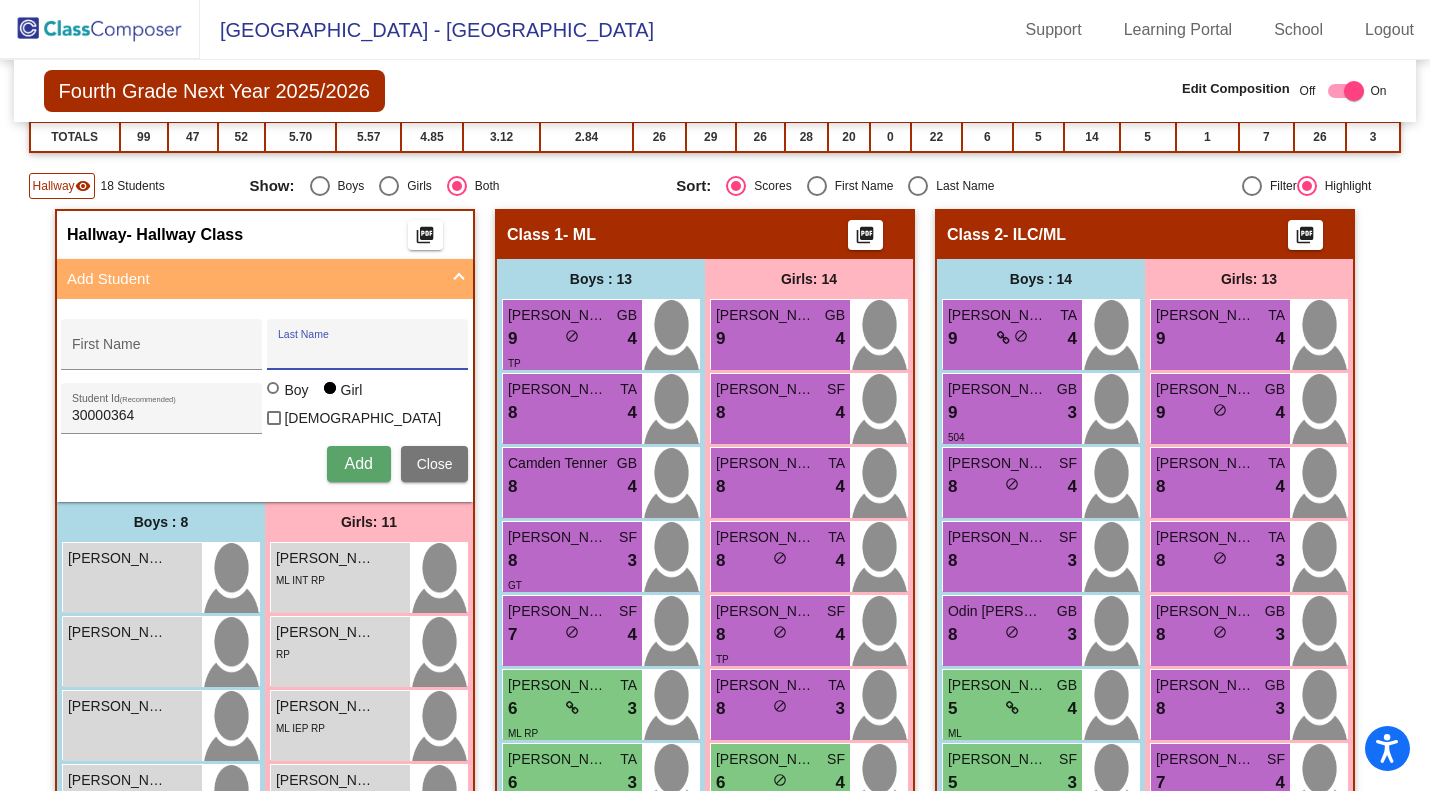 type 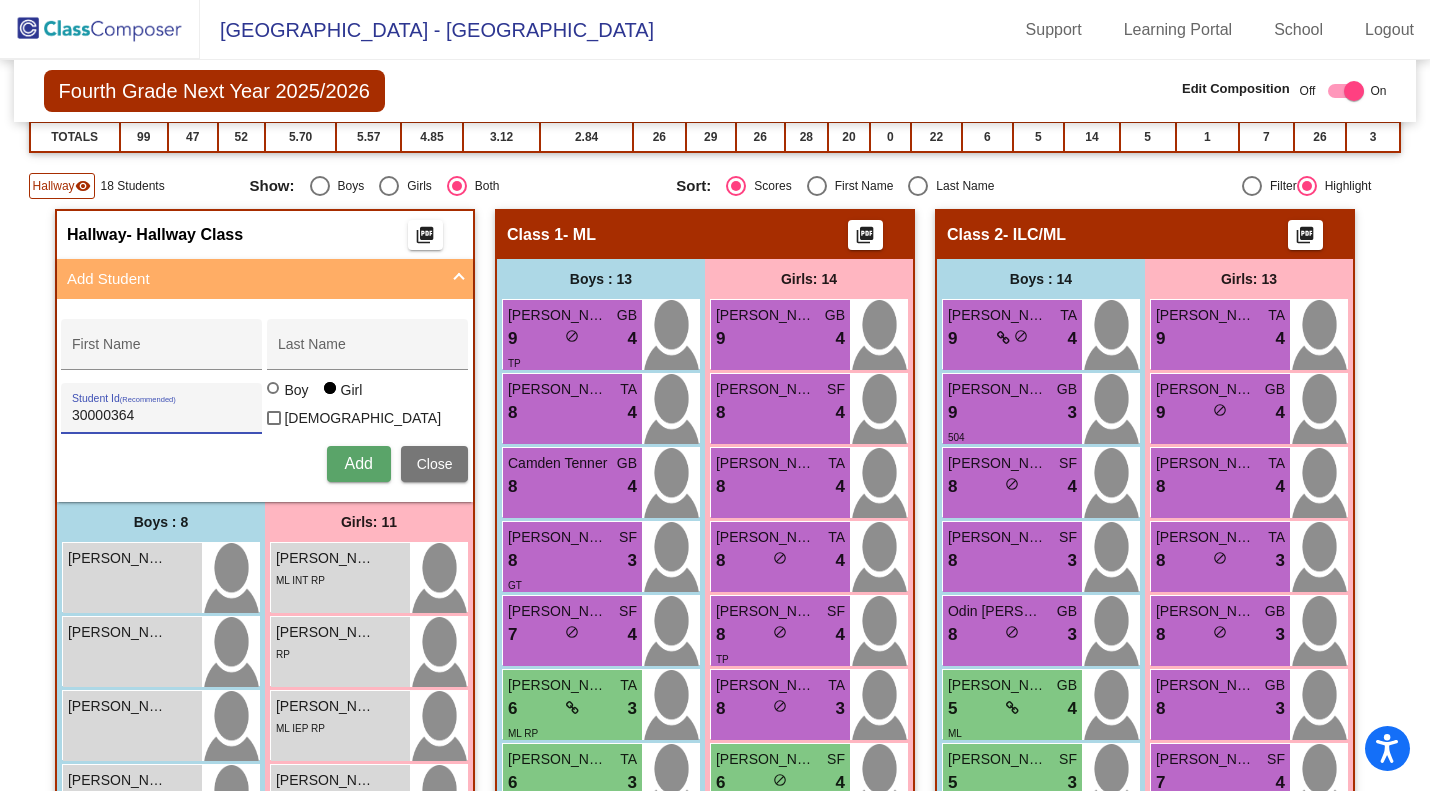drag, startPoint x: 127, startPoint y: 412, endPoint x: 36, endPoint y: 417, distance: 91.13726 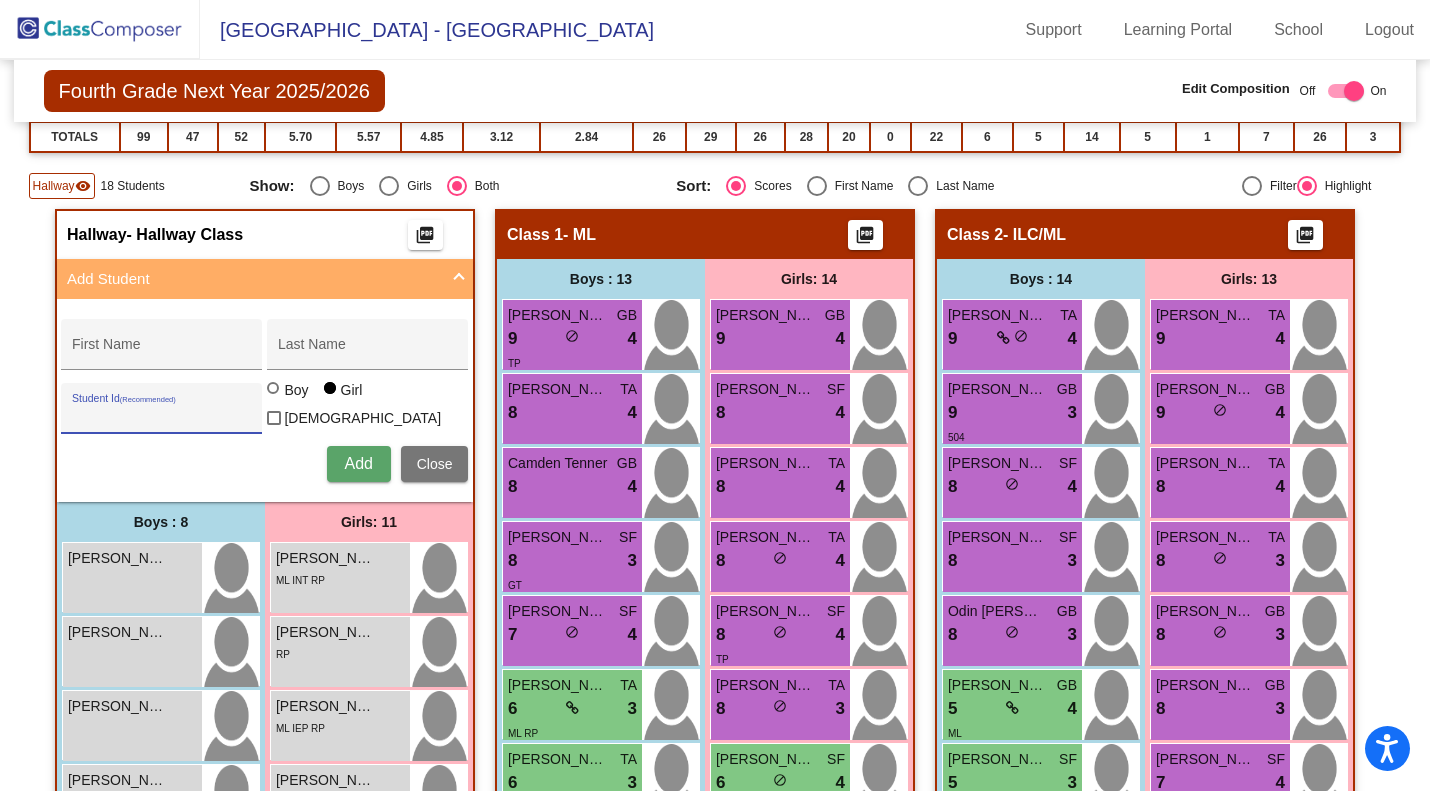 type 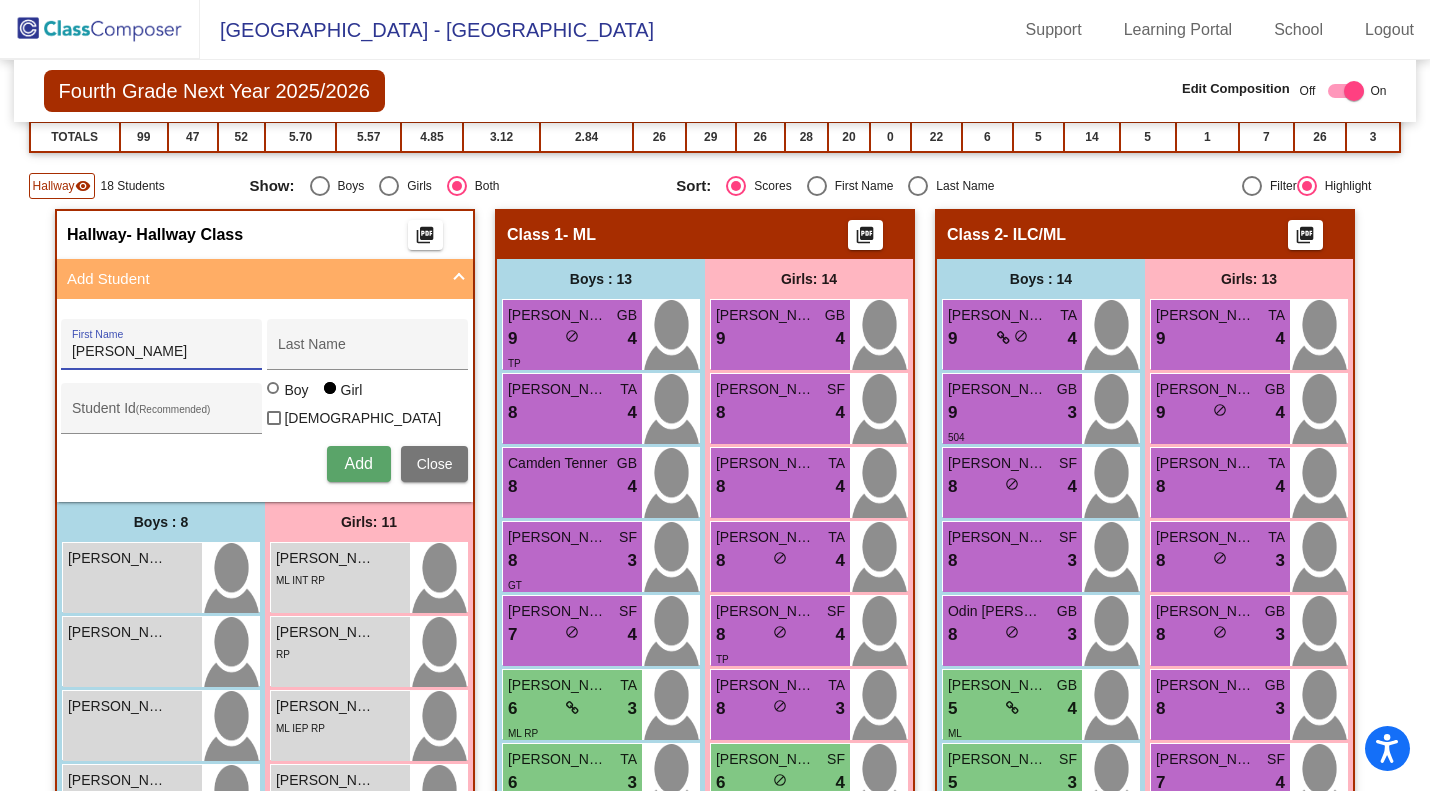 type on "Niema" 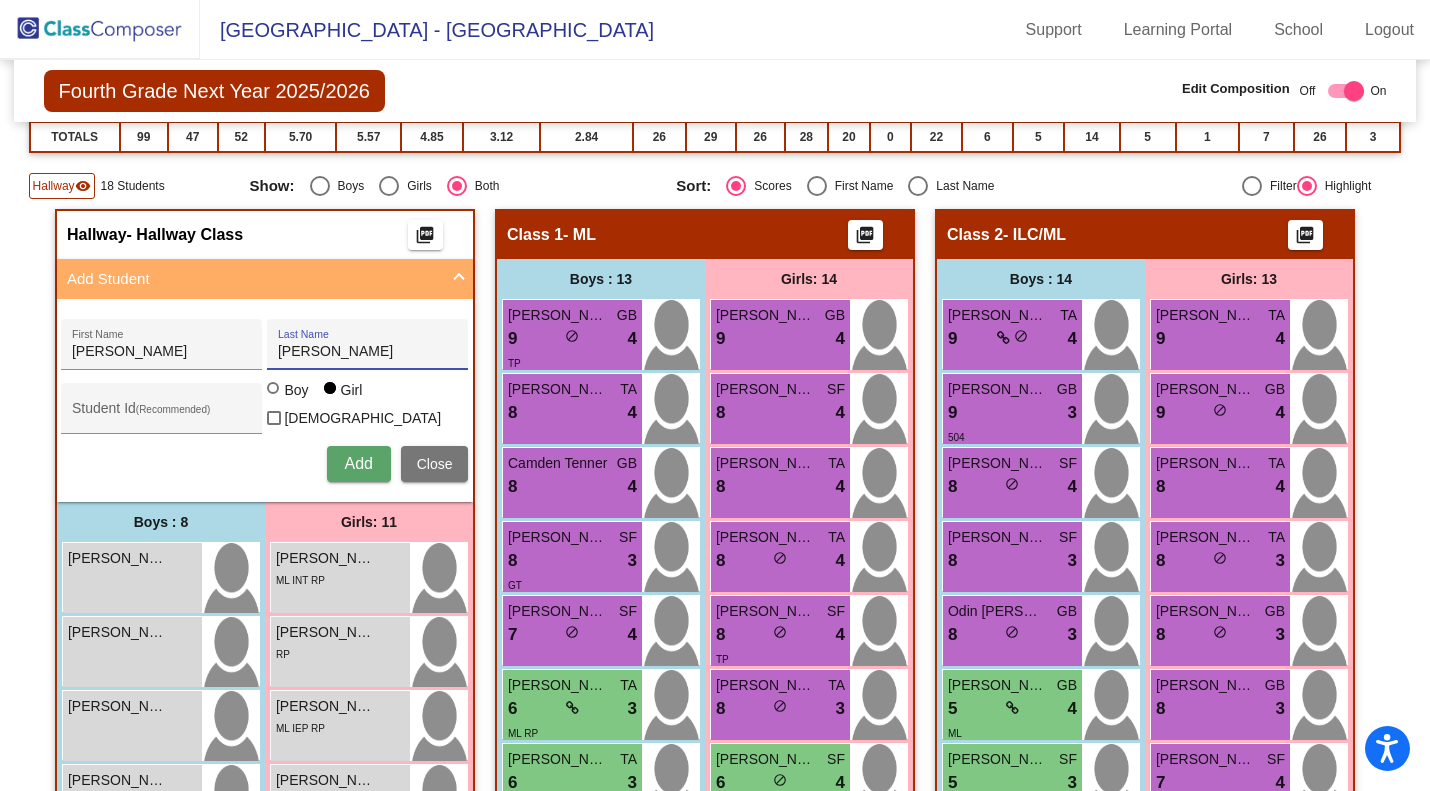 type on "Cruz Davis" 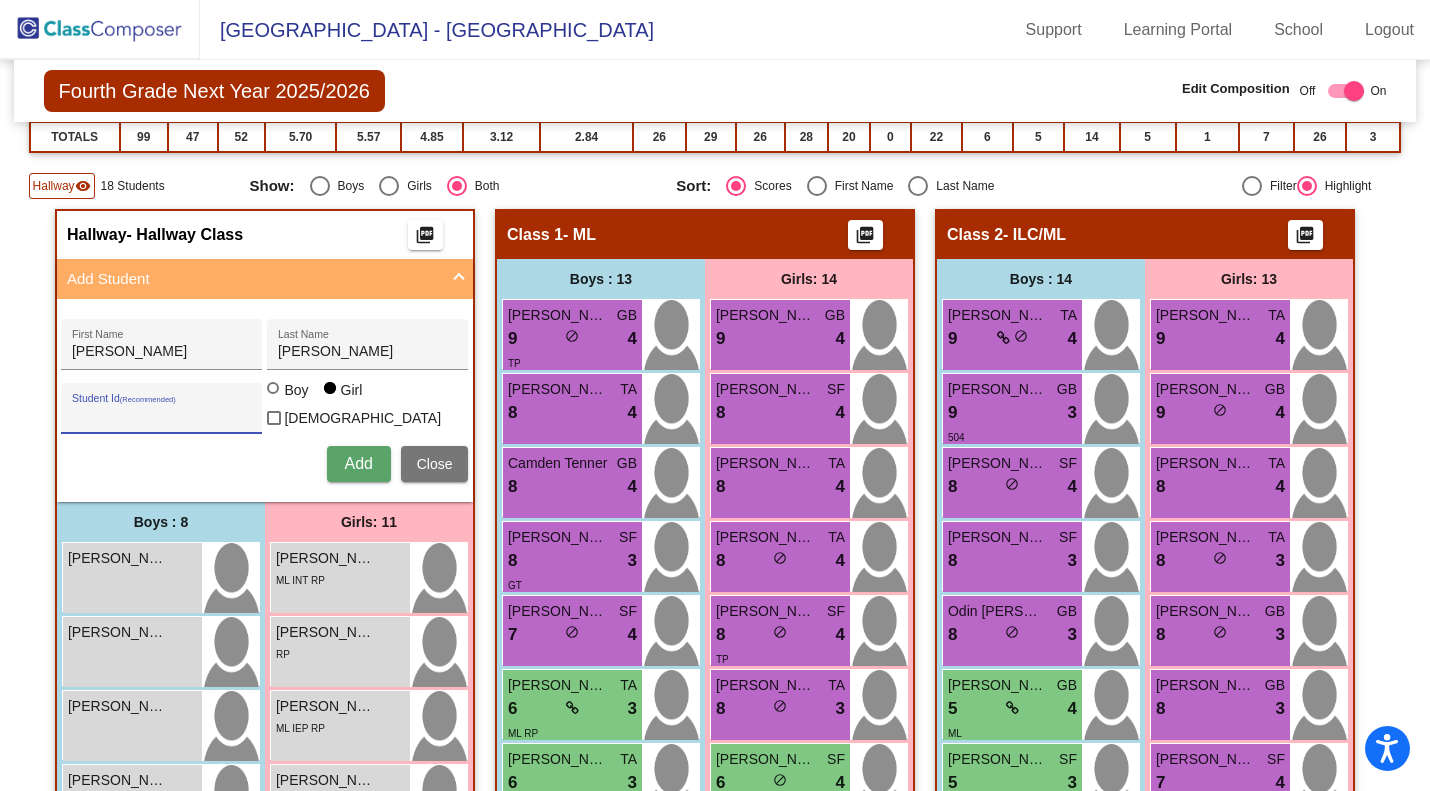 click on "Student Id  (Recommended)" at bounding box center [162, 416] 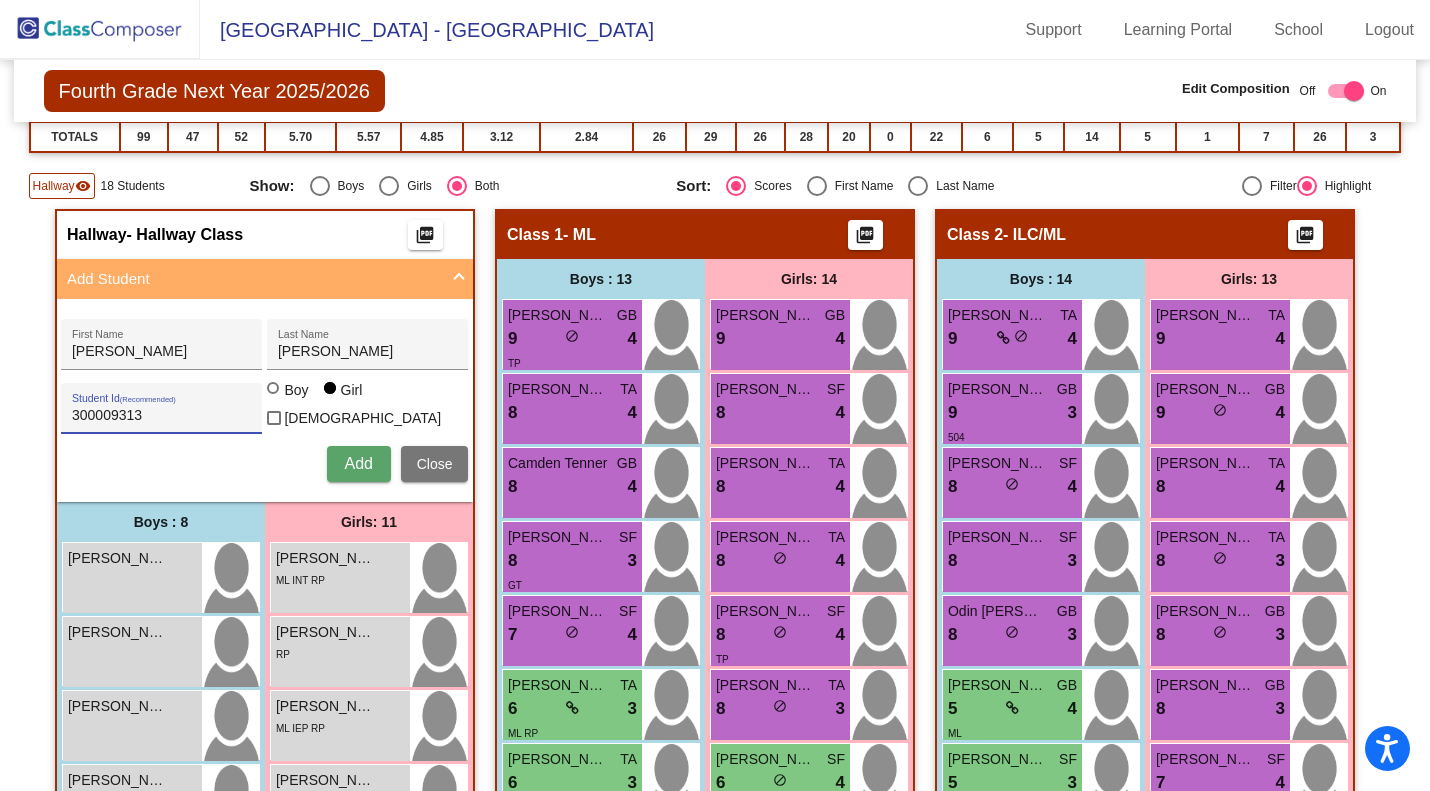 type on "300009313" 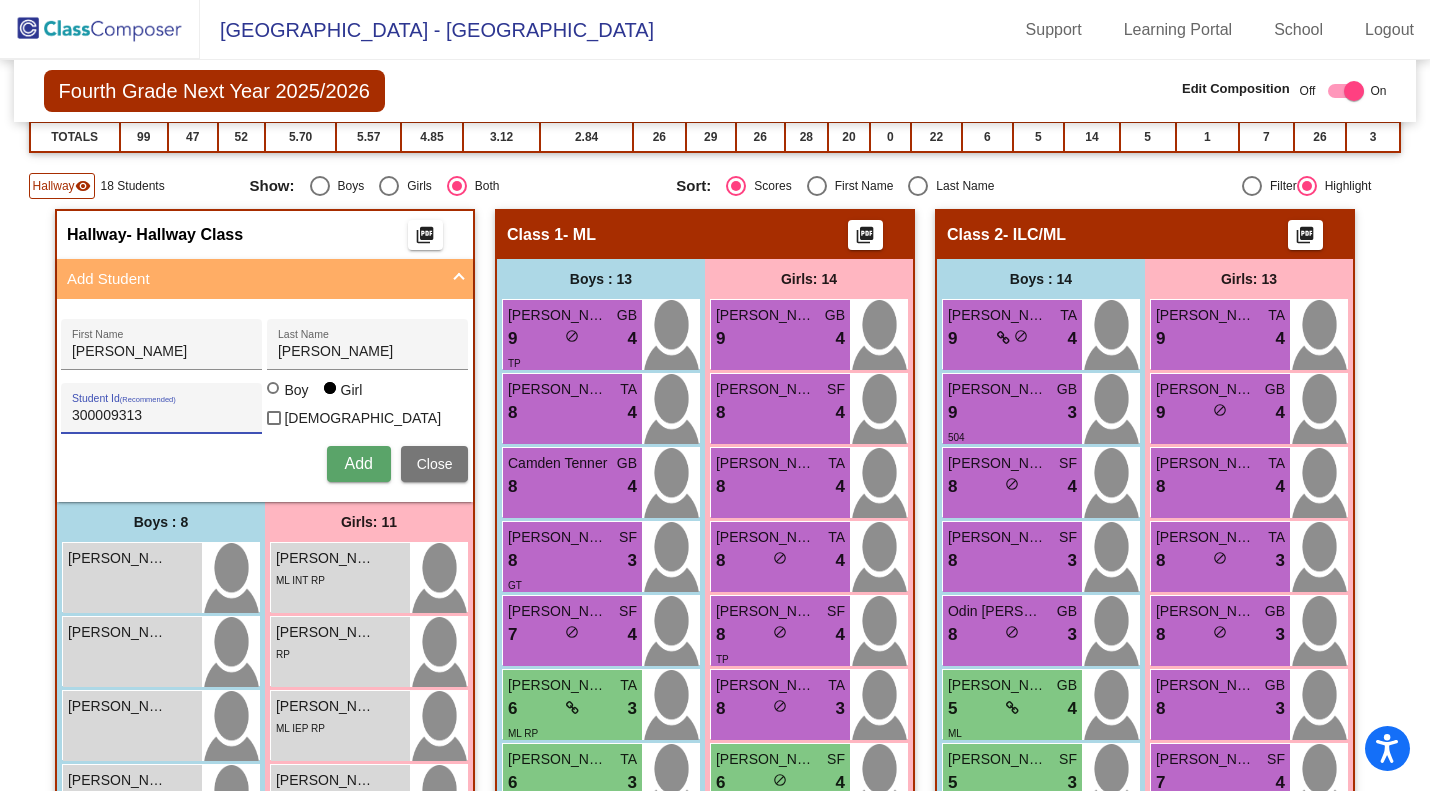 click on "Add" at bounding box center [358, 463] 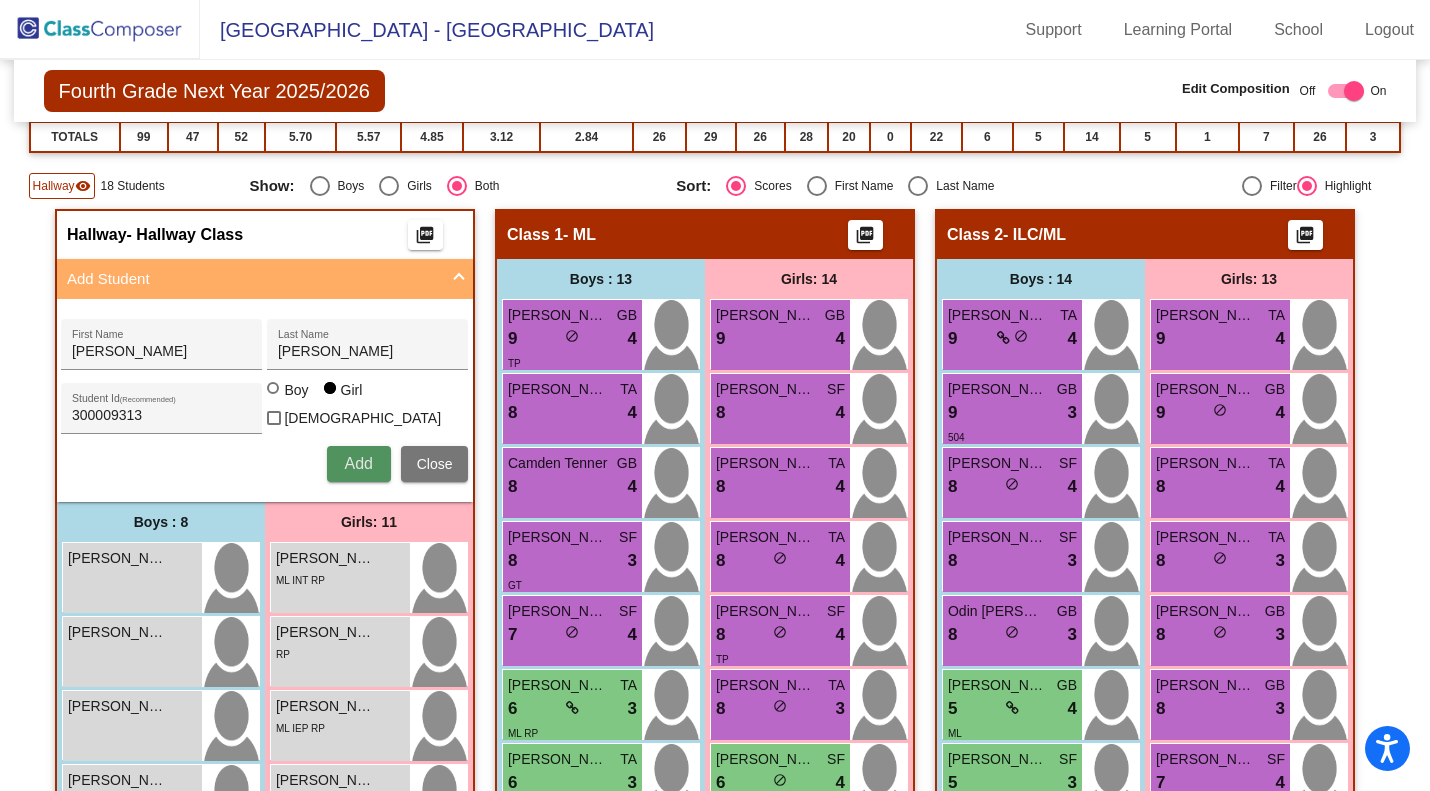 type 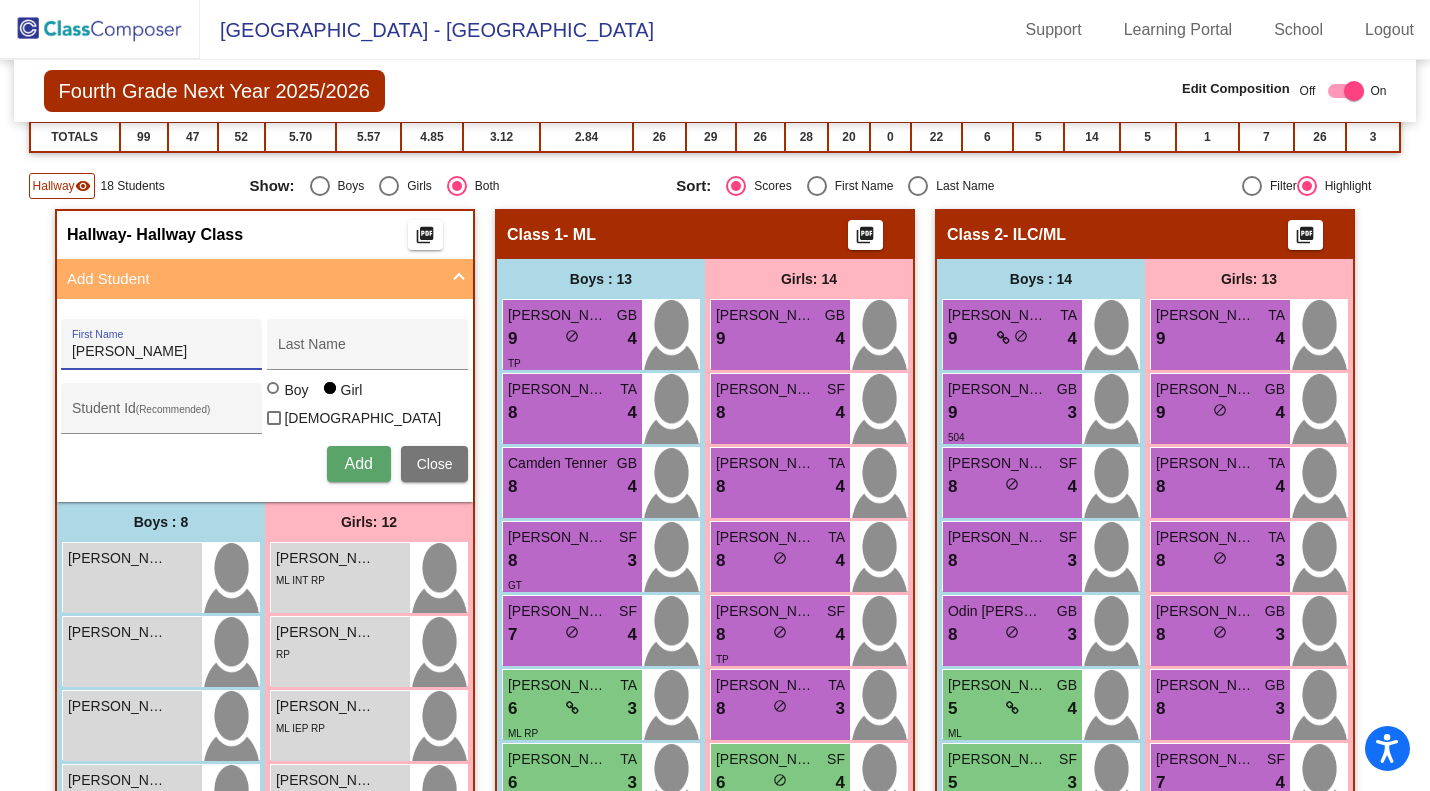 type on "Carmen" 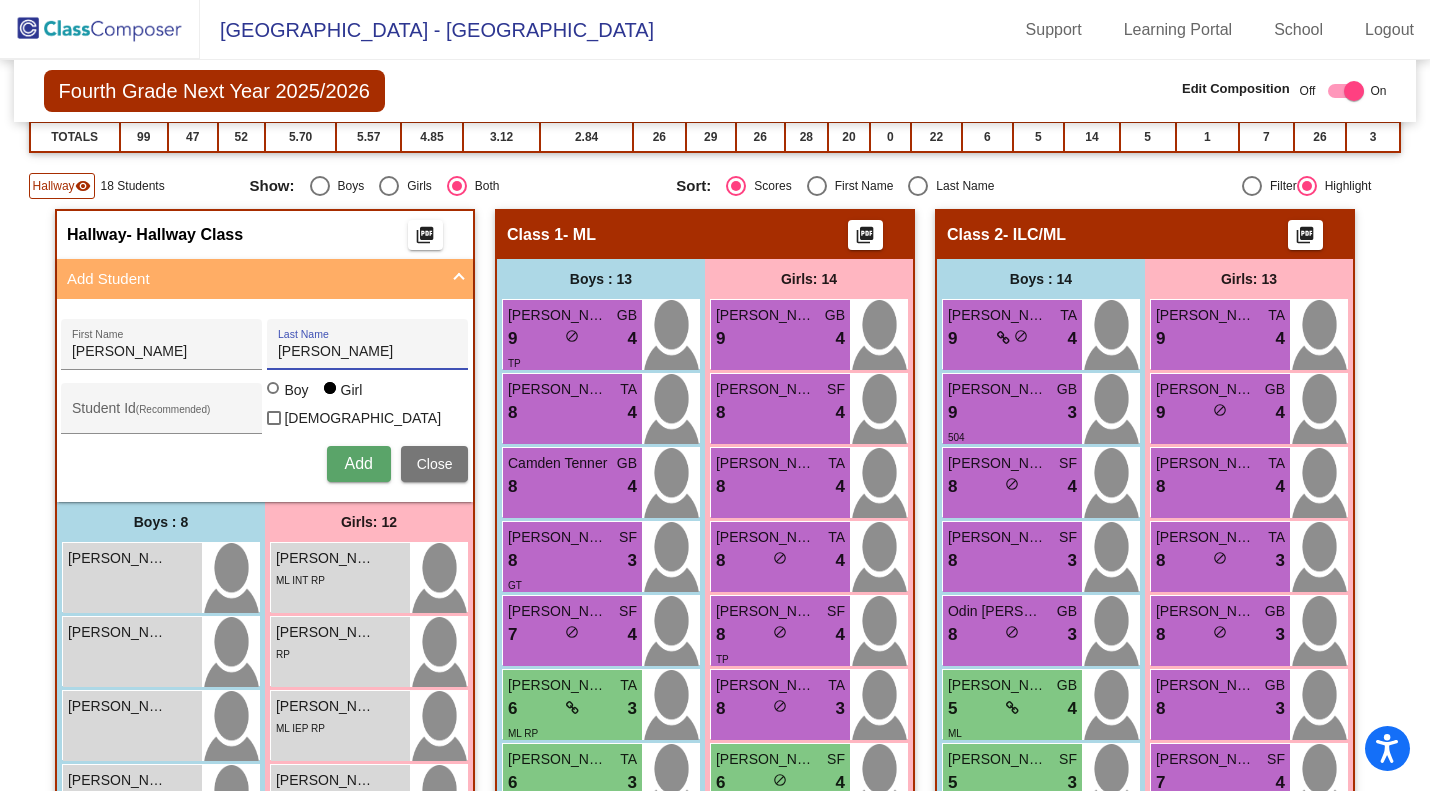 type on "Greer" 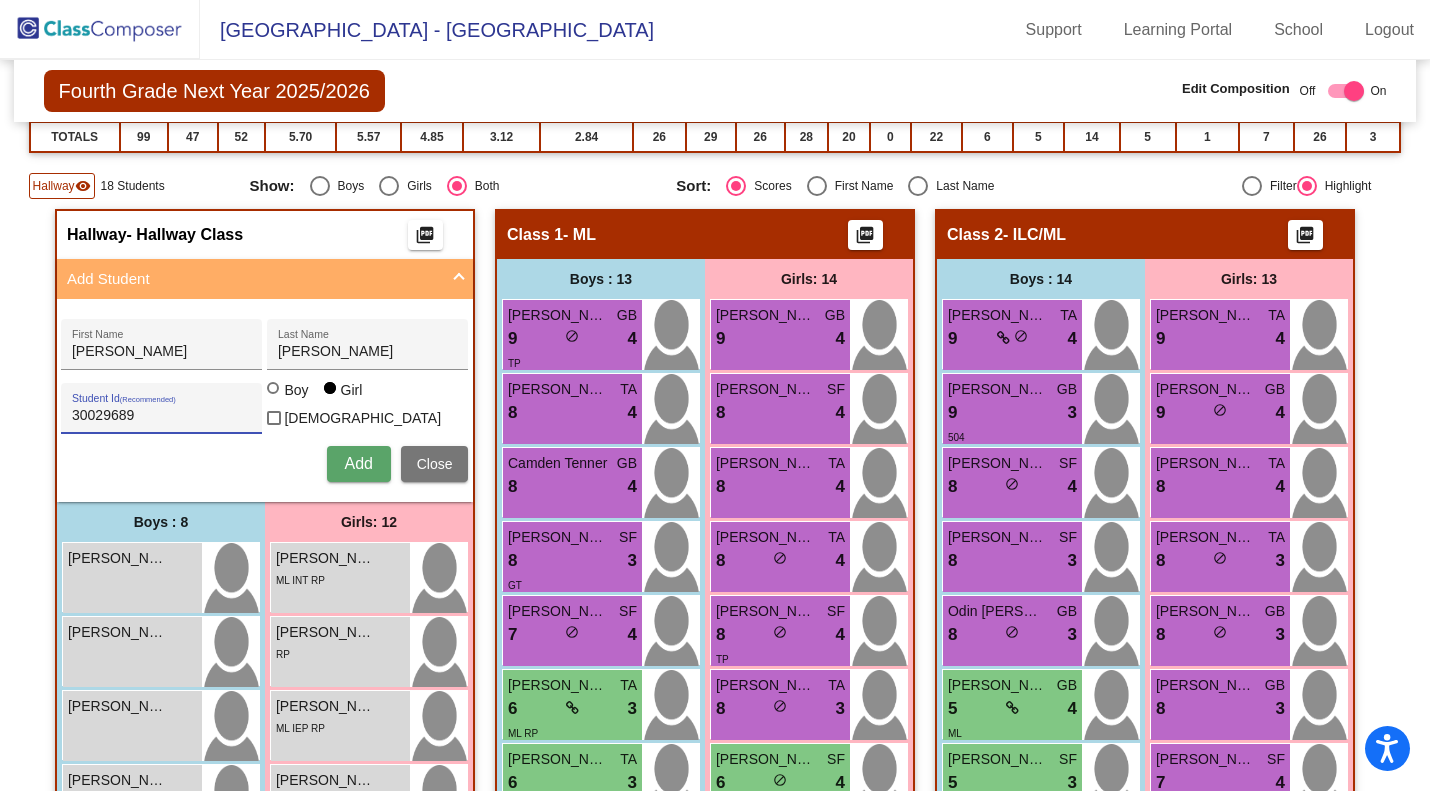 type on "30029689" 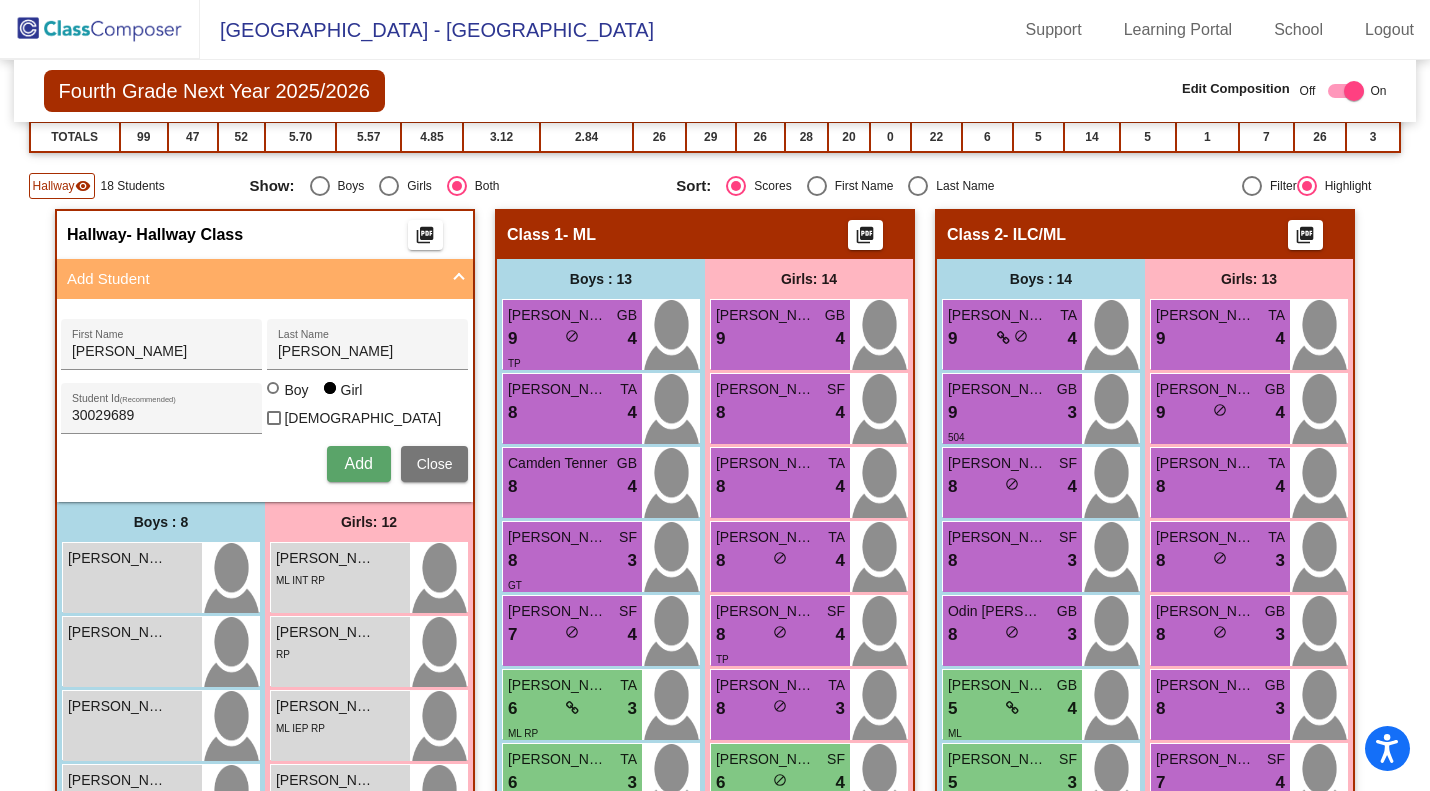 type 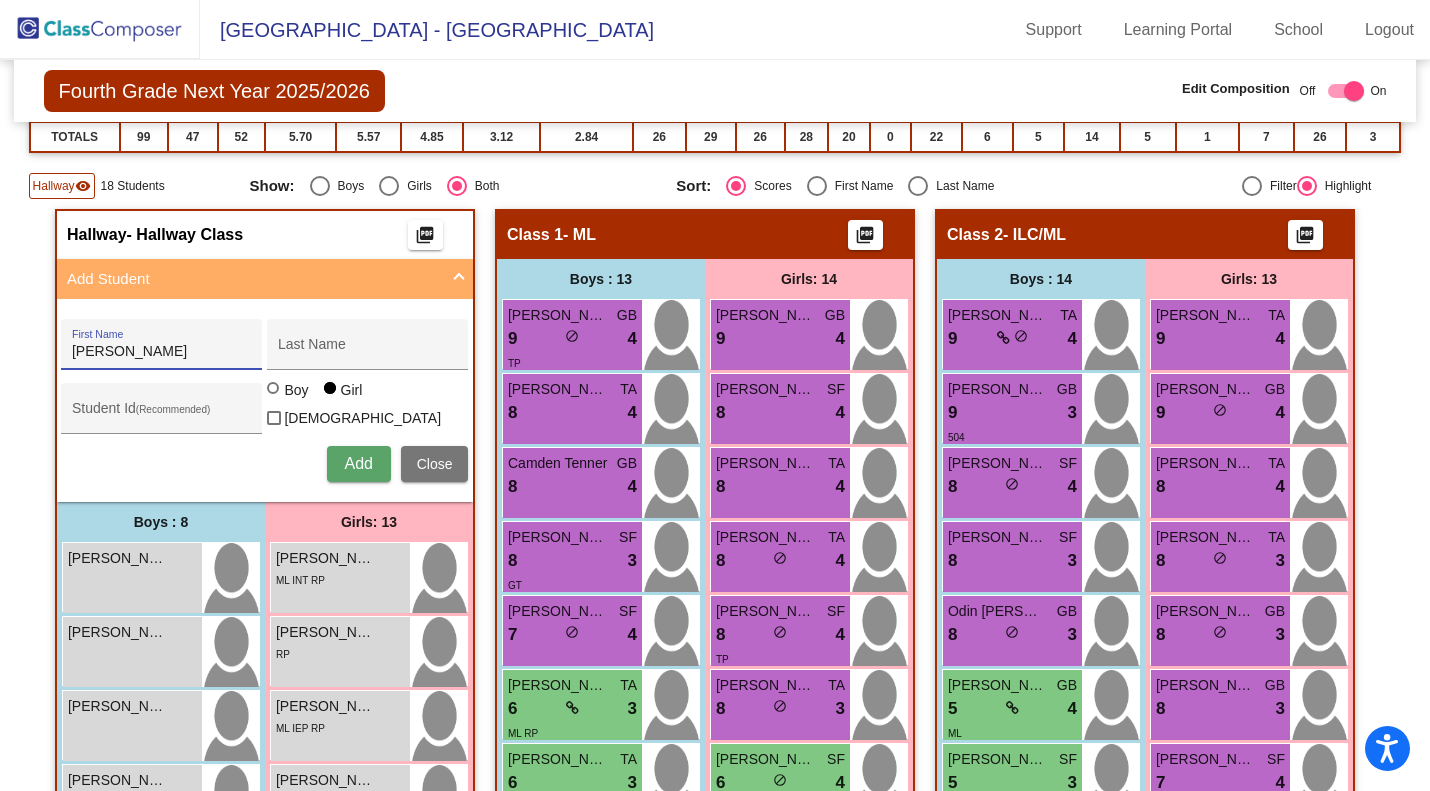 type on "Lyla" 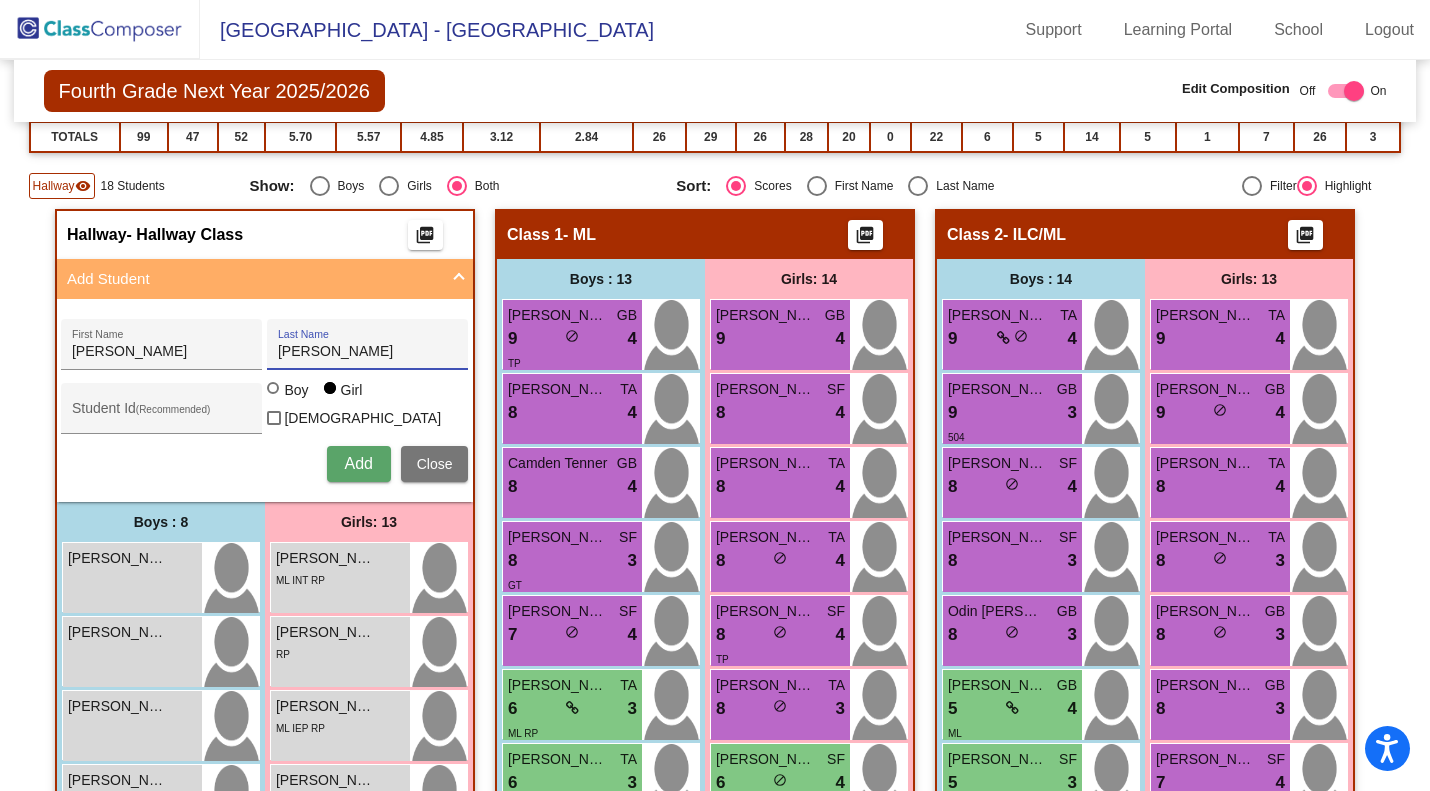 type on "Heinisch" 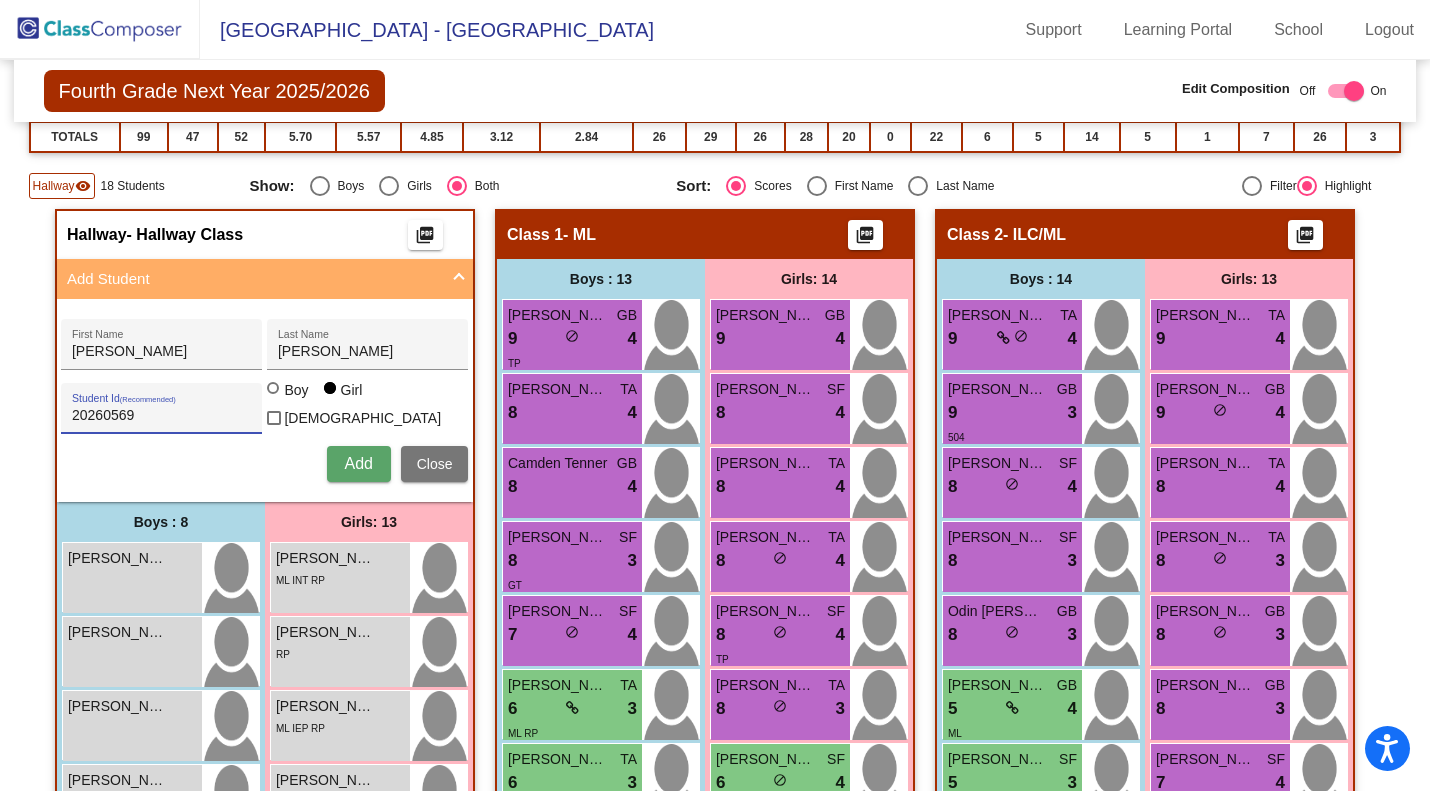 type on "20260569" 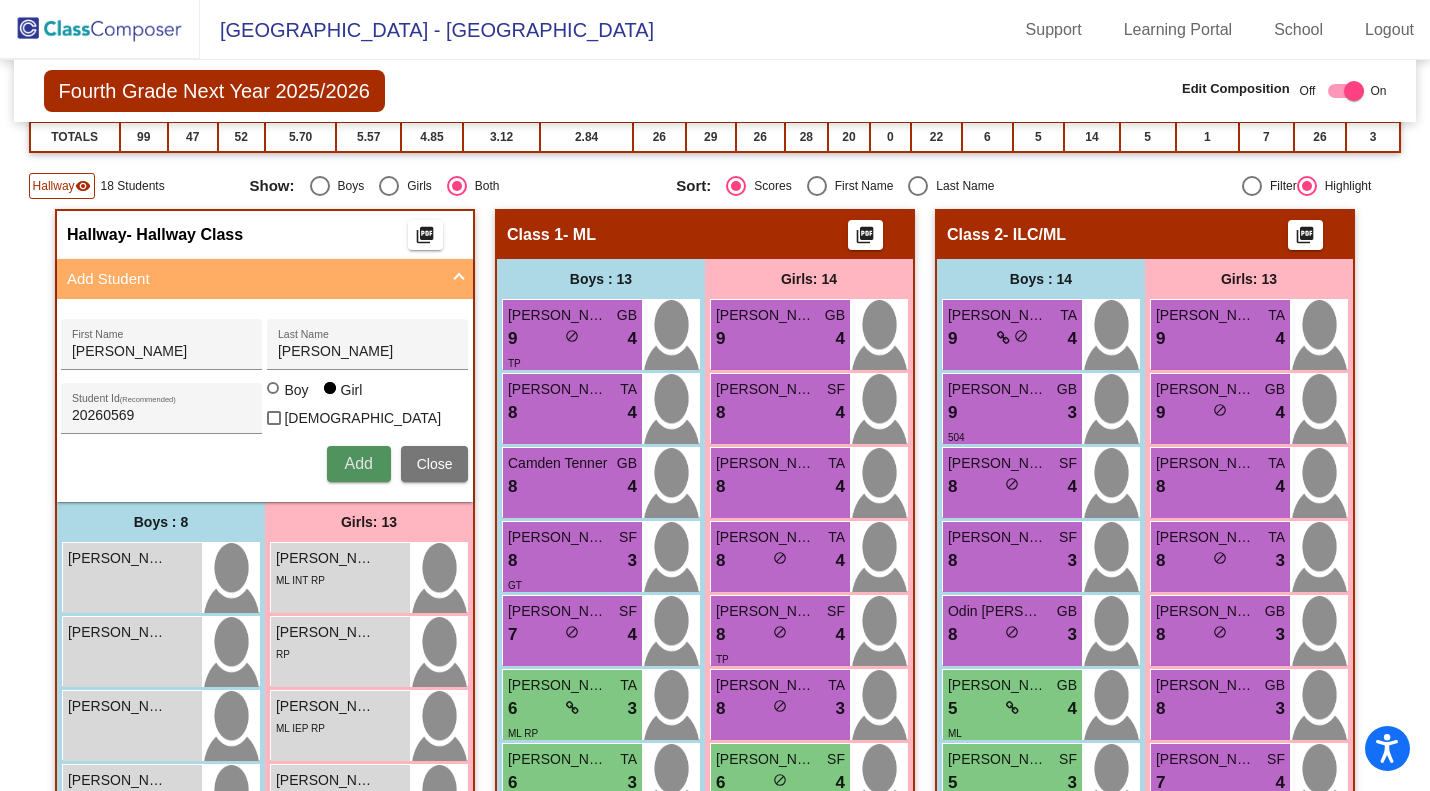 type 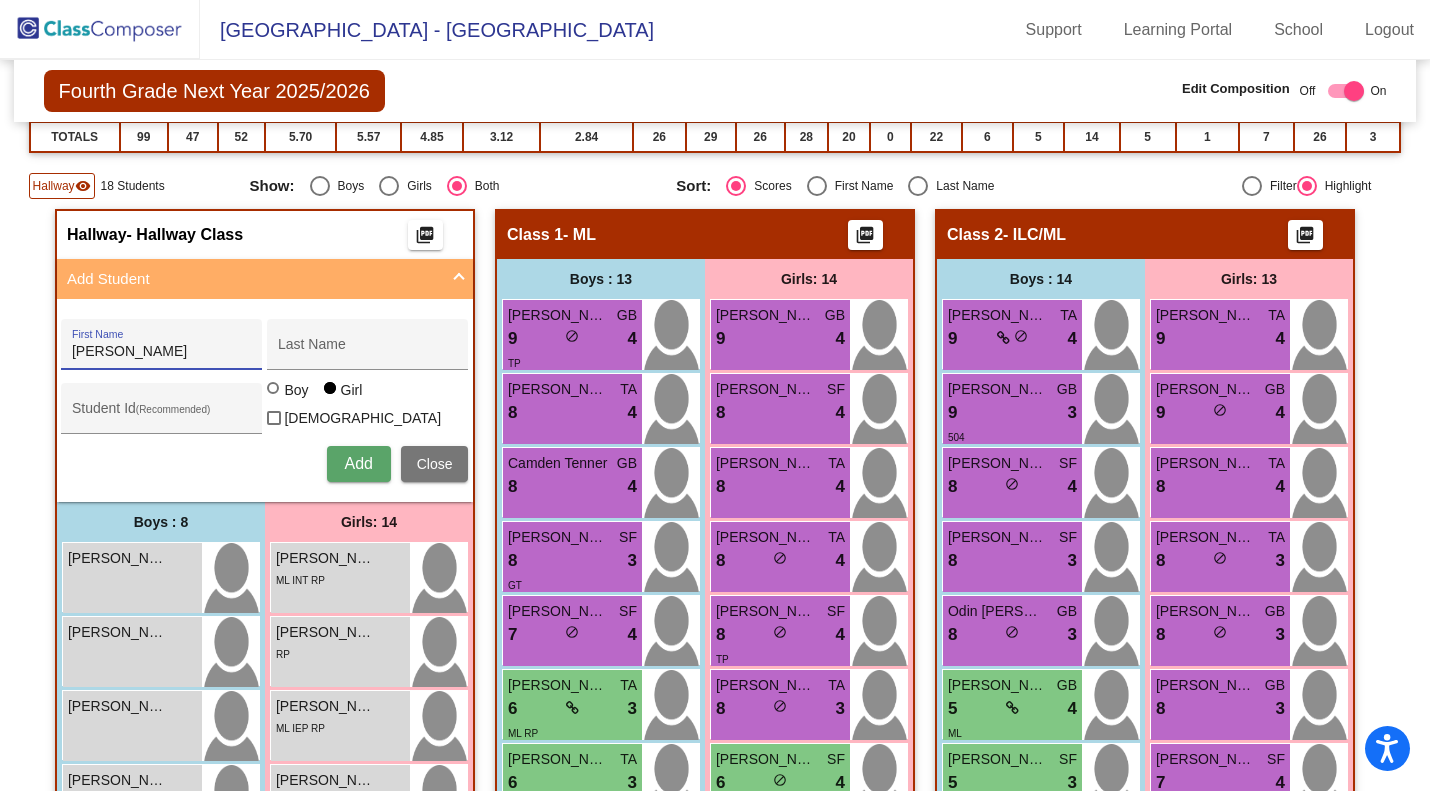 type on "Margaret" 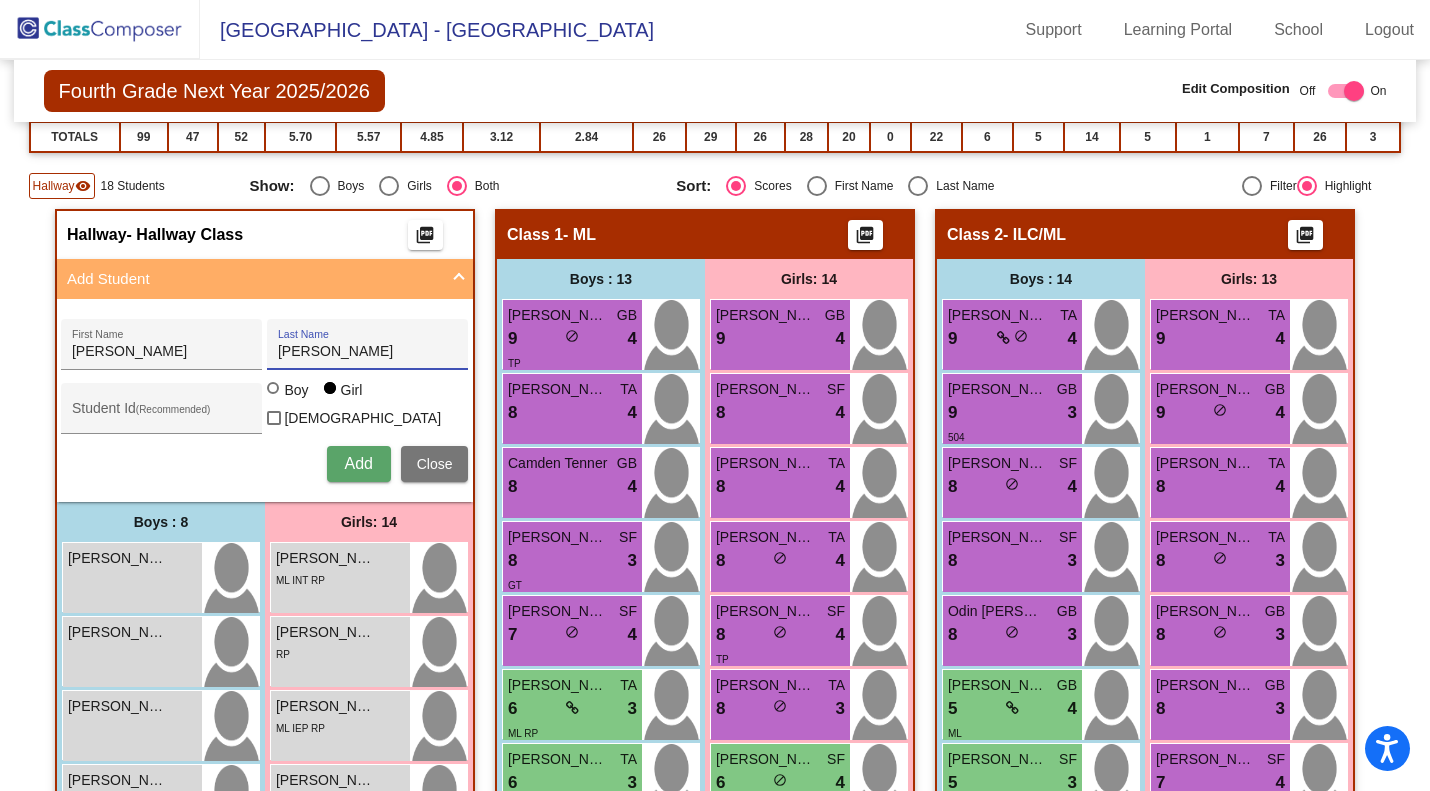 type on "Jabkowski" 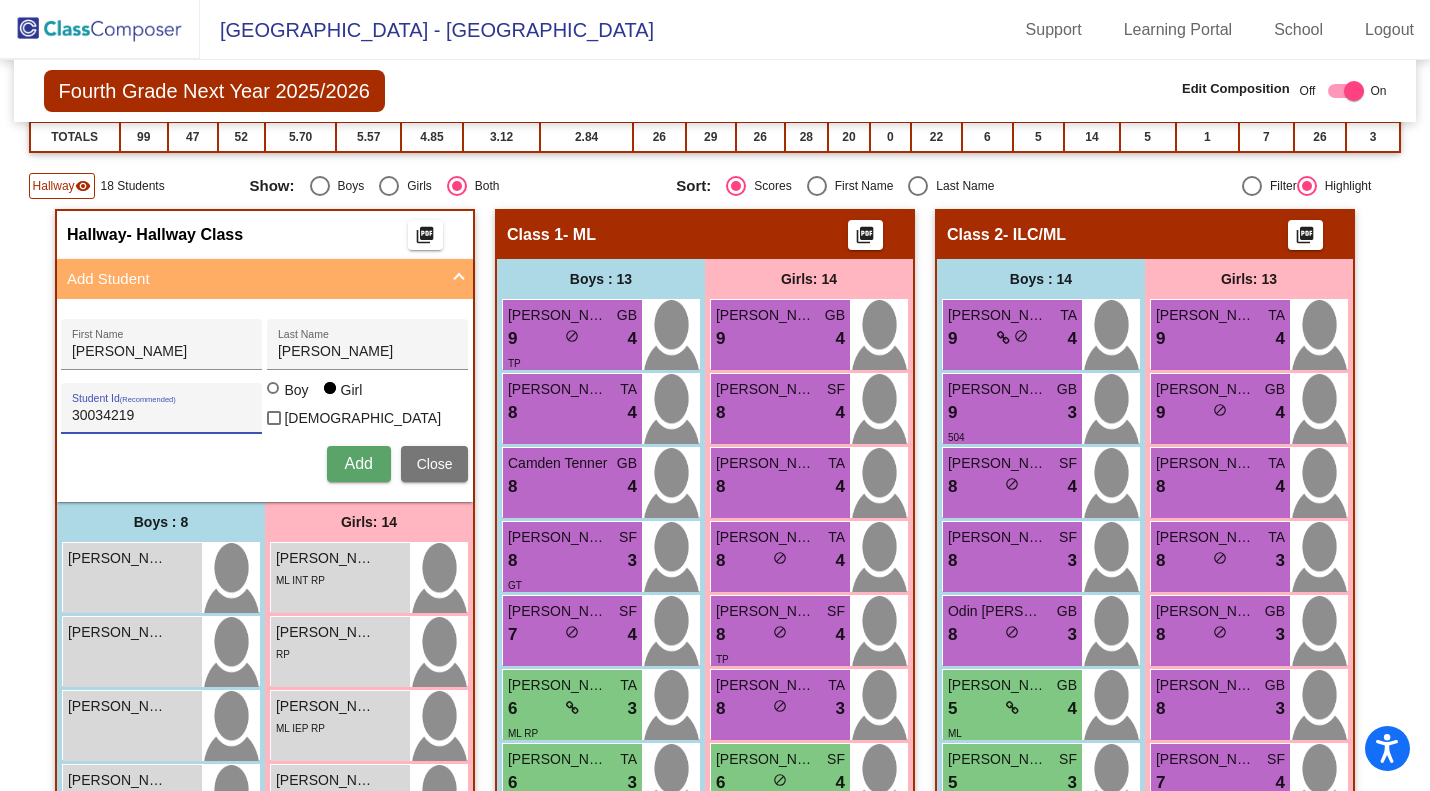 type on "30034219" 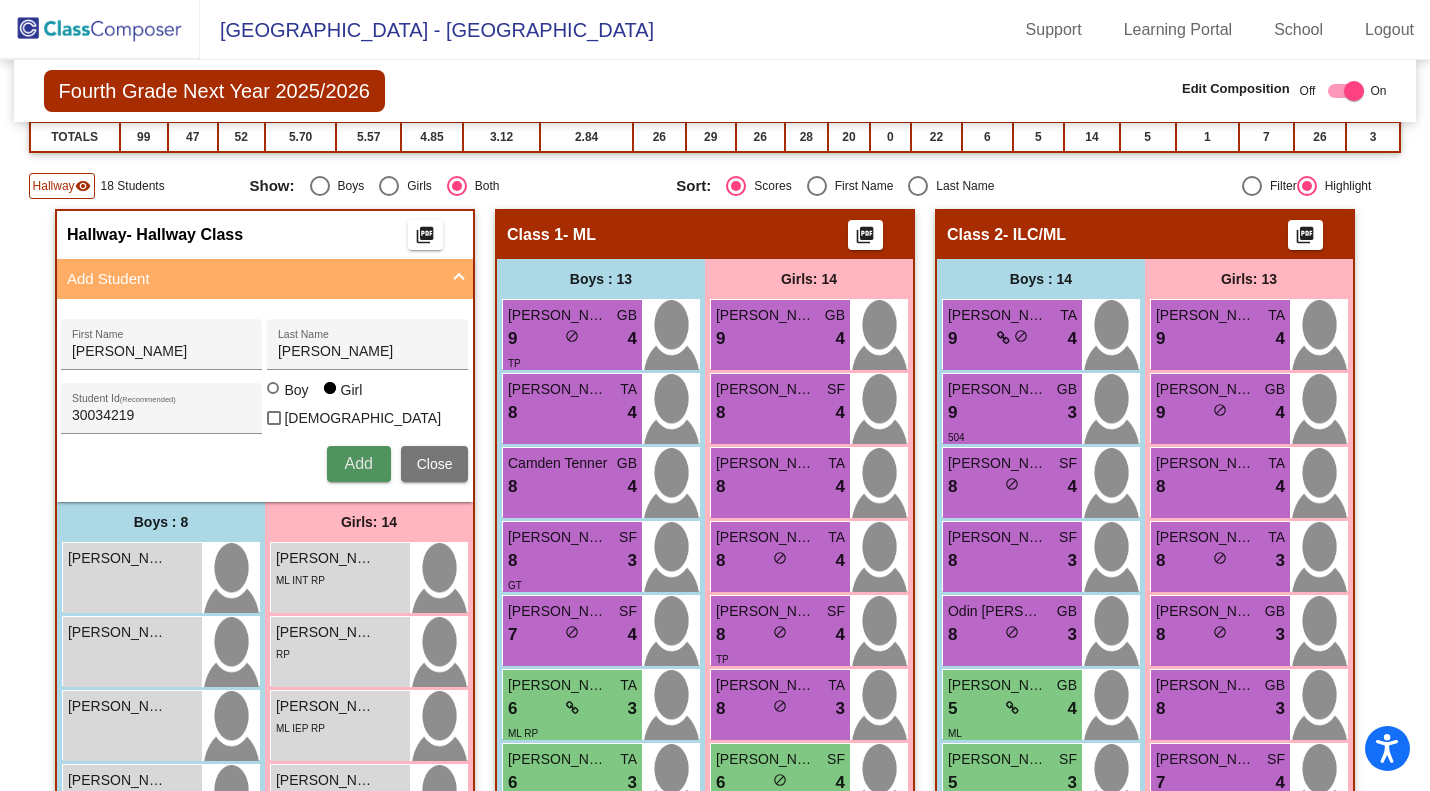 click on "Add" at bounding box center [358, 463] 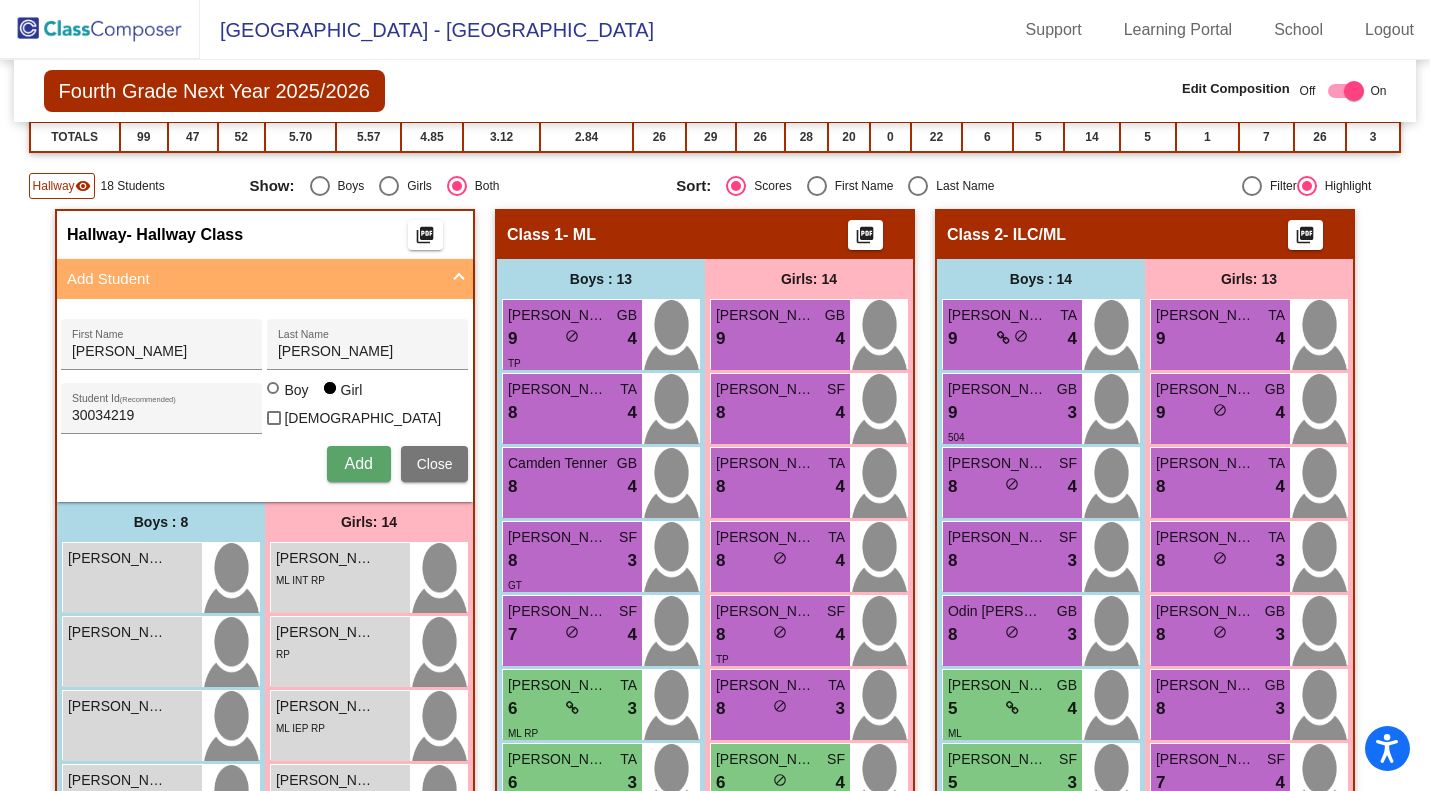 type 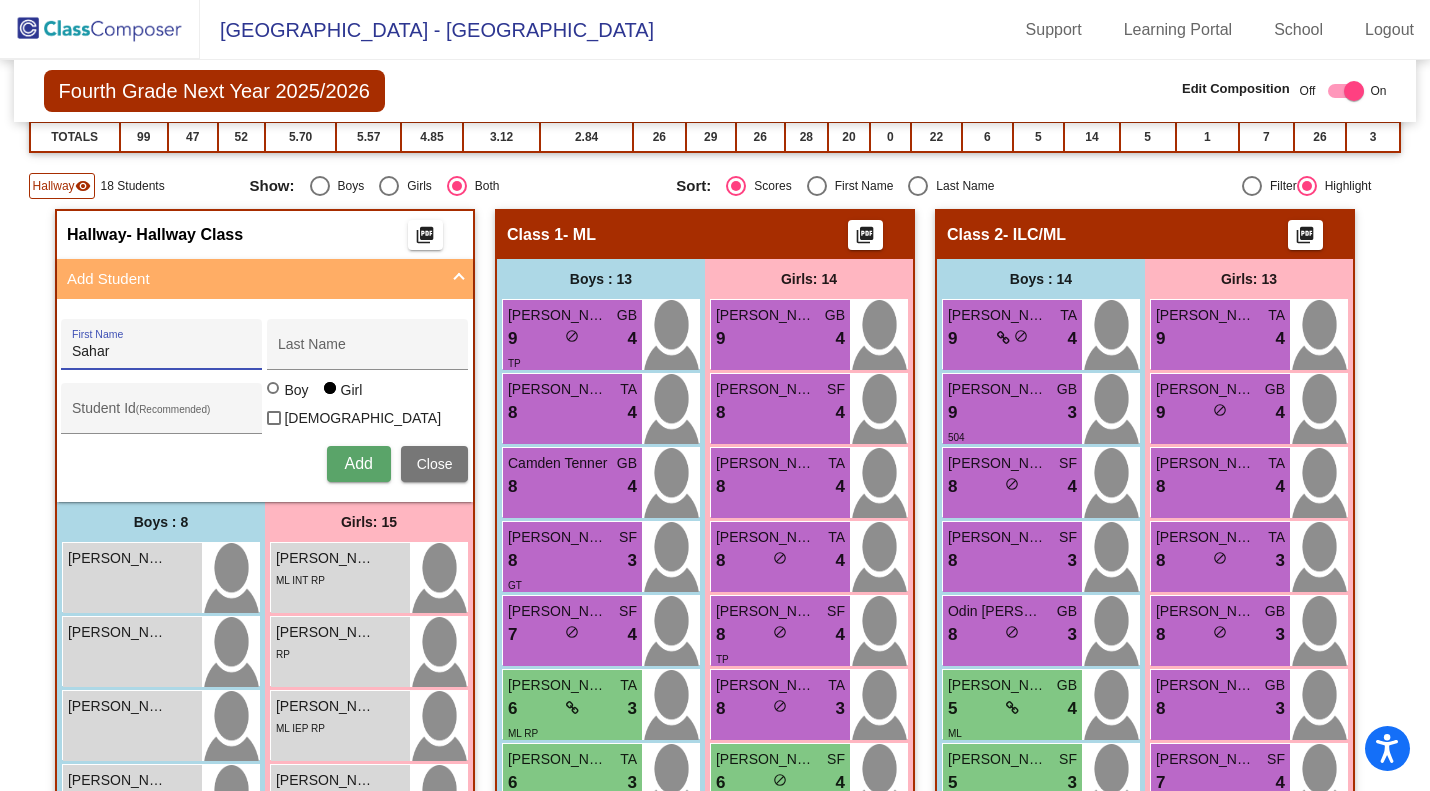type on "Sahar" 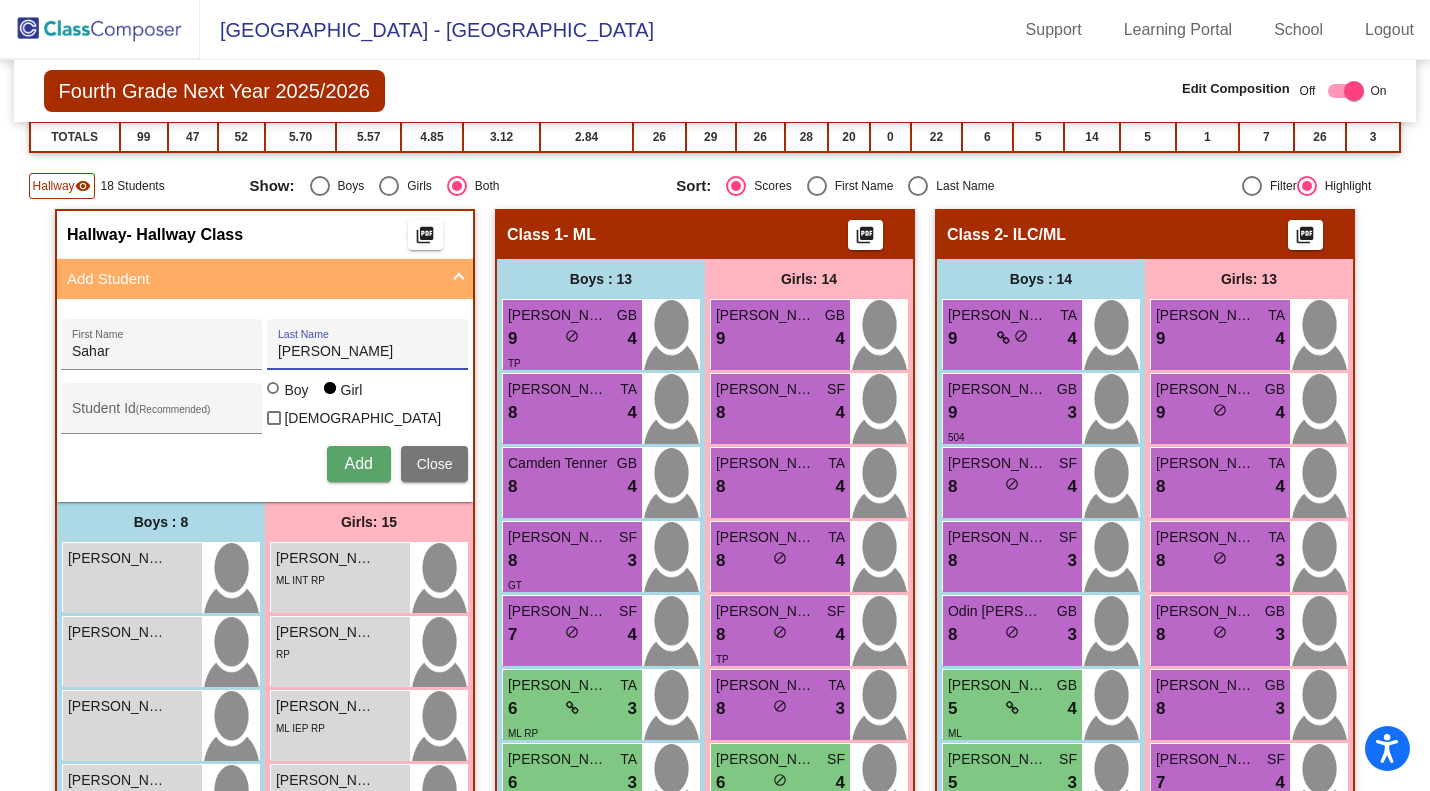 type on "Jafari" 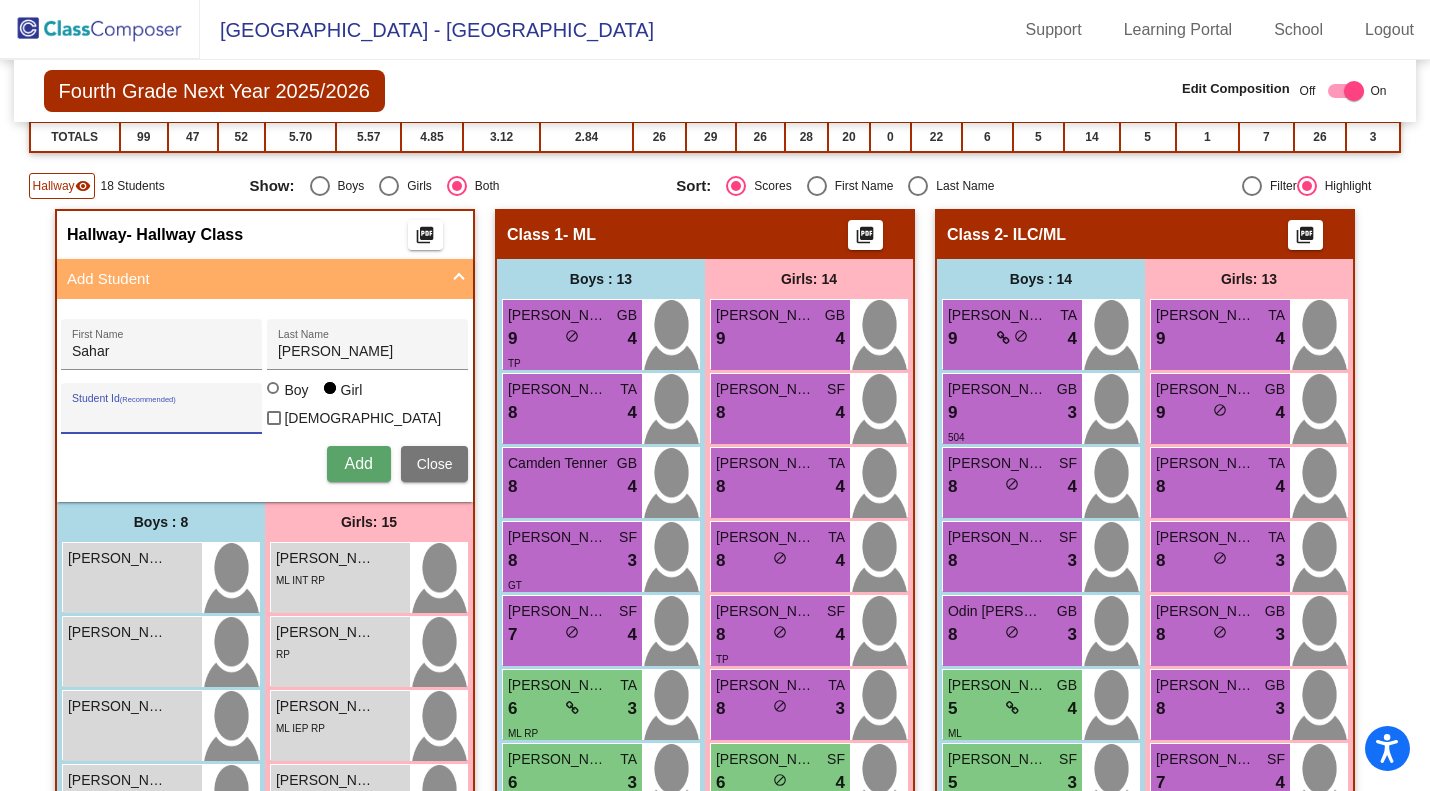 click on "Student Id  (Recommended)" at bounding box center (162, 416) 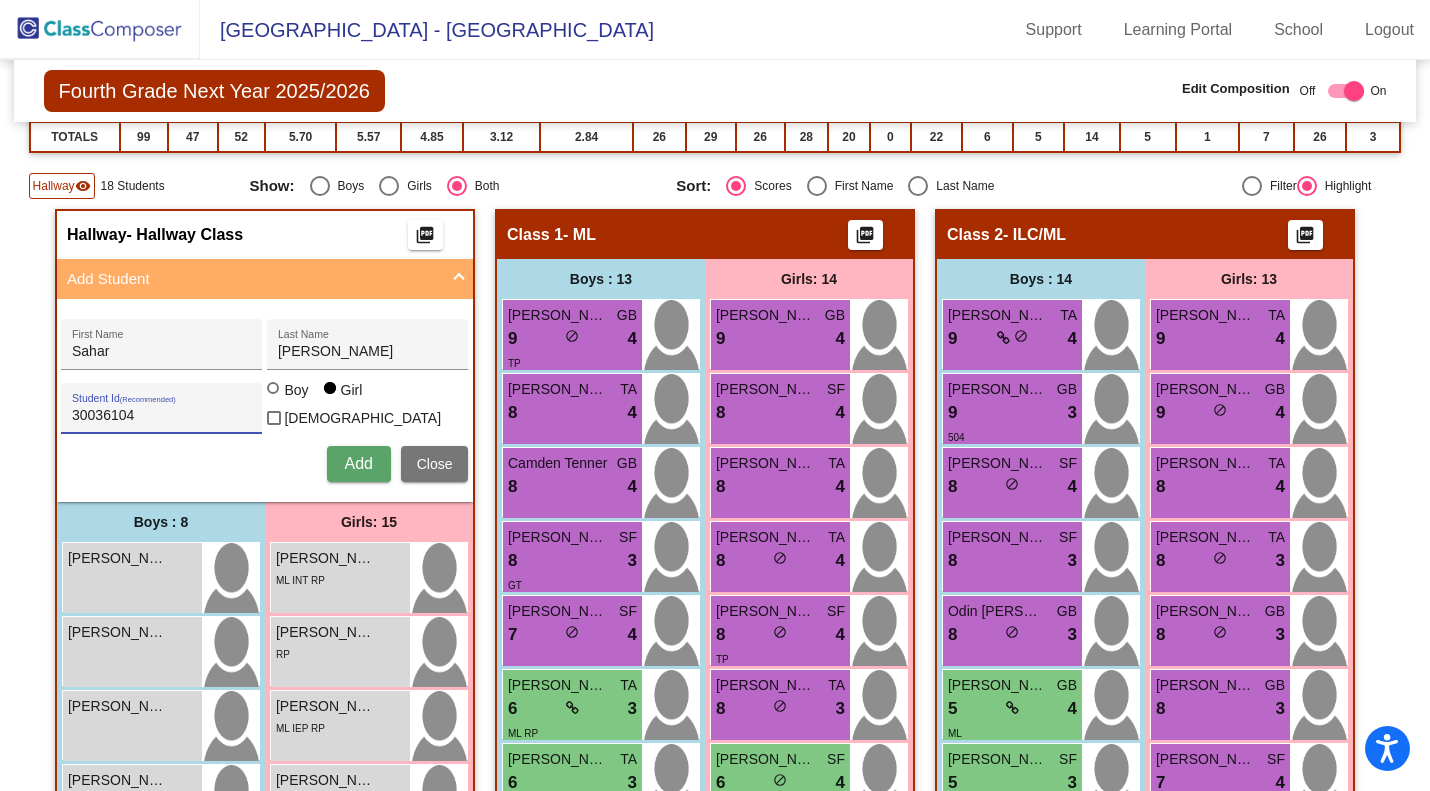 type on "30036104" 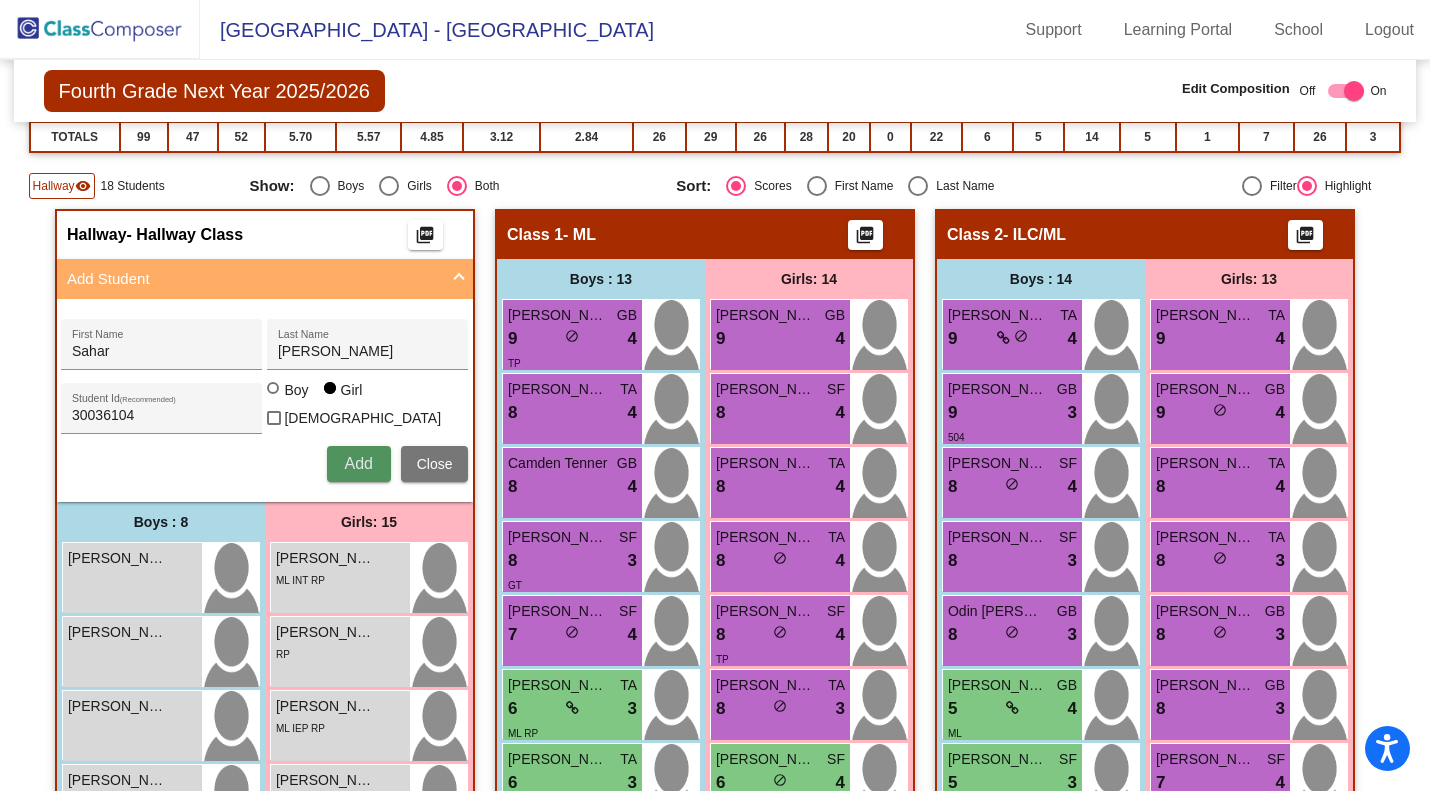 click on "Add" at bounding box center (359, 464) 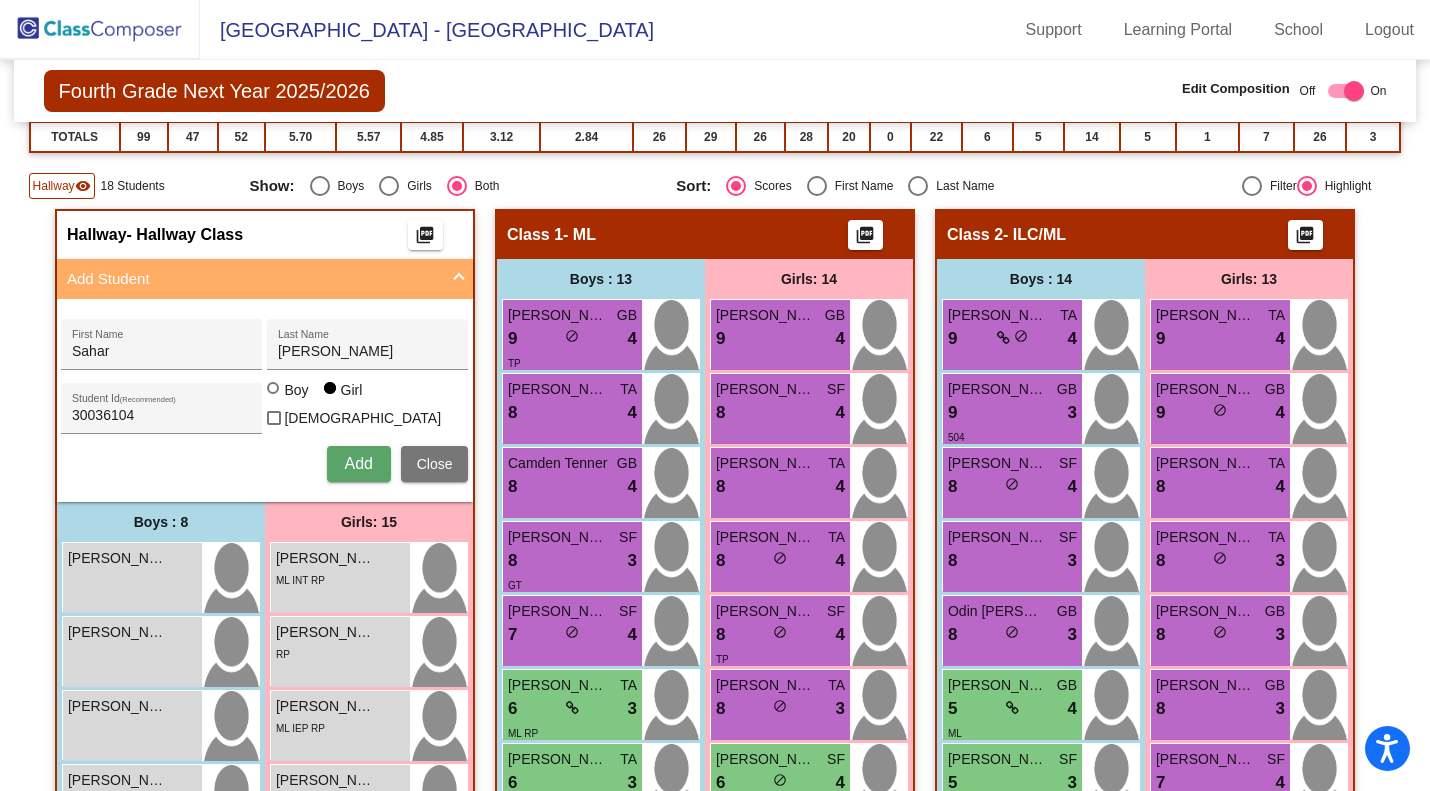 type 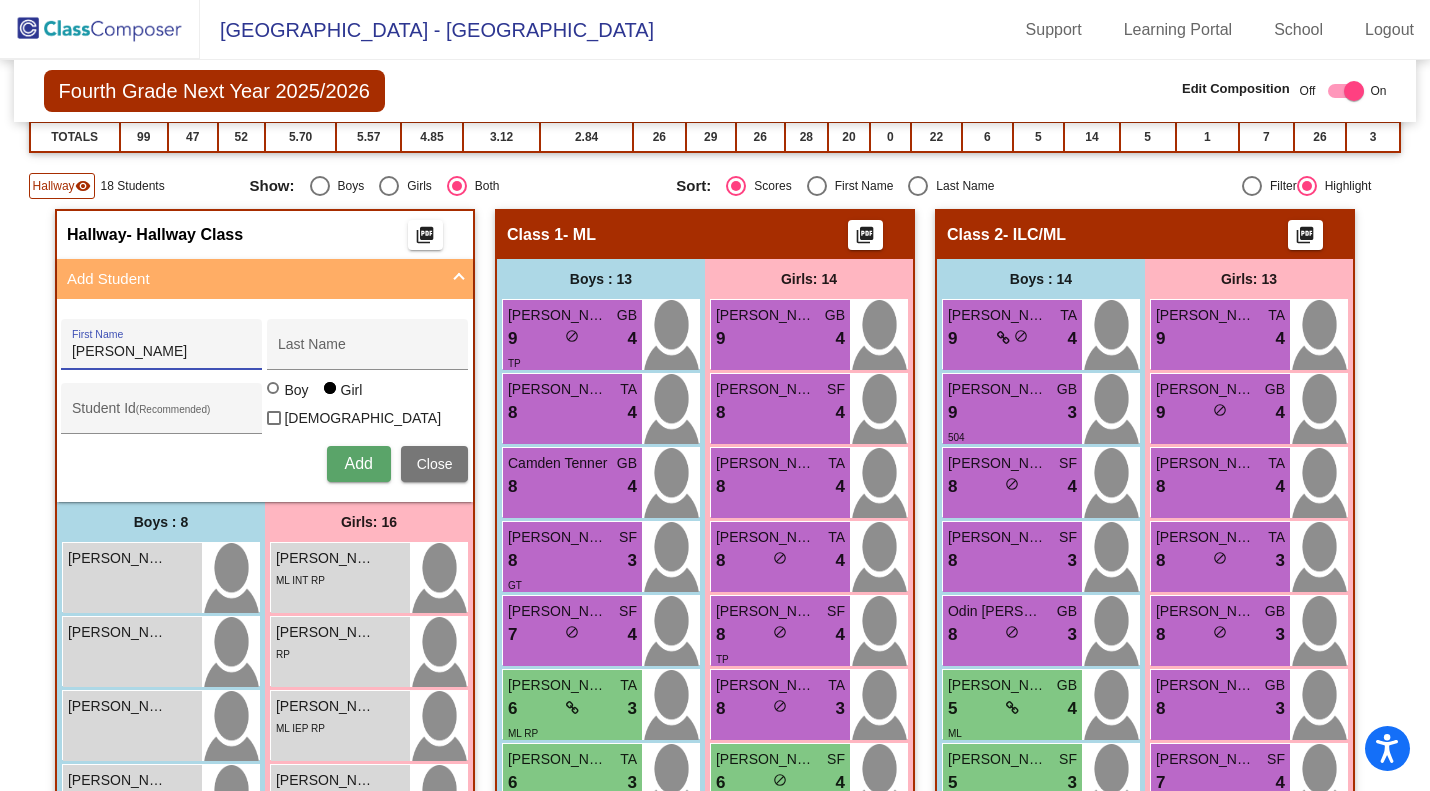 type on "Douglas" 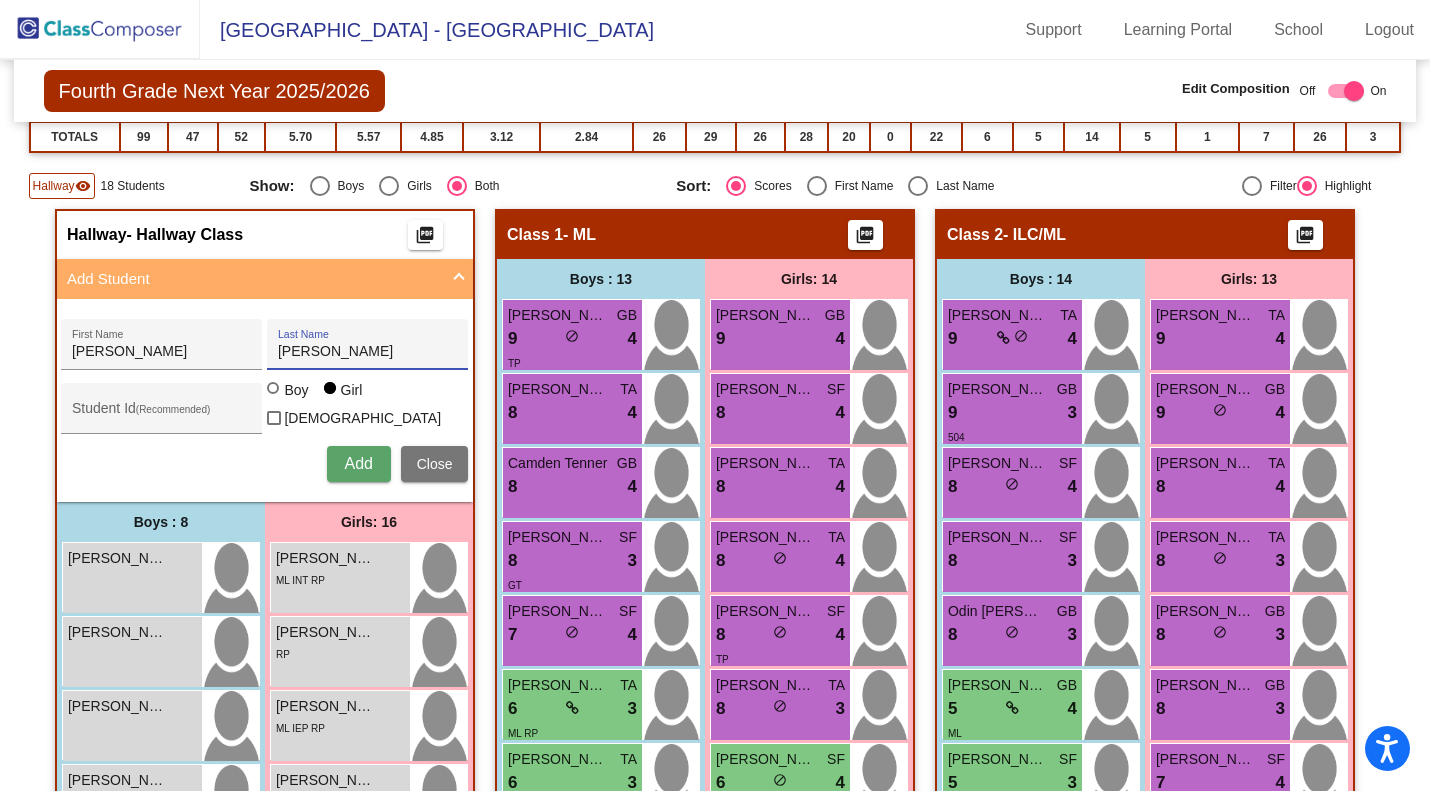 type on "Lewis" 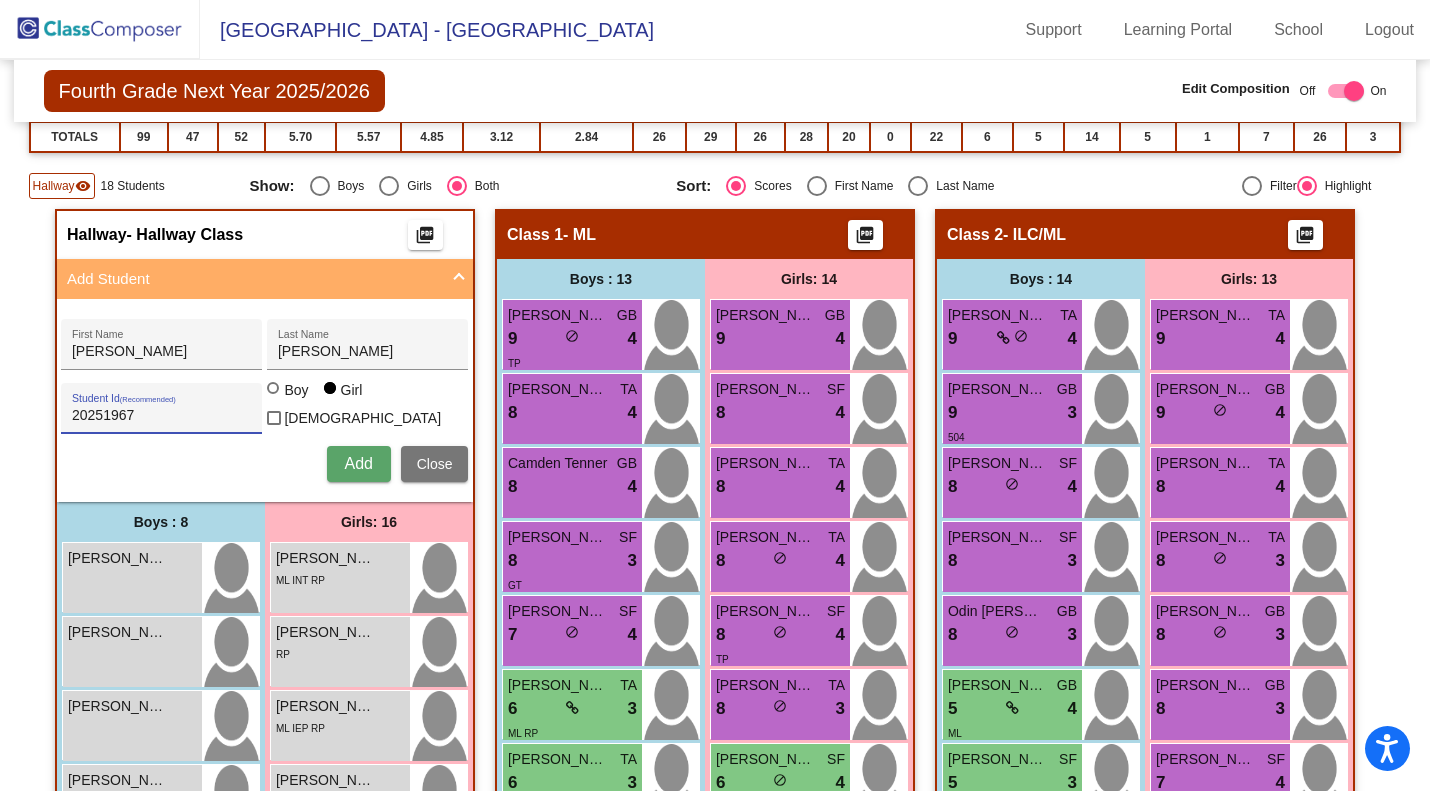 type on "20251967" 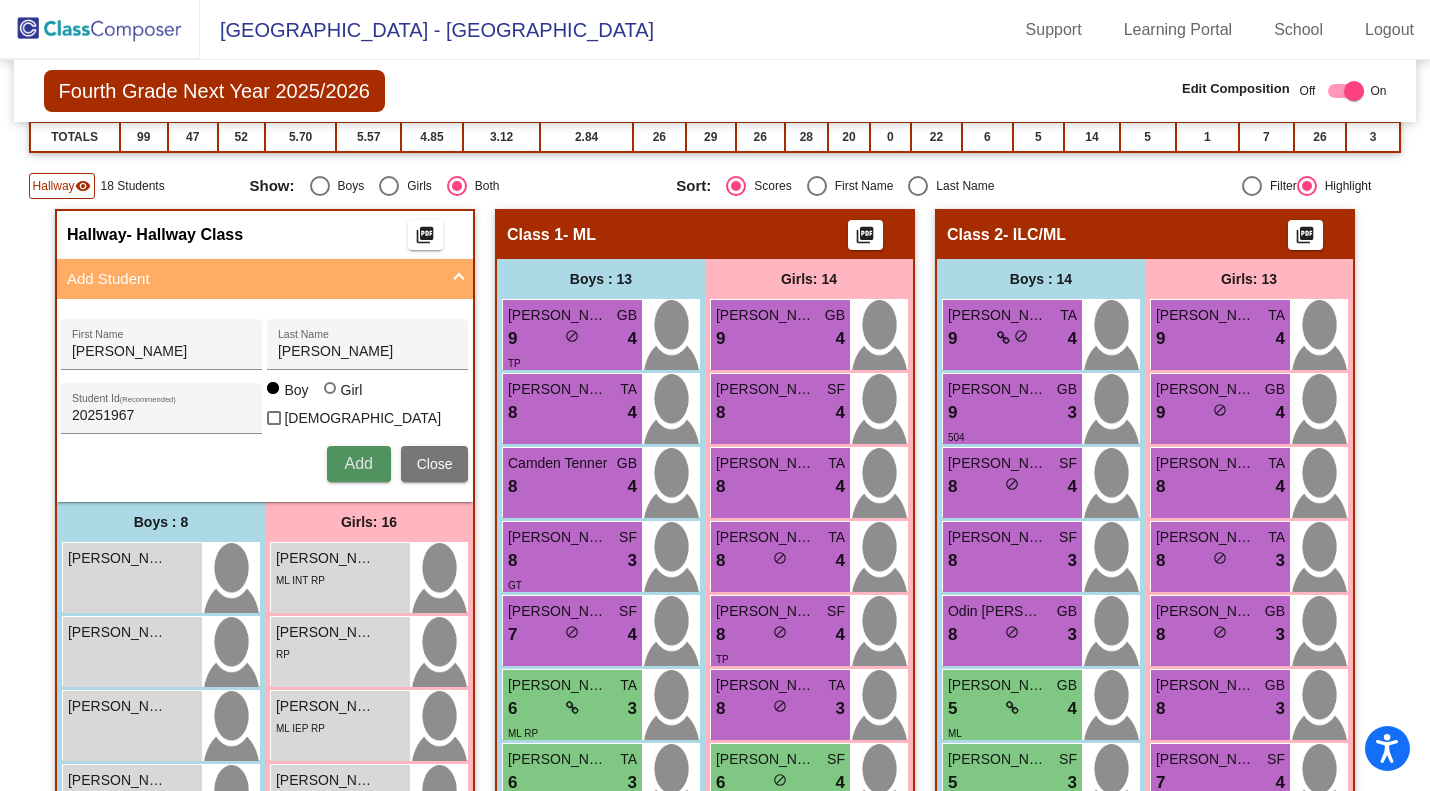 click on "Add" at bounding box center [358, 463] 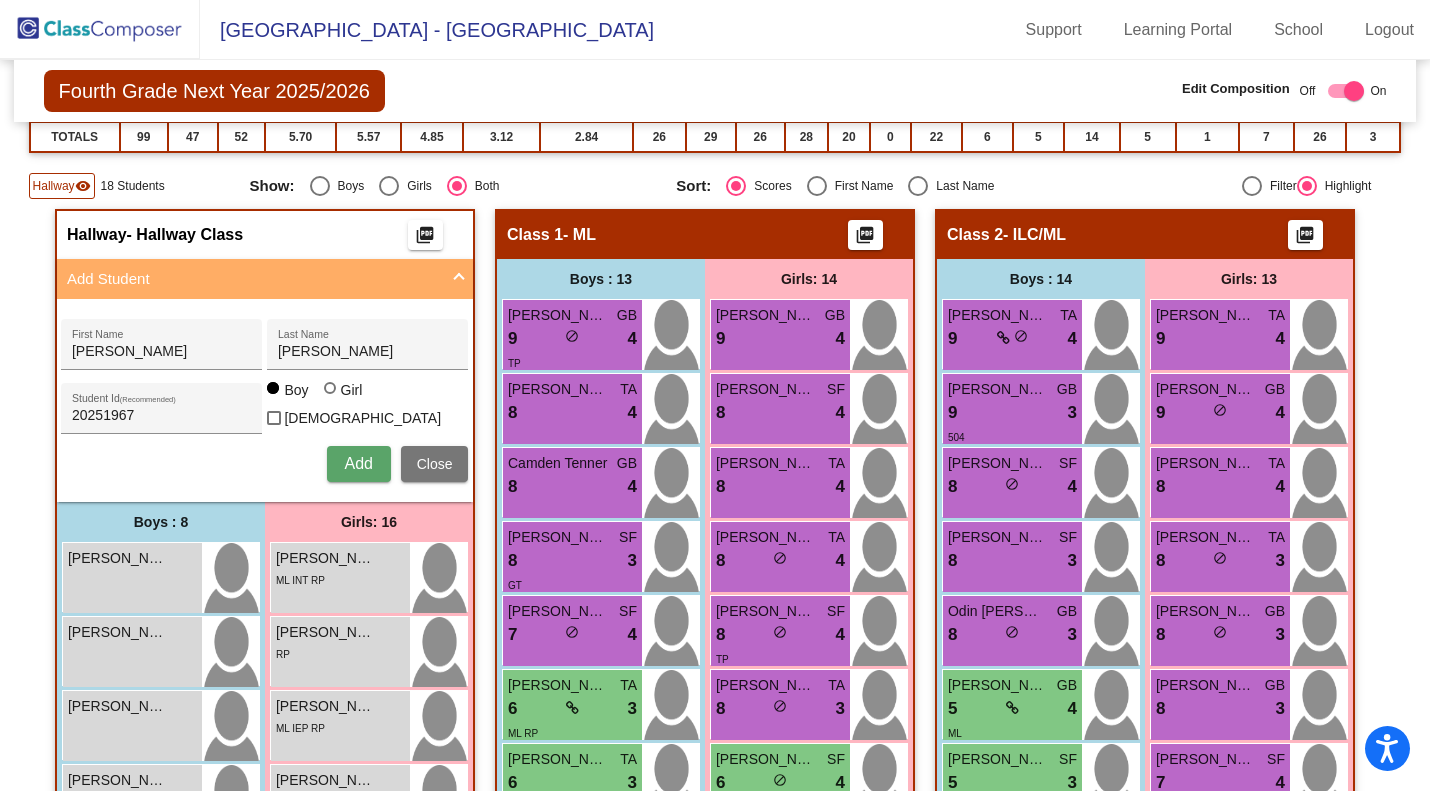 type 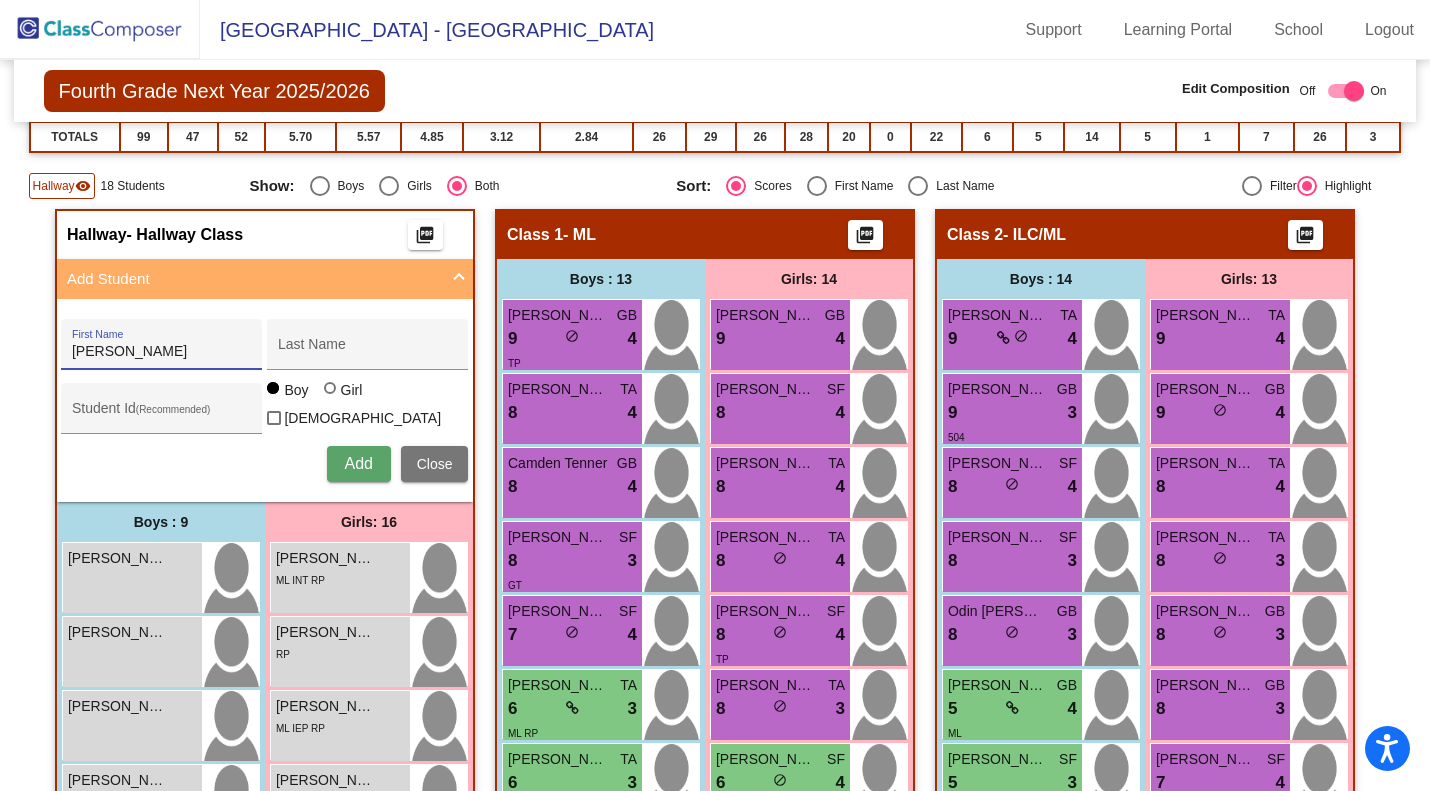 type on "Gavin" 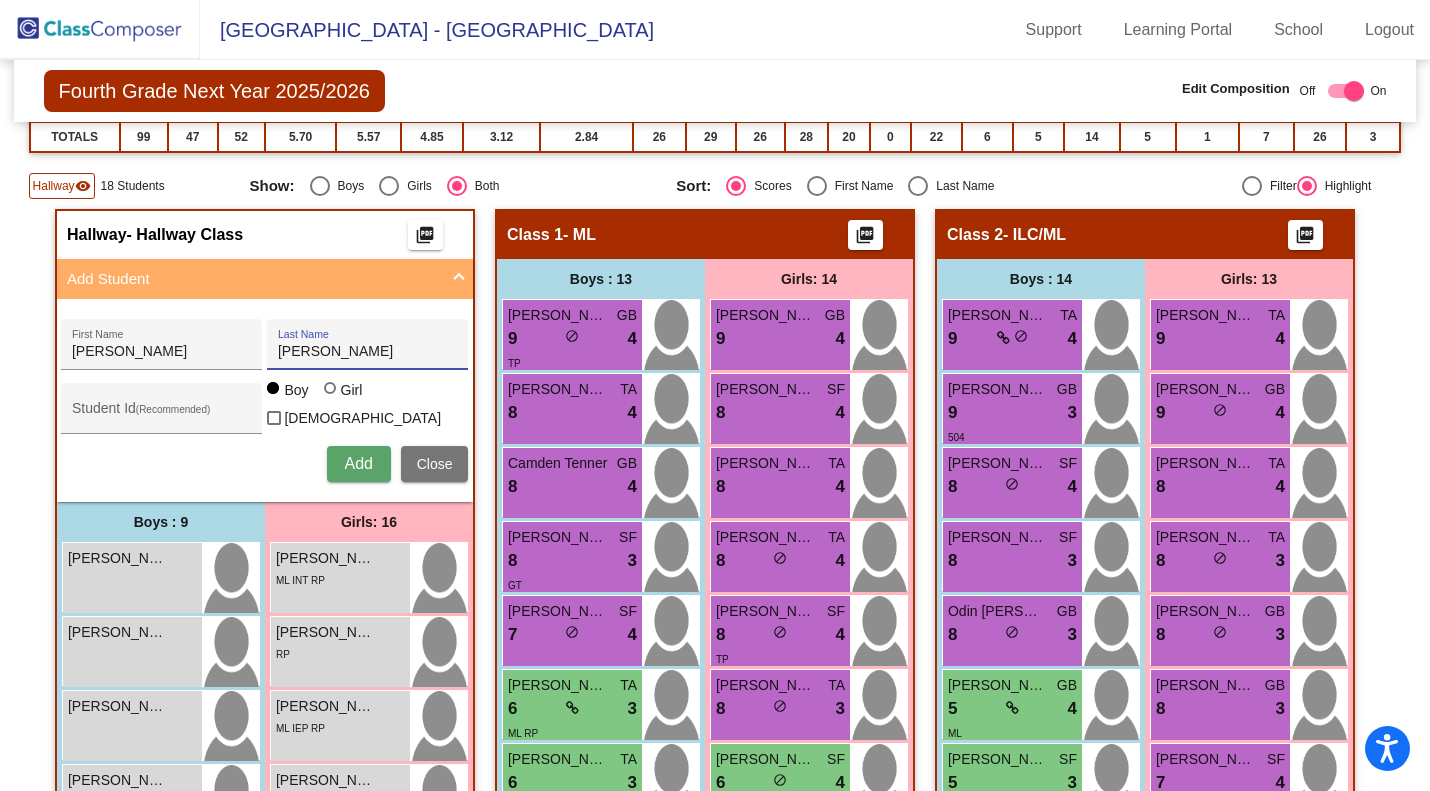 type on "Zwisler" 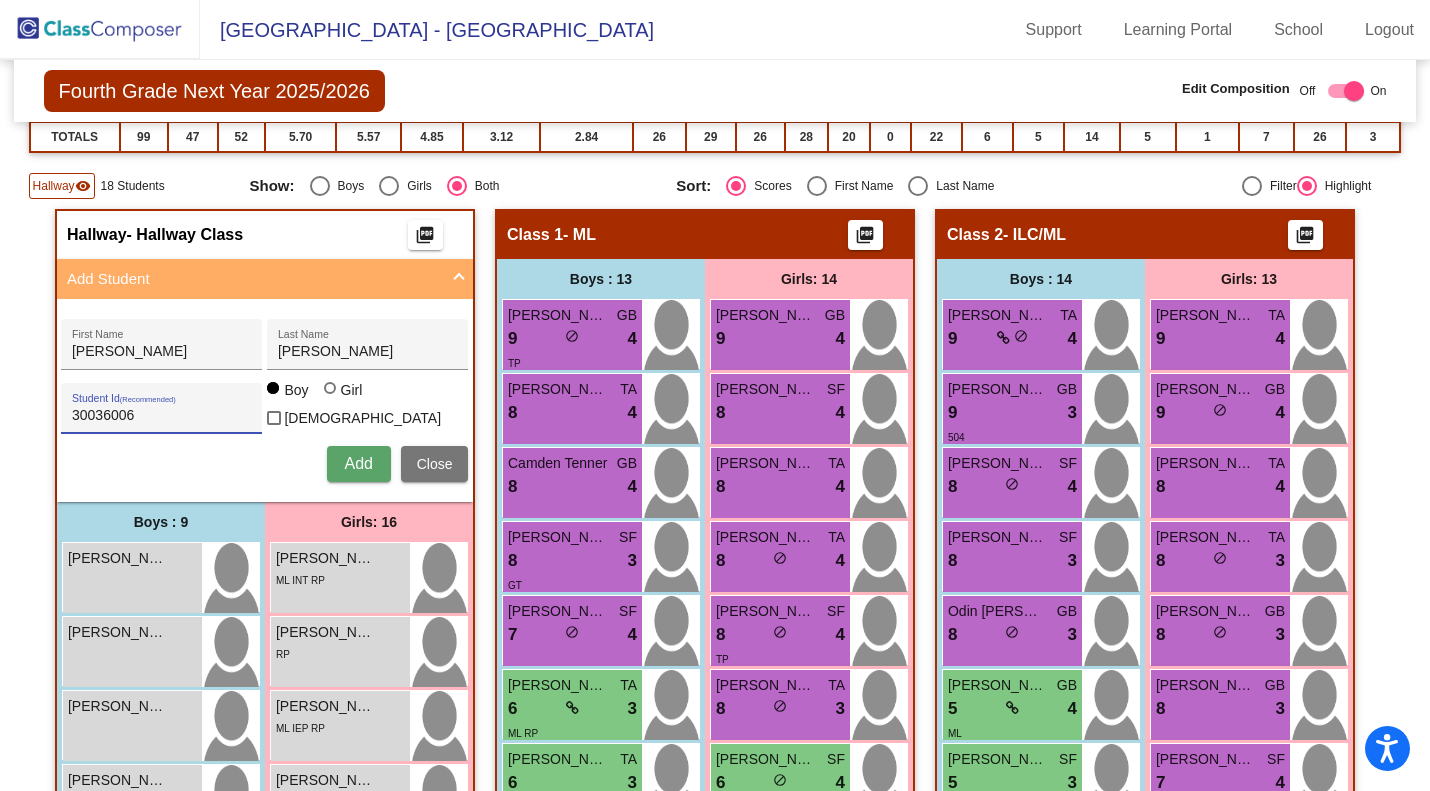type on "30036006" 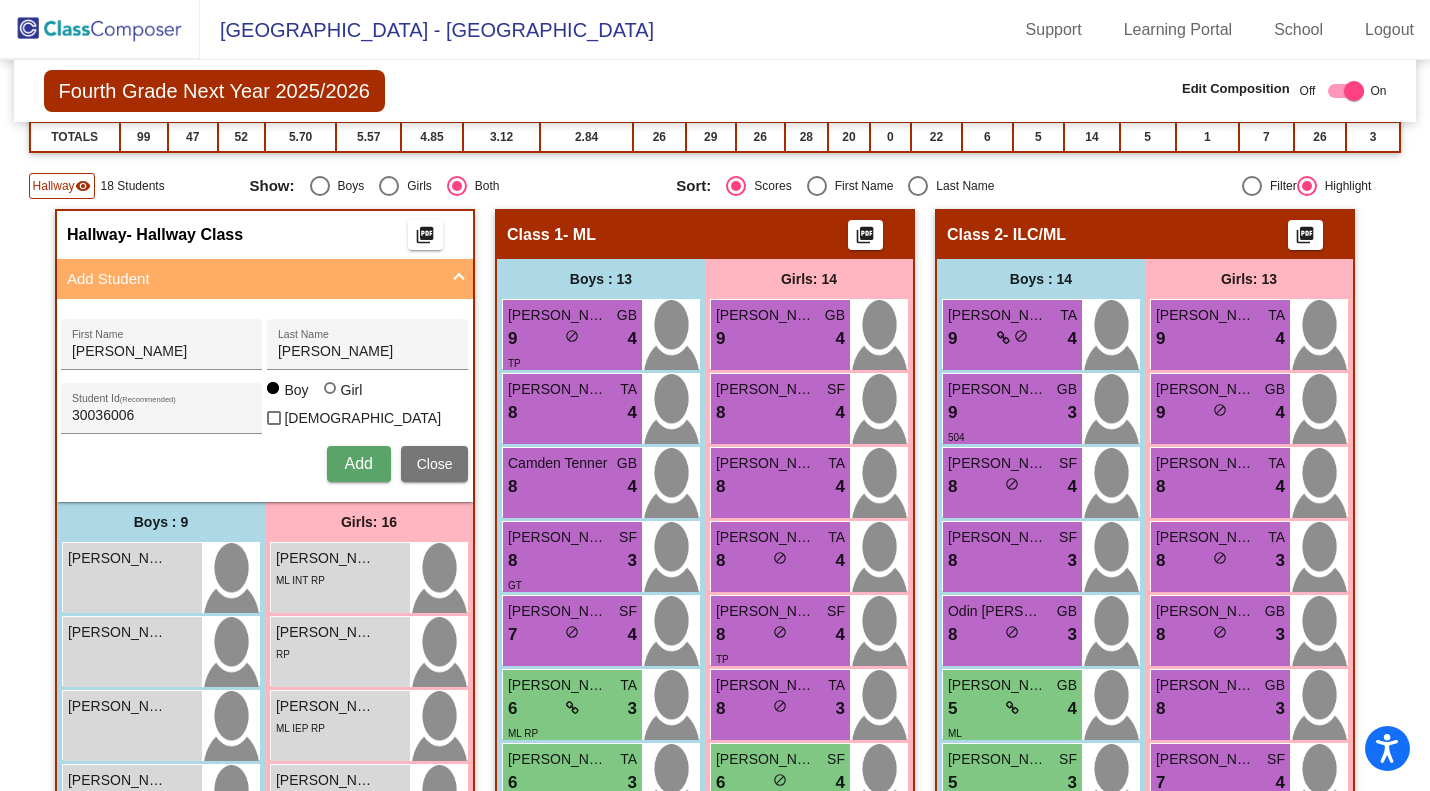 type 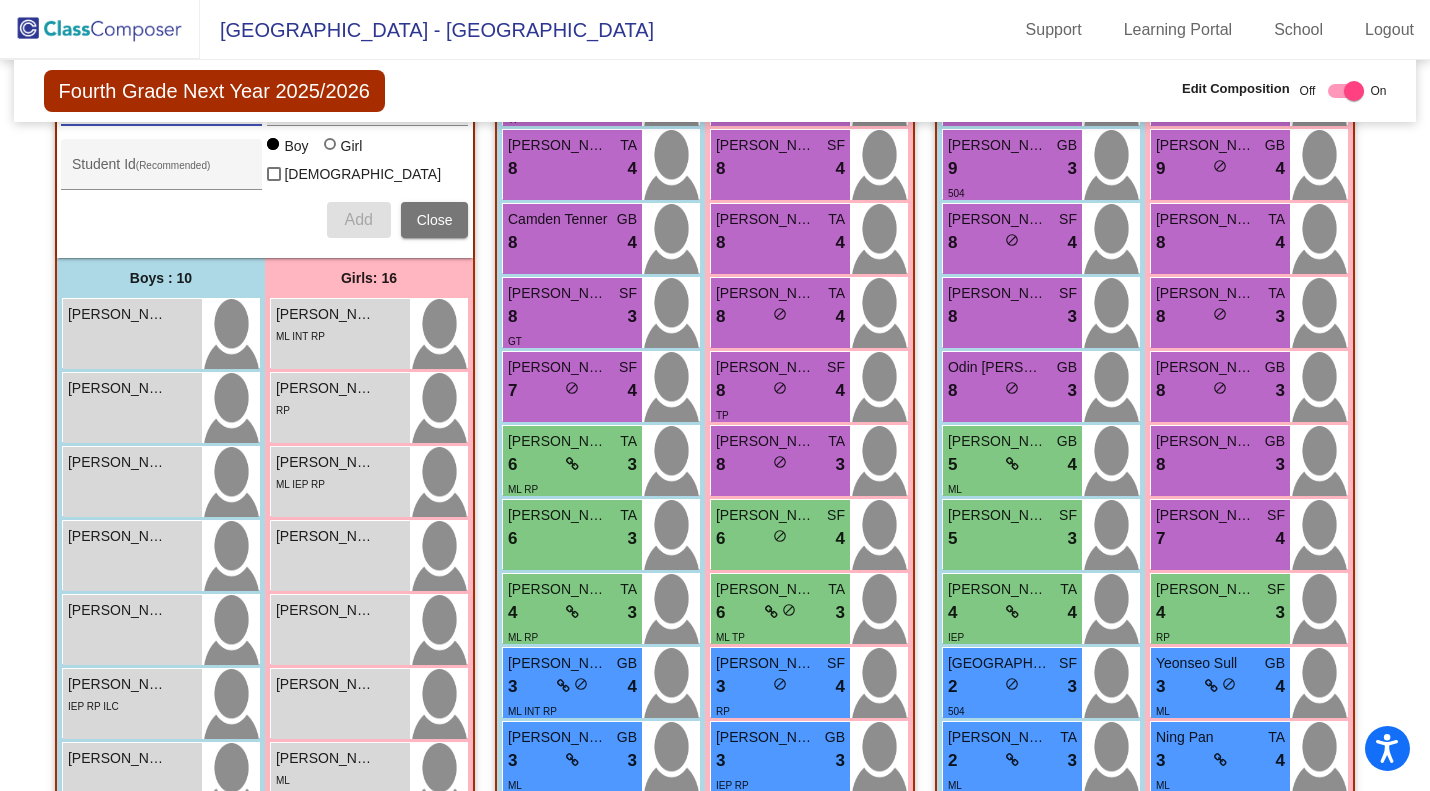 scroll, scrollTop: 581, scrollLeft: 0, axis: vertical 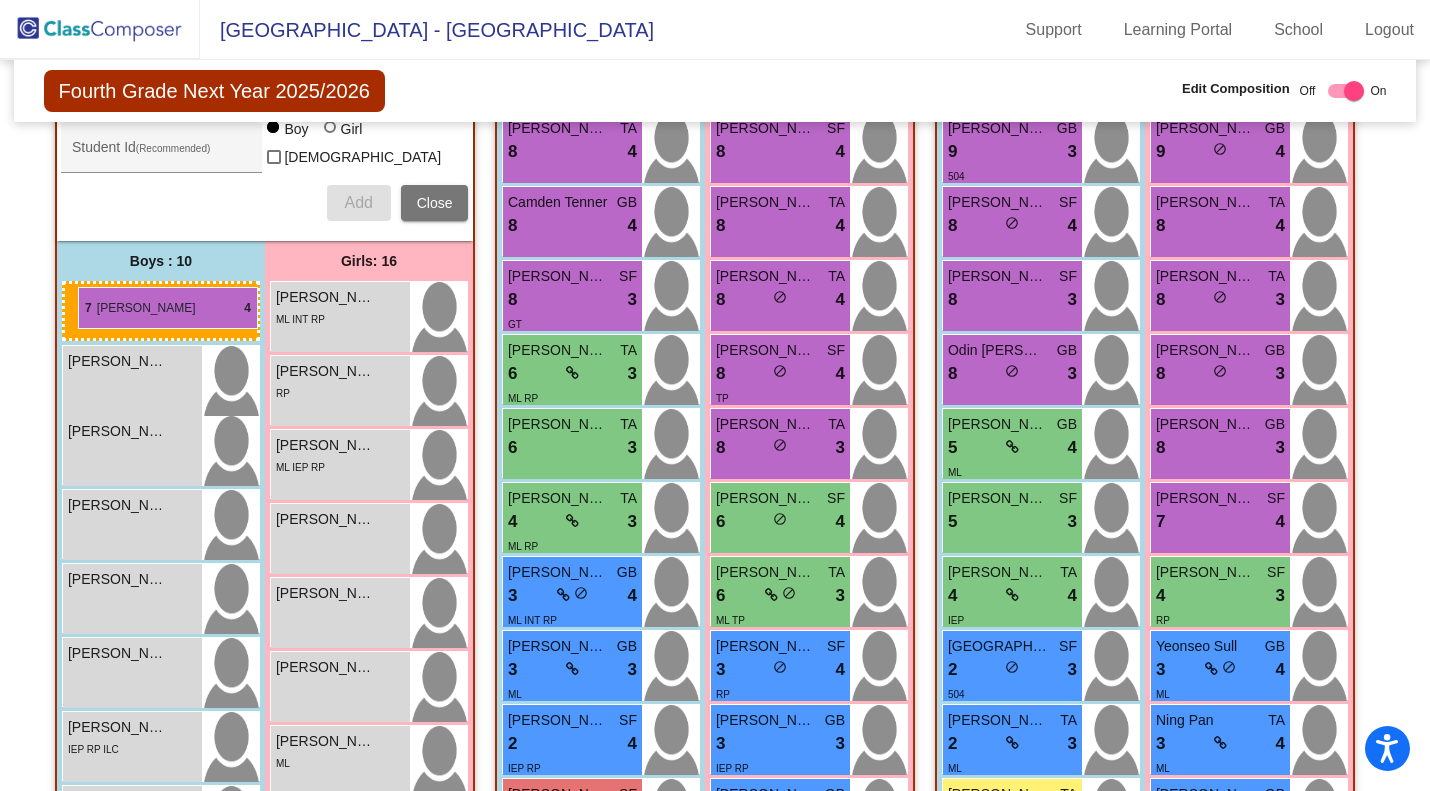 drag, startPoint x: 545, startPoint y: 376, endPoint x: 78, endPoint y: 286, distance: 475.59332 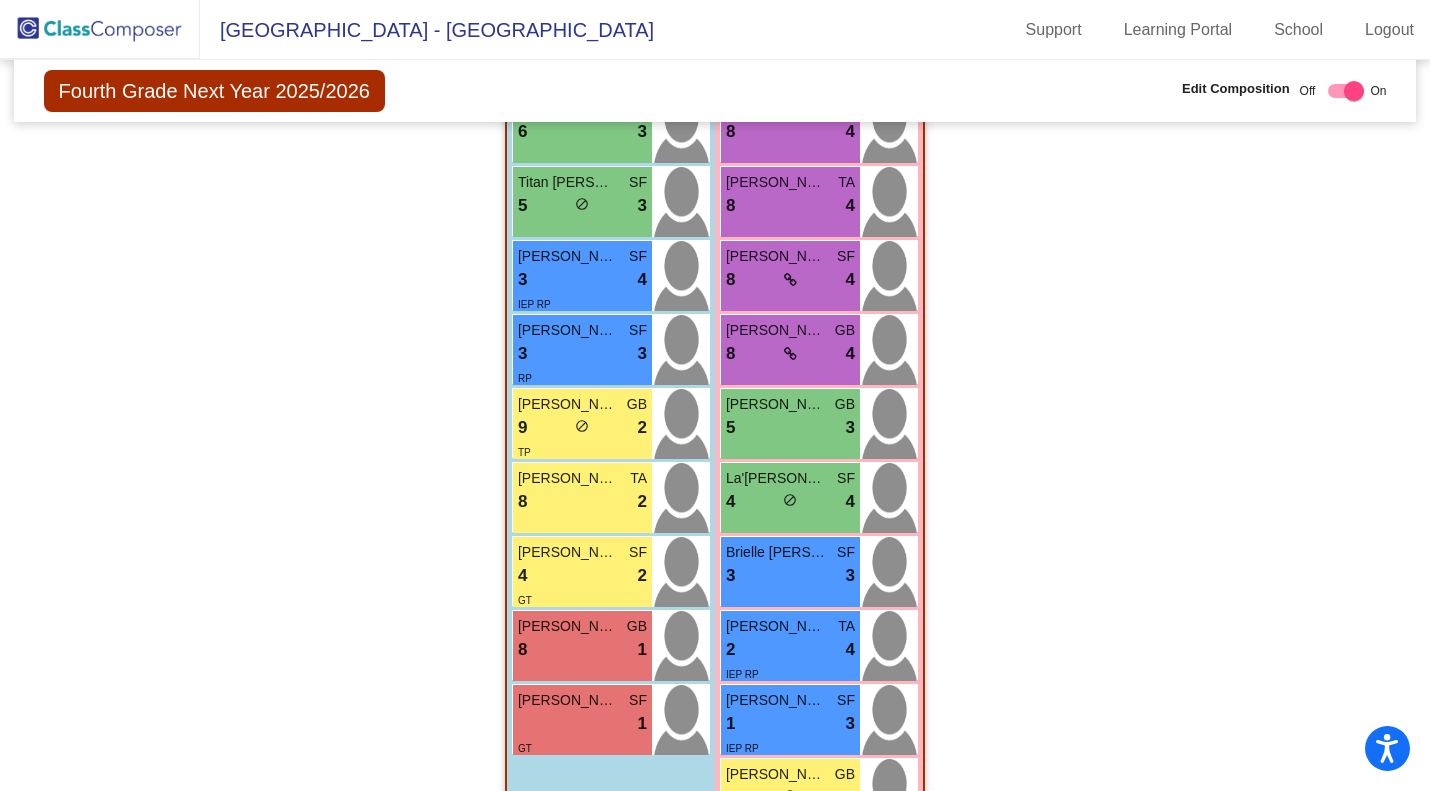 scroll, scrollTop: 2441, scrollLeft: 0, axis: vertical 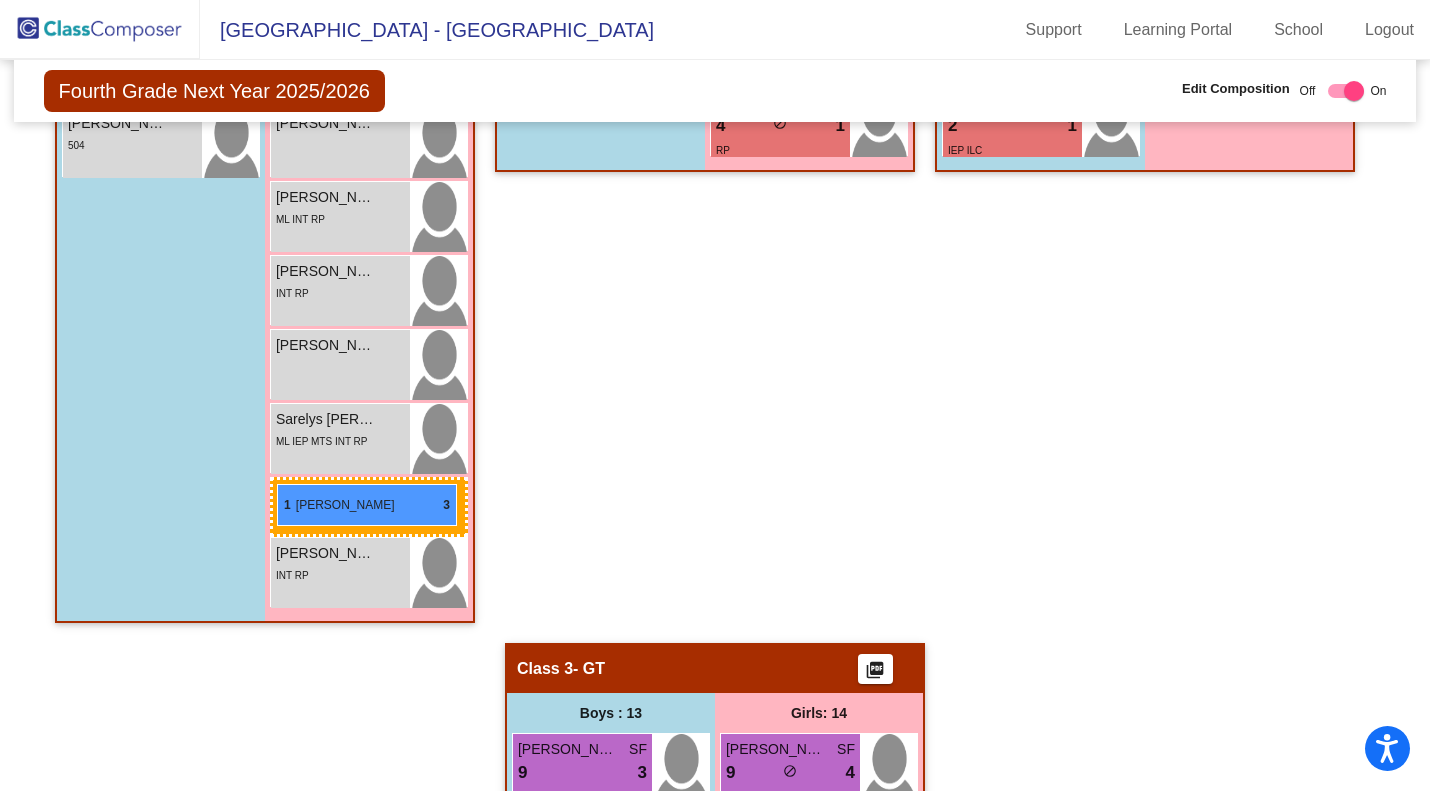 drag, startPoint x: 733, startPoint y: 634, endPoint x: 277, endPoint y: 484, distance: 480.0375 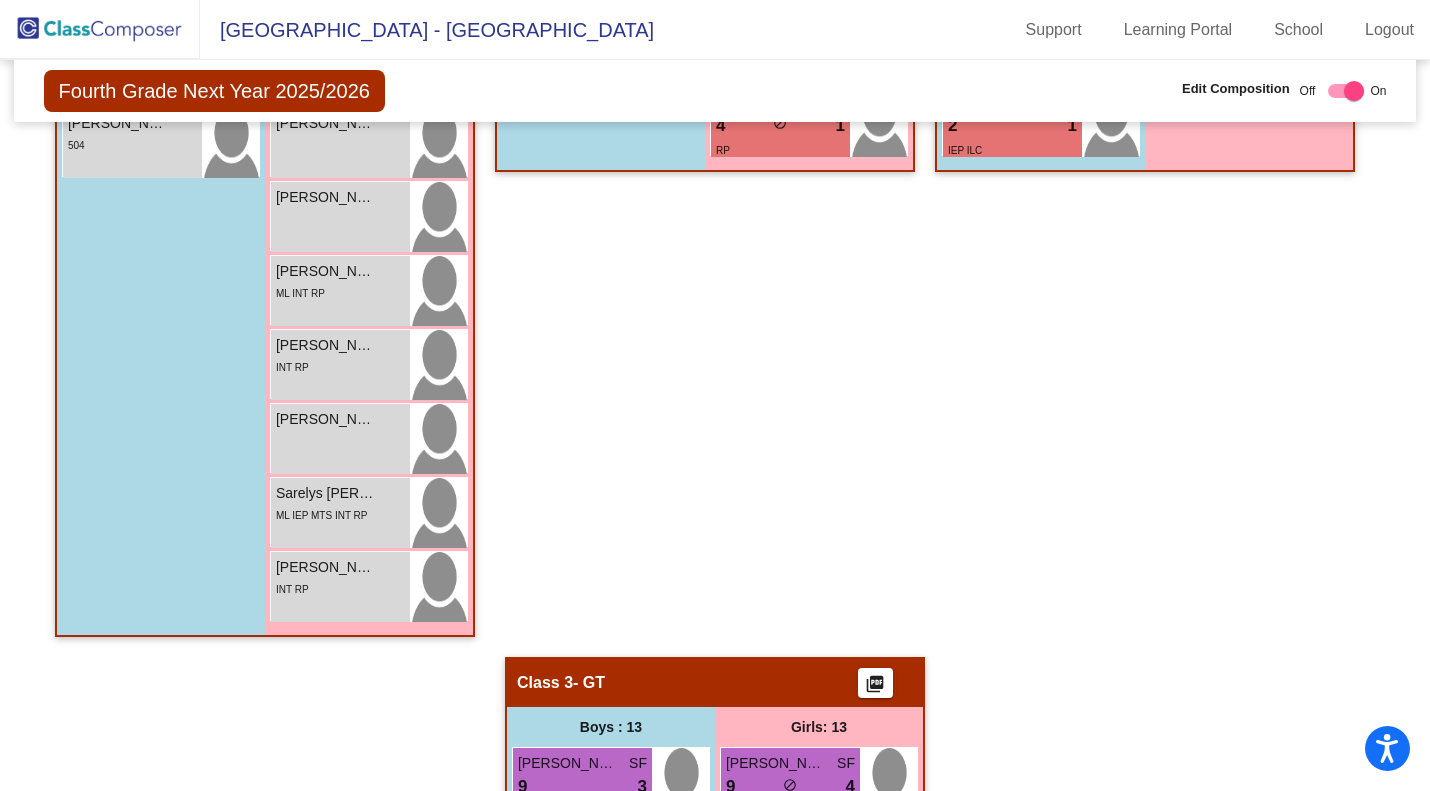 click 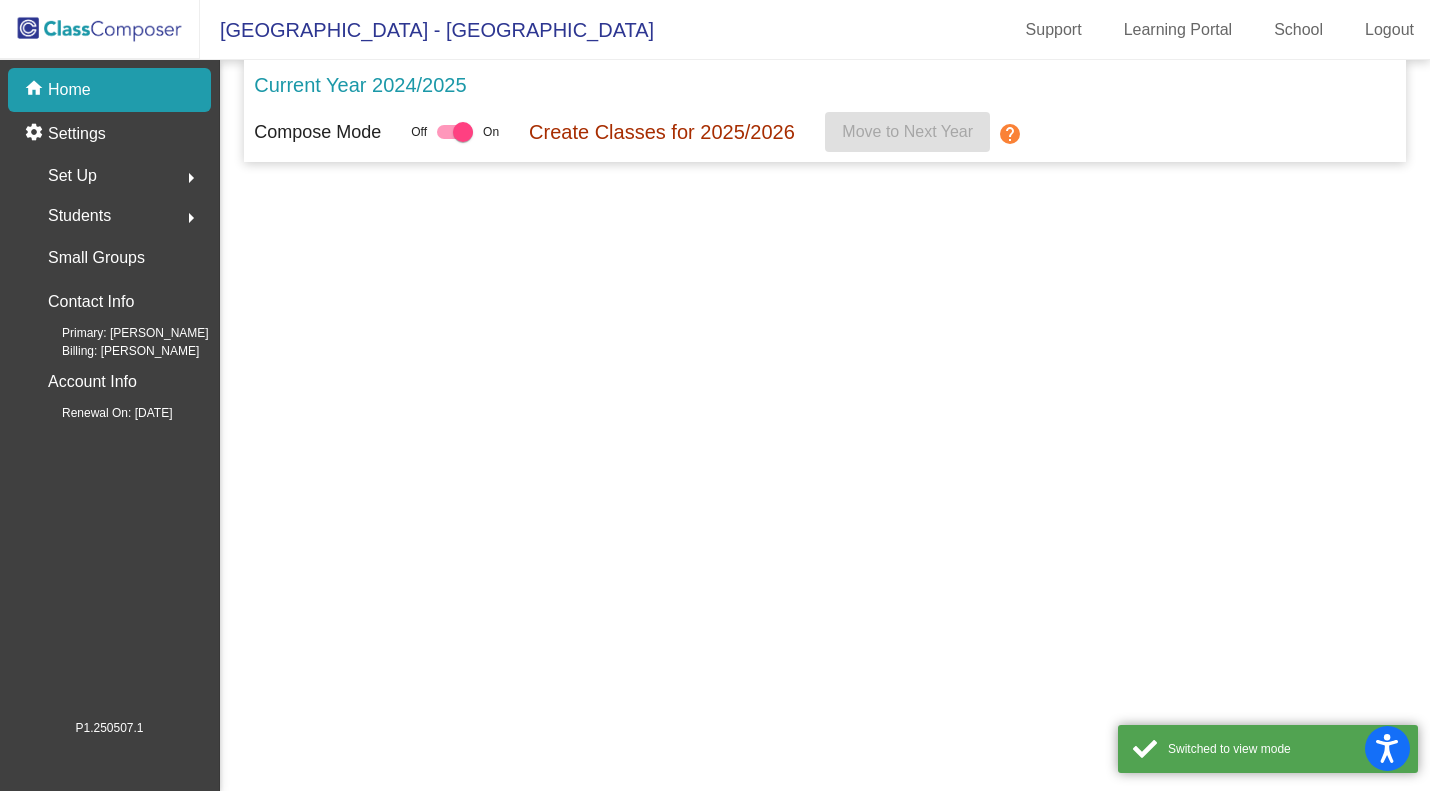 scroll, scrollTop: 0, scrollLeft: 0, axis: both 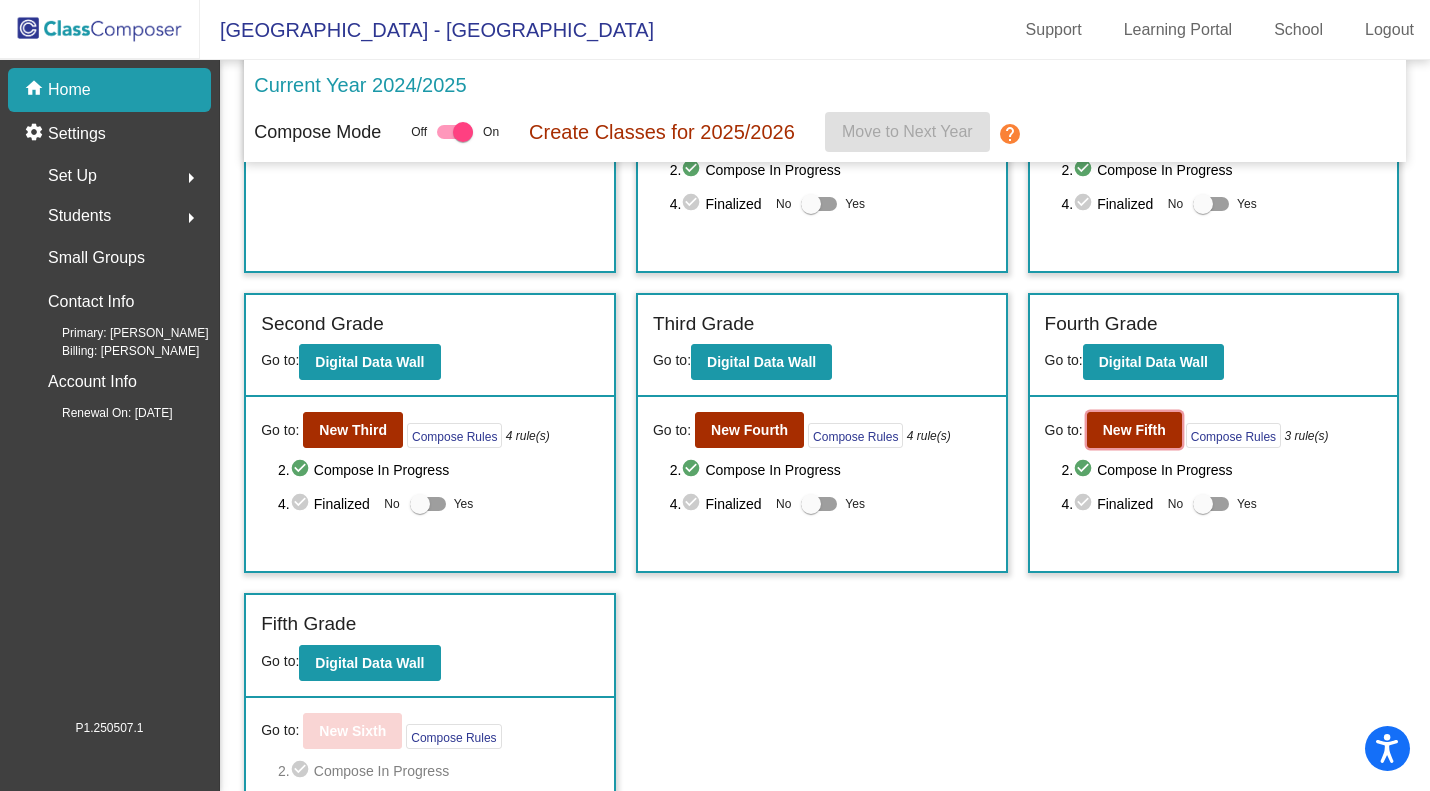 click on "New Fifth" 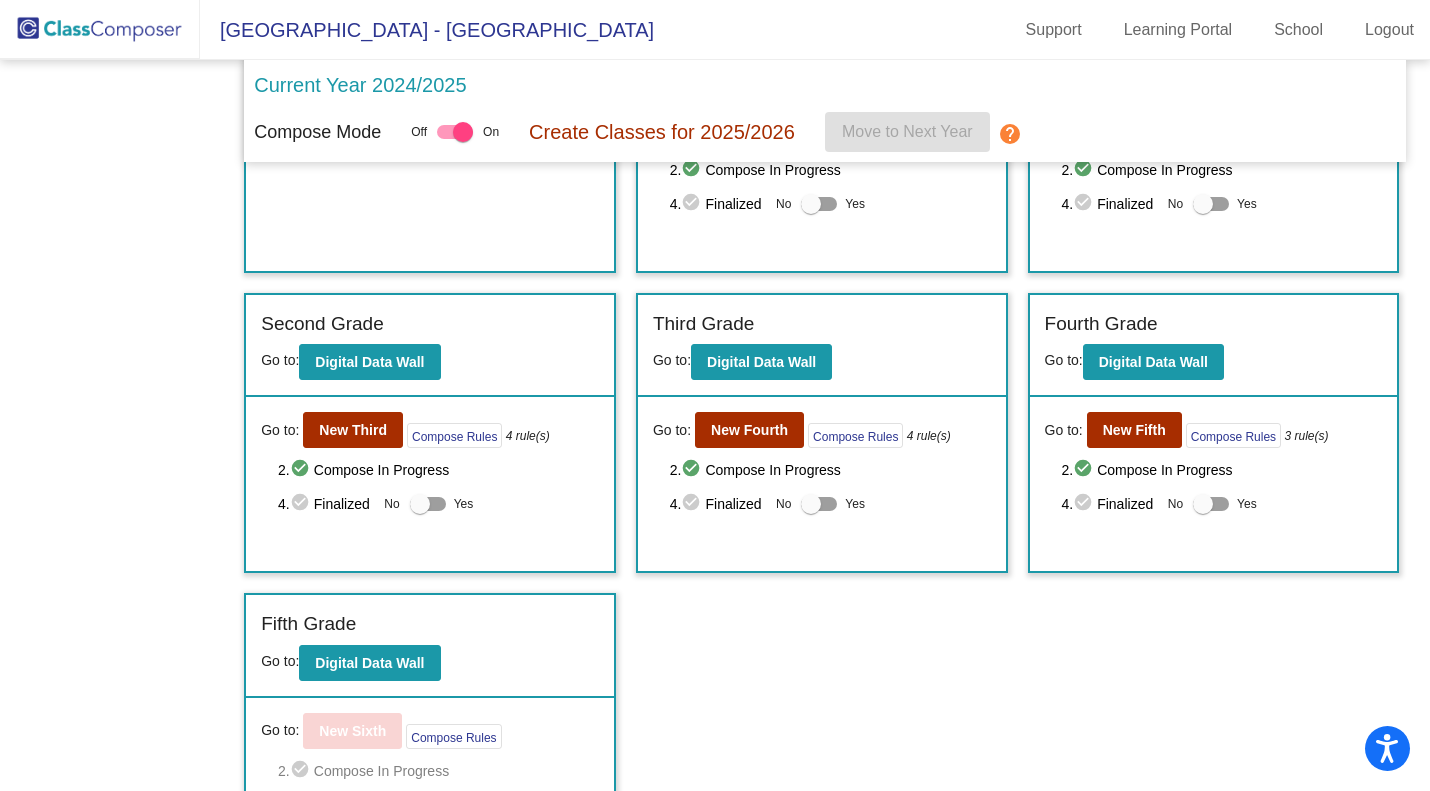 scroll, scrollTop: 0, scrollLeft: 0, axis: both 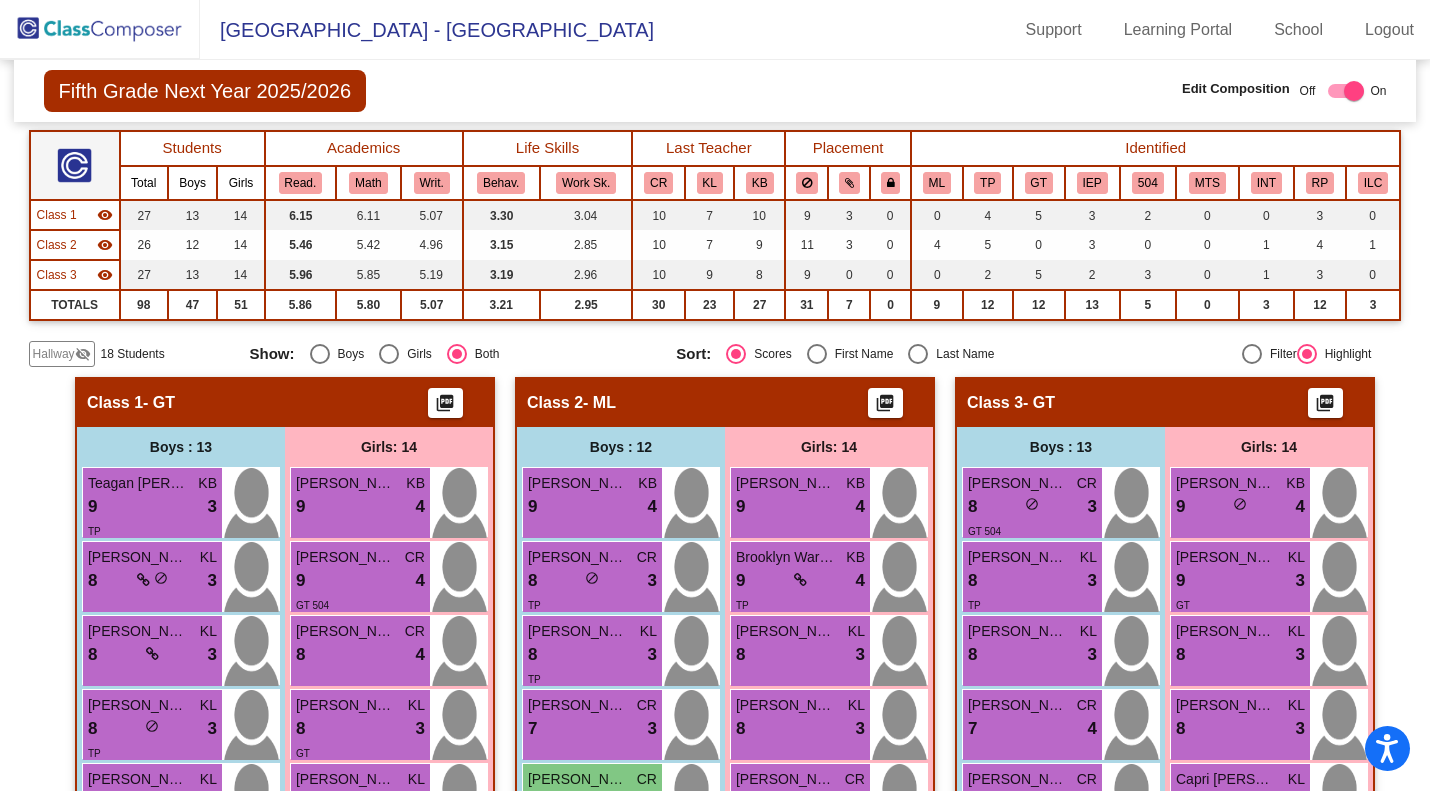 click on "visibility_off" 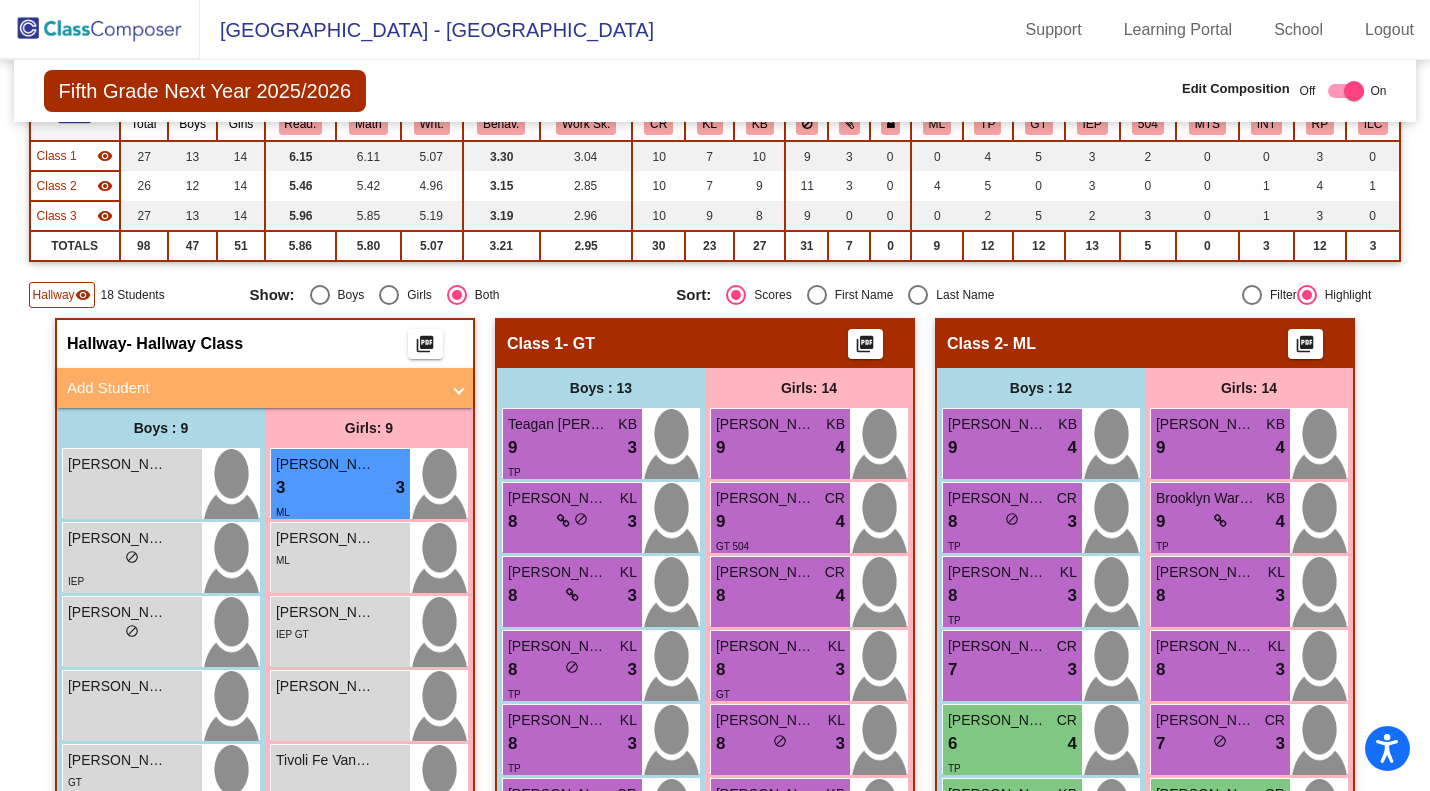 scroll, scrollTop: 223, scrollLeft: 0, axis: vertical 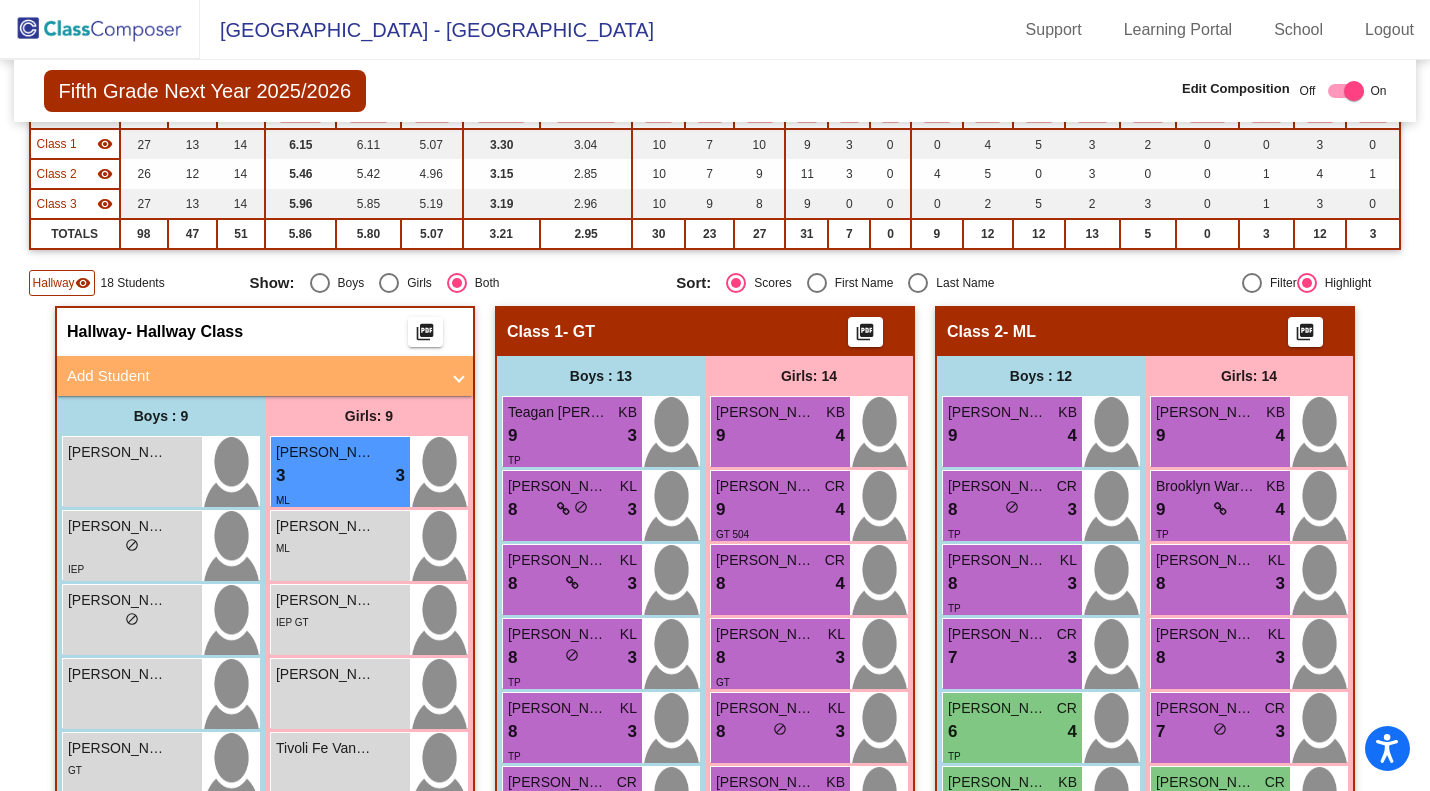 click on "Add Student" at bounding box center (253, 376) 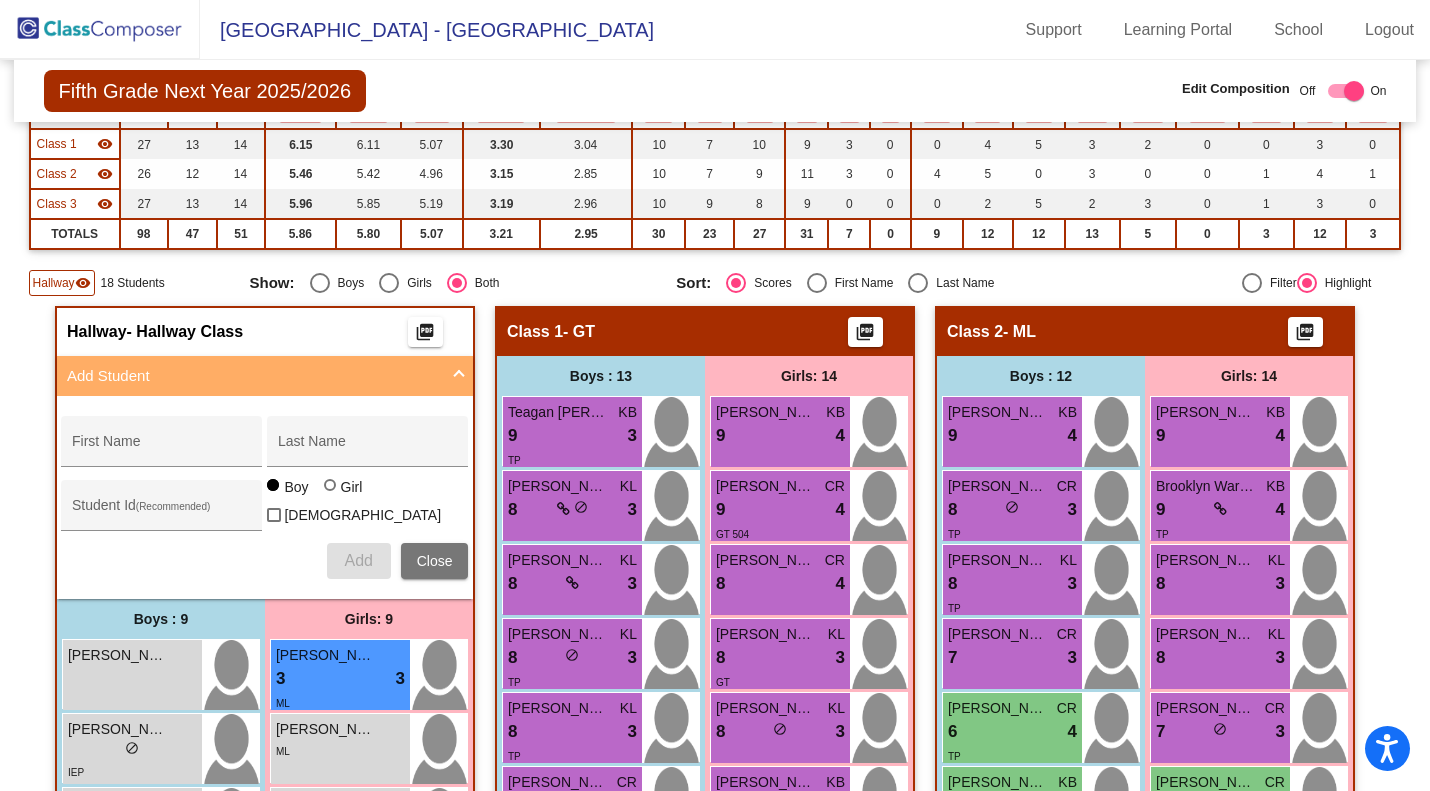 click on "First Name" at bounding box center (162, 447) 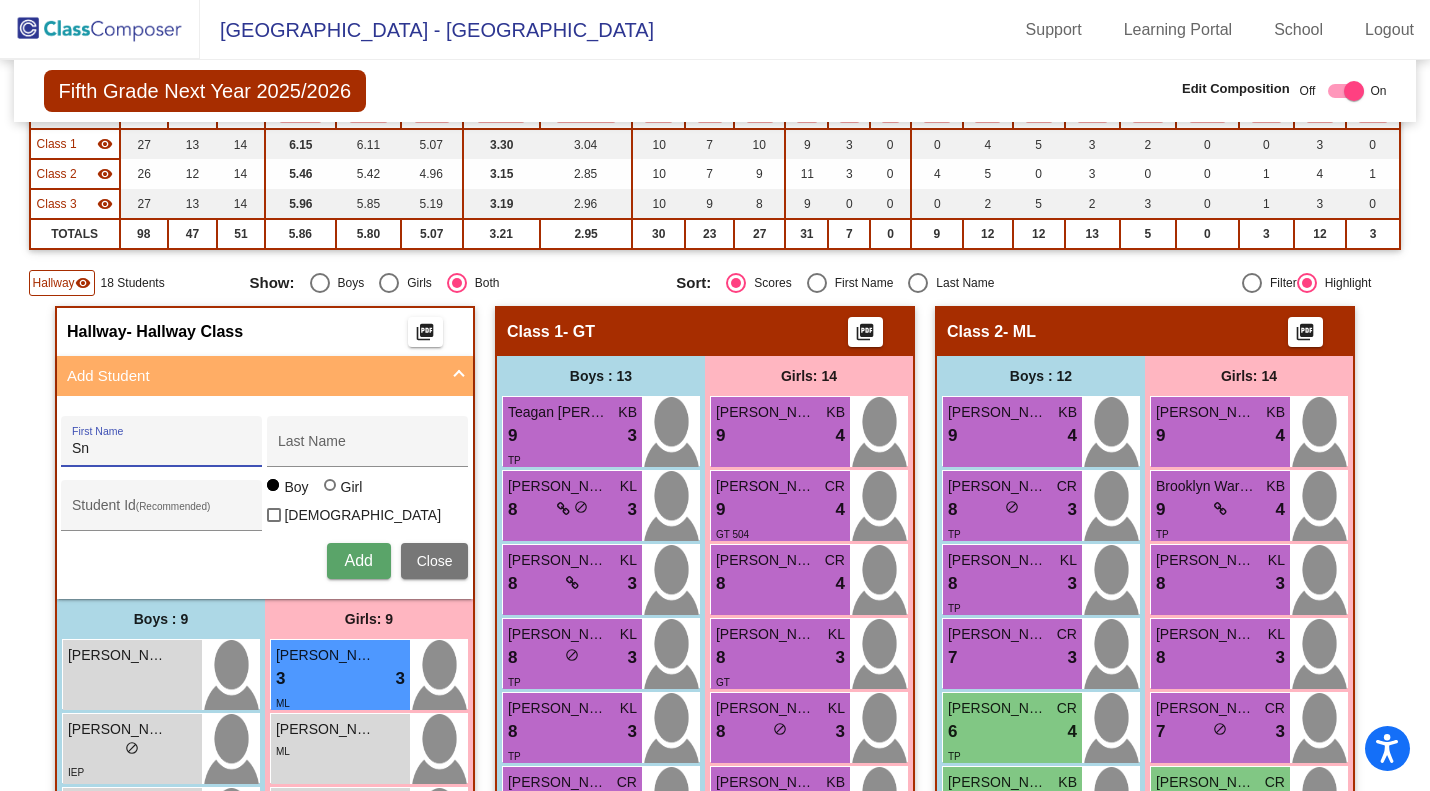type on "S" 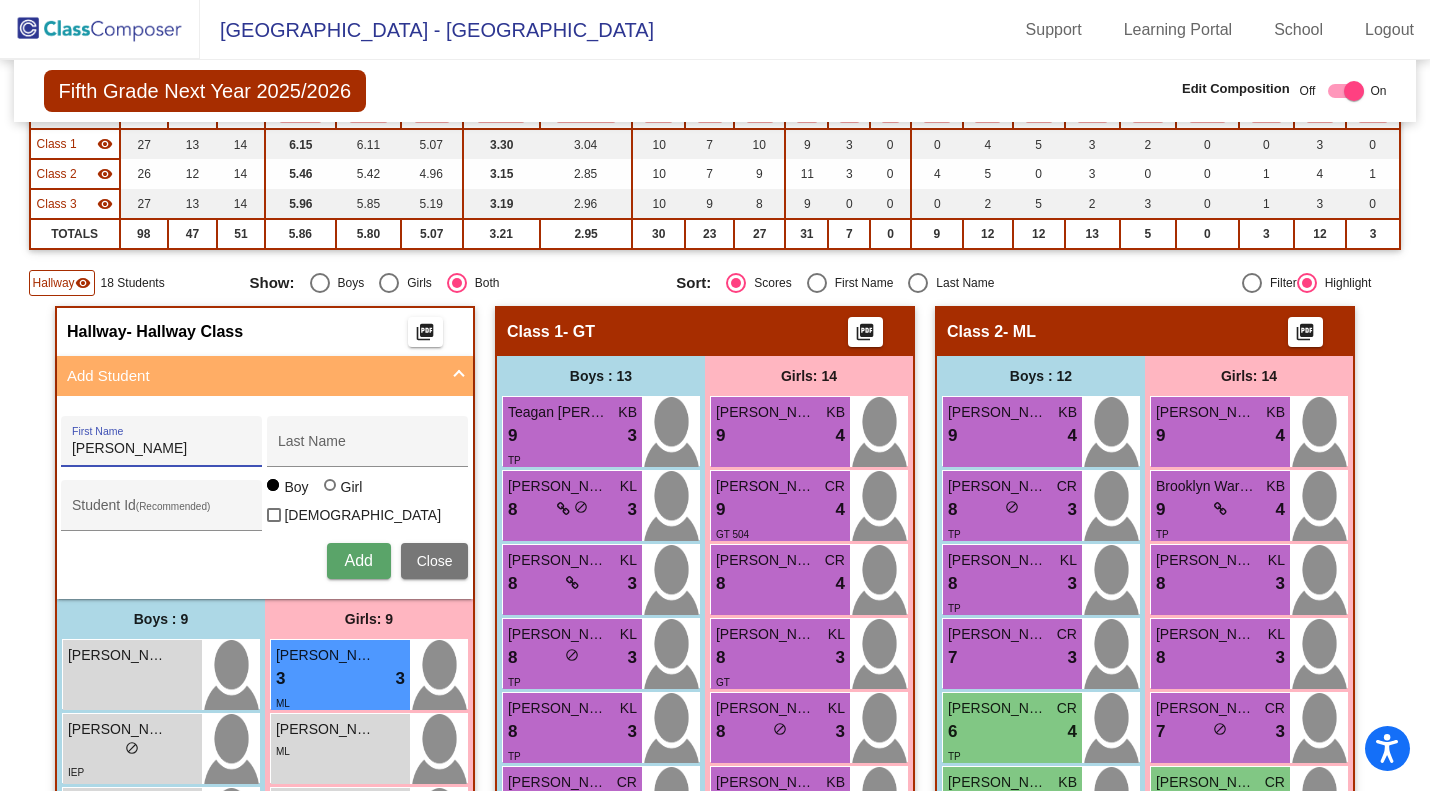 type on "Ann" 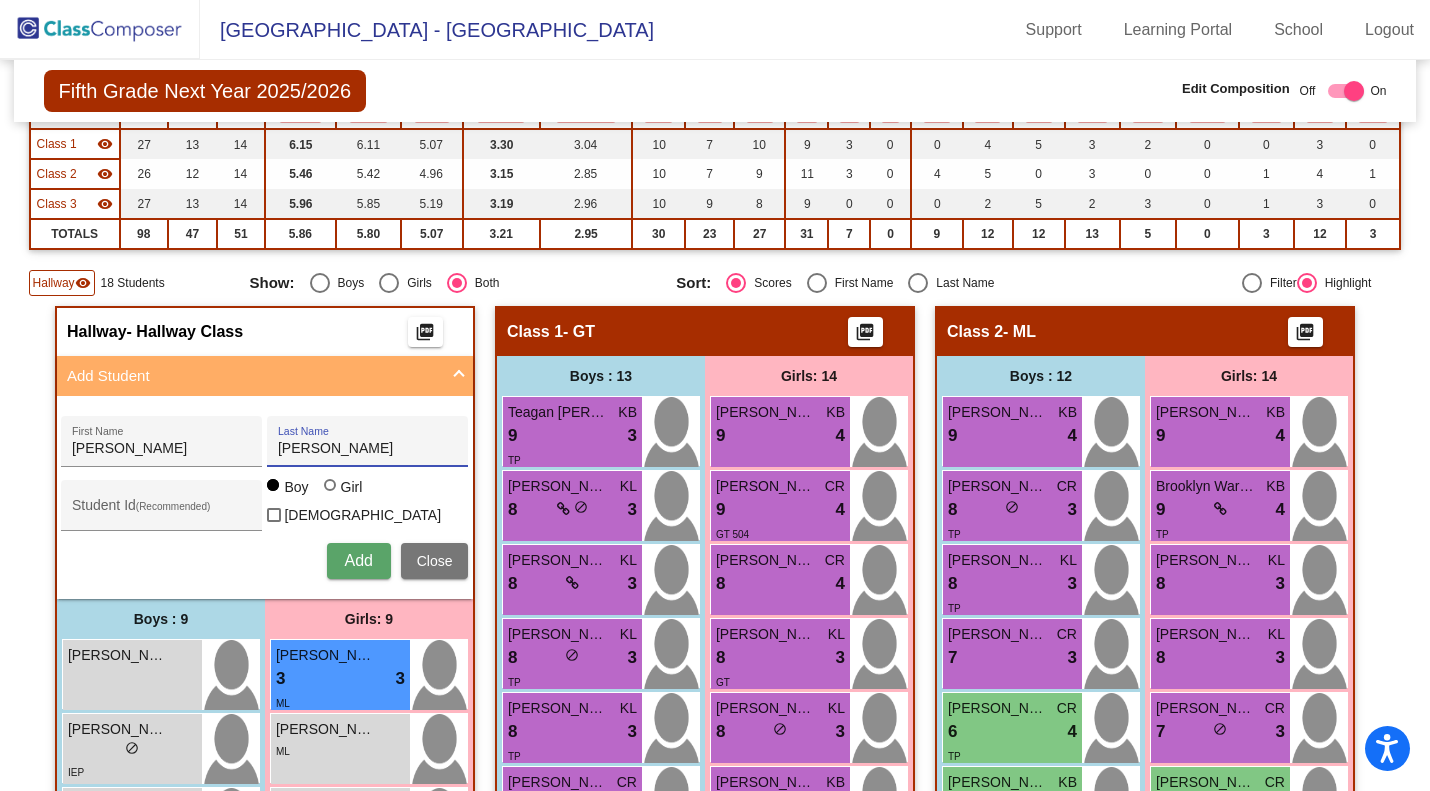 type on "Atwell" 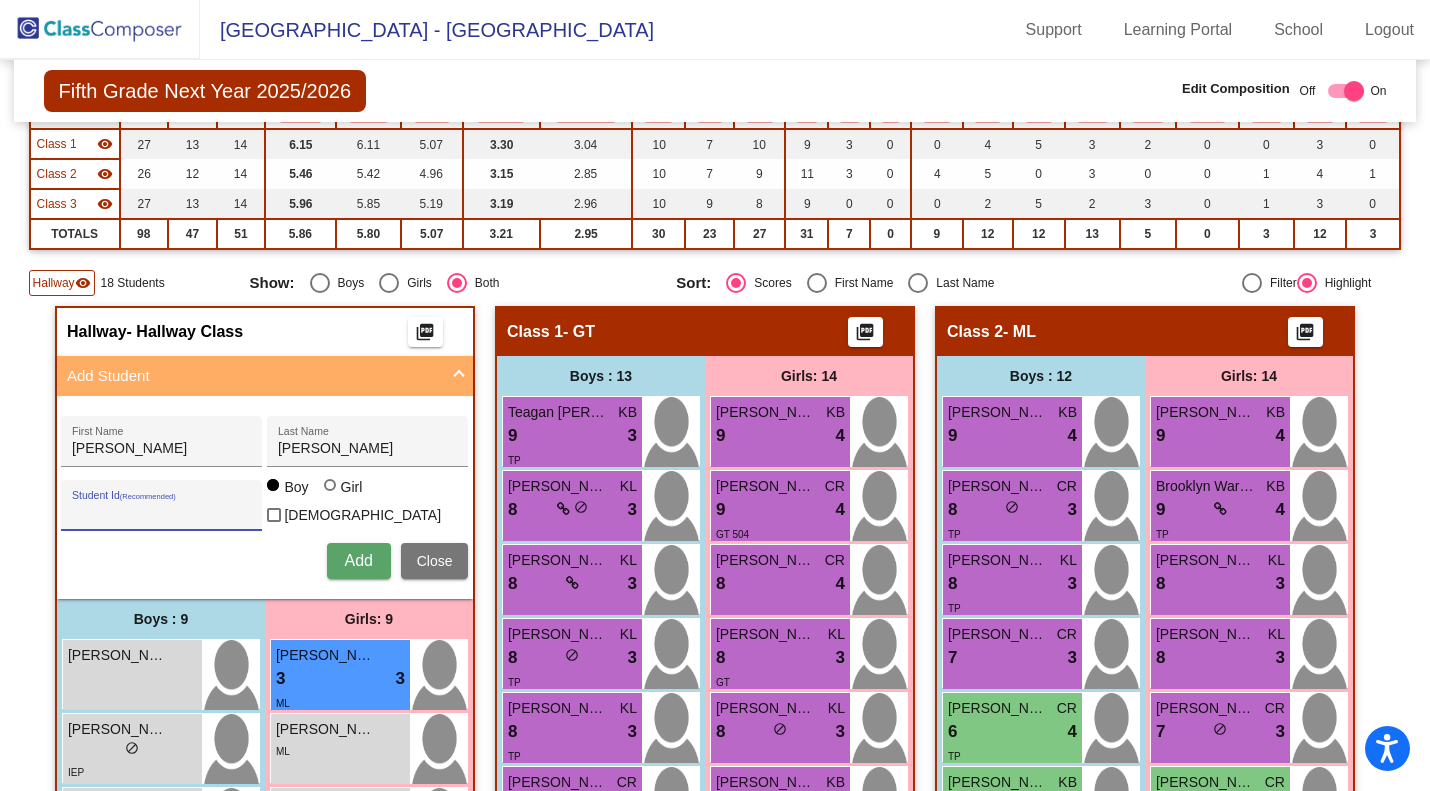 click on "Student Id  (Recommended)" at bounding box center (162, 513) 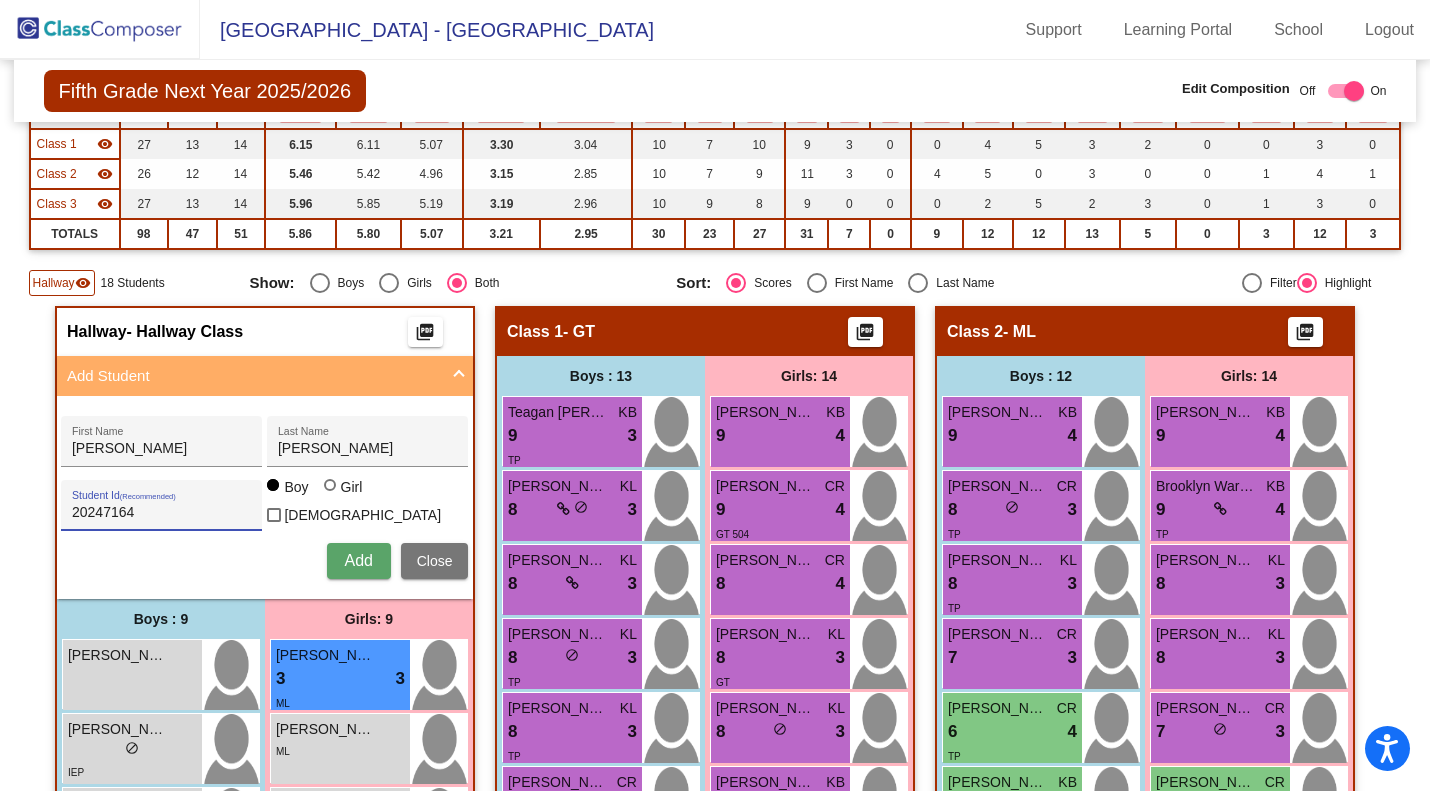 type on "20247164" 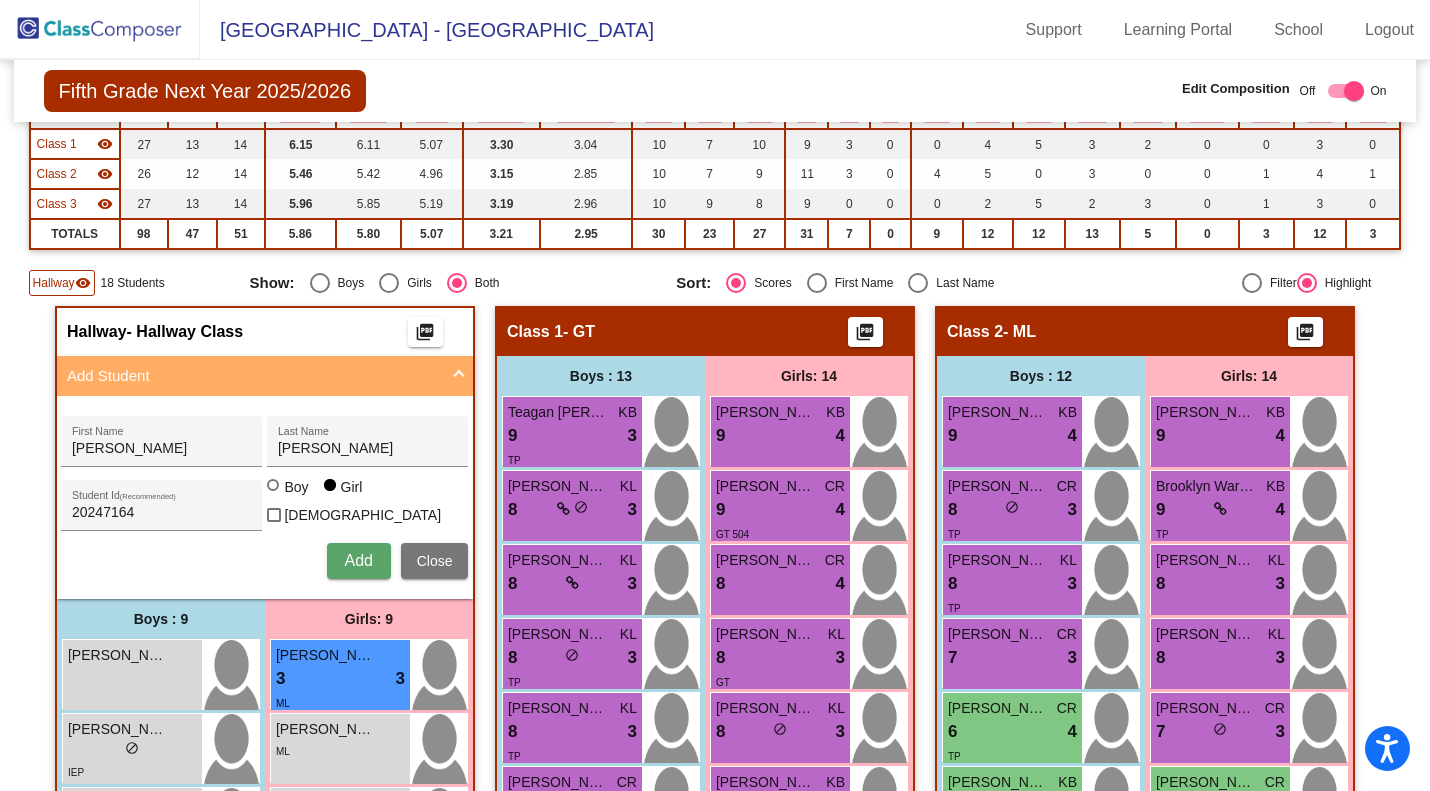 click on "Ann First Name Atwell Last Name 20247164 Student Id  (Recommended)   Boy   Girl   Non Binary Add Close" at bounding box center (264, 497) 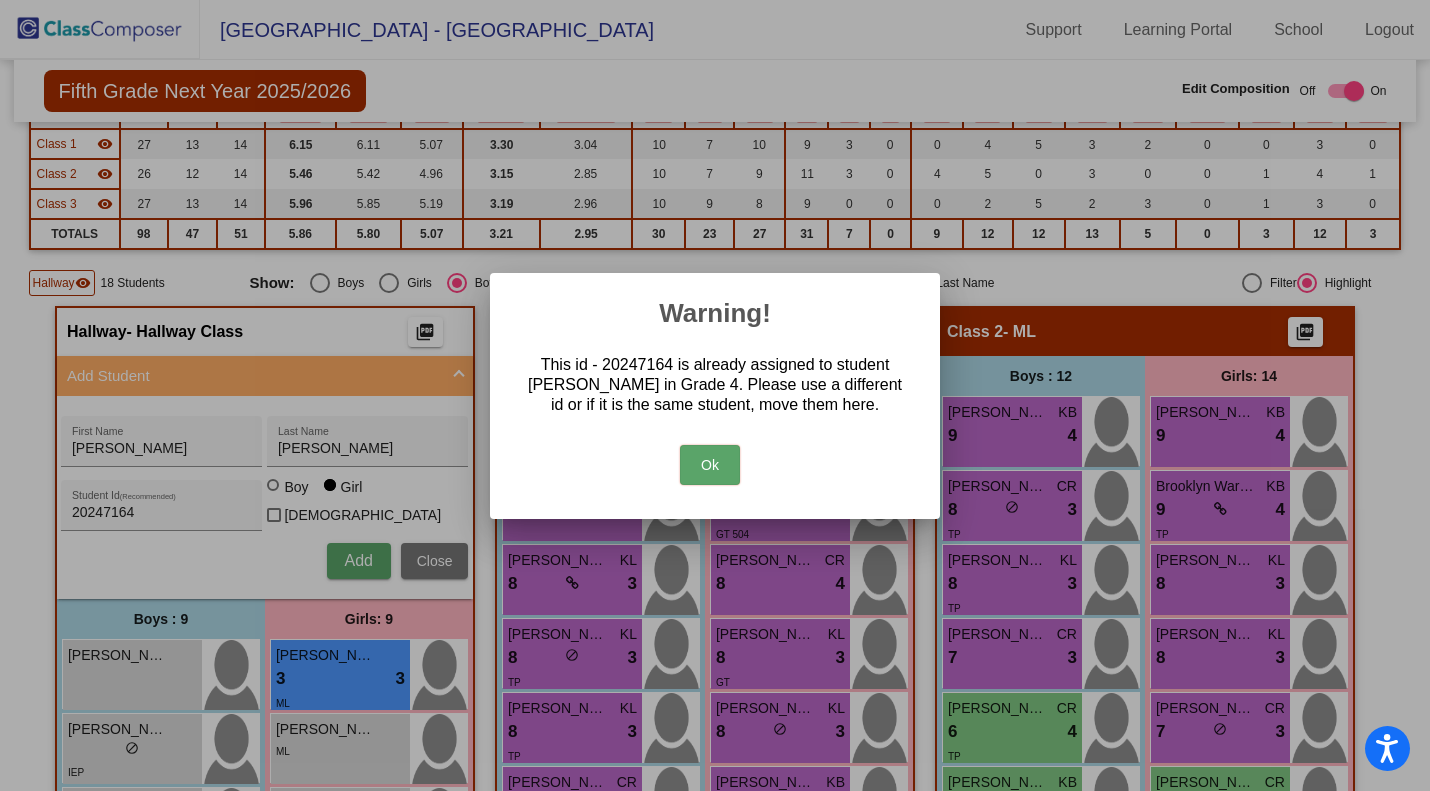 click on "Ok" at bounding box center [710, 465] 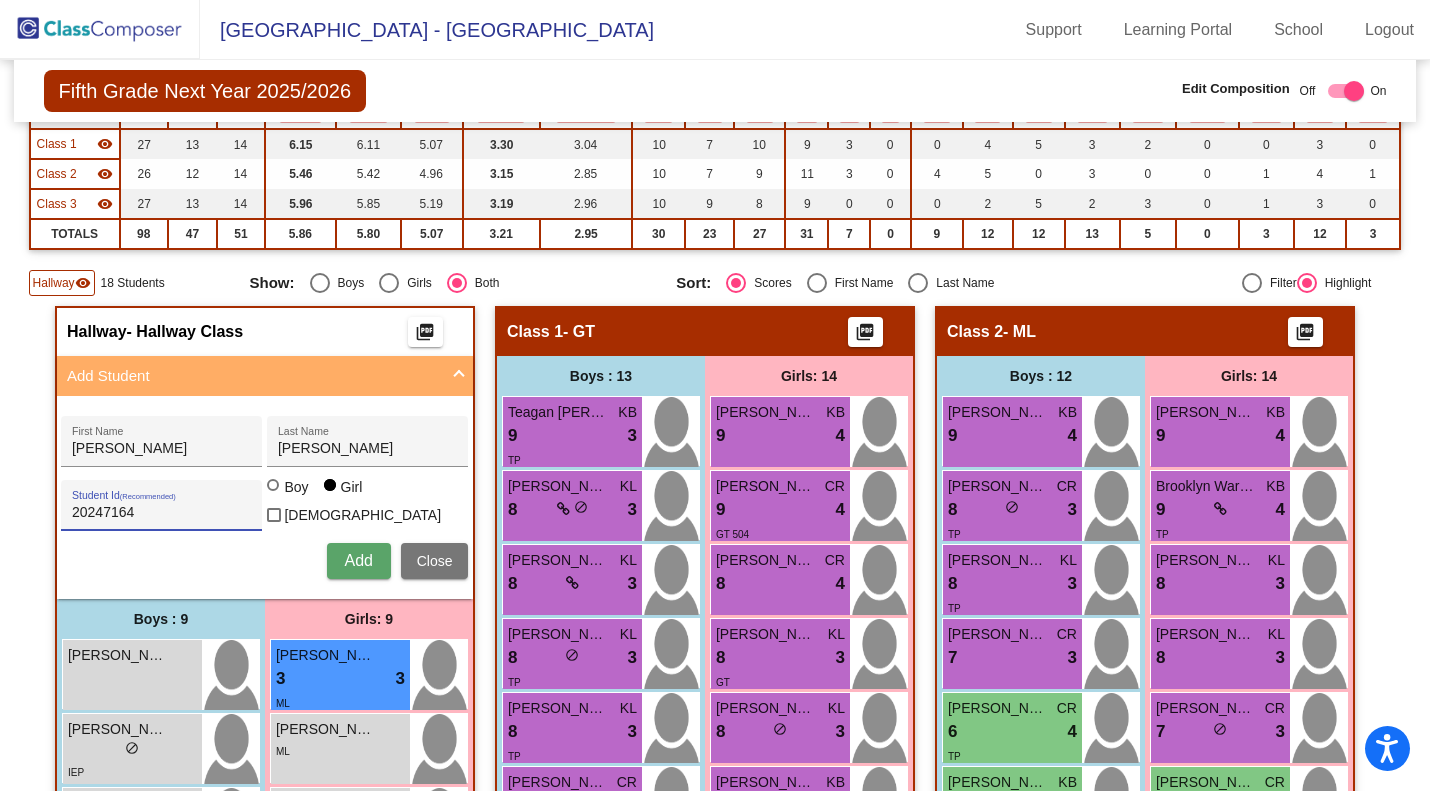 drag, startPoint x: 155, startPoint y: 513, endPoint x: 32, endPoint y: 517, distance: 123.065025 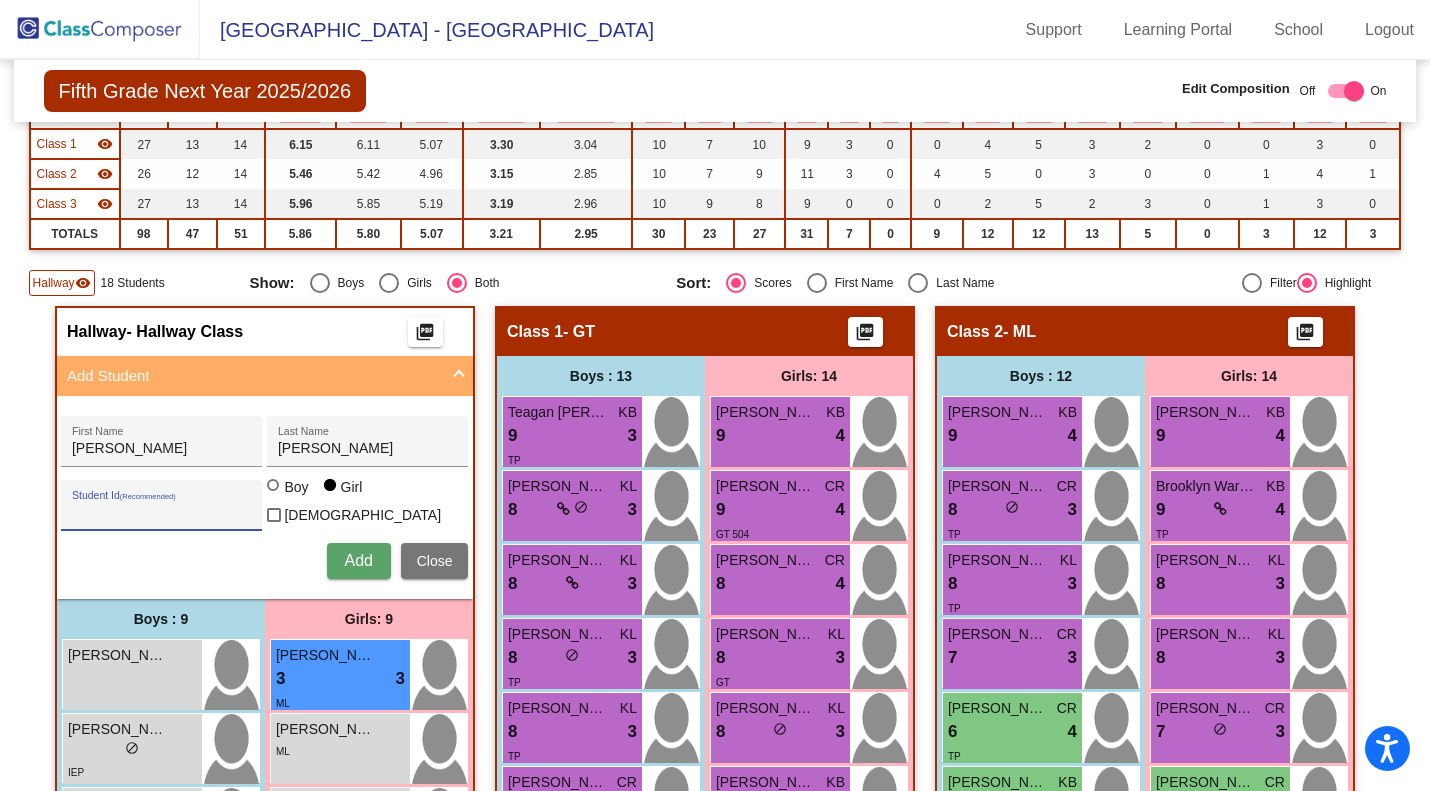 type 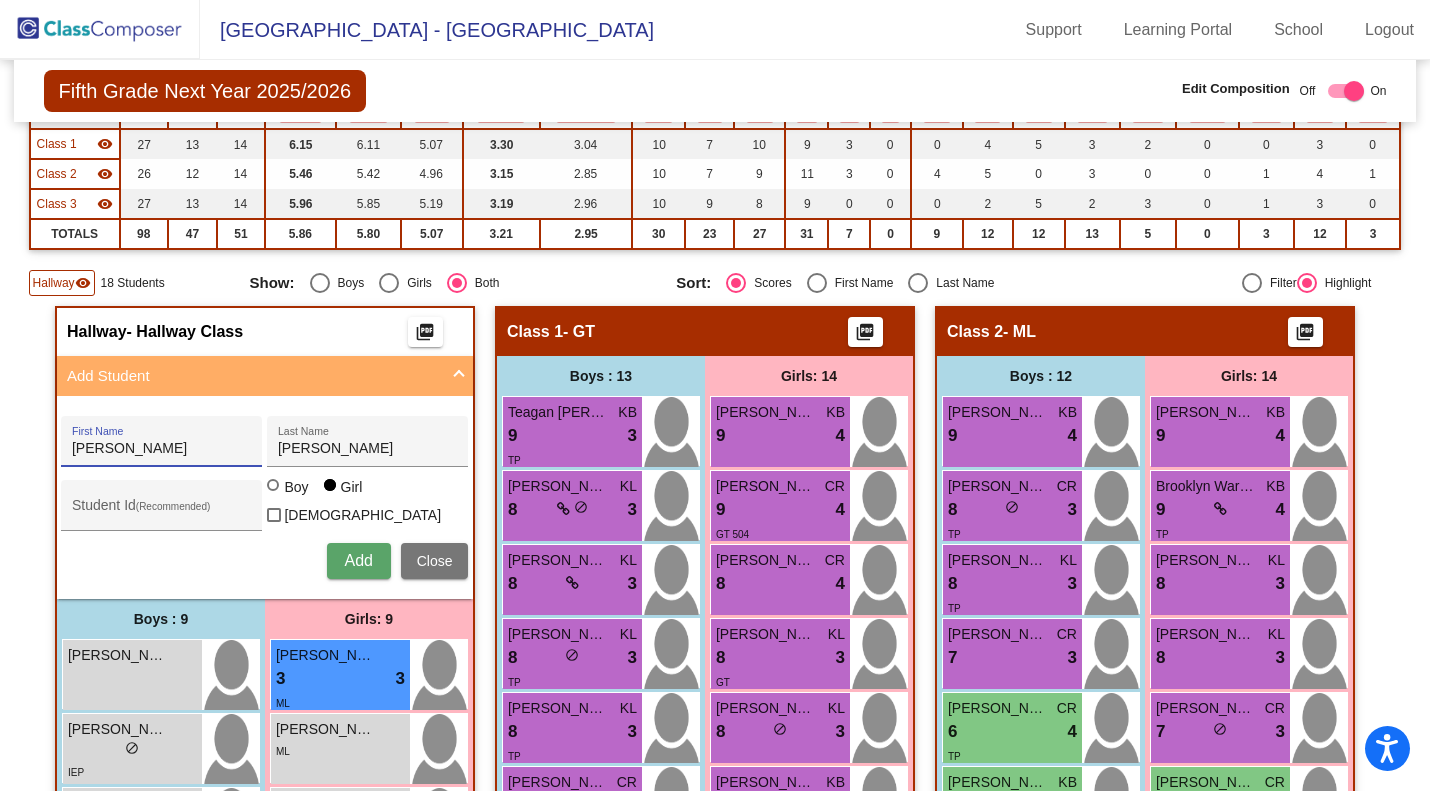 drag, startPoint x: 82, startPoint y: 447, endPoint x: 61, endPoint y: 448, distance: 21.023796 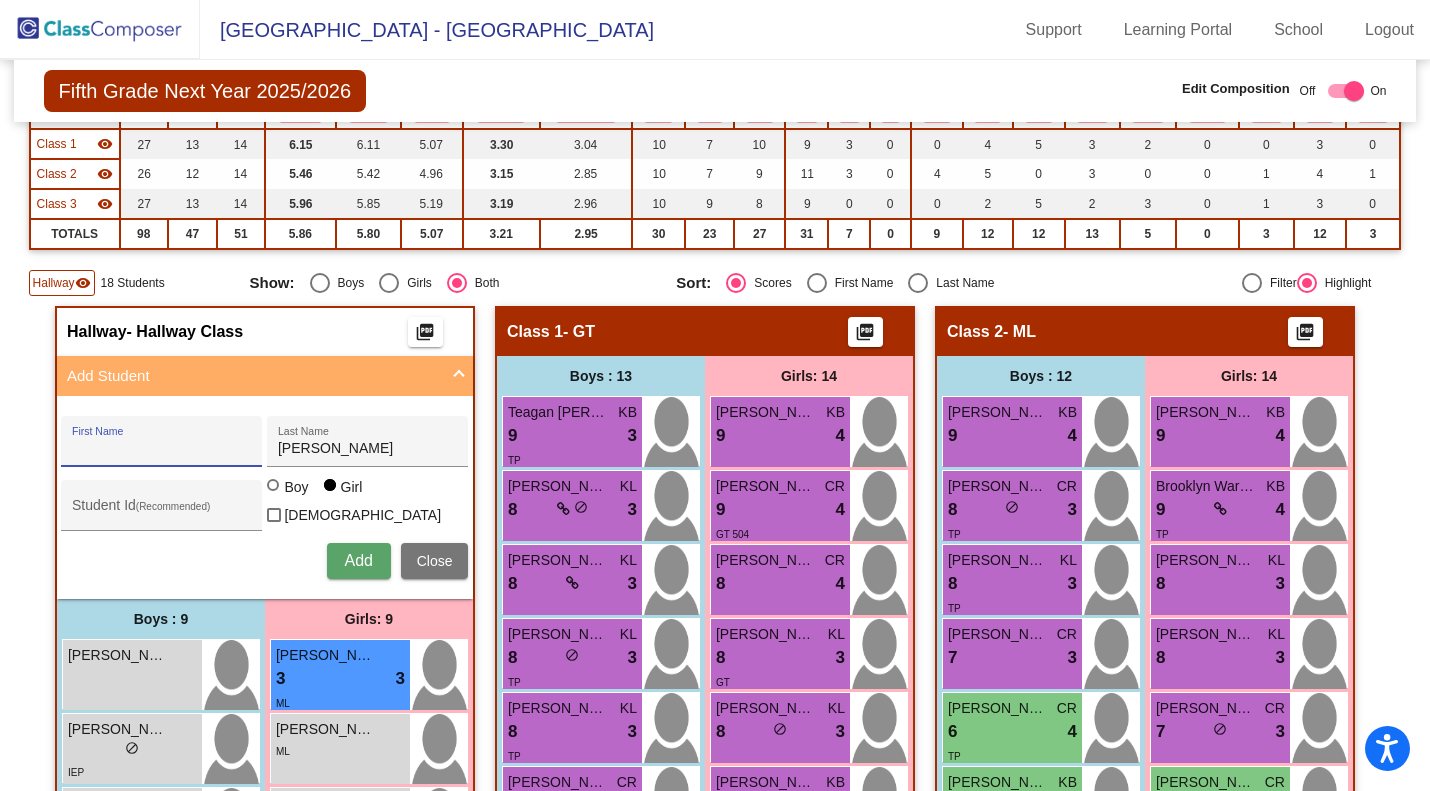 type 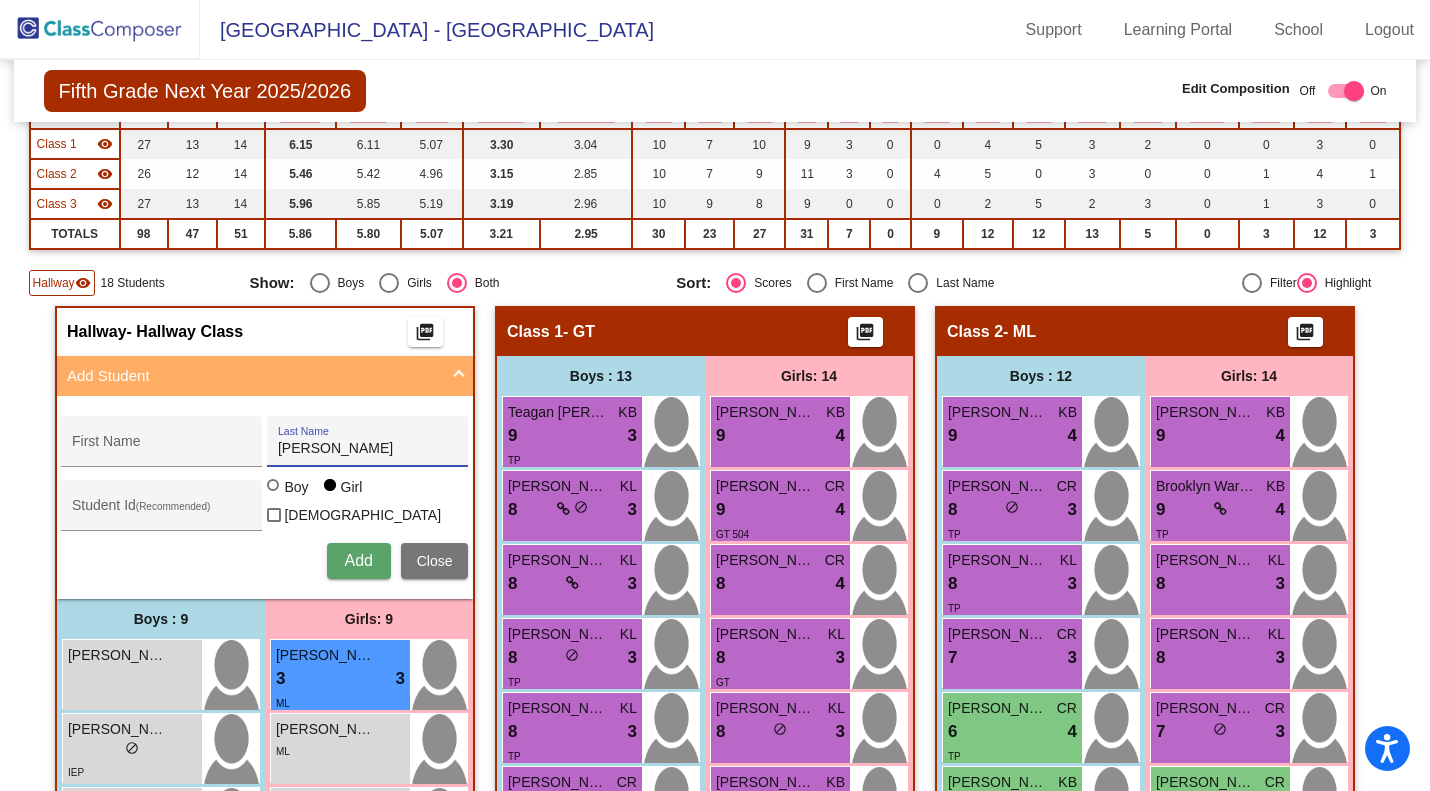 drag, startPoint x: 322, startPoint y: 446, endPoint x: 265, endPoint y: 458, distance: 58.249462 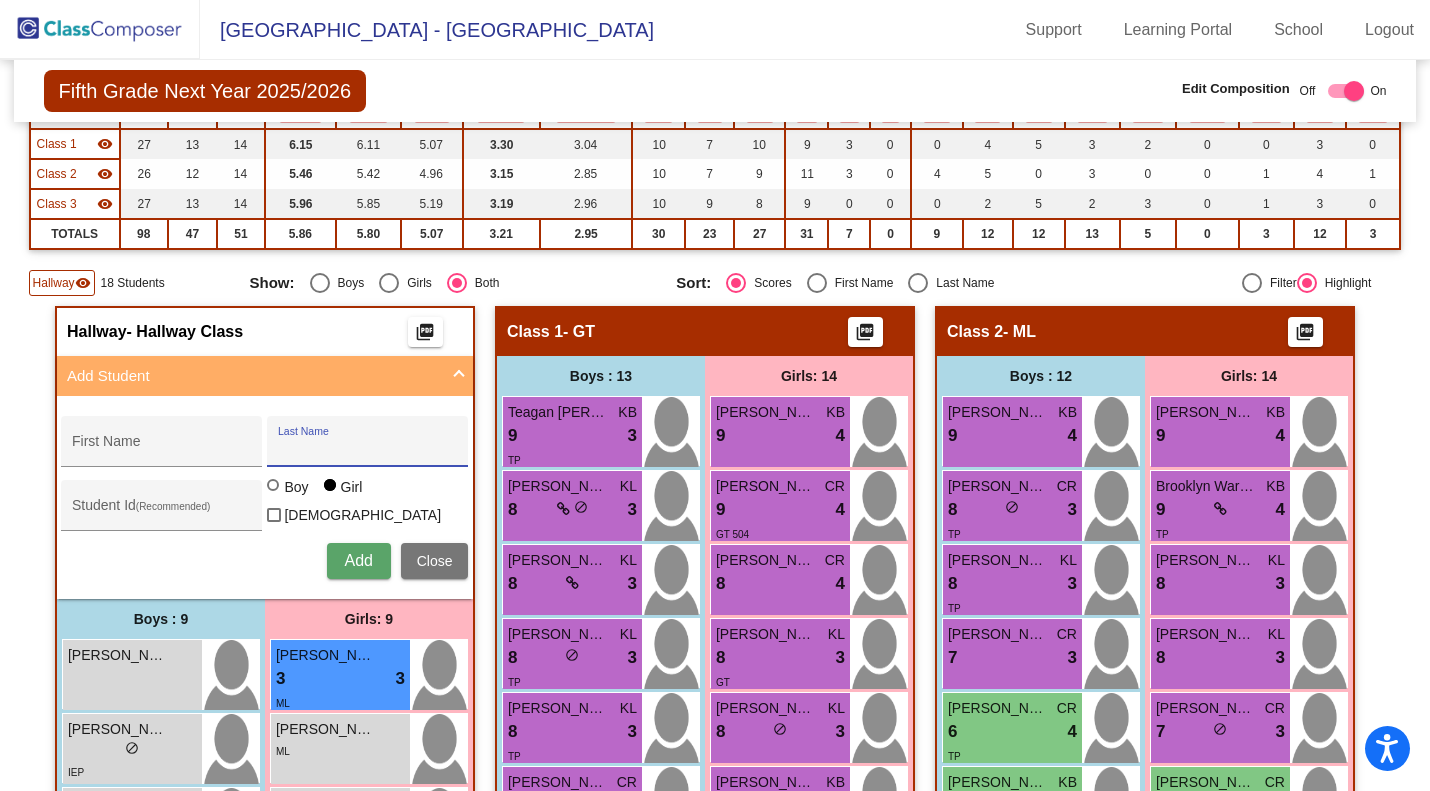 type 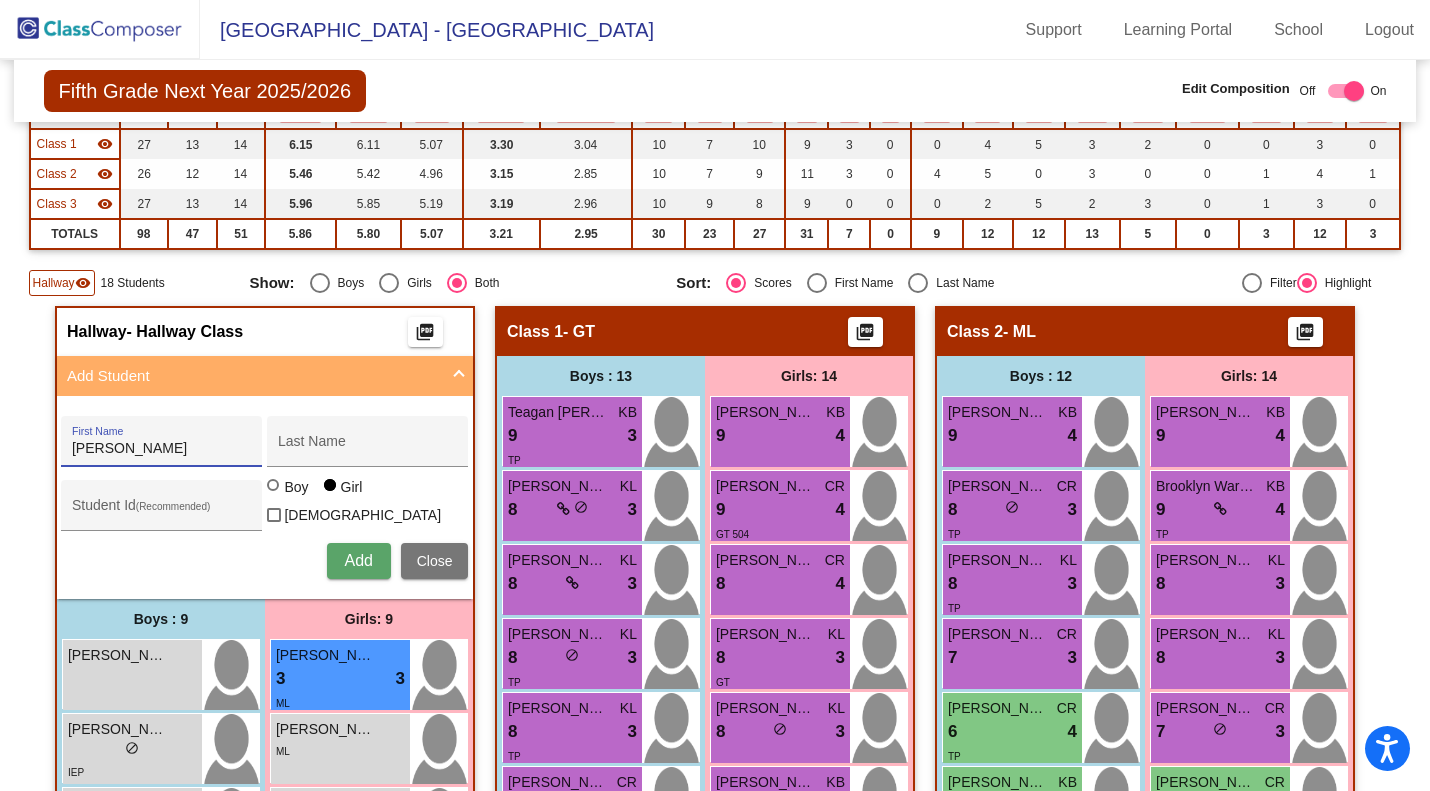 type on "Maggie" 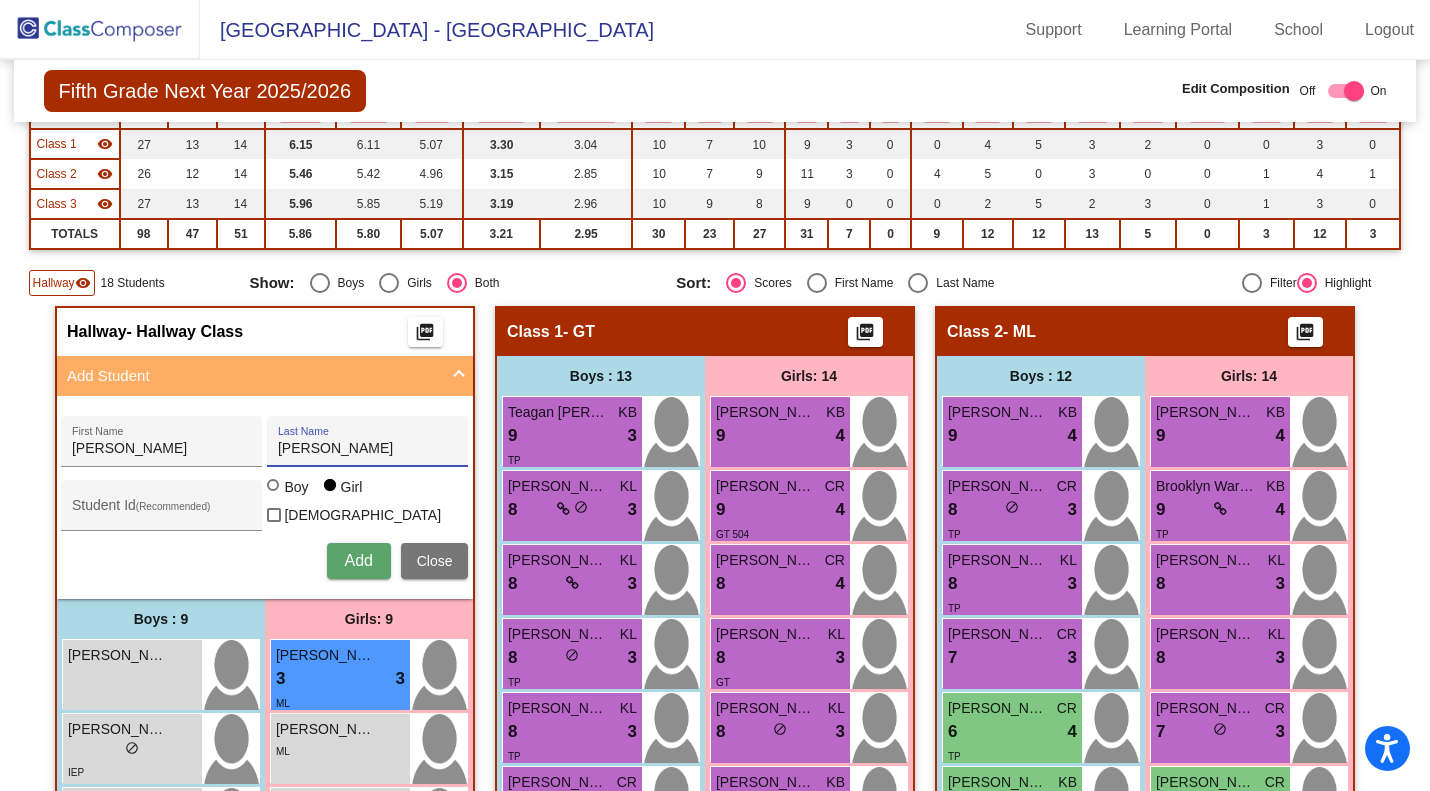 type on "Fajkus" 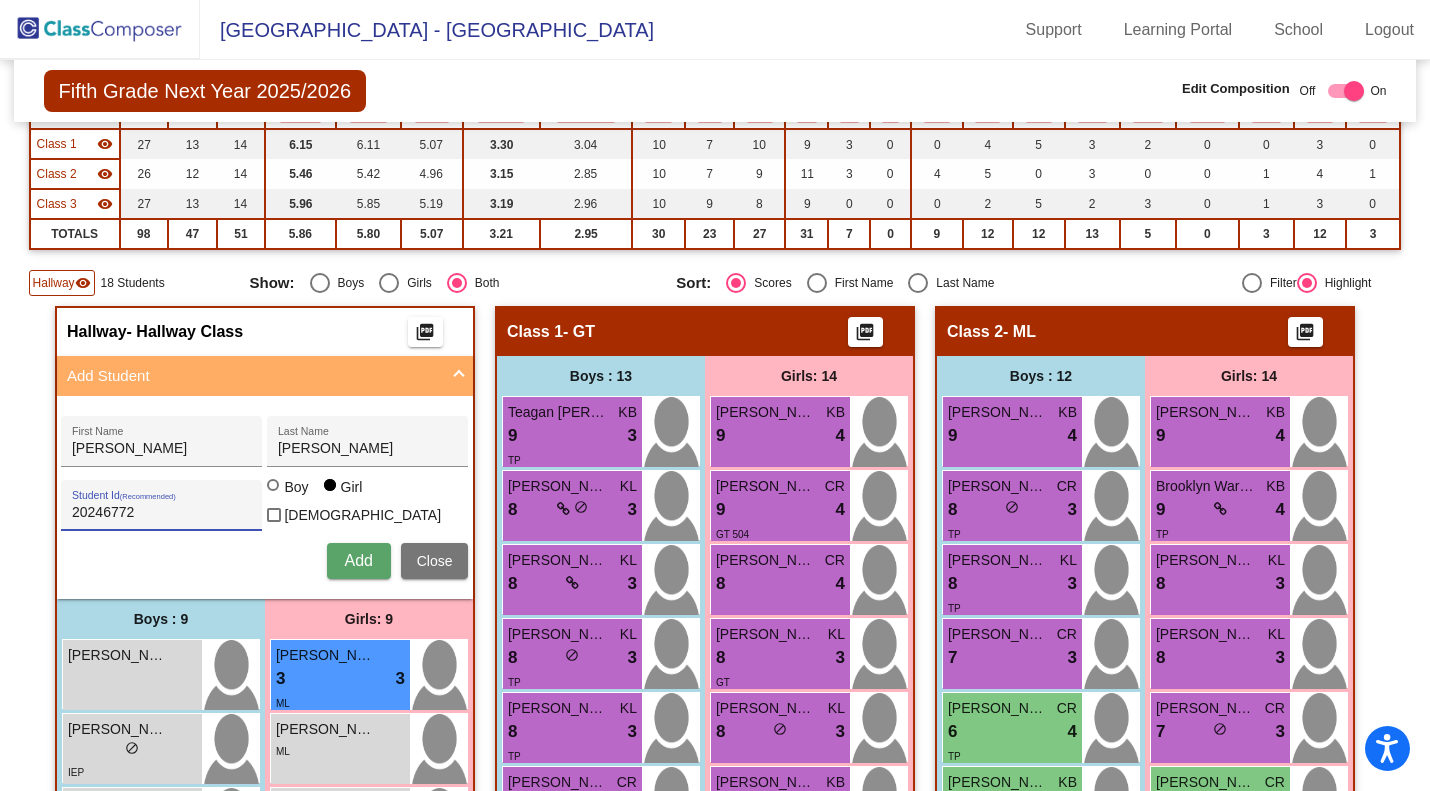 type on "20246772" 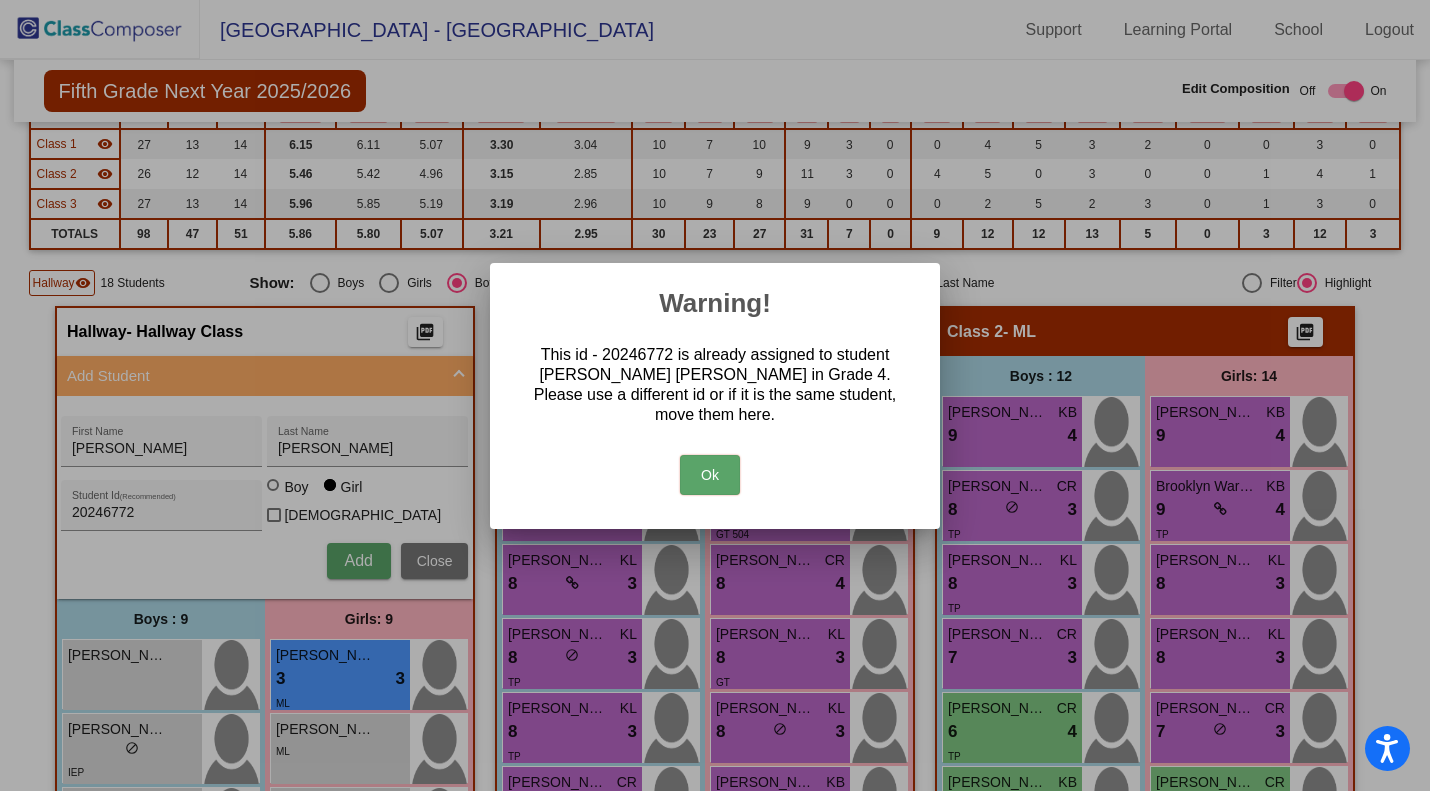 click on "Ok" at bounding box center (710, 475) 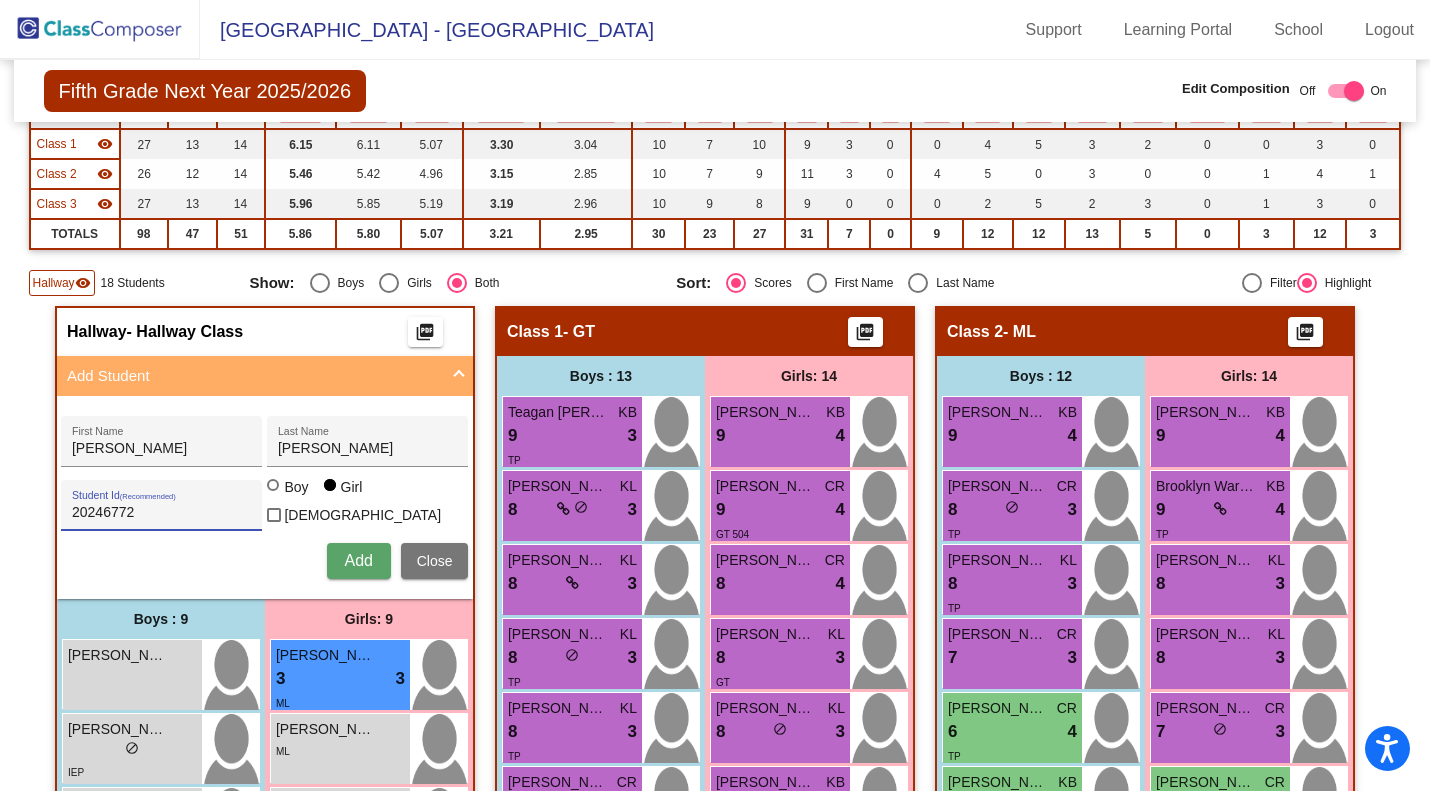 drag, startPoint x: 140, startPoint y: 505, endPoint x: 35, endPoint y: 536, distance: 109.48059 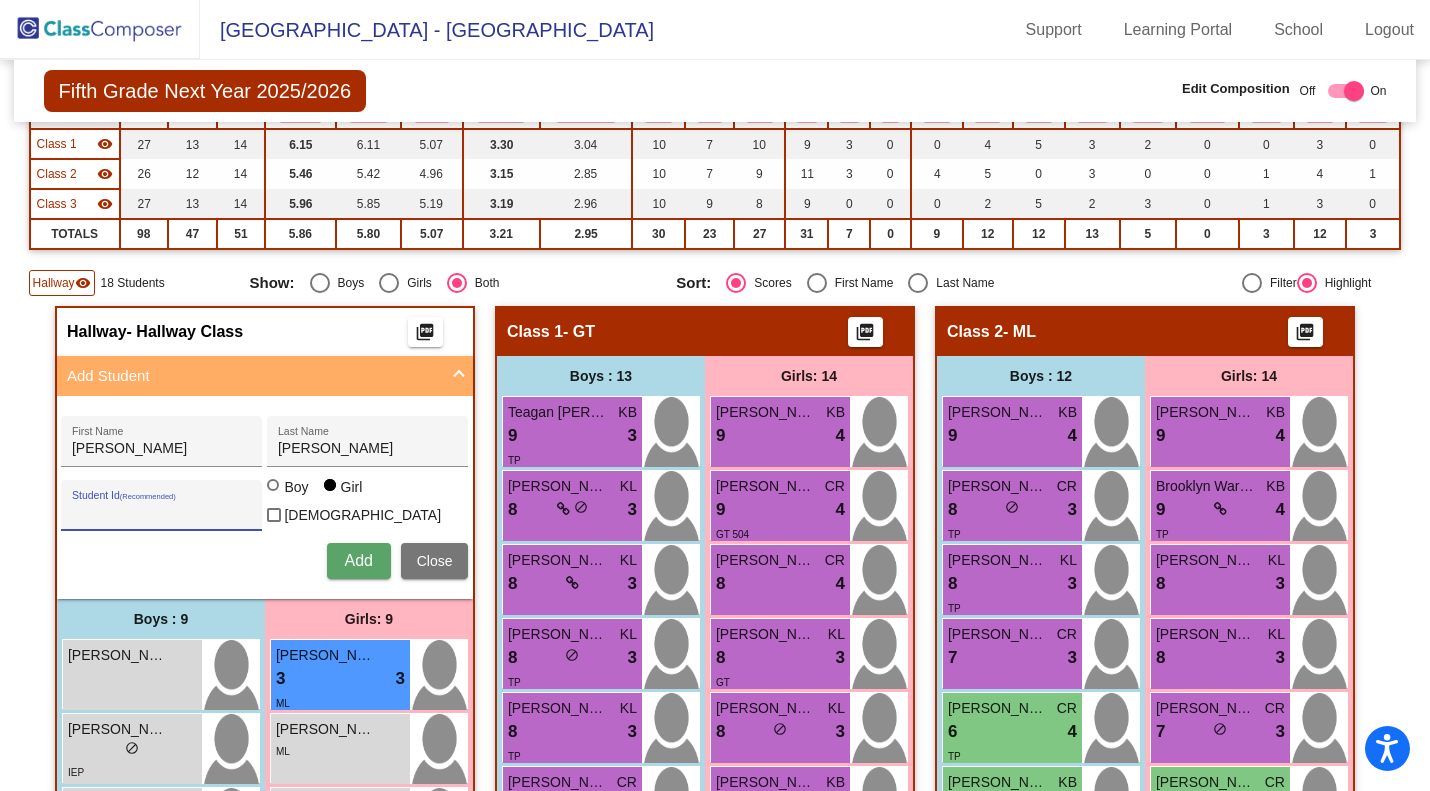 type 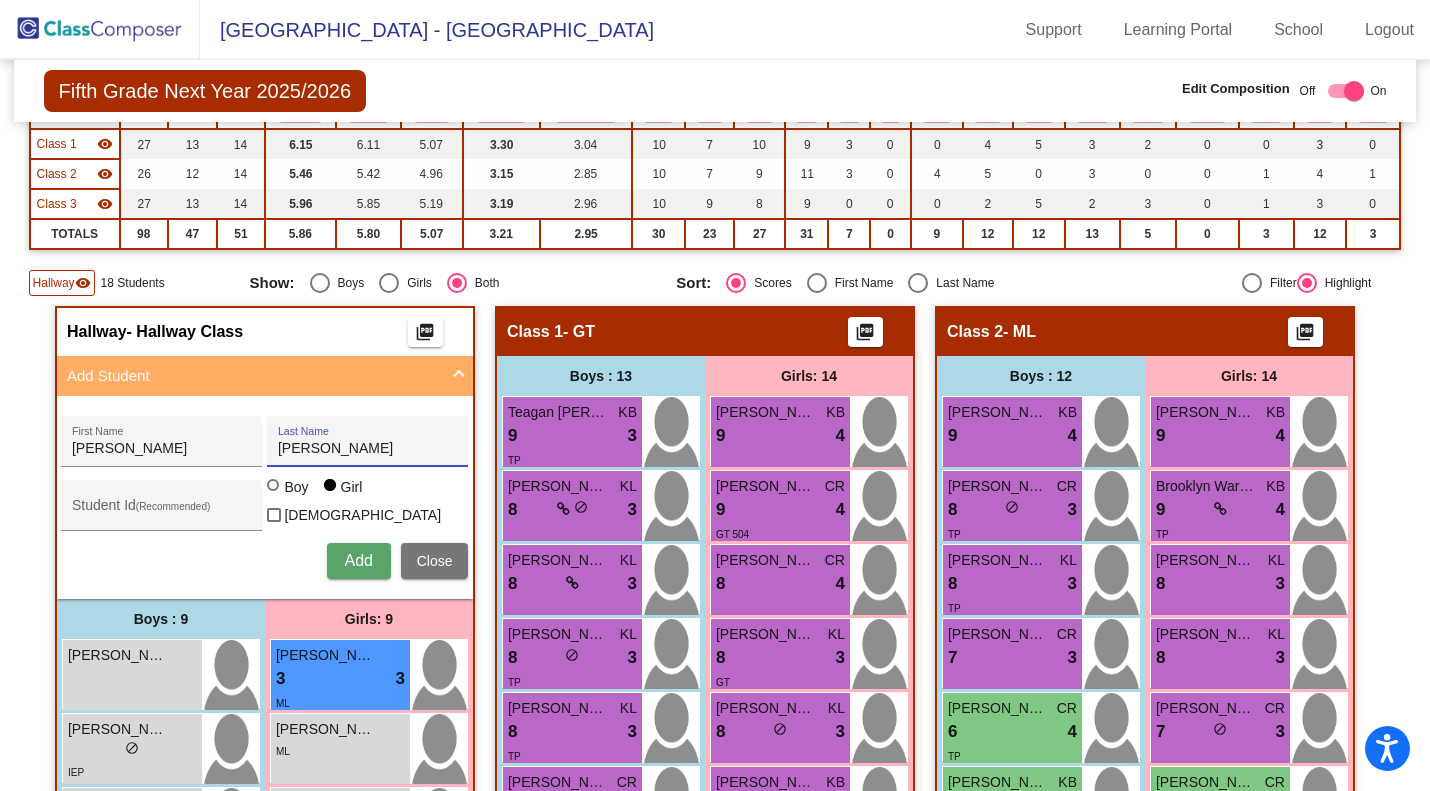 drag, startPoint x: 327, startPoint y: 450, endPoint x: 249, endPoint y: 450, distance: 78 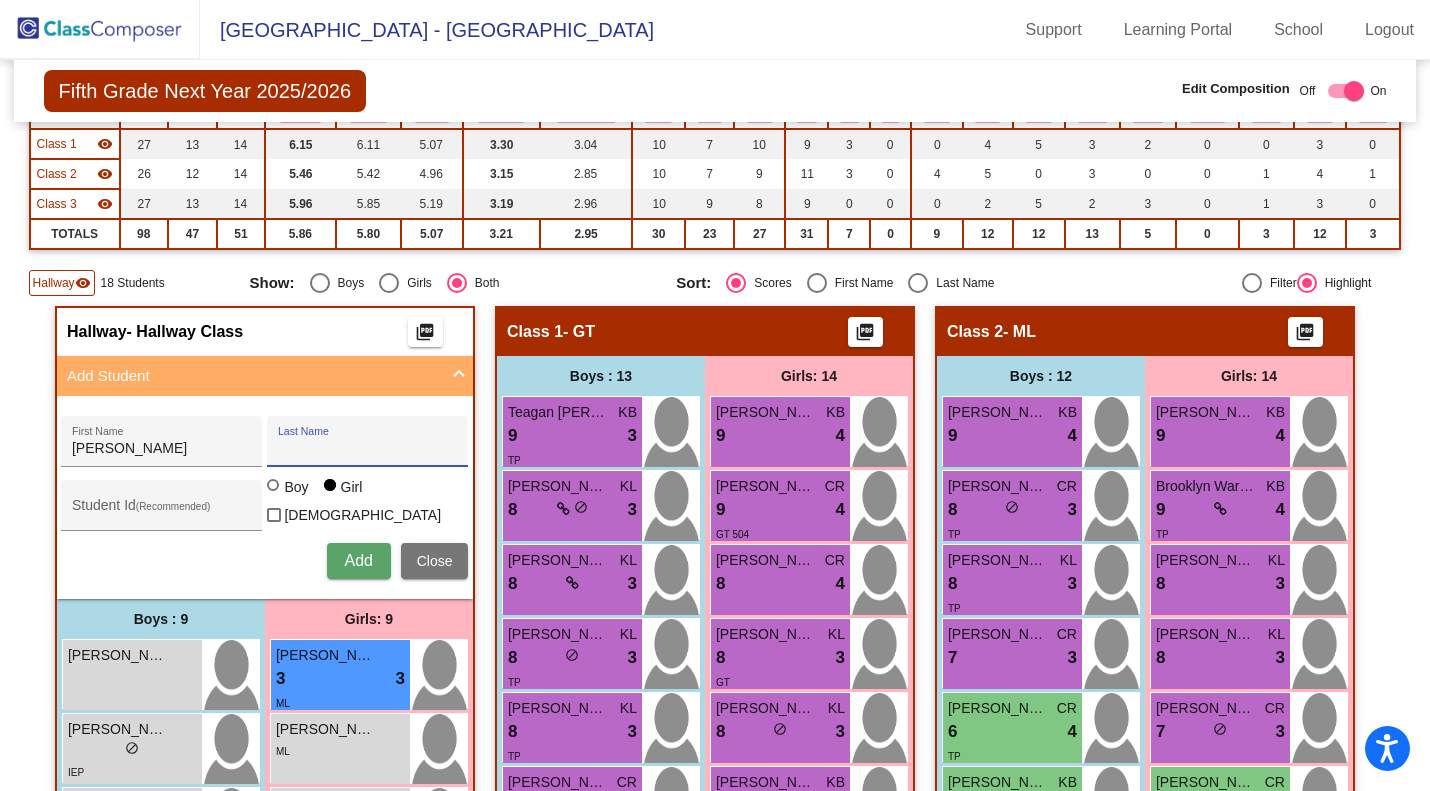 type 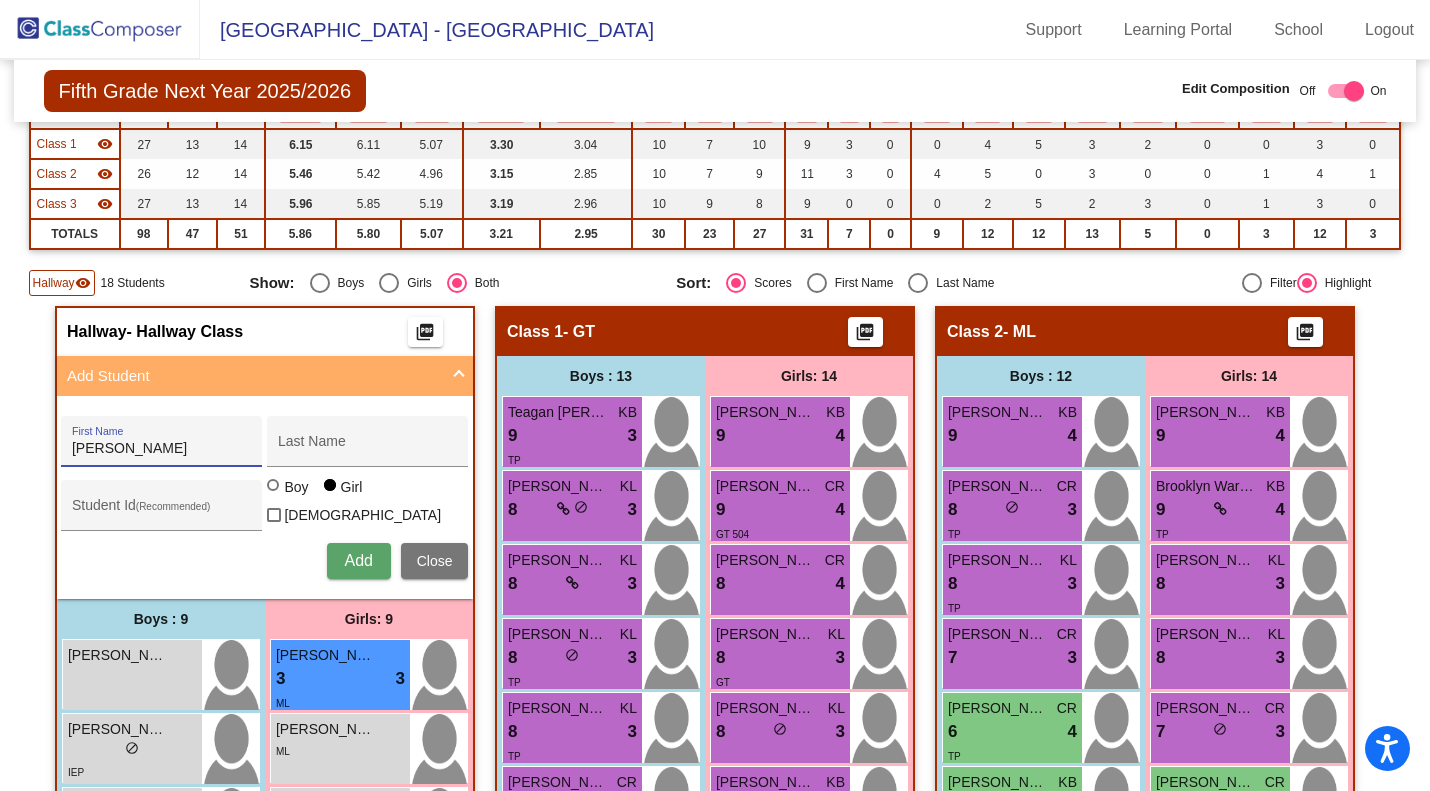 drag, startPoint x: 117, startPoint y: 445, endPoint x: 46, endPoint y: 452, distance: 71.34424 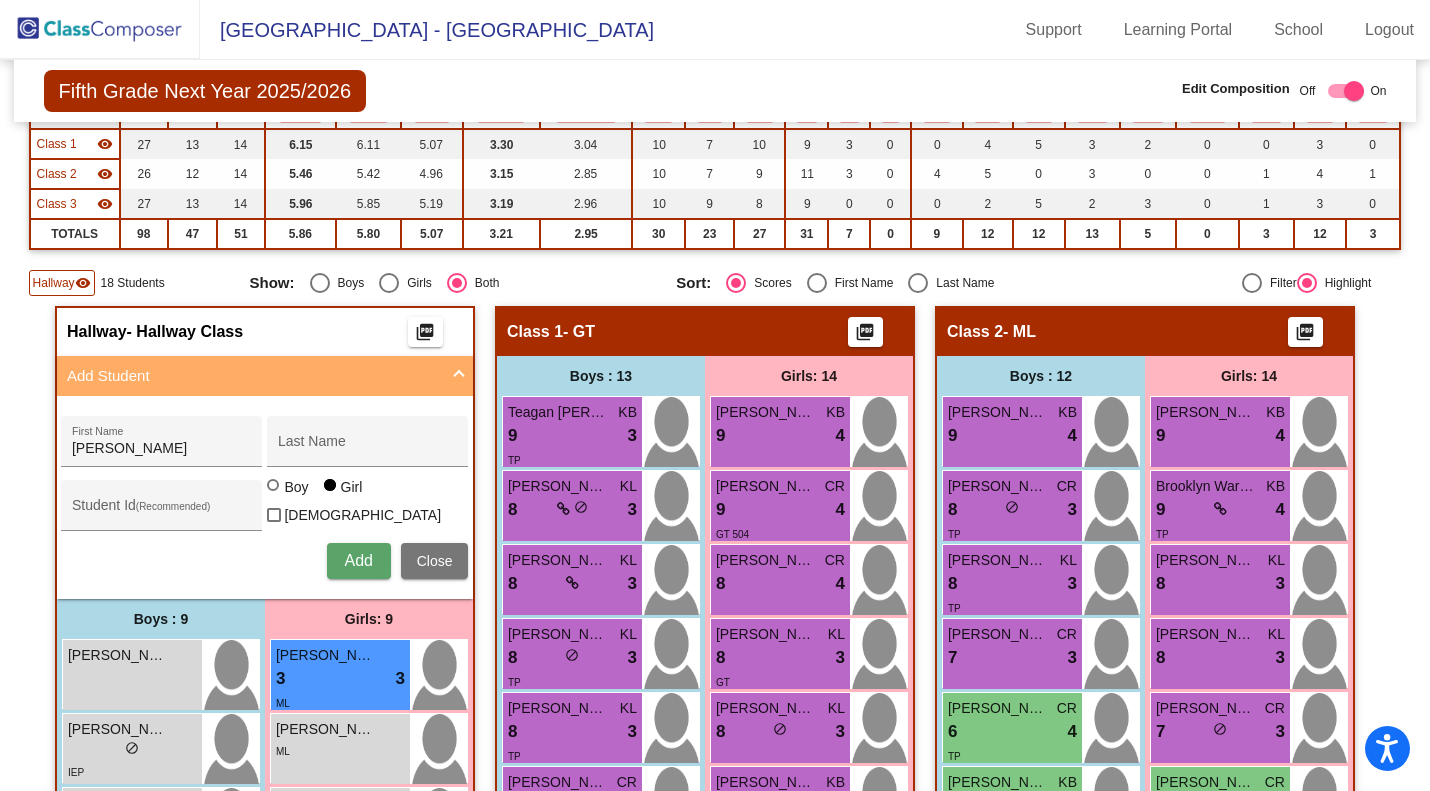 click on "Last Name" at bounding box center [368, 447] 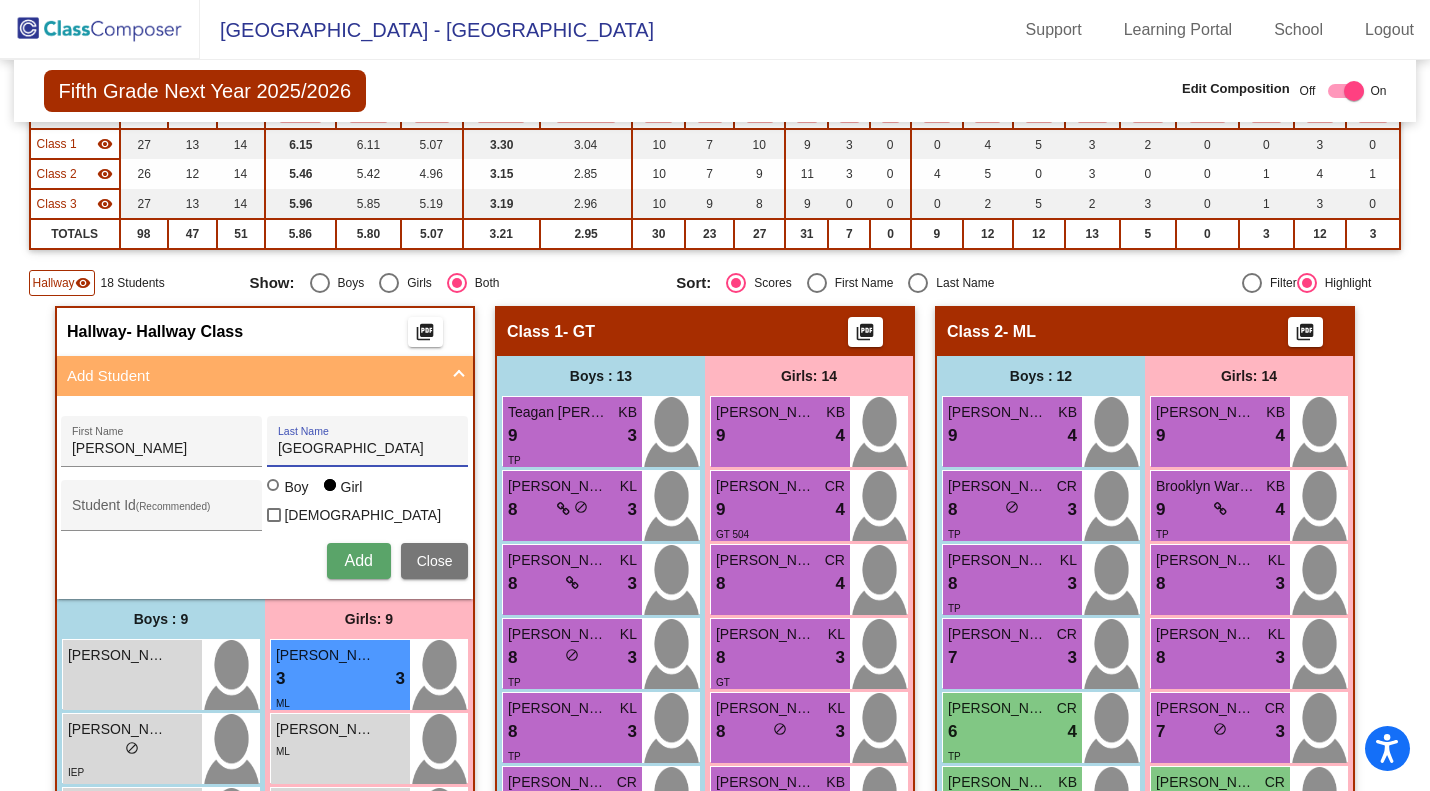 type on "Heckendorf" 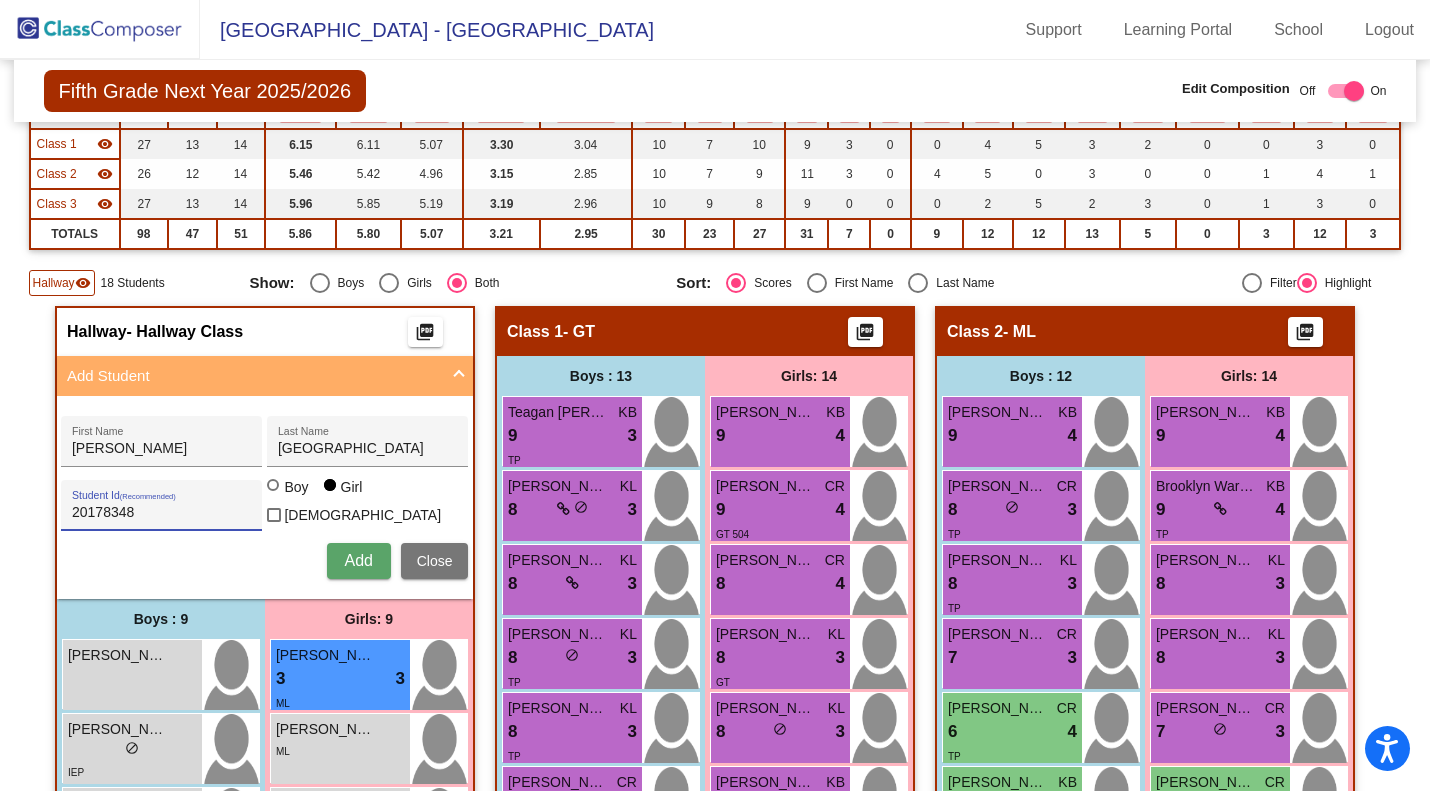 type on "20178348" 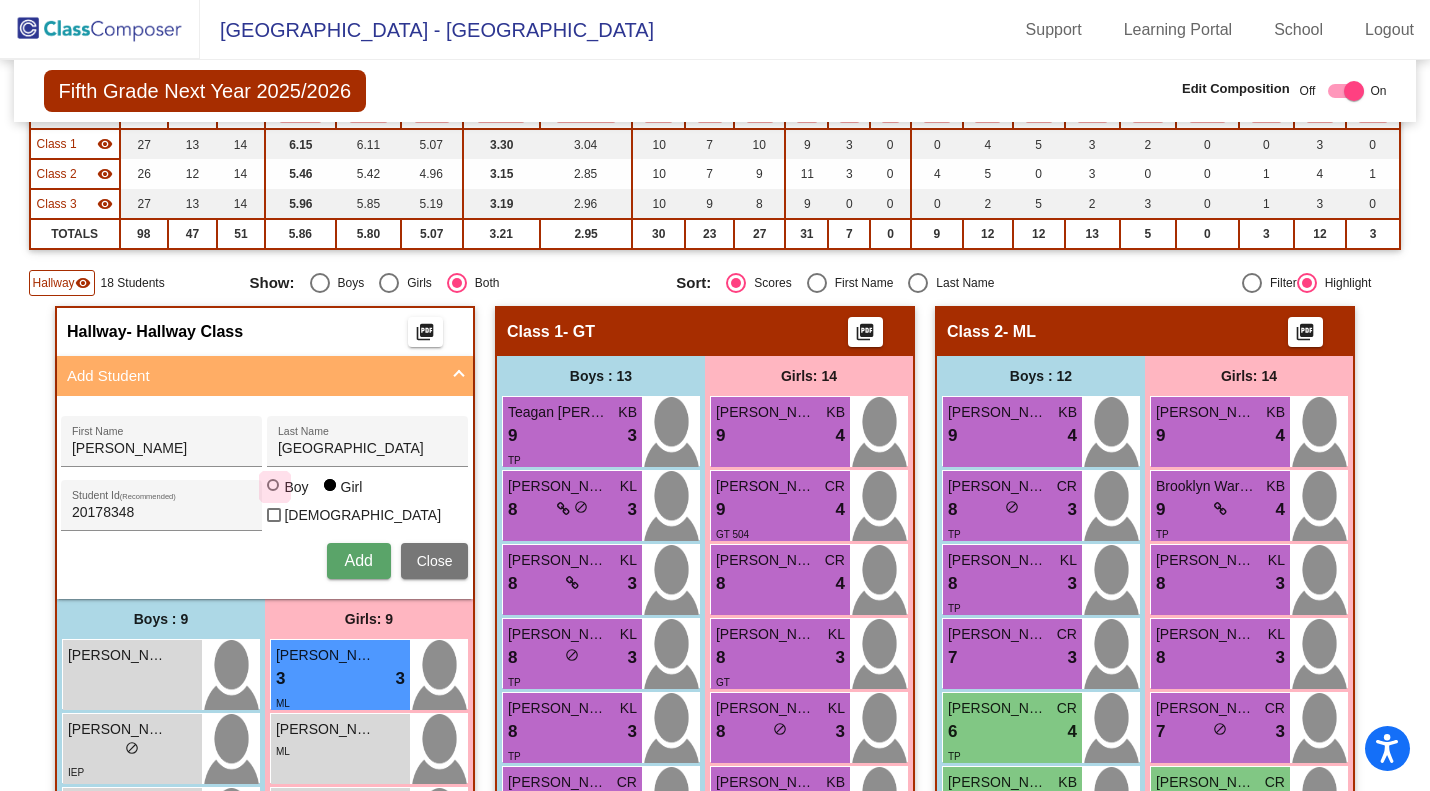 click at bounding box center [275, 487] 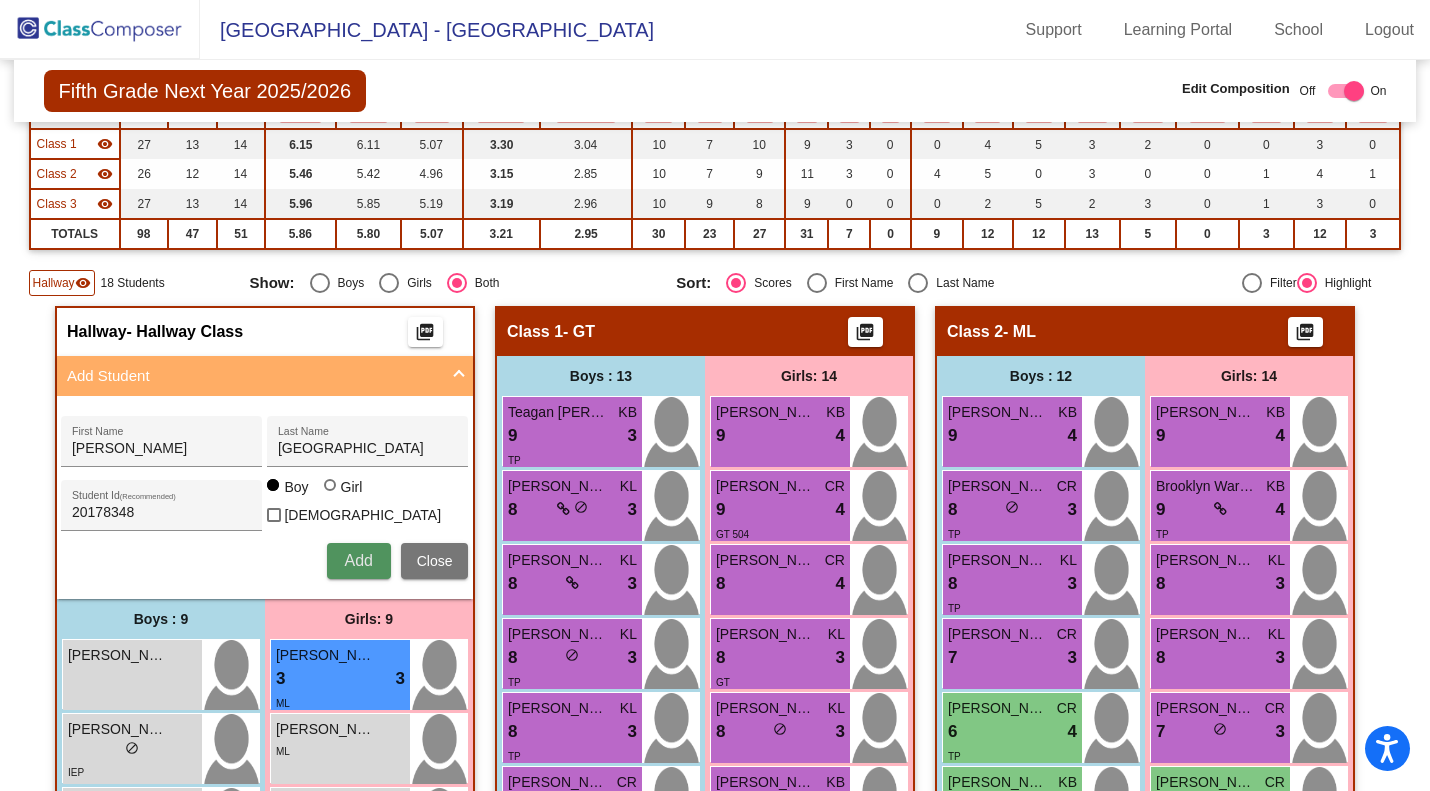 click on "Add" at bounding box center (358, 560) 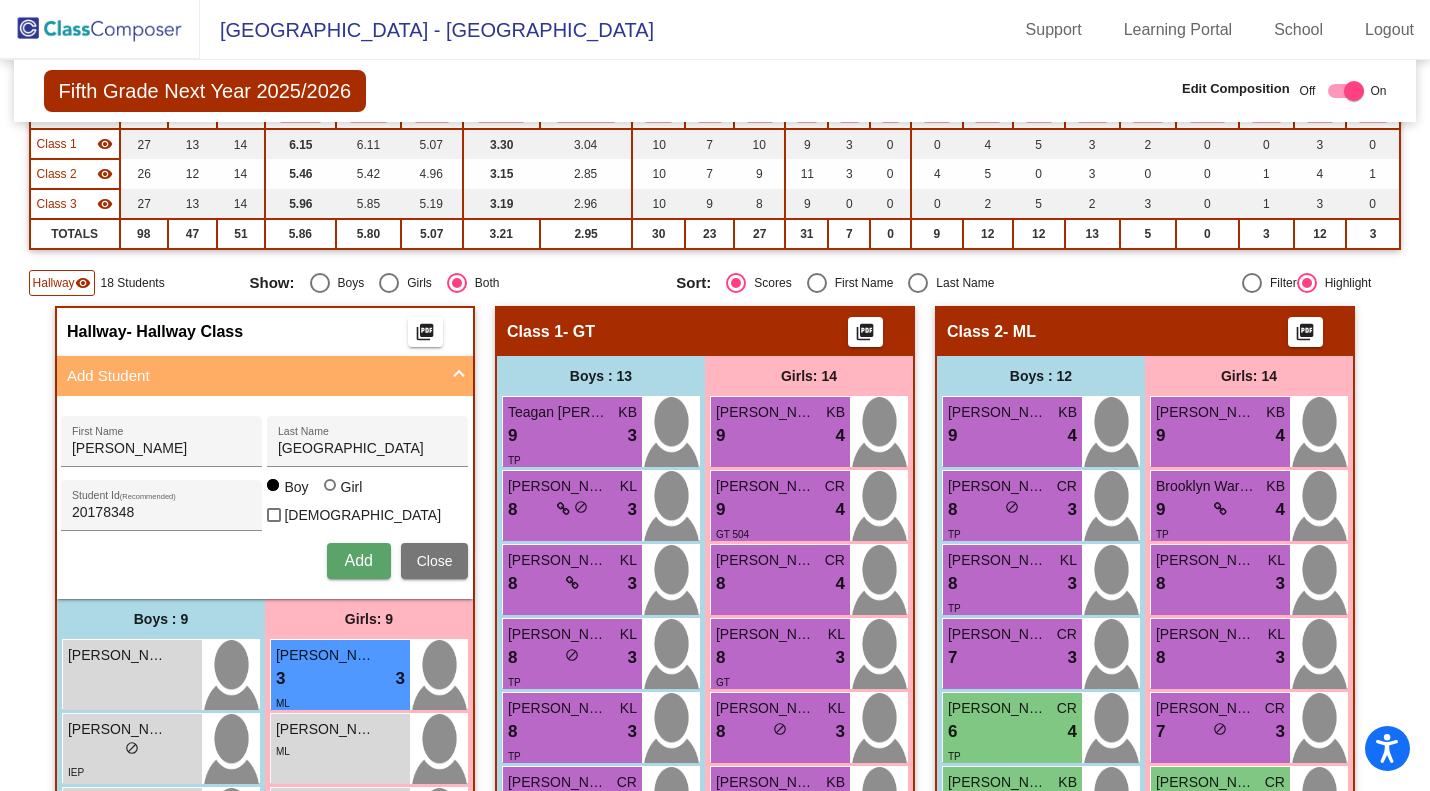 type 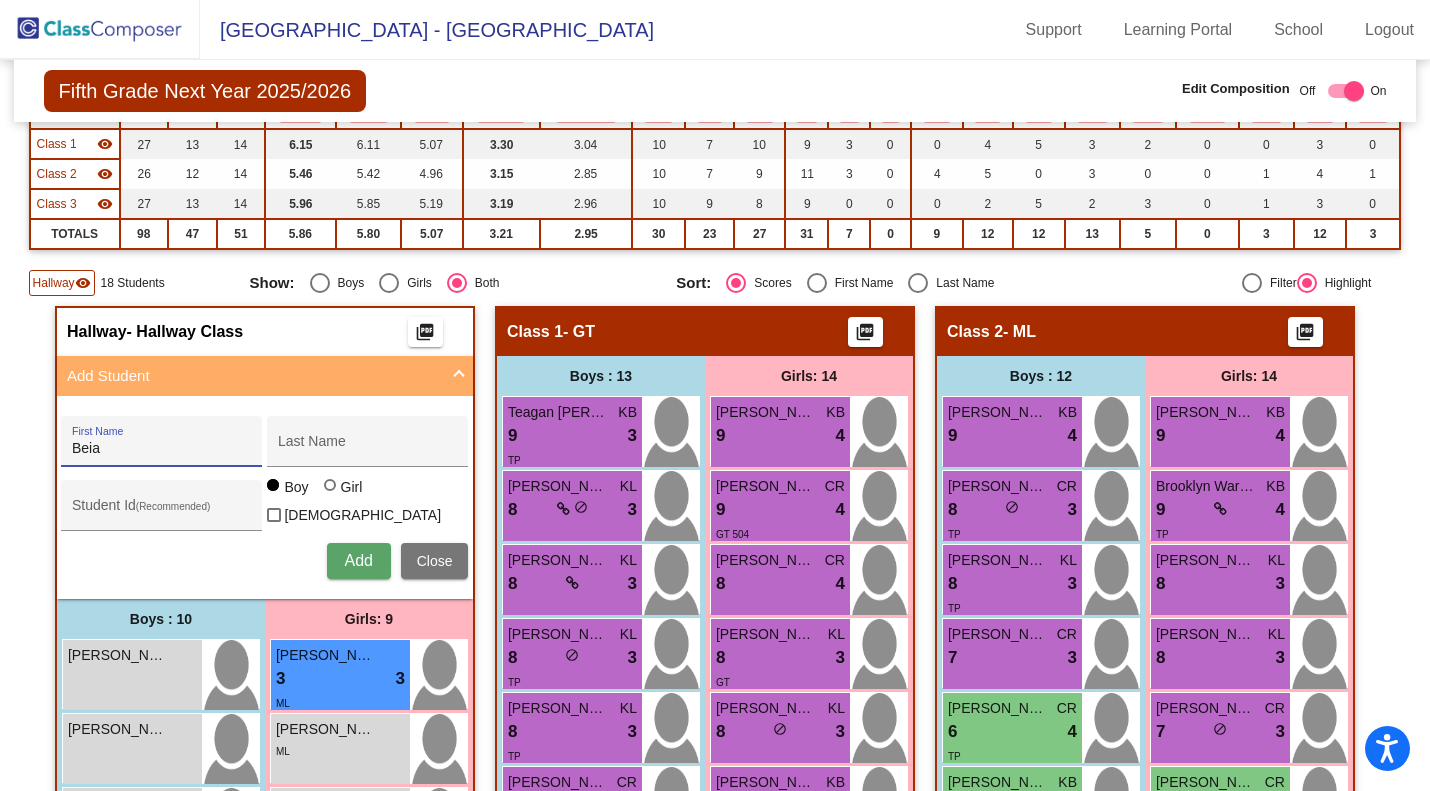 type on "Beia" 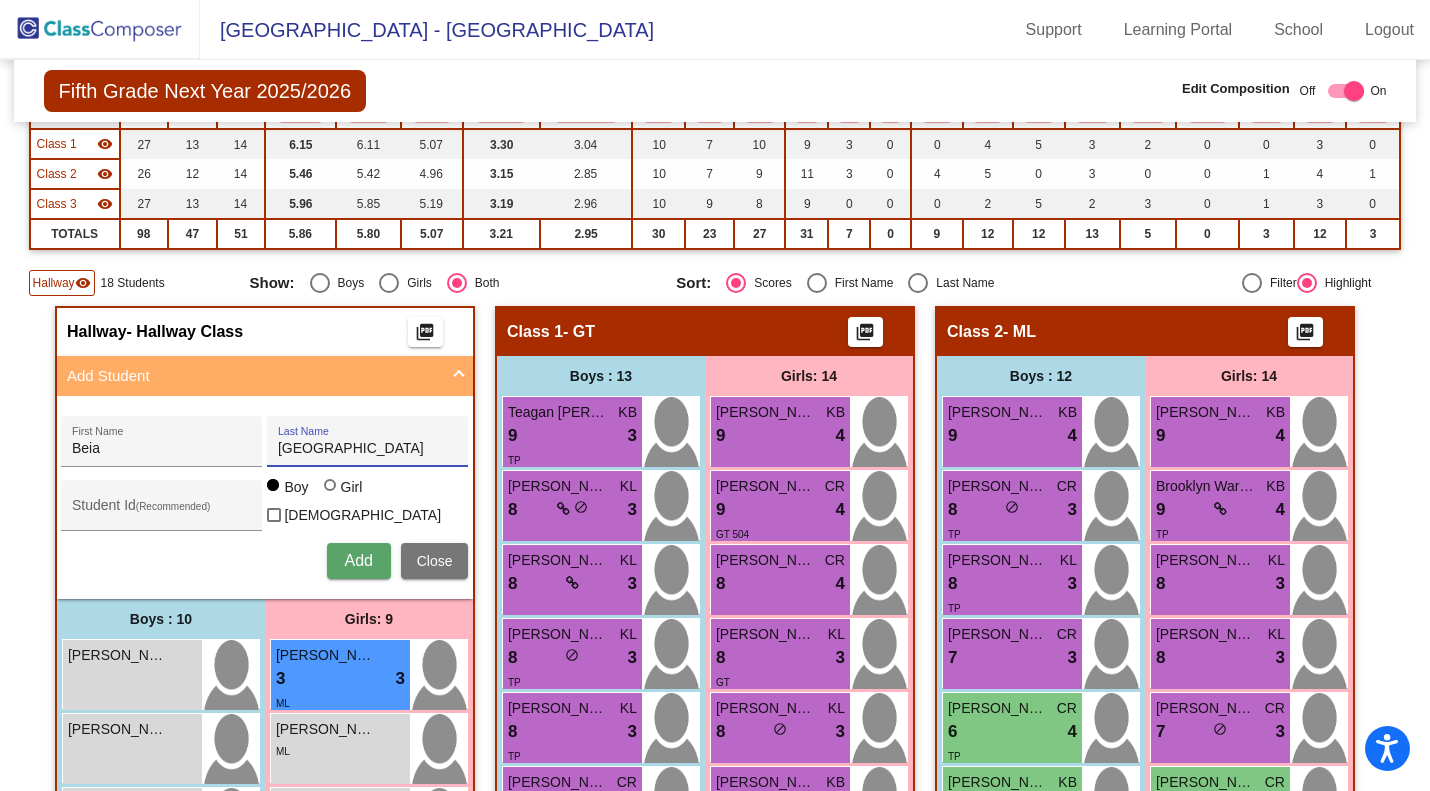 type on "Heckendorf" 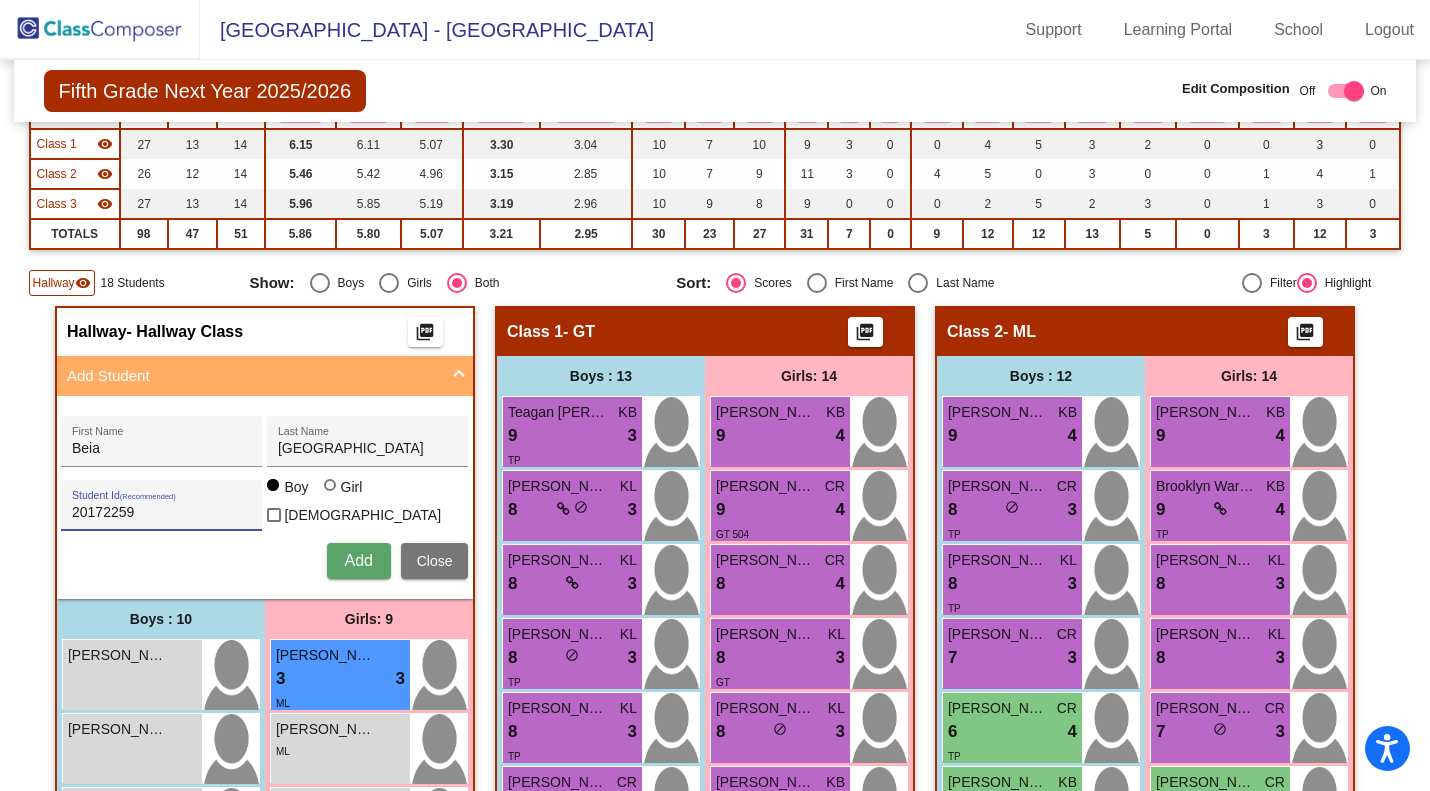 type on "20172259" 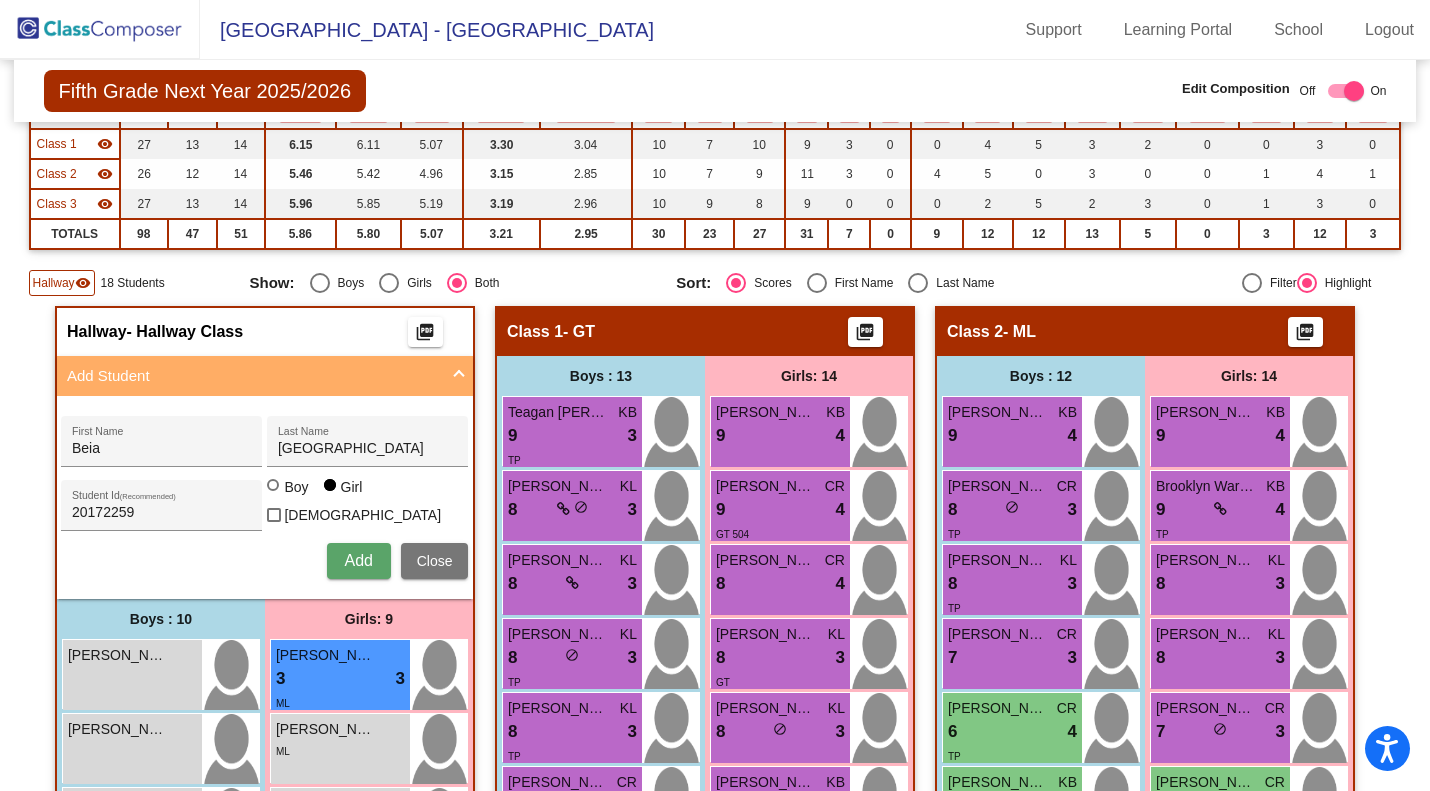 click on "Add" at bounding box center [359, 561] 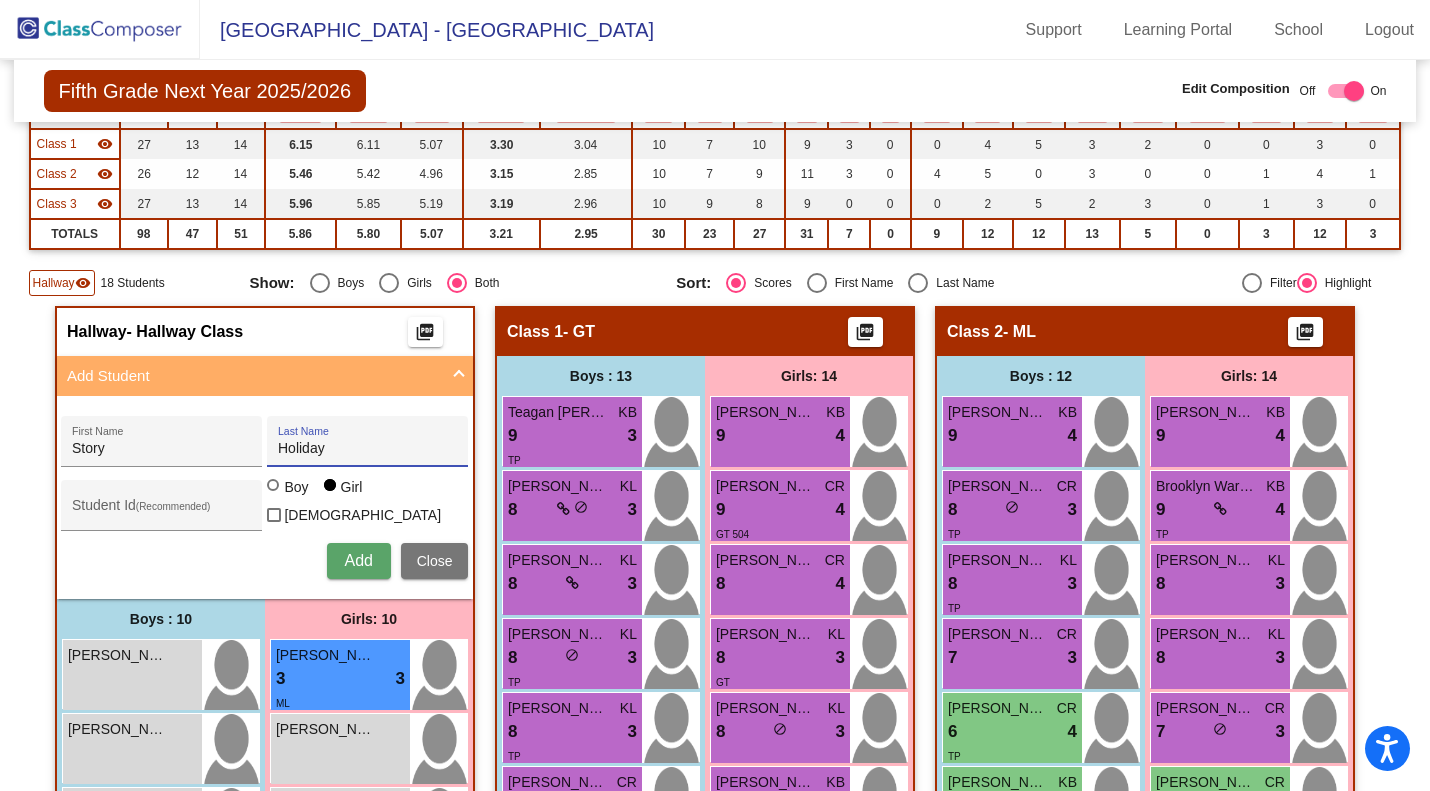 click on "Student Id  (Recommended)" at bounding box center [162, 513] 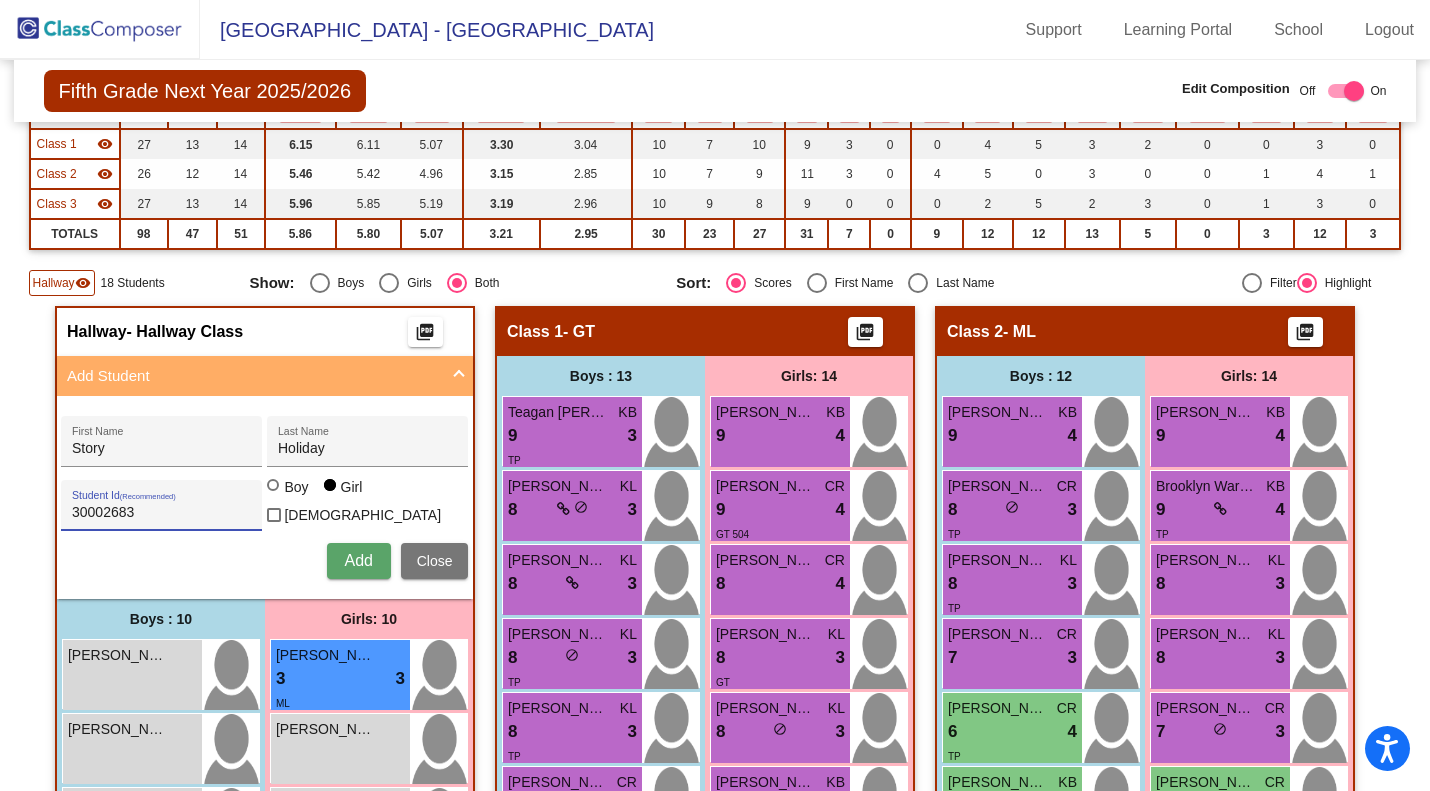 click on "Add" at bounding box center [358, 560] 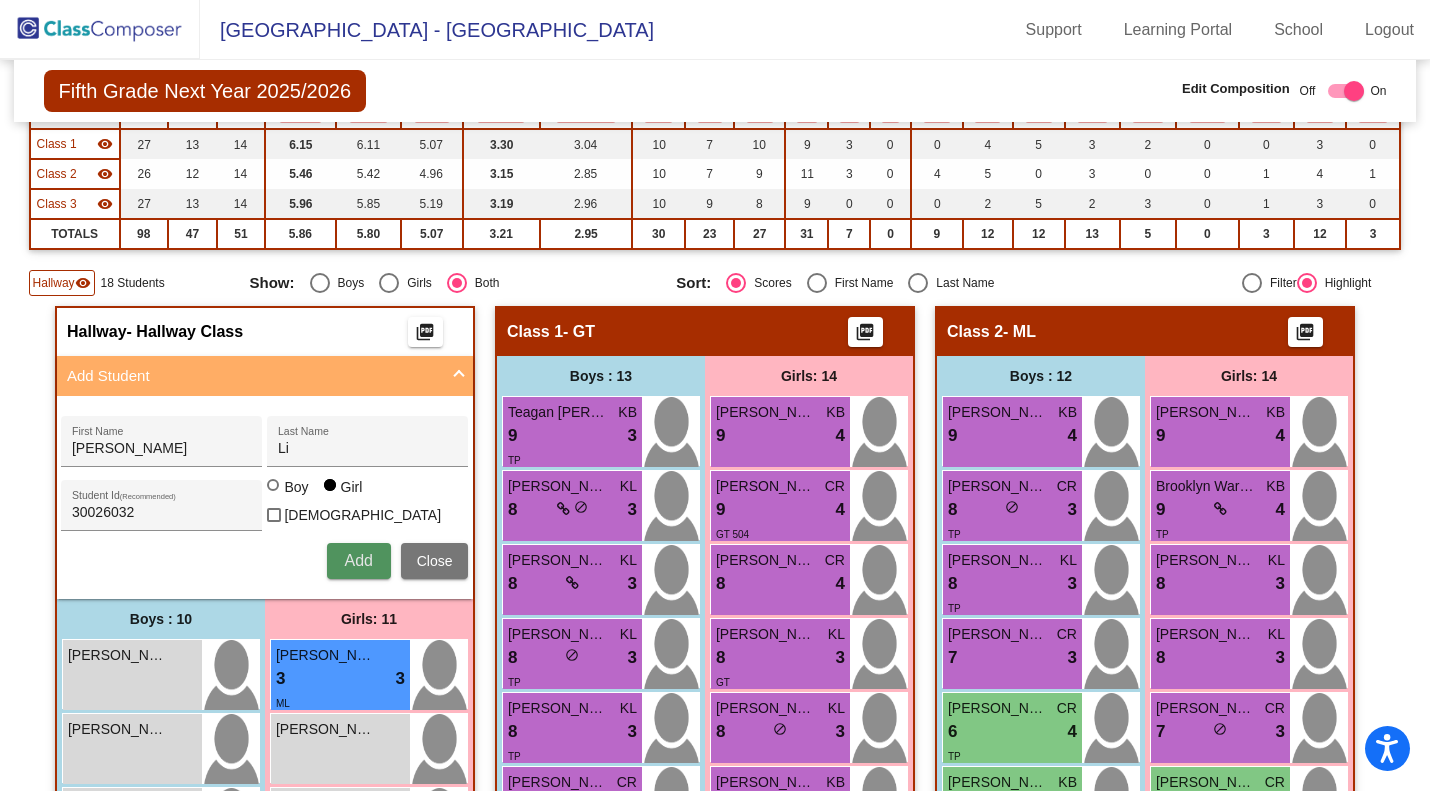 click on "Add" at bounding box center [358, 560] 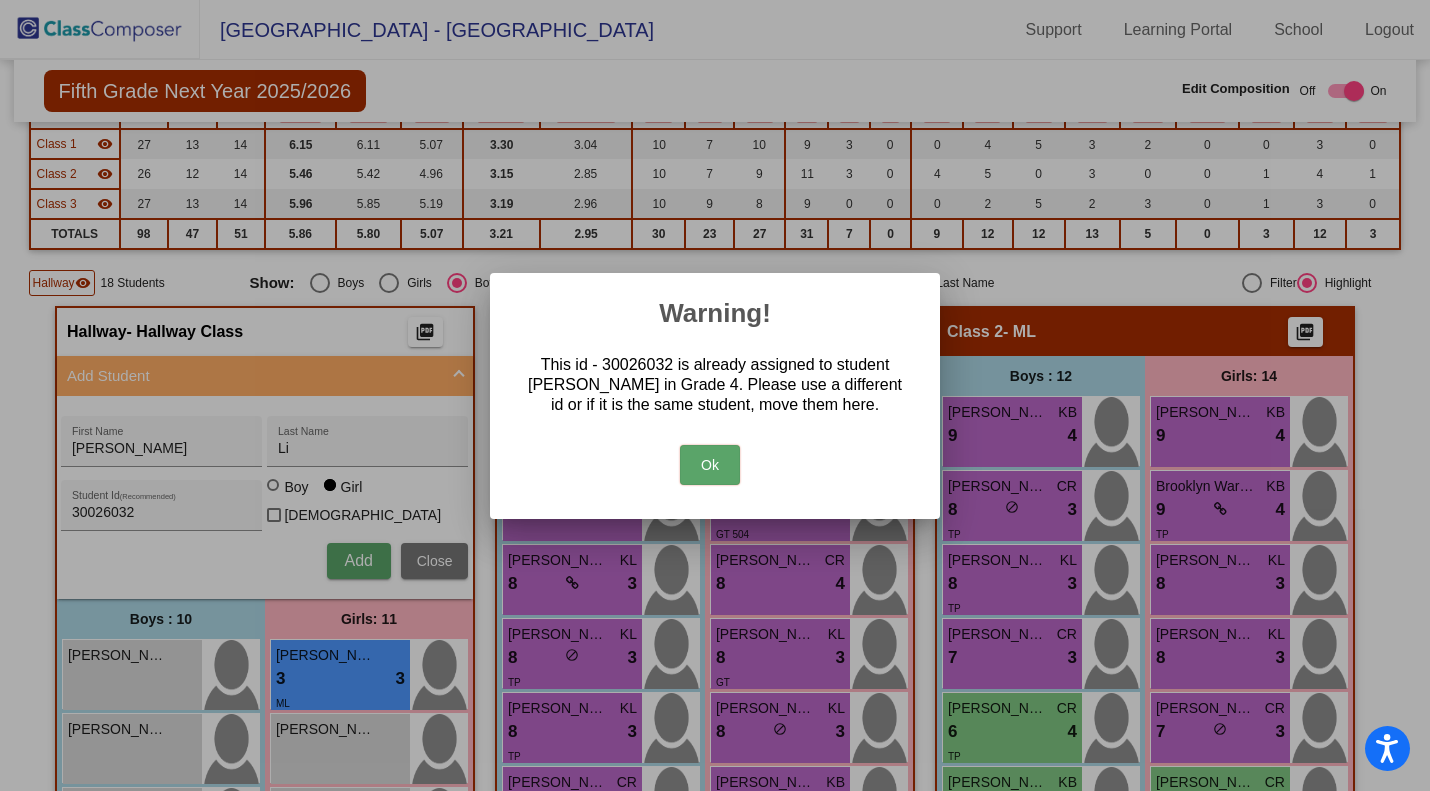 click on "Ok" at bounding box center (710, 465) 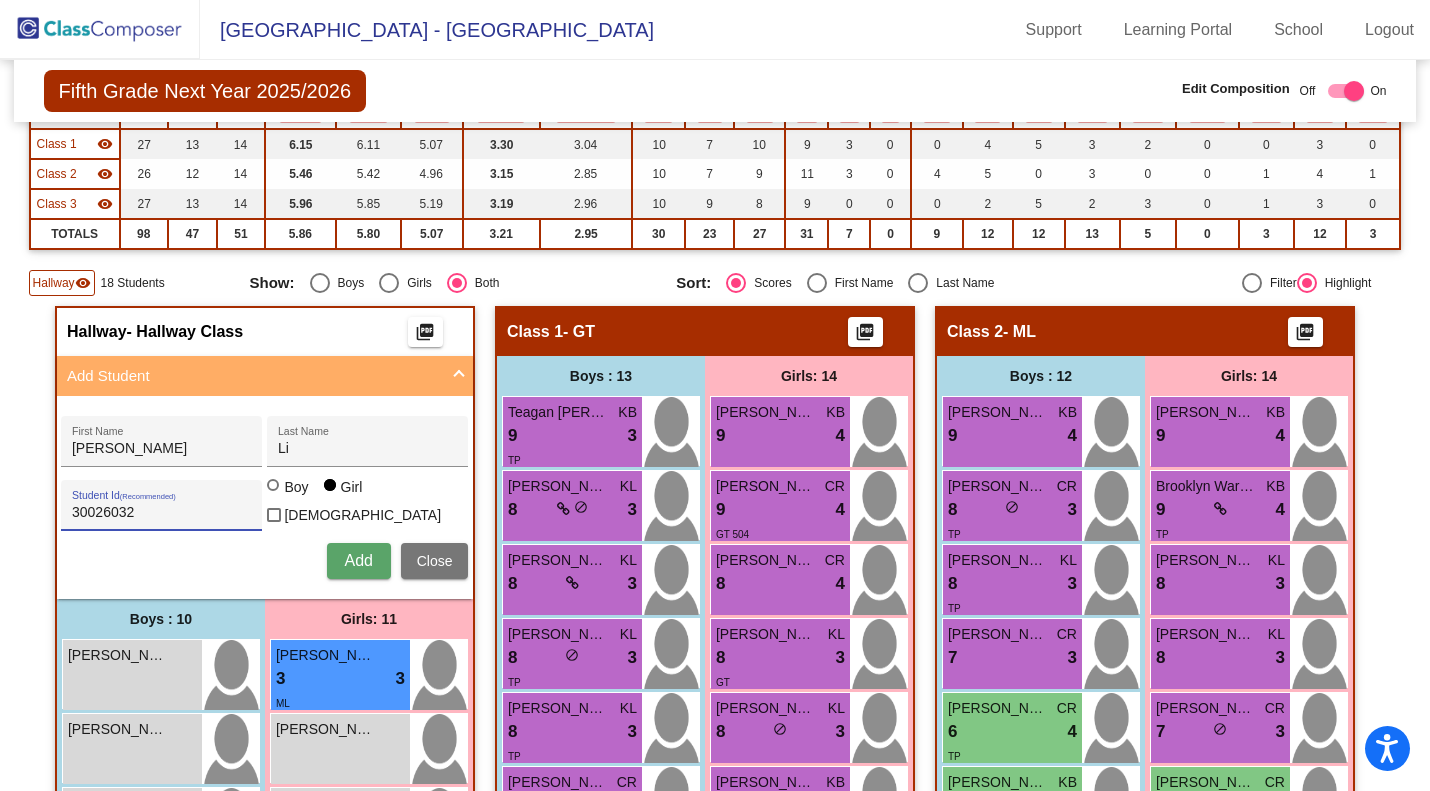 drag, startPoint x: 169, startPoint y: 512, endPoint x: 12, endPoint y: 517, distance: 157.0796 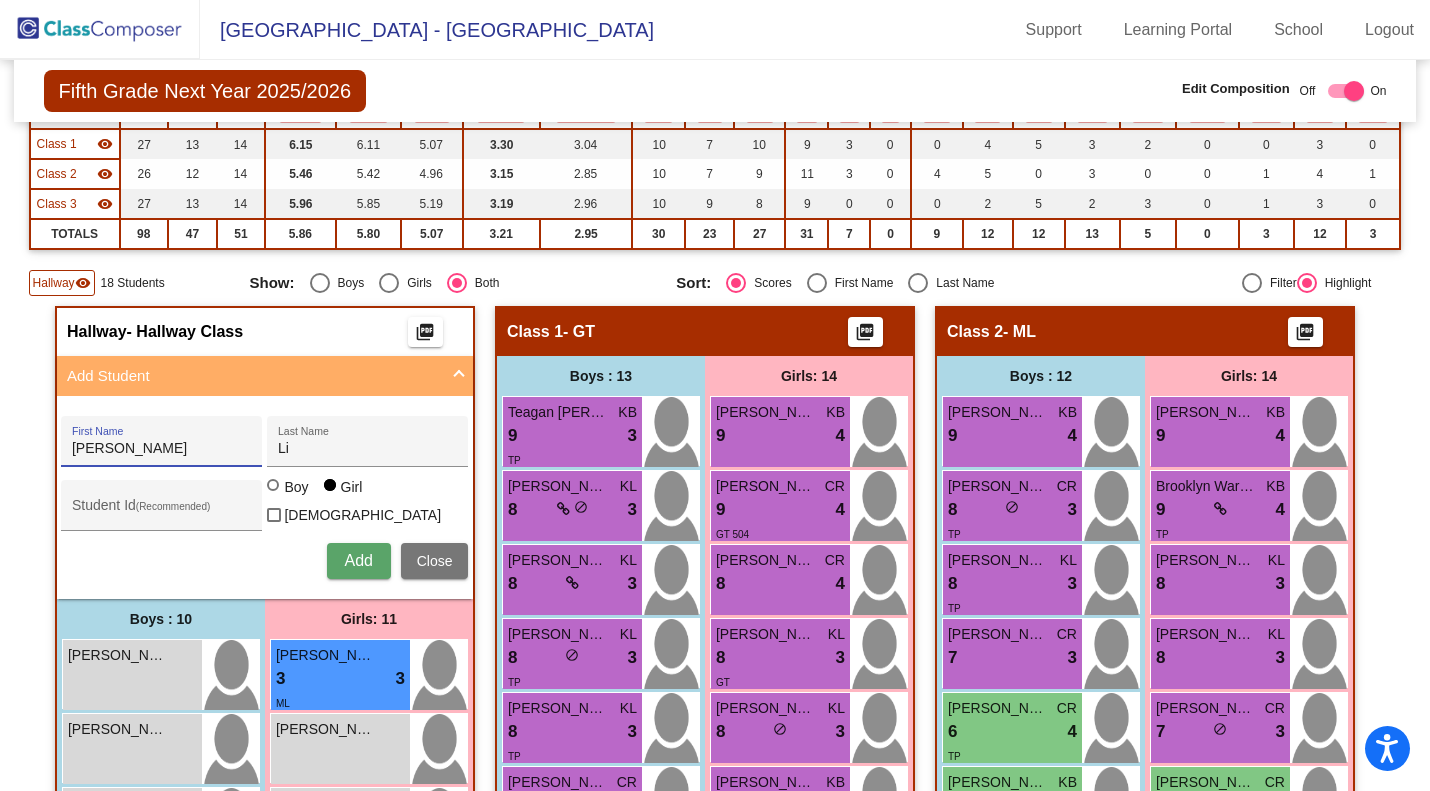 drag, startPoint x: 125, startPoint y: 447, endPoint x: 32, endPoint y: 444, distance: 93.04838 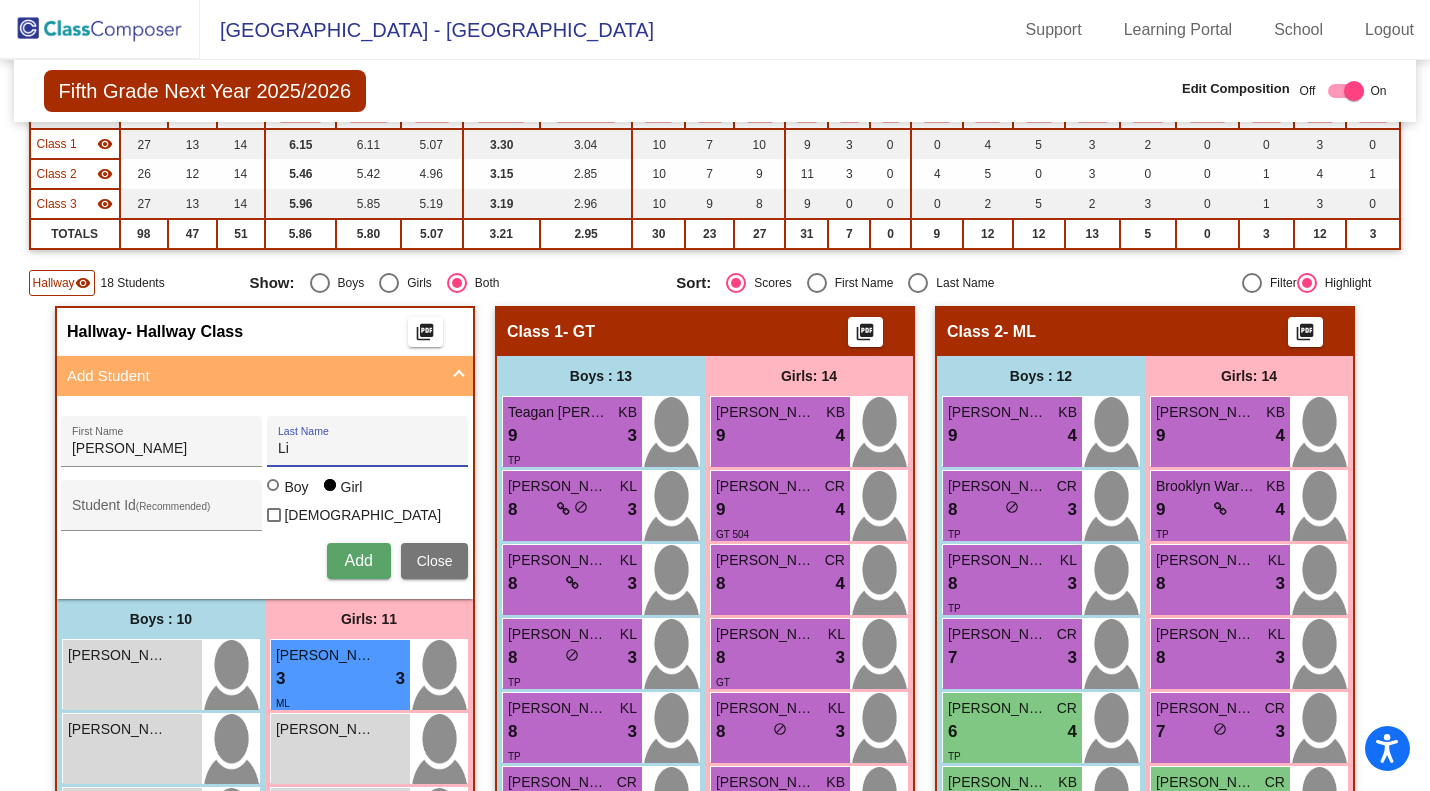 click on "Li" at bounding box center [368, 449] 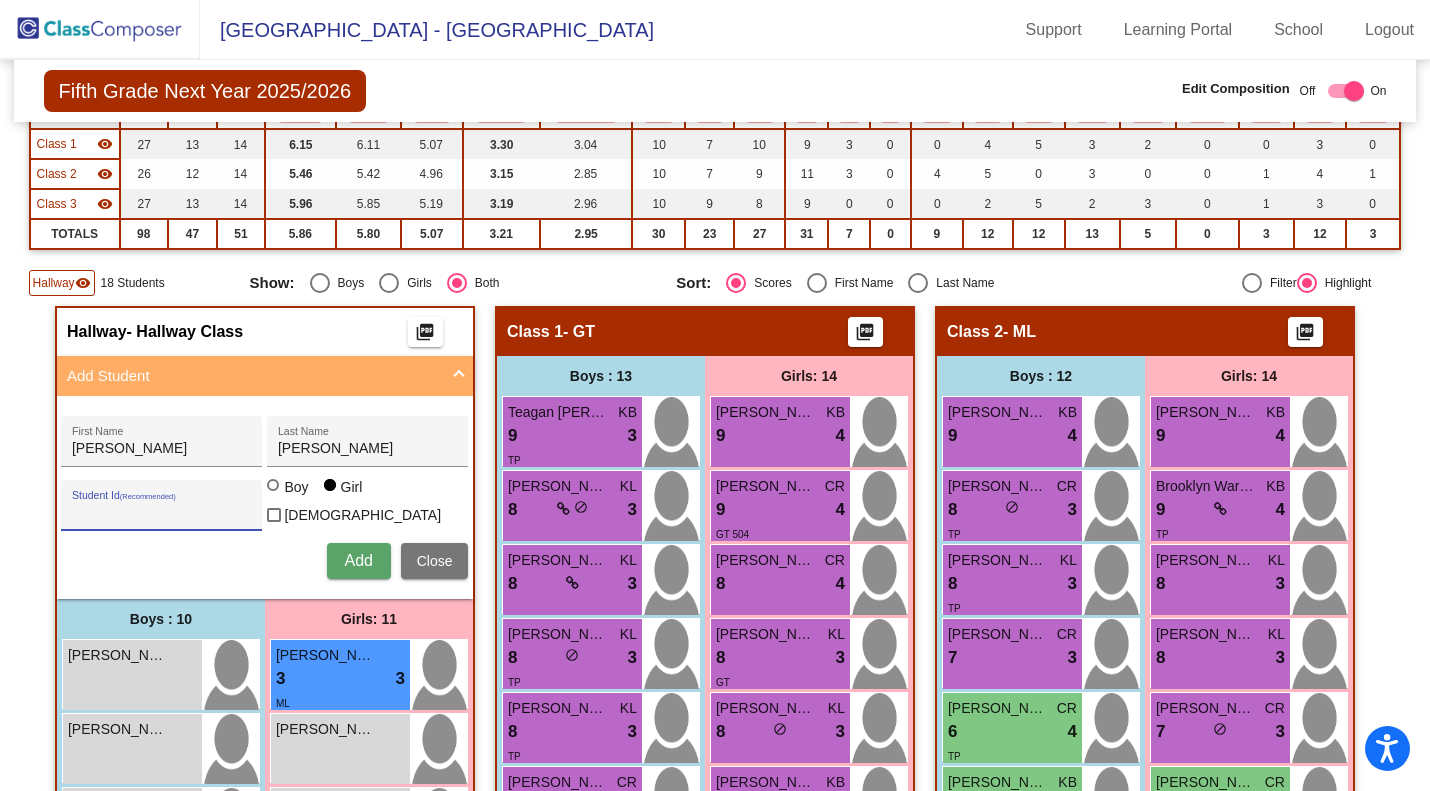 click on "Student Id  (Recommended)" at bounding box center (162, 513) 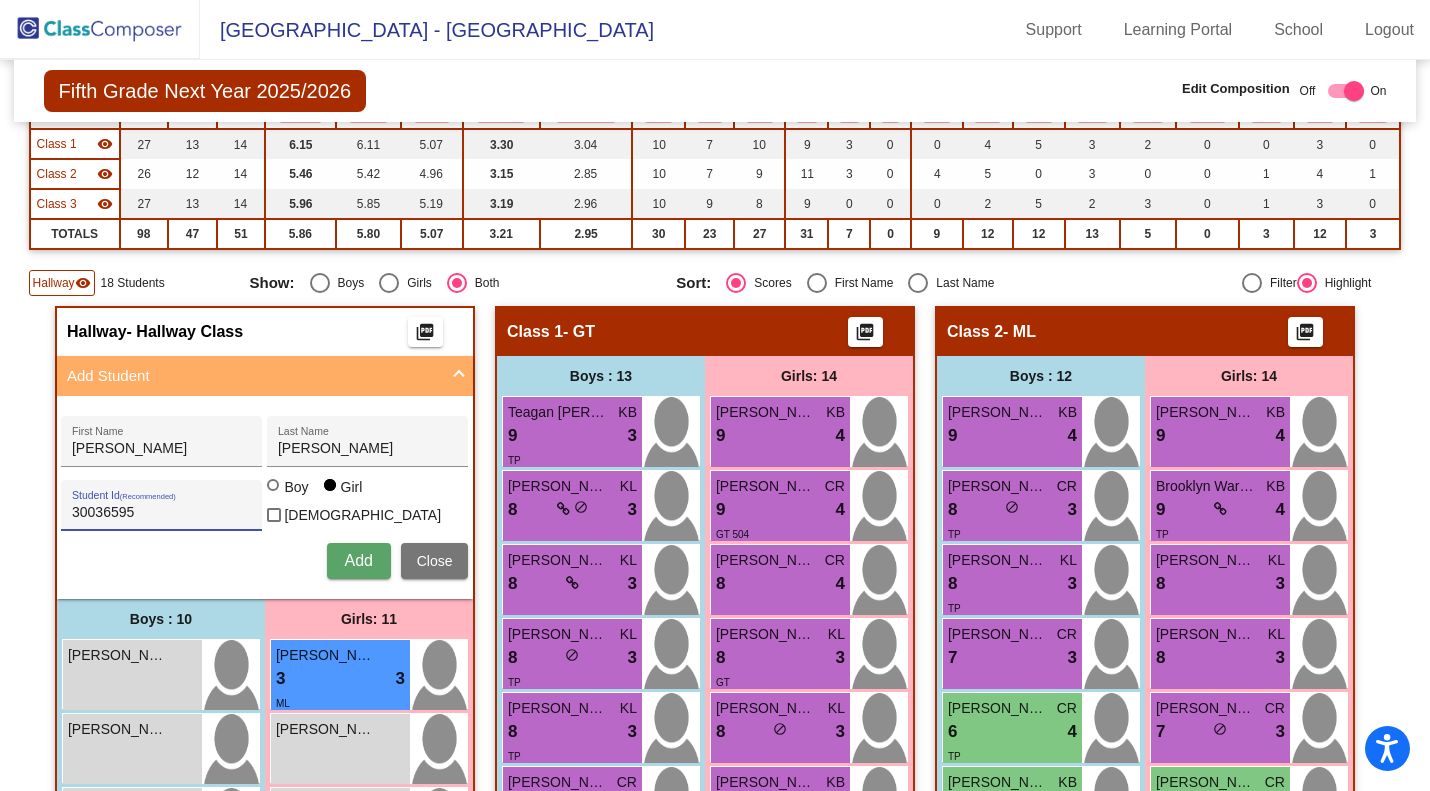 click on "Add" at bounding box center (358, 560) 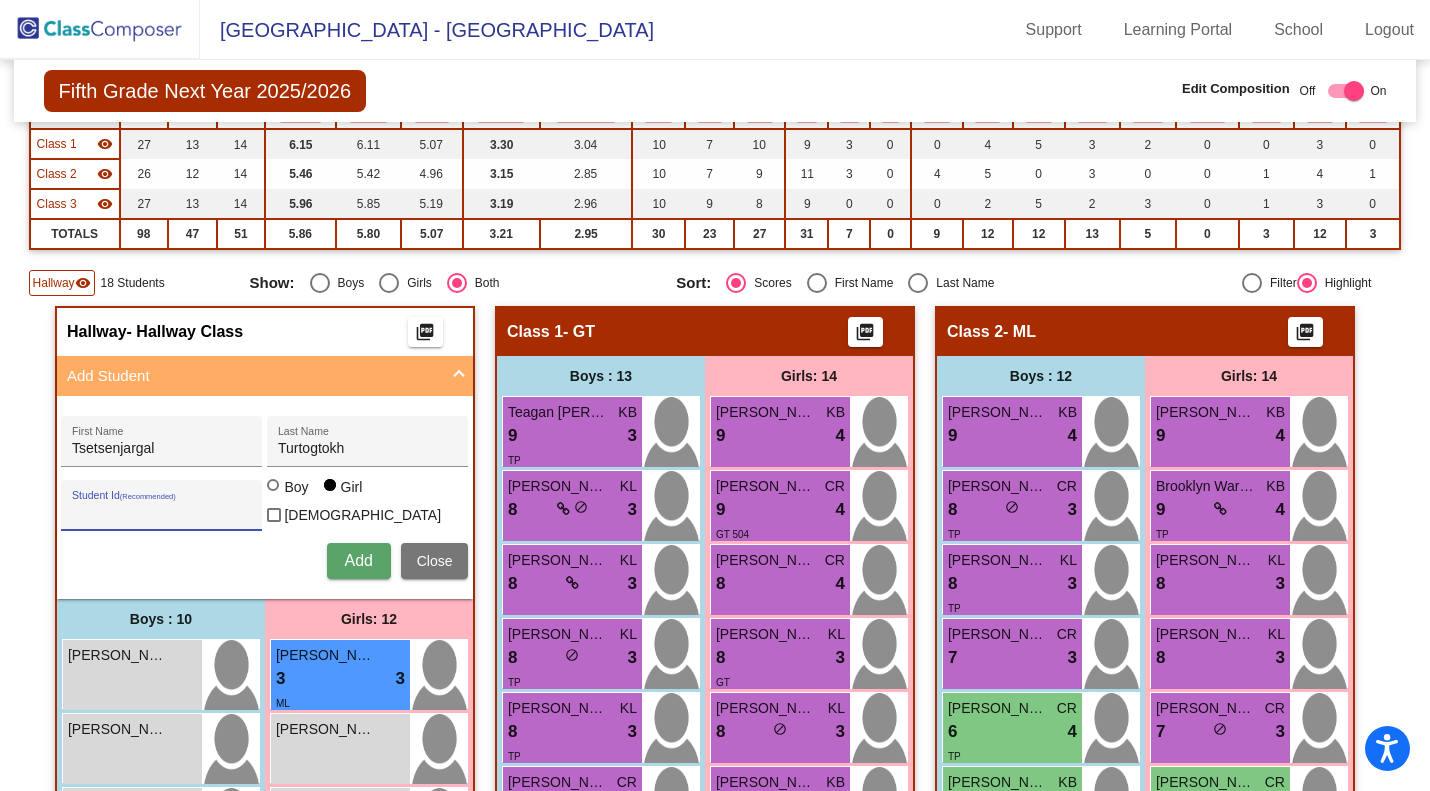 click on "Student Id  (Recommended)" at bounding box center (162, 513) 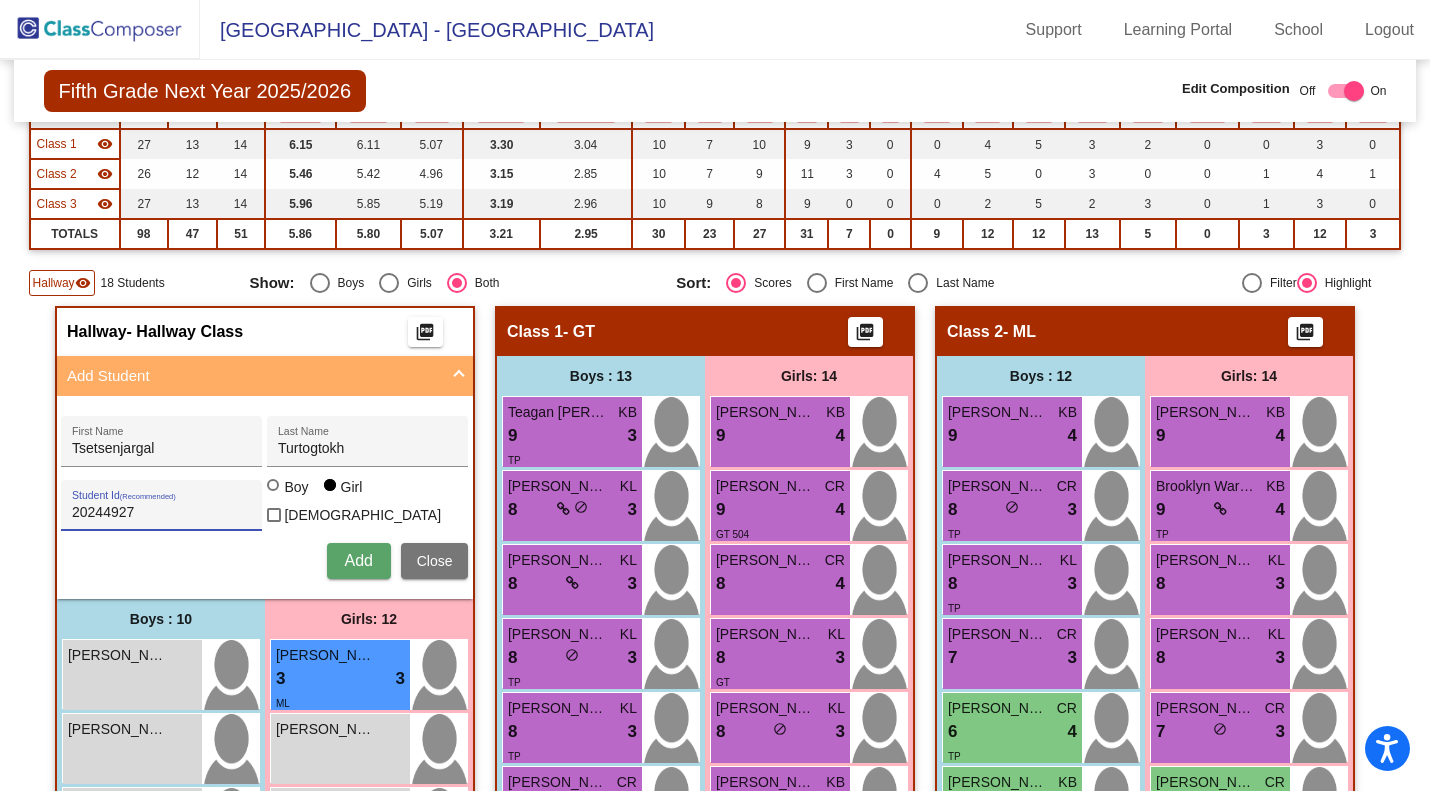 click on "Add" at bounding box center (359, 561) 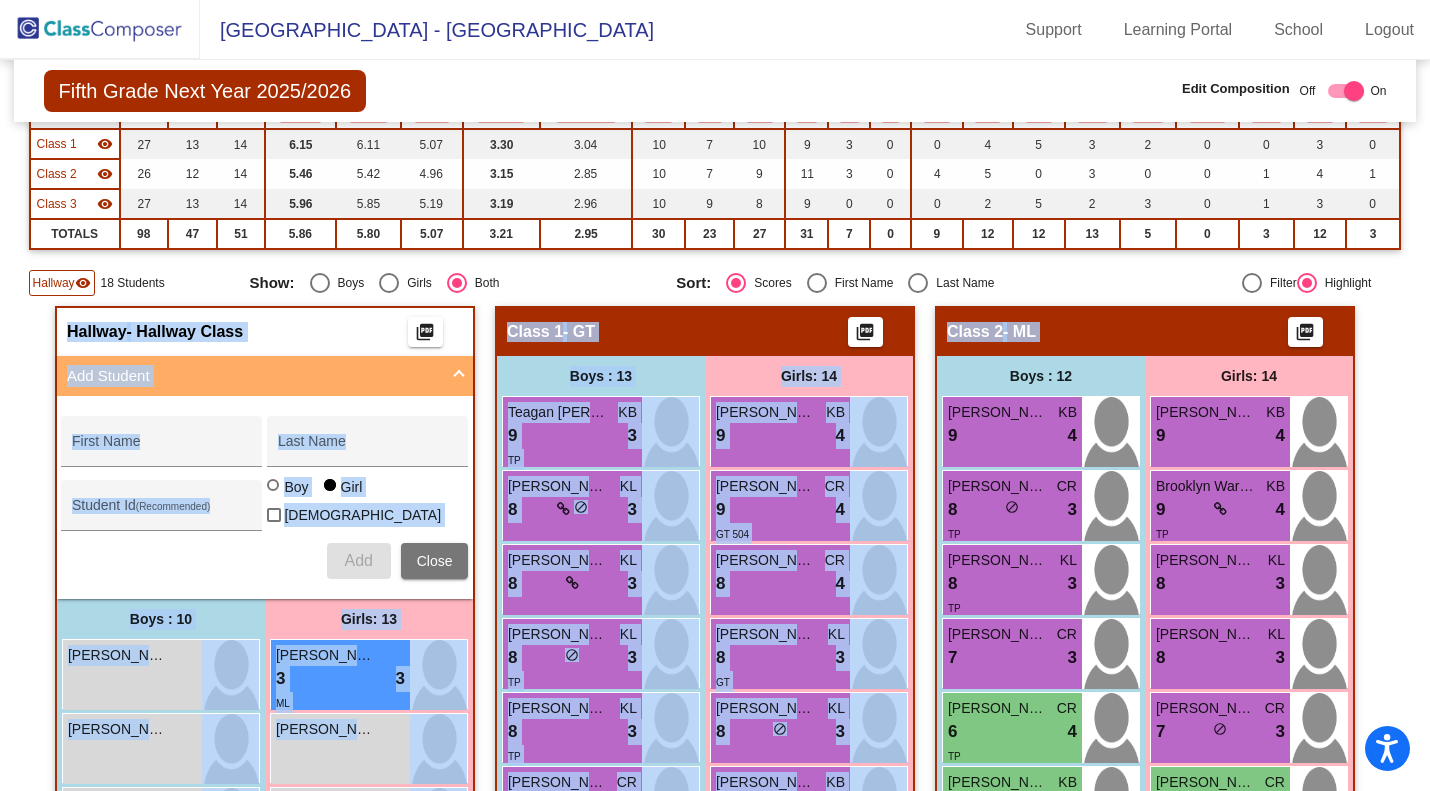 drag, startPoint x: 1419, startPoint y: 258, endPoint x: 1421, endPoint y: 301, distance: 43.046486 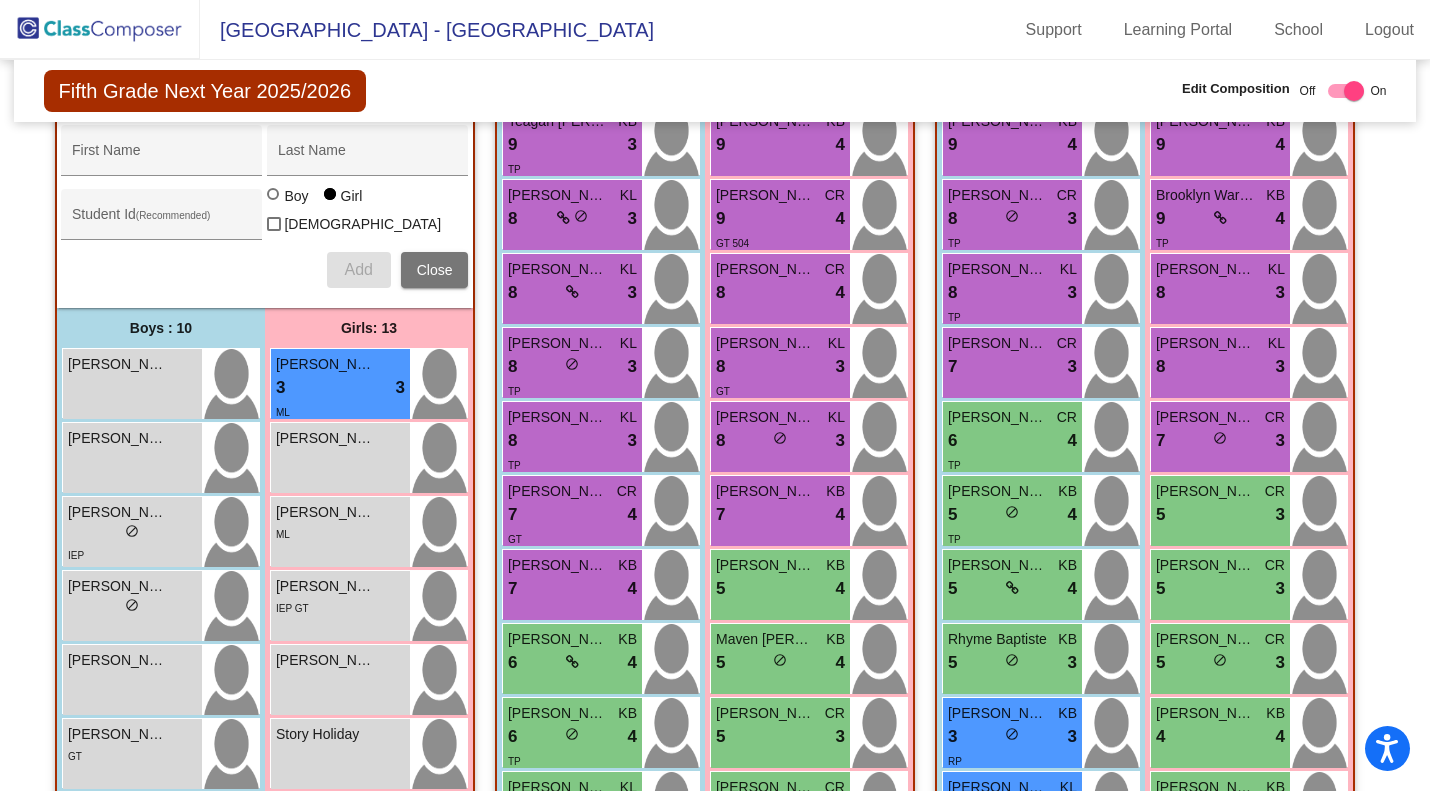 scroll, scrollTop: 522, scrollLeft: 0, axis: vertical 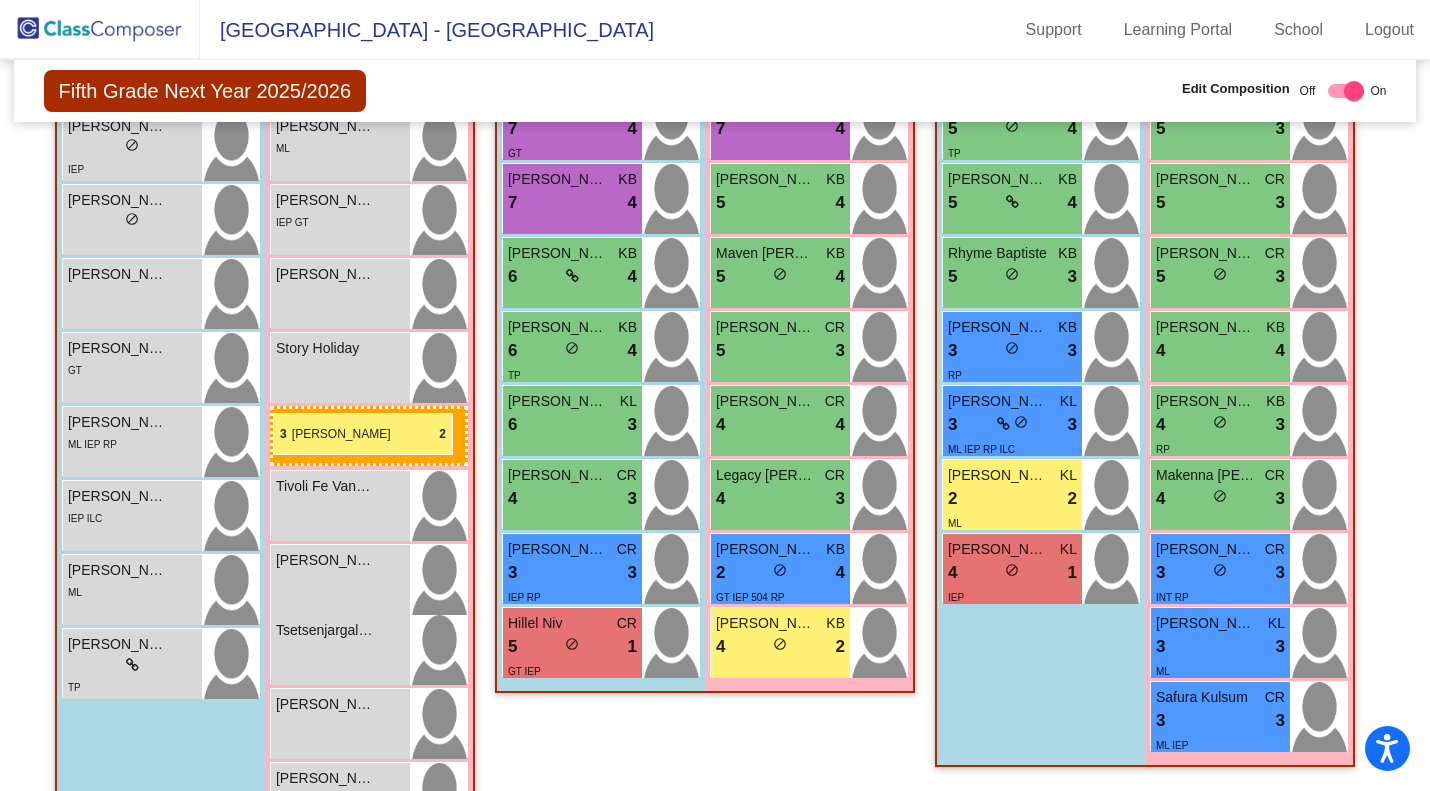 drag, startPoint x: 746, startPoint y: 734, endPoint x: 273, endPoint y: 413, distance: 571.638 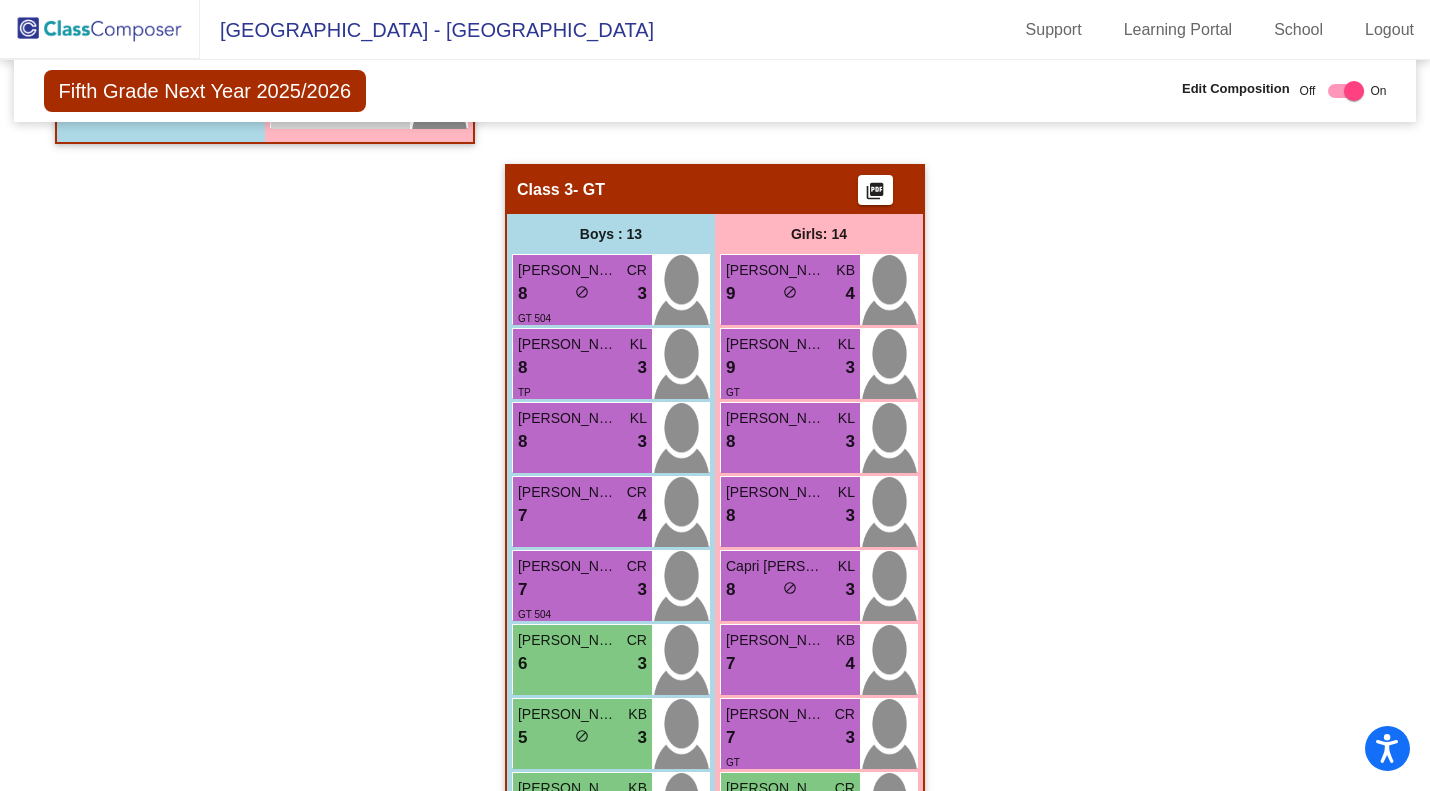scroll, scrollTop: 1770, scrollLeft: 0, axis: vertical 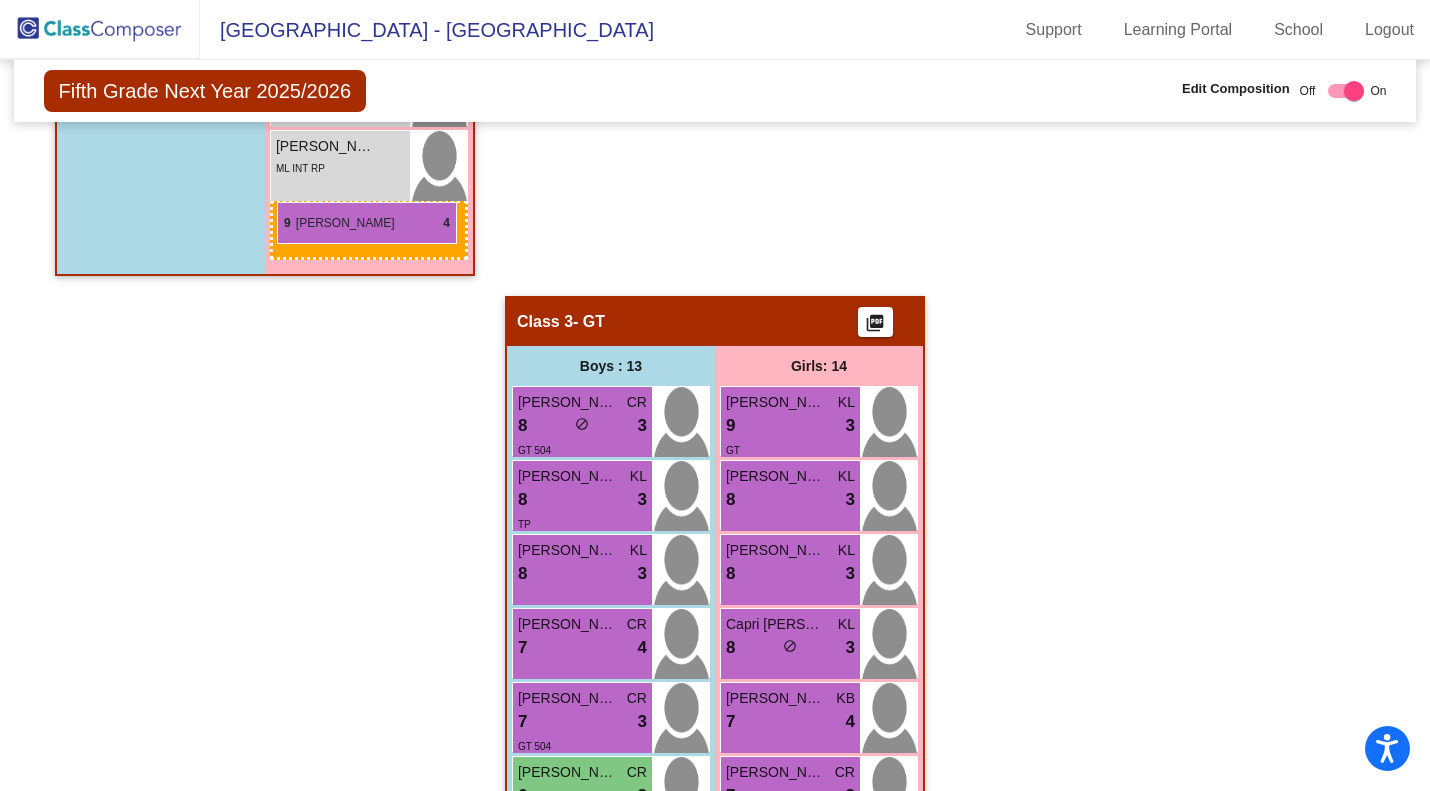 drag, startPoint x: 796, startPoint y: 268, endPoint x: 277, endPoint y: 202, distance: 523.1797 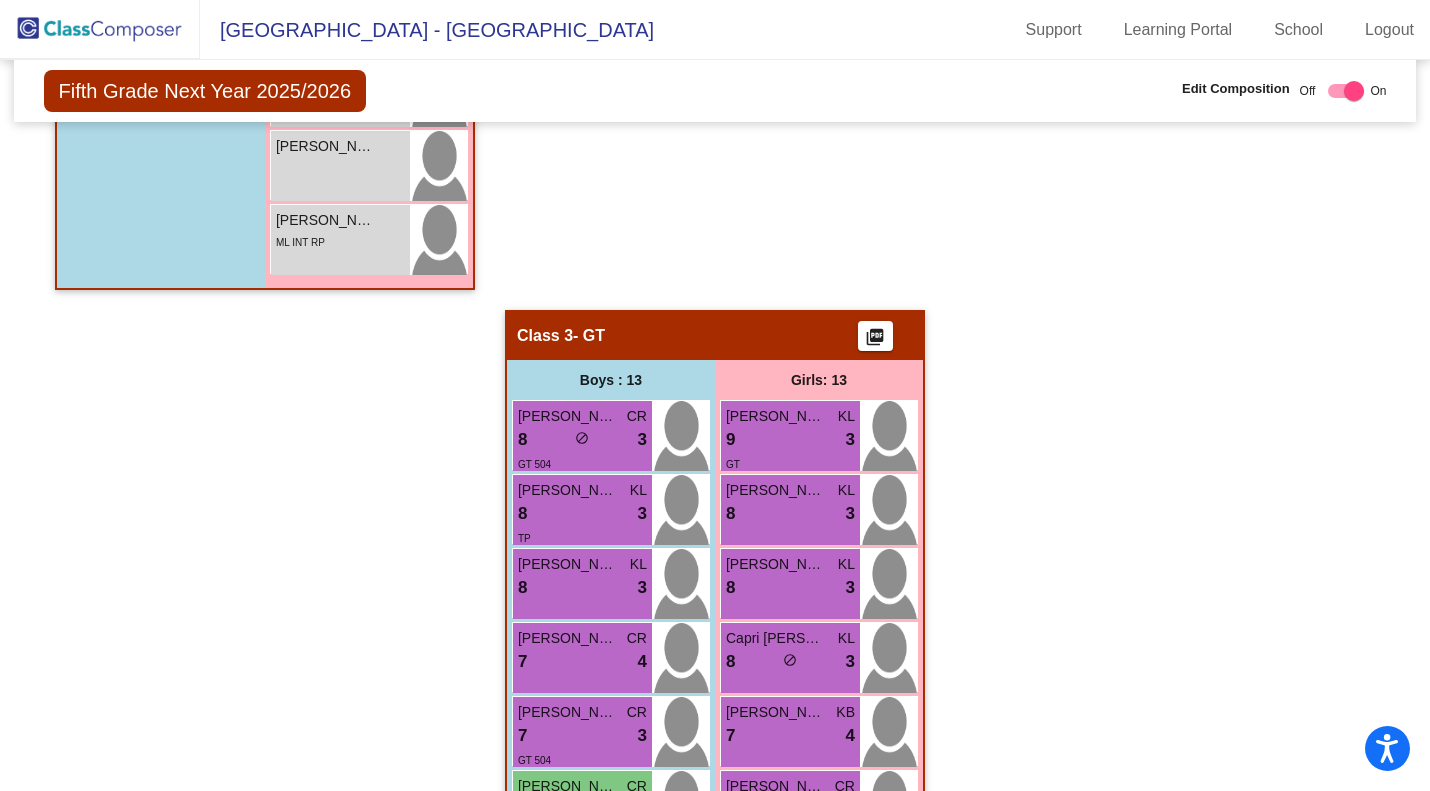 drag, startPoint x: 1419, startPoint y: 492, endPoint x: 1434, endPoint y: 266, distance: 226.49724 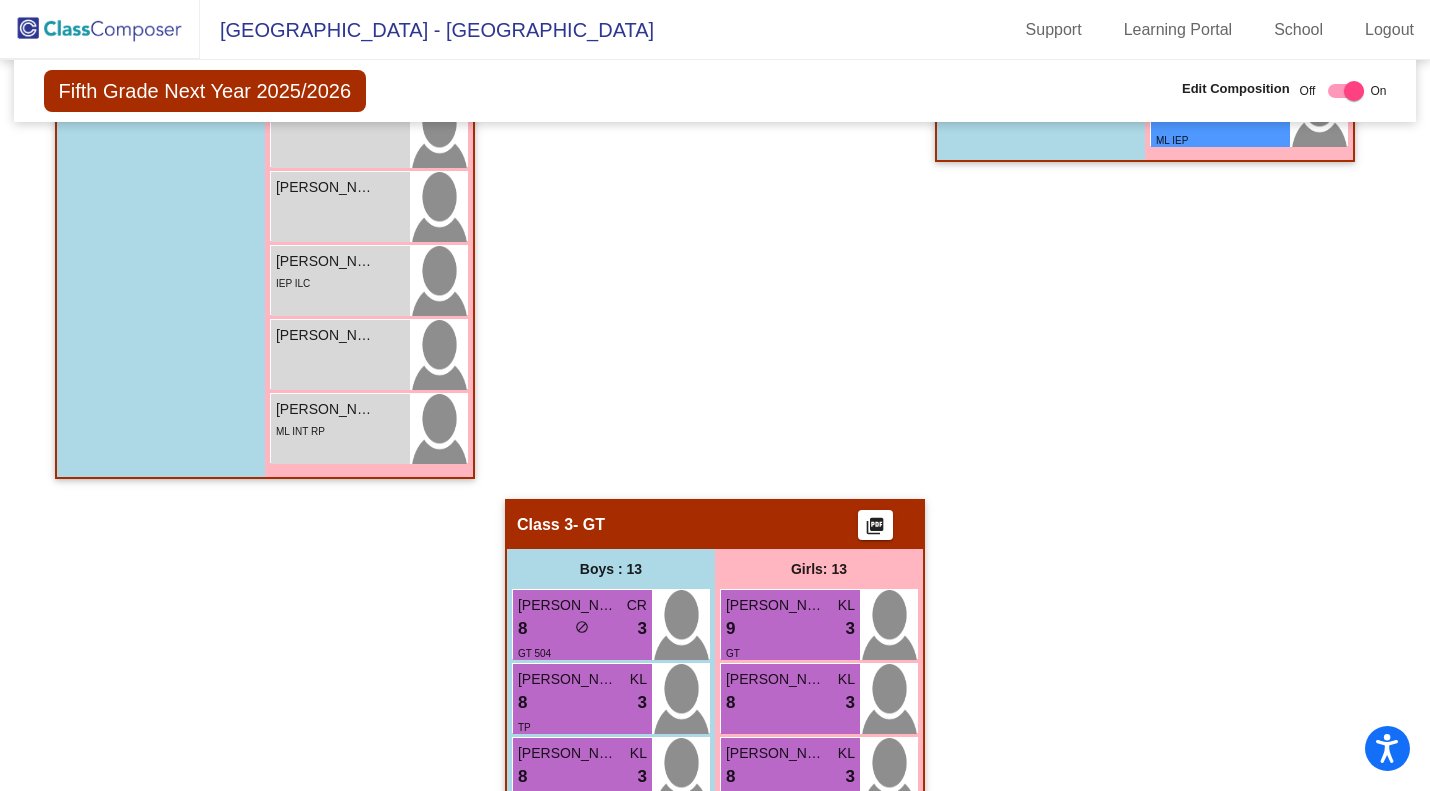 scroll, scrollTop: 1518, scrollLeft: 0, axis: vertical 